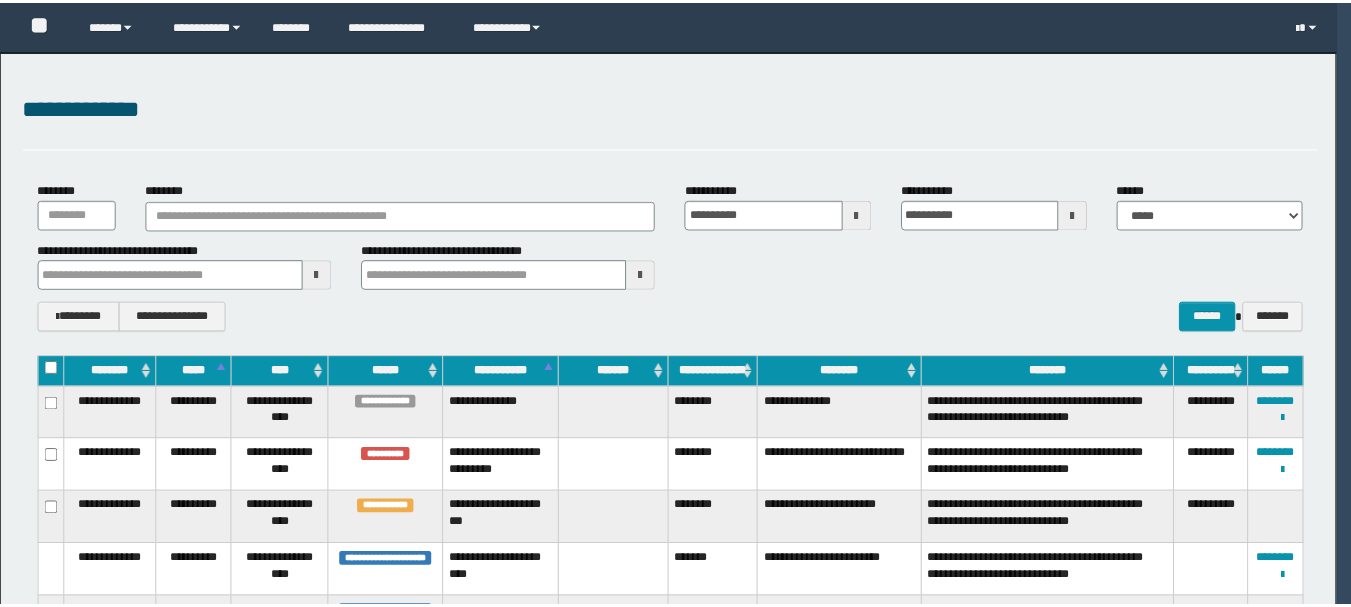 scroll, scrollTop: 0, scrollLeft: 0, axis: both 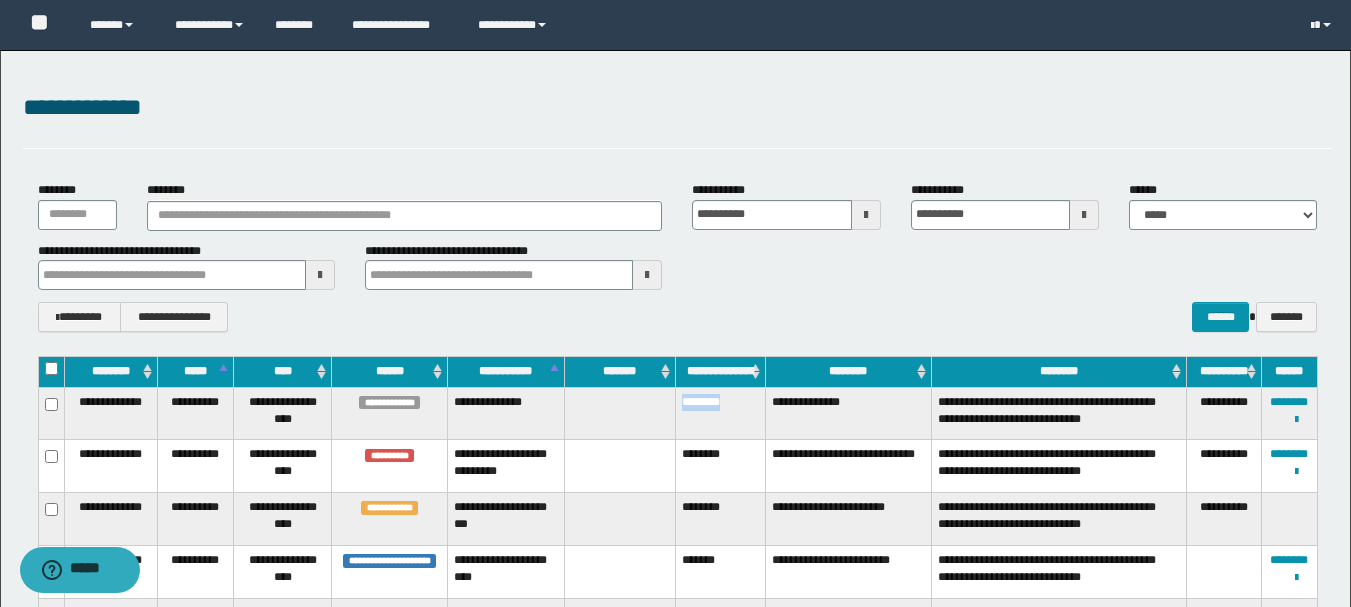 drag, startPoint x: 738, startPoint y: 409, endPoint x: 678, endPoint y: 402, distance: 60.40695 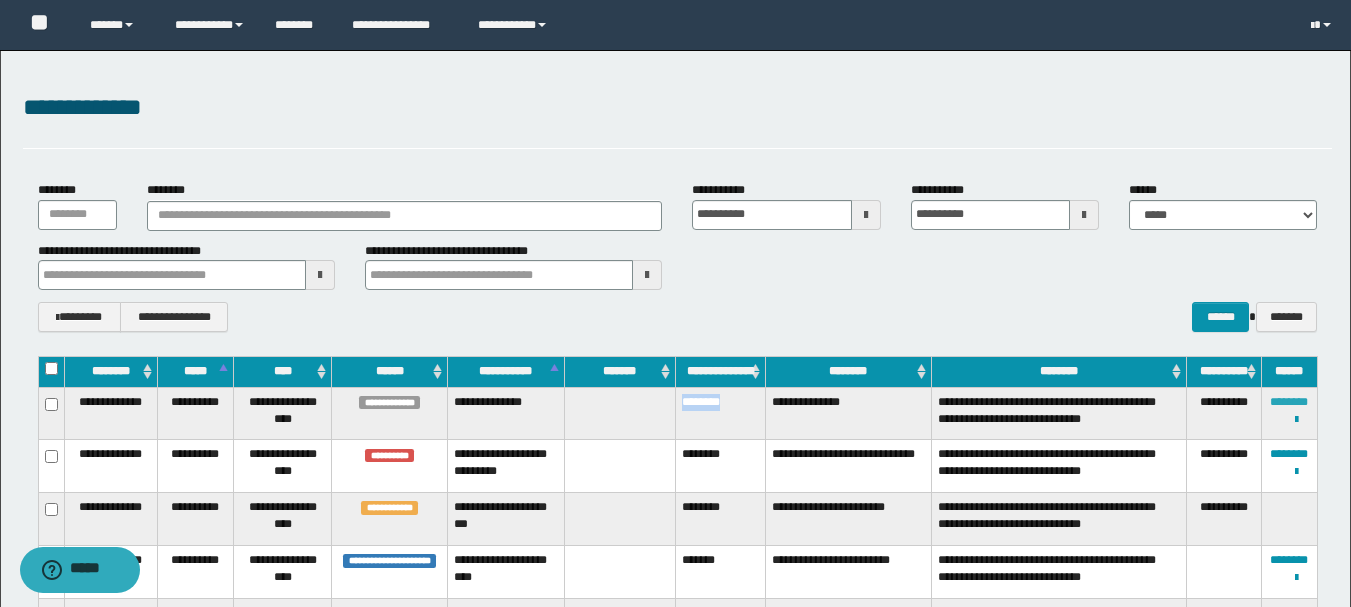 click on "********" at bounding box center (1289, 402) 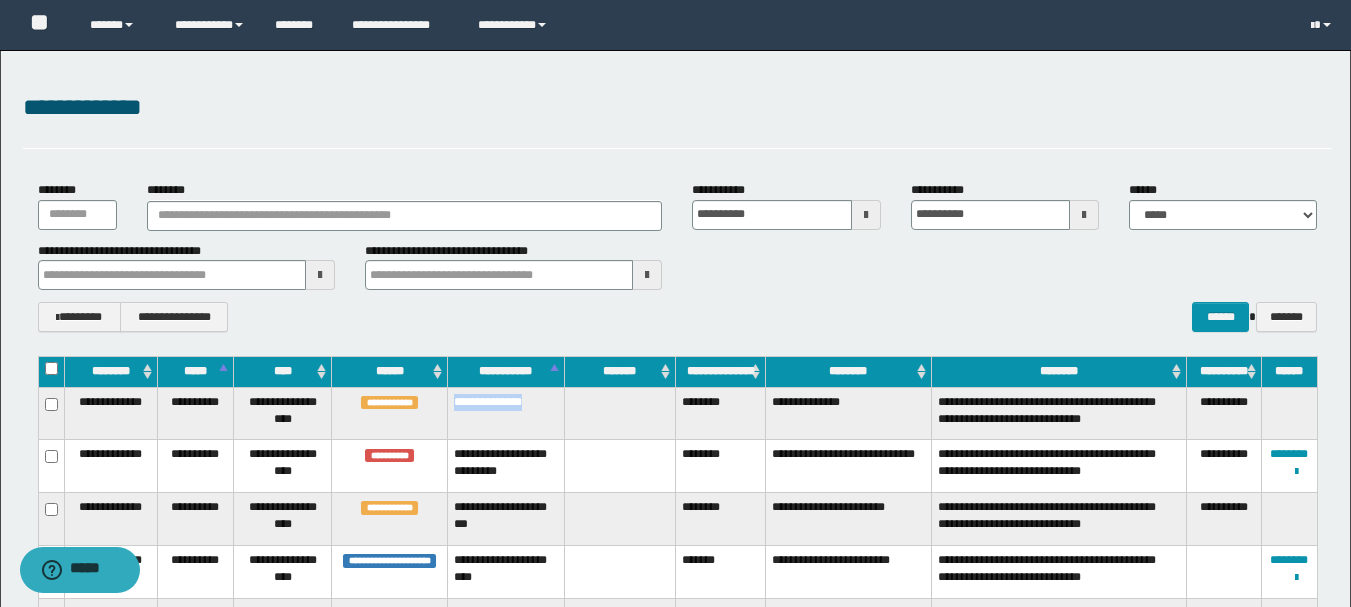 drag, startPoint x: 556, startPoint y: 407, endPoint x: 467, endPoint y: 400, distance: 89.27486 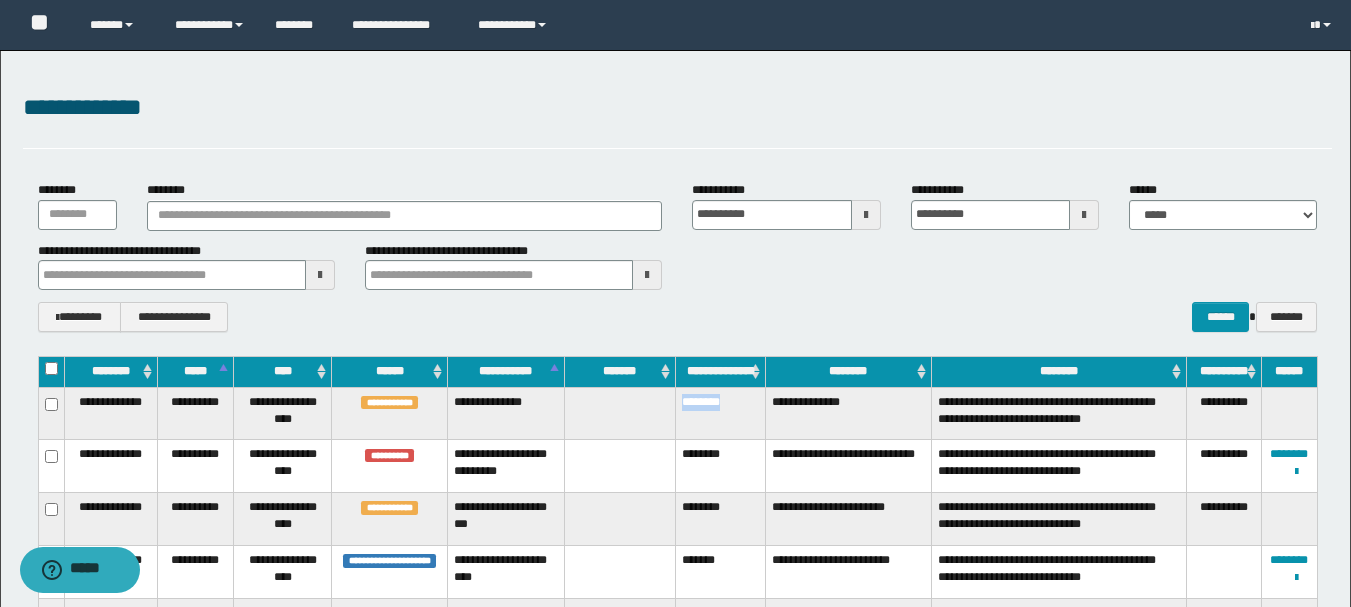 drag, startPoint x: 739, startPoint y: 411, endPoint x: 674, endPoint y: 408, distance: 65.06919 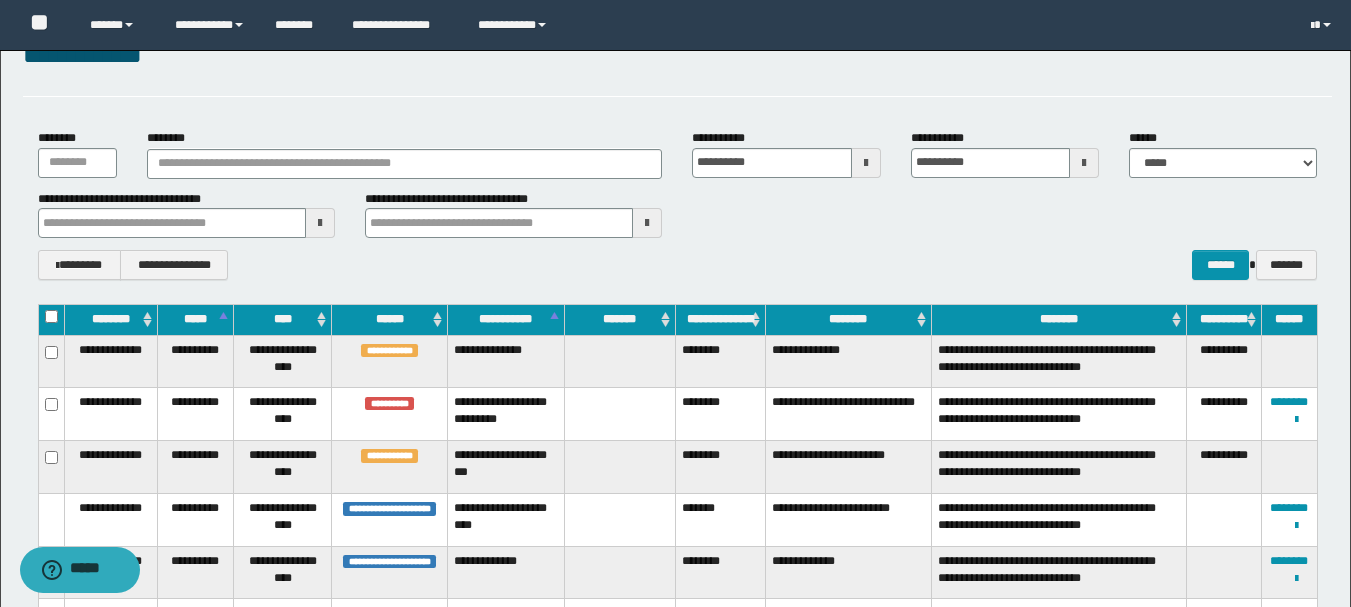 scroll, scrollTop: 100, scrollLeft: 0, axis: vertical 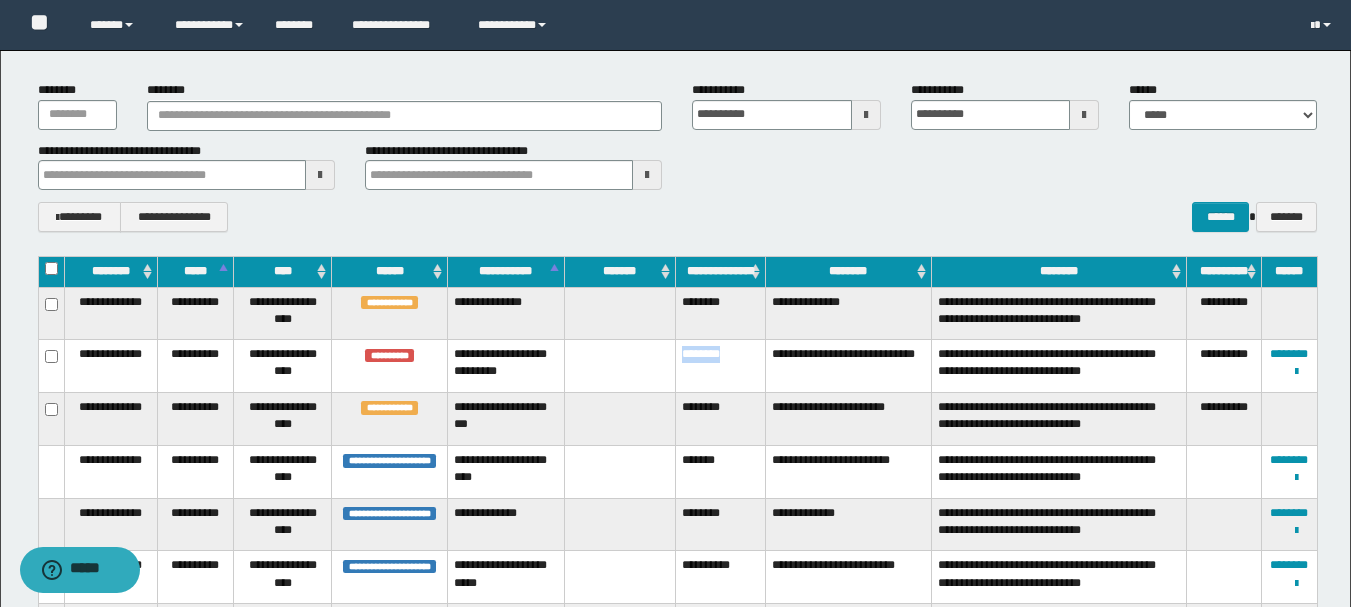 drag, startPoint x: 748, startPoint y: 356, endPoint x: 646, endPoint y: 352, distance: 102.0784 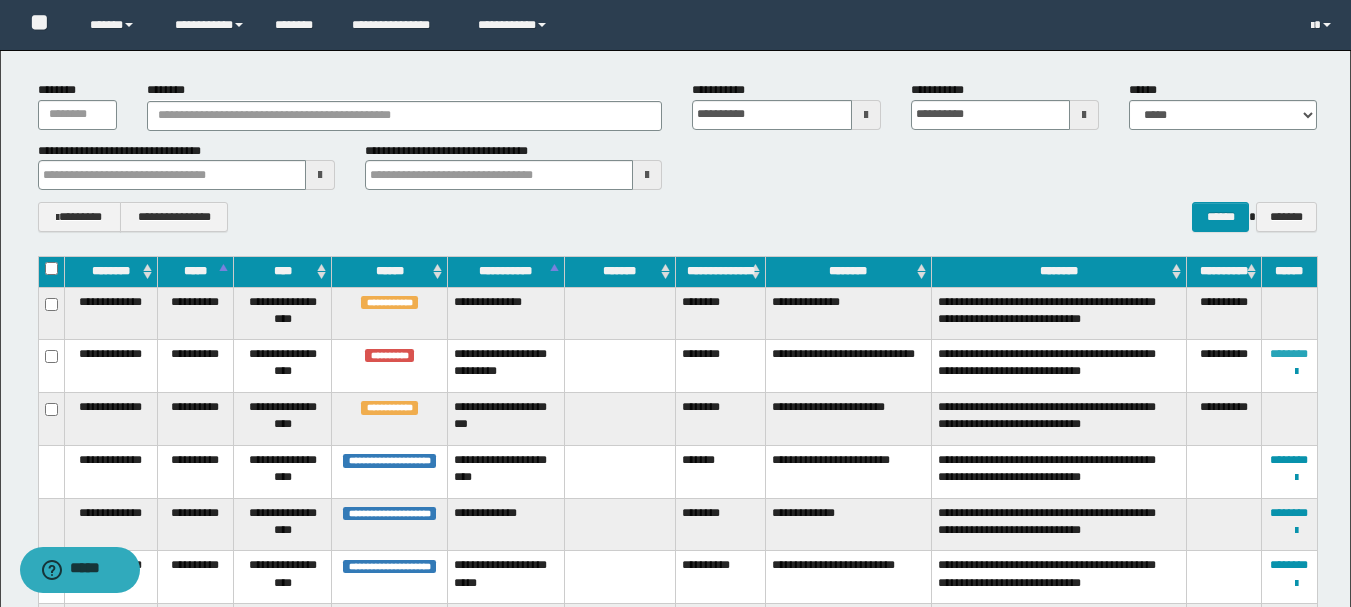 click on "********" at bounding box center (1289, 354) 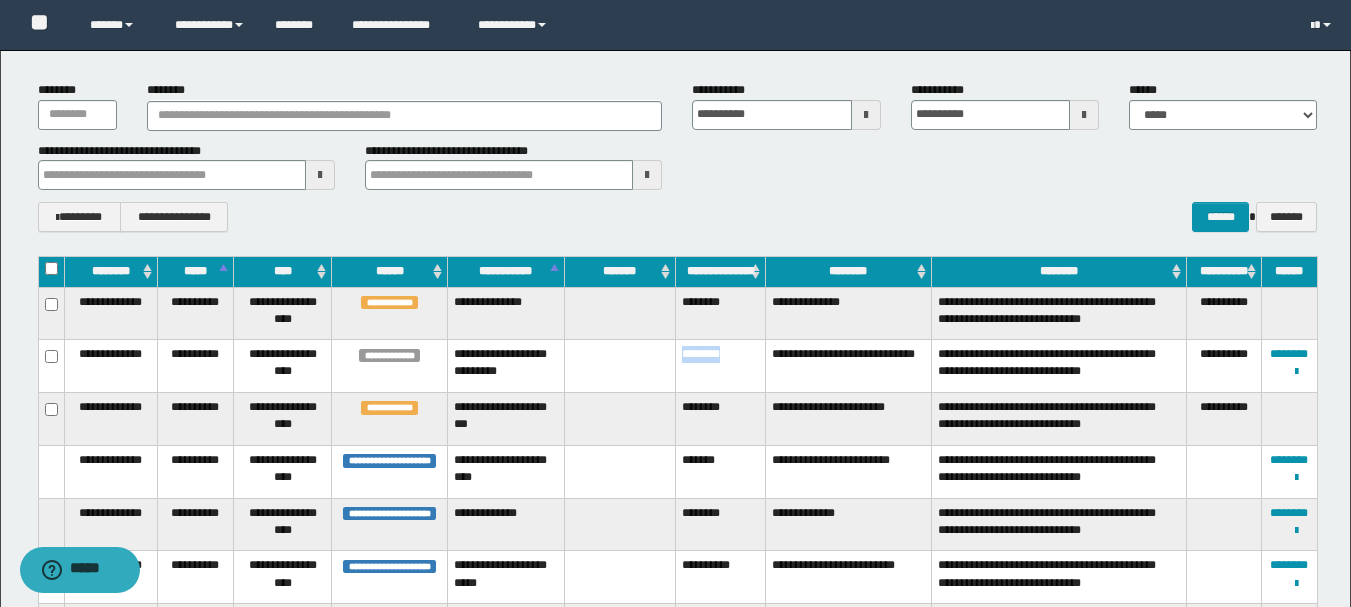 drag, startPoint x: 746, startPoint y: 362, endPoint x: 677, endPoint y: 360, distance: 69.02898 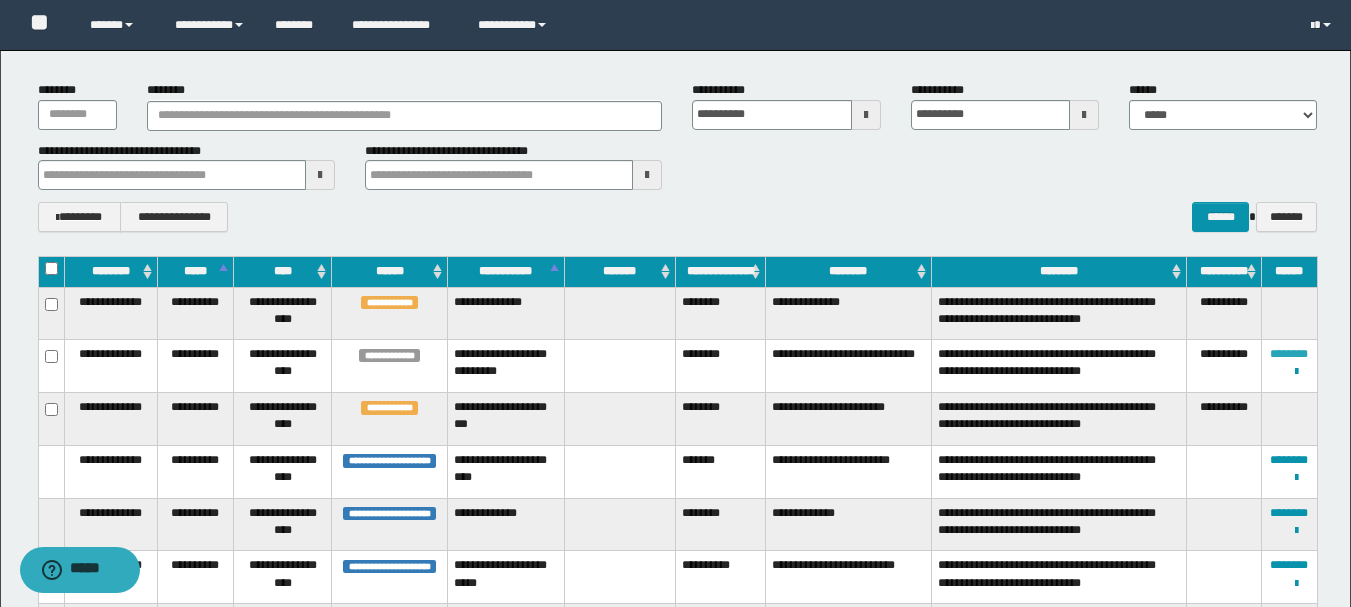 click on "********" at bounding box center [1289, 354] 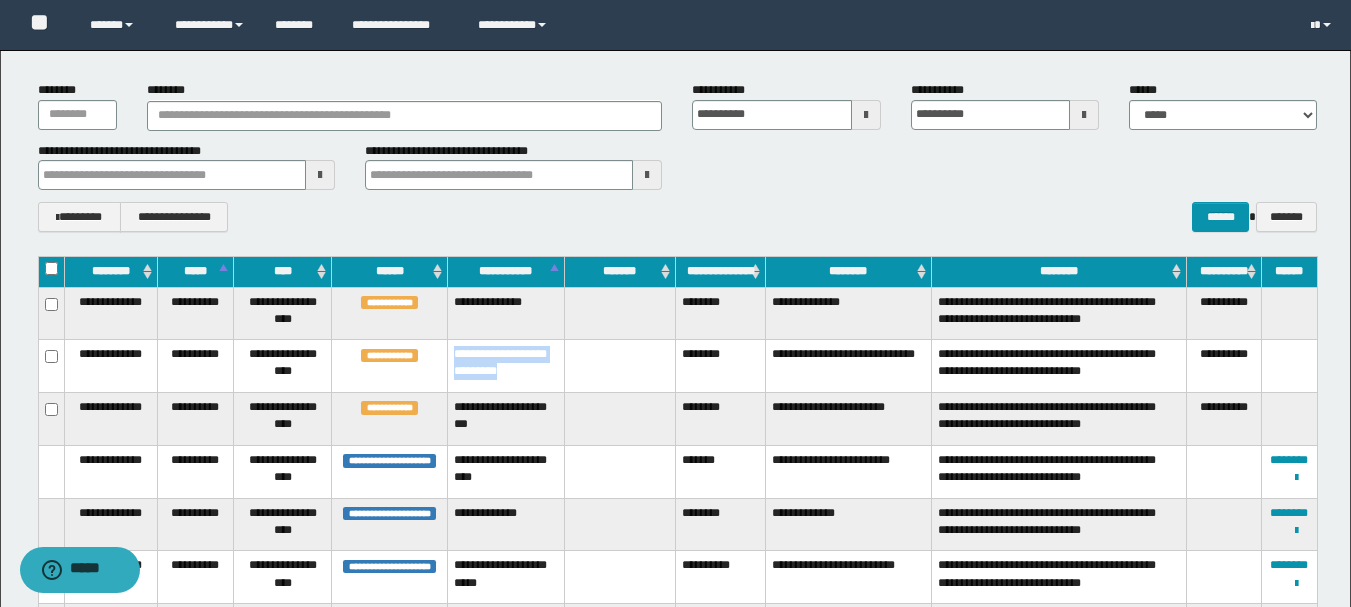 drag, startPoint x: 456, startPoint y: 344, endPoint x: 525, endPoint y: 383, distance: 79.25907 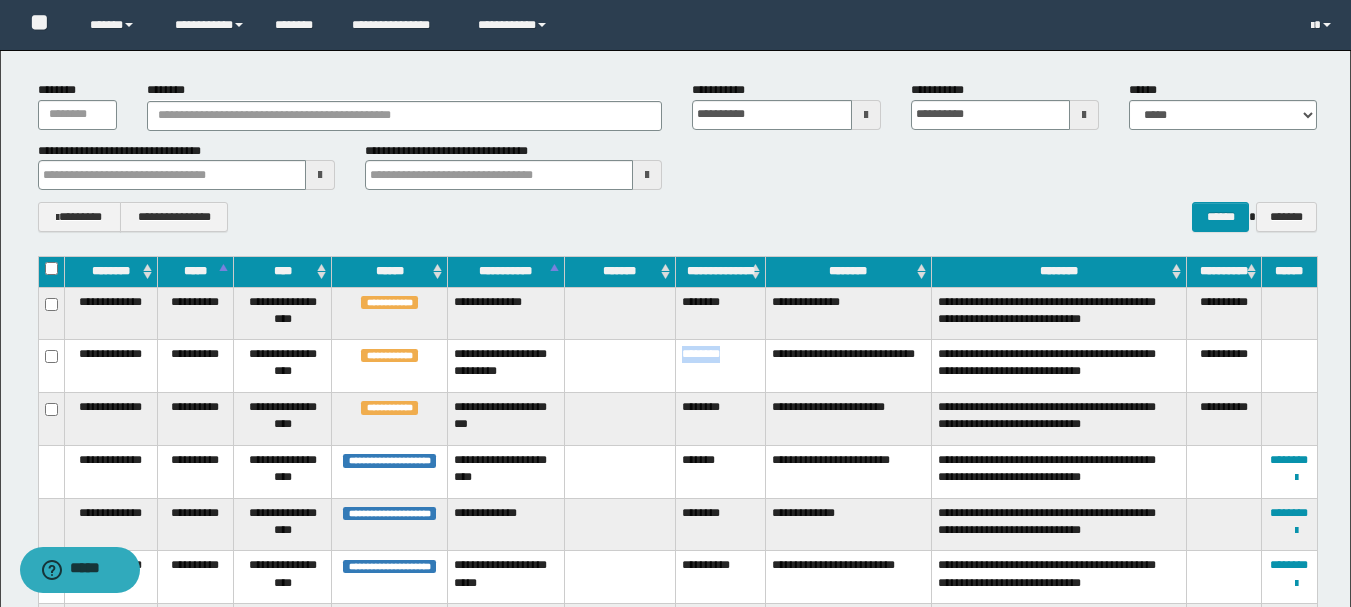 drag, startPoint x: 714, startPoint y: 348, endPoint x: 678, endPoint y: 346, distance: 36.05551 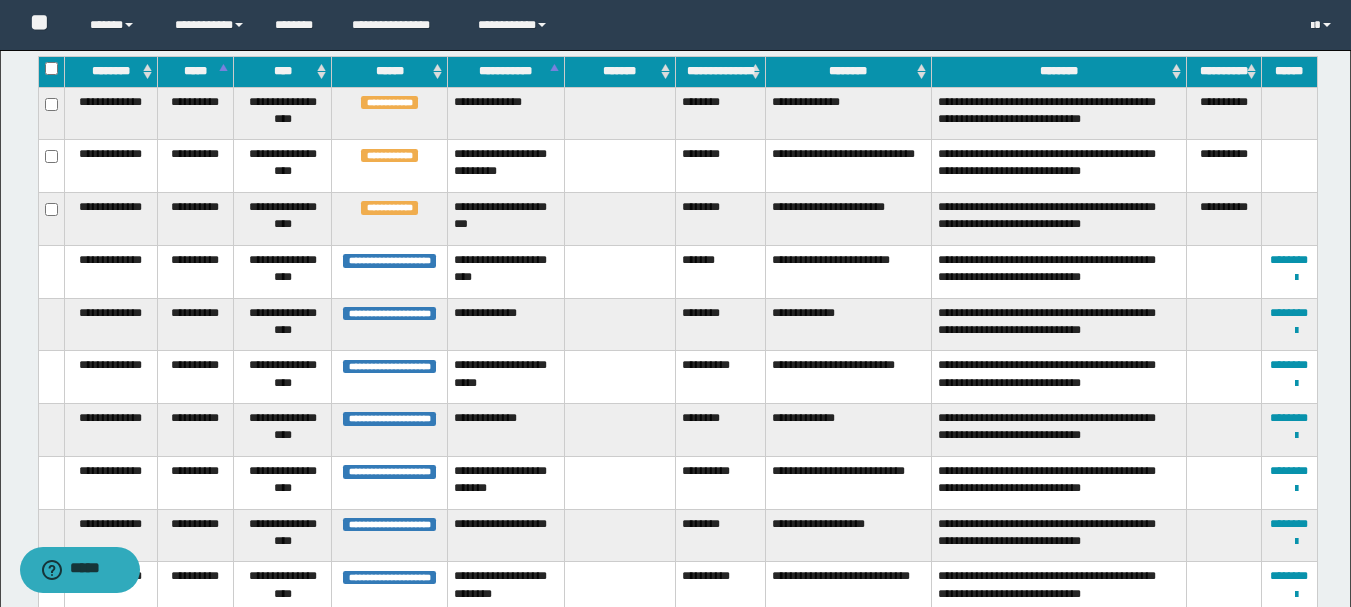 scroll, scrollTop: 400, scrollLeft: 0, axis: vertical 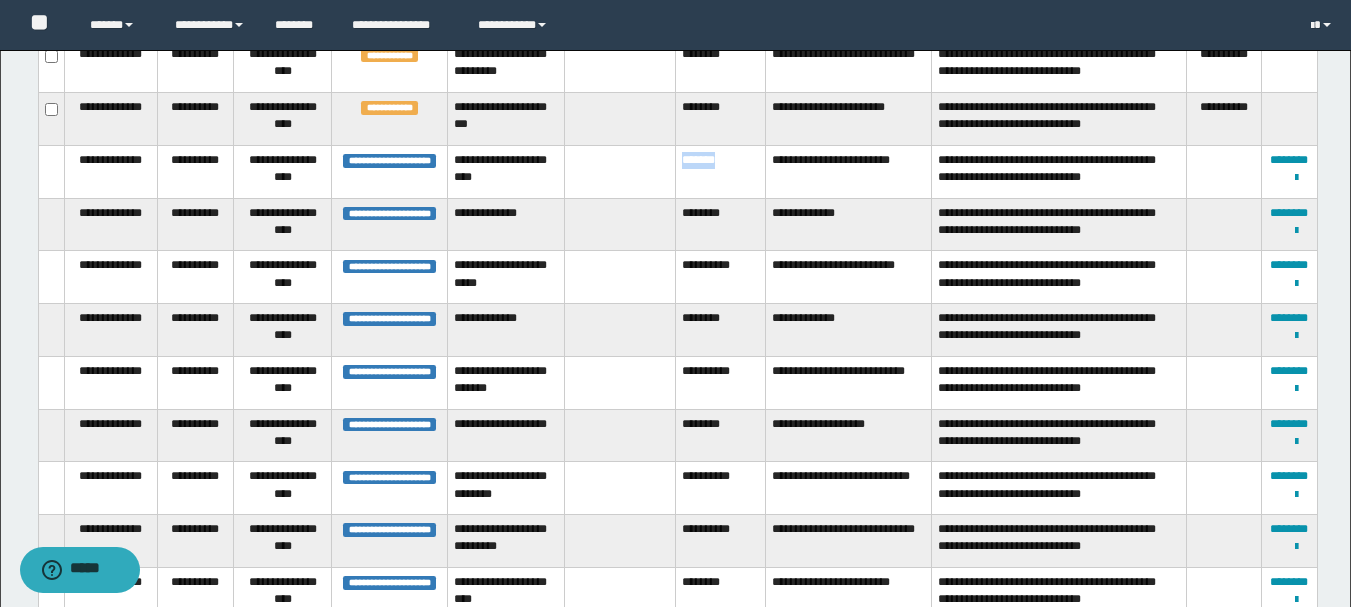 drag, startPoint x: 734, startPoint y: 168, endPoint x: 682, endPoint y: 164, distance: 52.153618 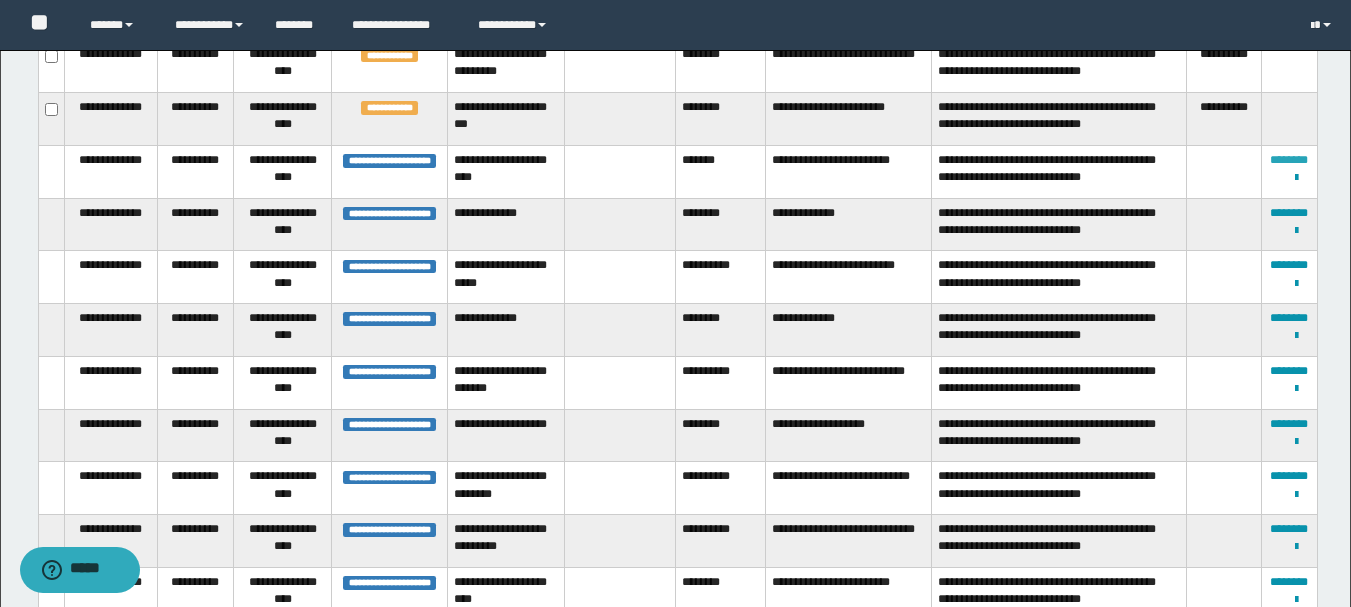 click on "********" at bounding box center [1289, 160] 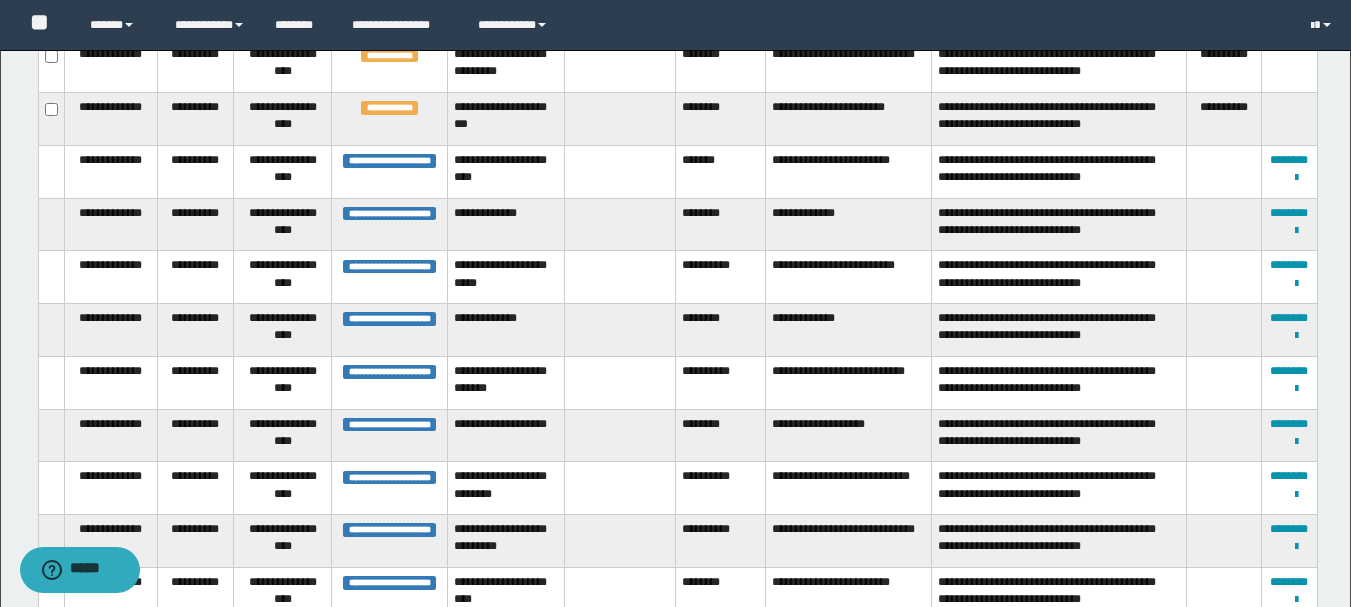scroll, scrollTop: 320, scrollLeft: 0, axis: vertical 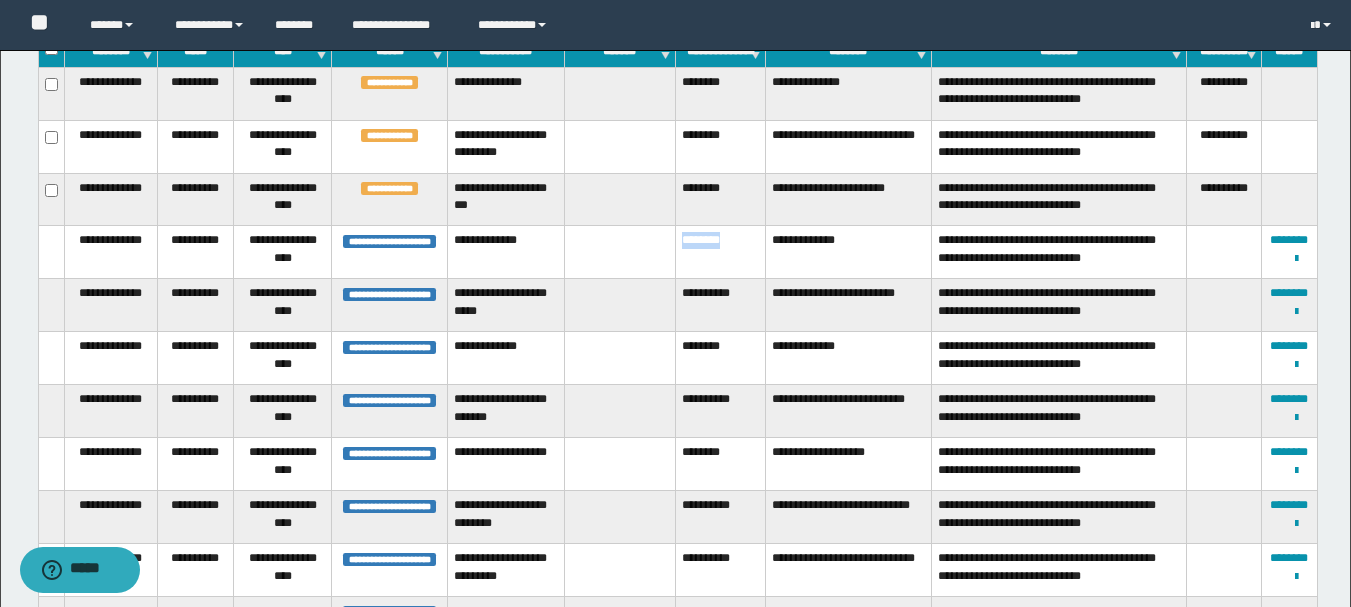 drag, startPoint x: 746, startPoint y: 247, endPoint x: 652, endPoint y: 248, distance: 94.00532 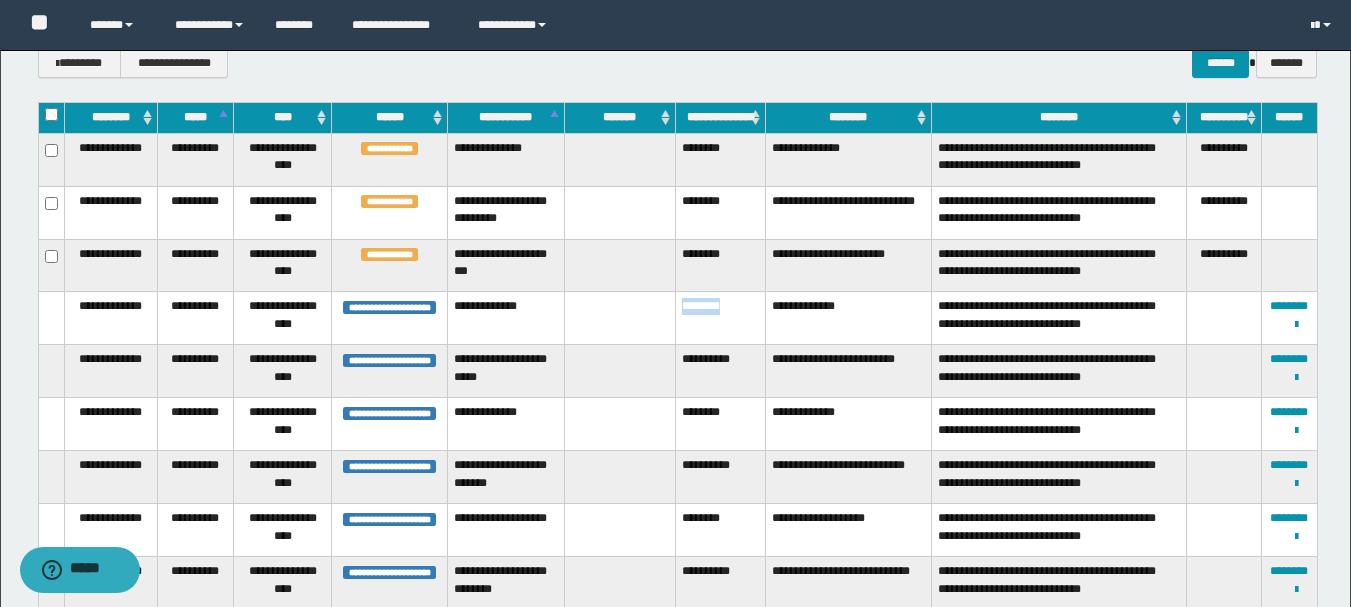 scroll, scrollTop: 209, scrollLeft: 0, axis: vertical 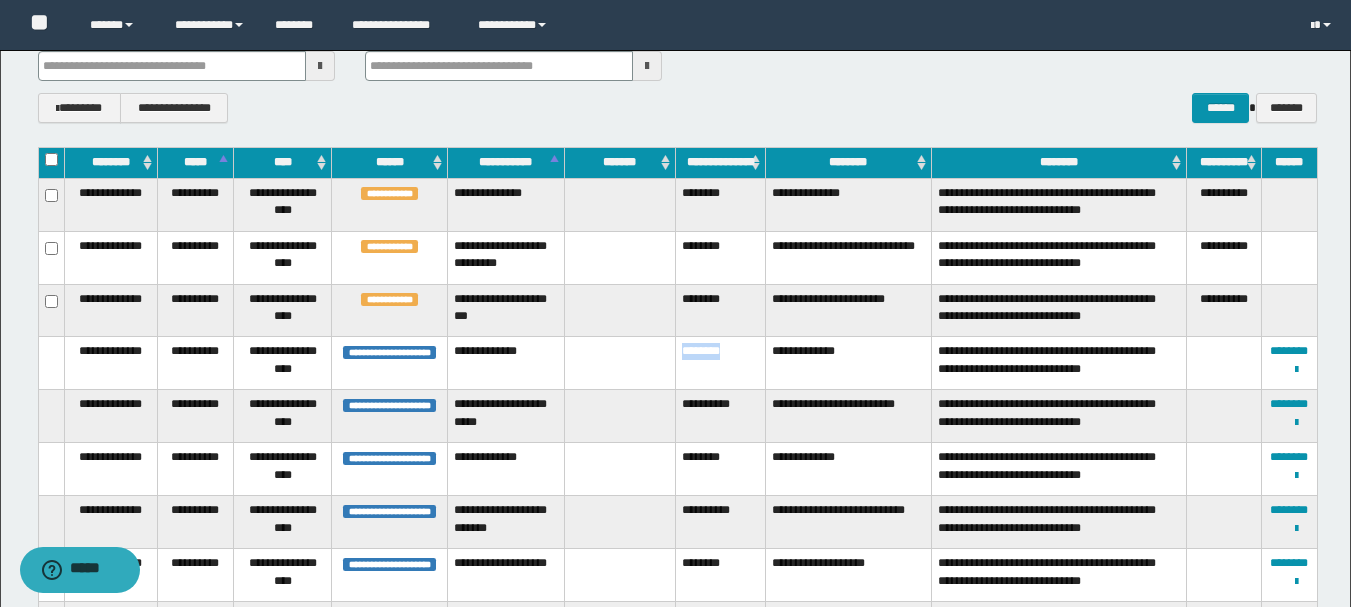 copy on "********" 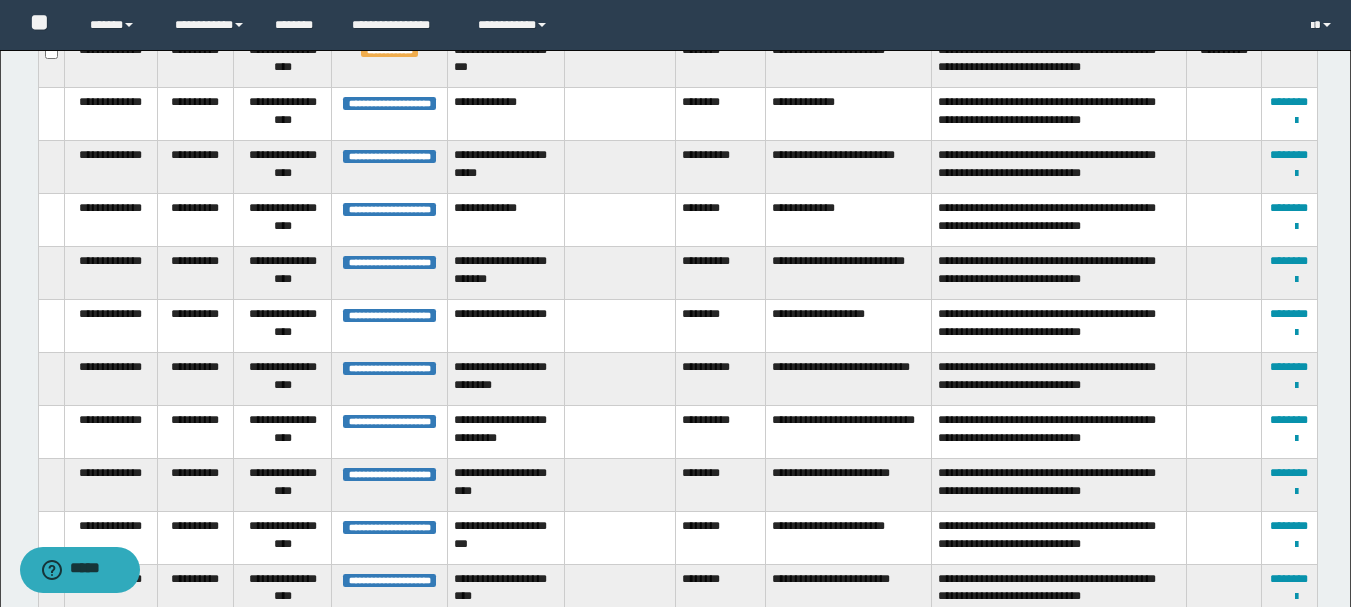 scroll, scrollTop: 409, scrollLeft: 0, axis: vertical 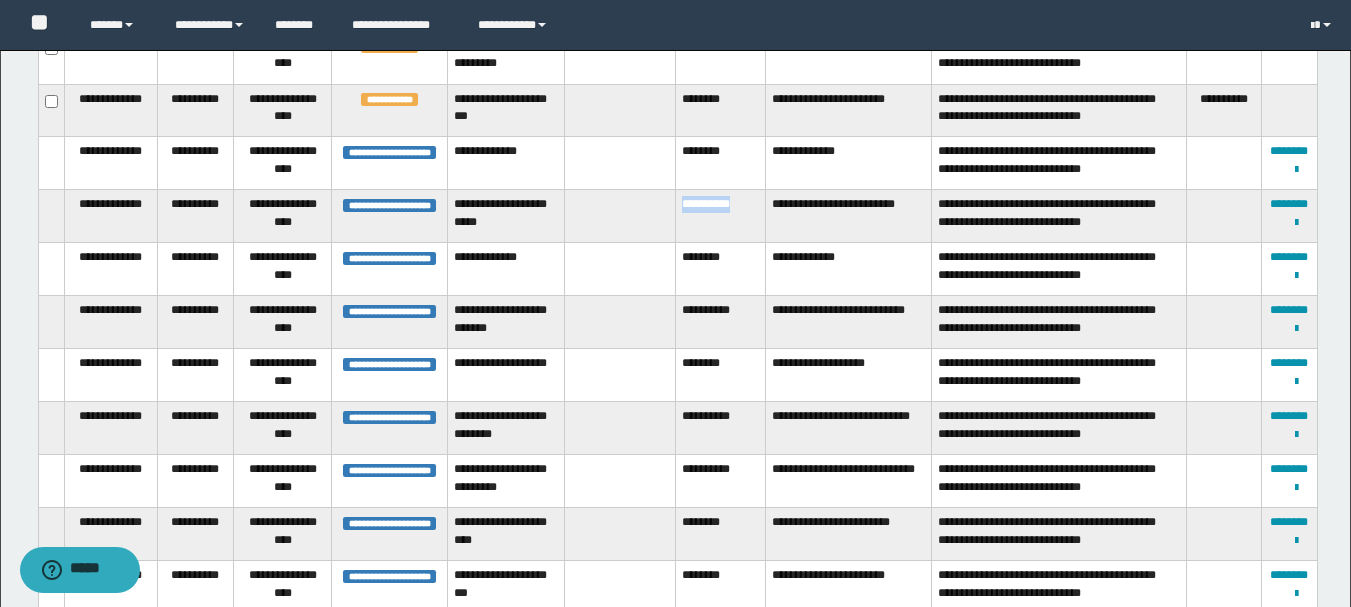 drag, startPoint x: 754, startPoint y: 203, endPoint x: 685, endPoint y: 202, distance: 69.00725 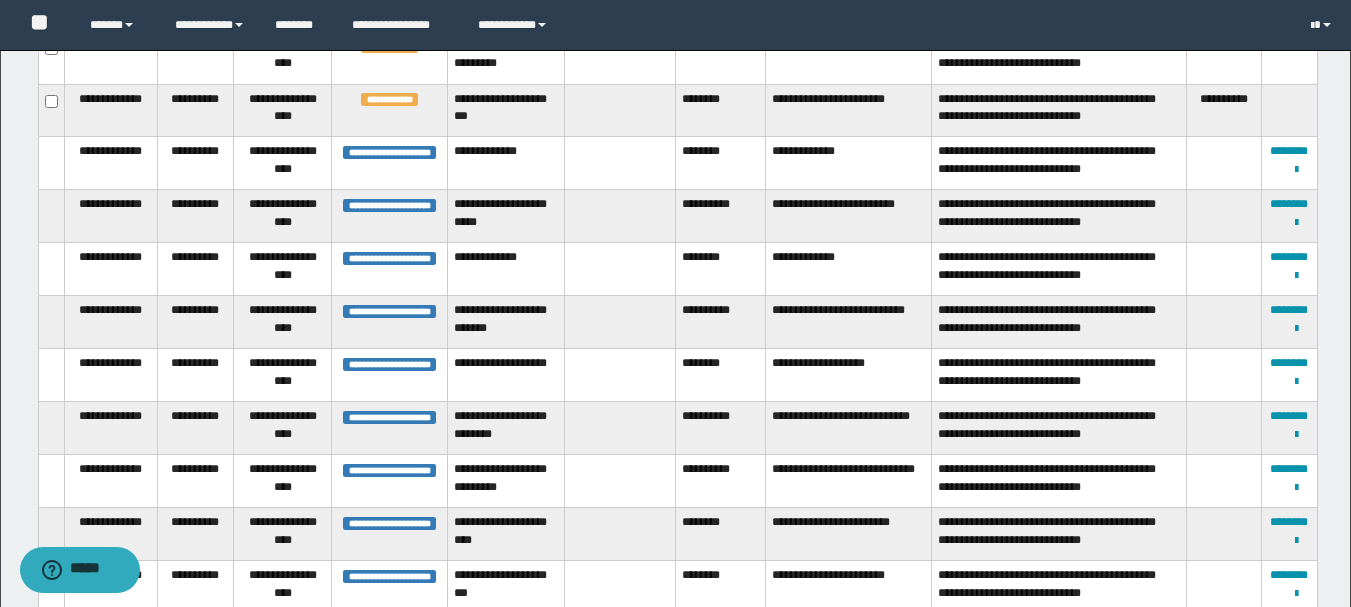 click on "**********" at bounding box center (720, 216) 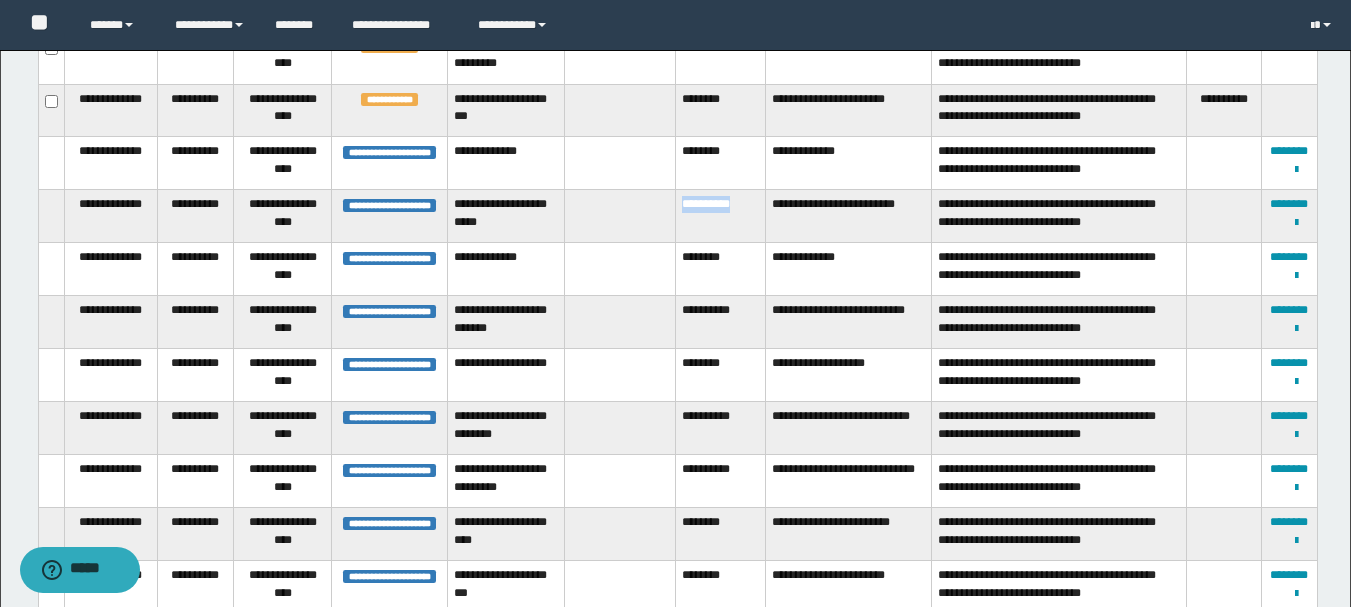 drag, startPoint x: 750, startPoint y: 203, endPoint x: 683, endPoint y: 202, distance: 67.00746 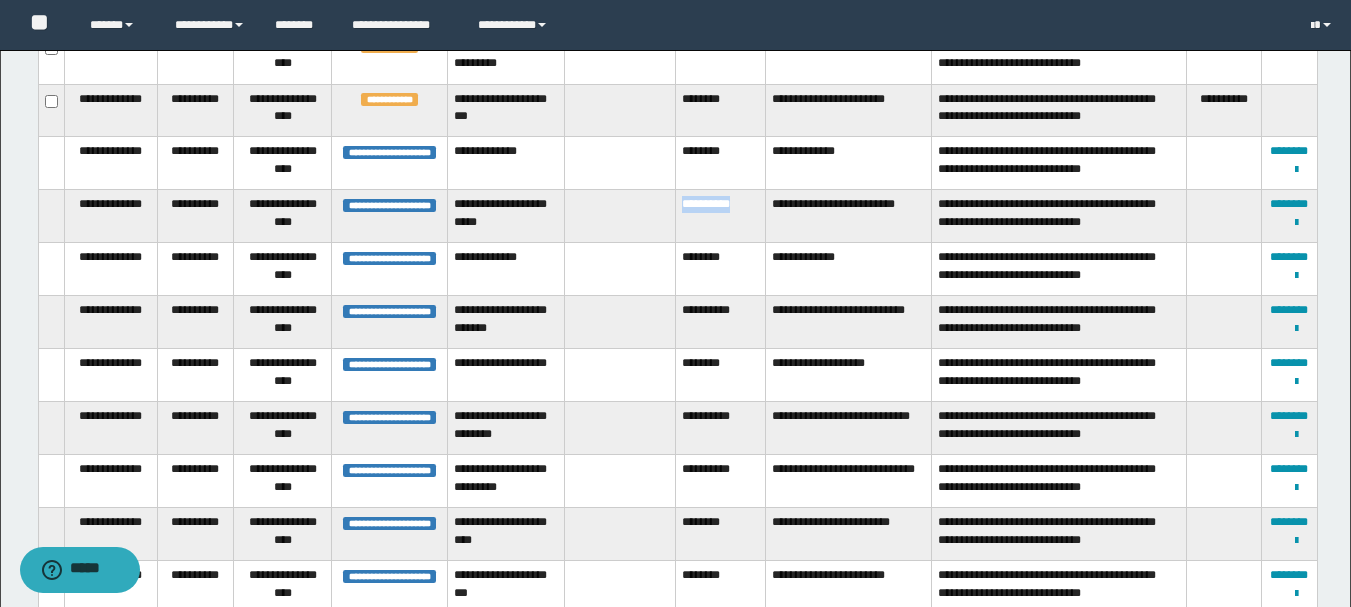 click on "**********" at bounding box center [720, 216] 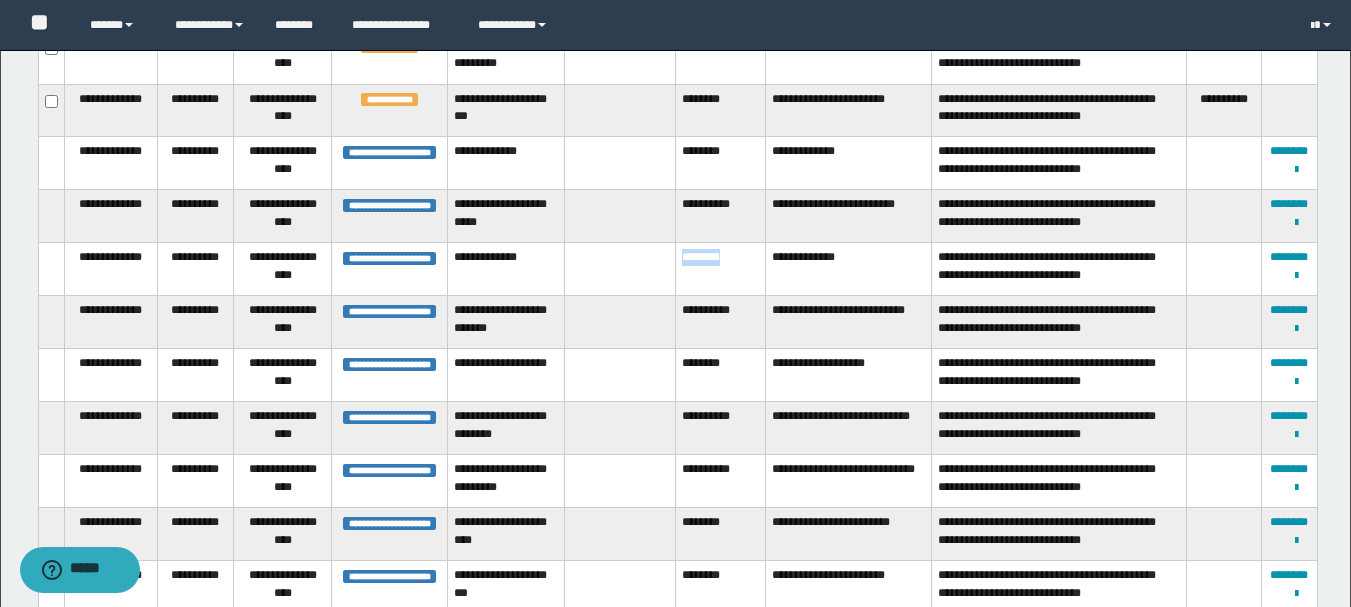 drag, startPoint x: 743, startPoint y: 252, endPoint x: 680, endPoint y: 243, distance: 63.63961 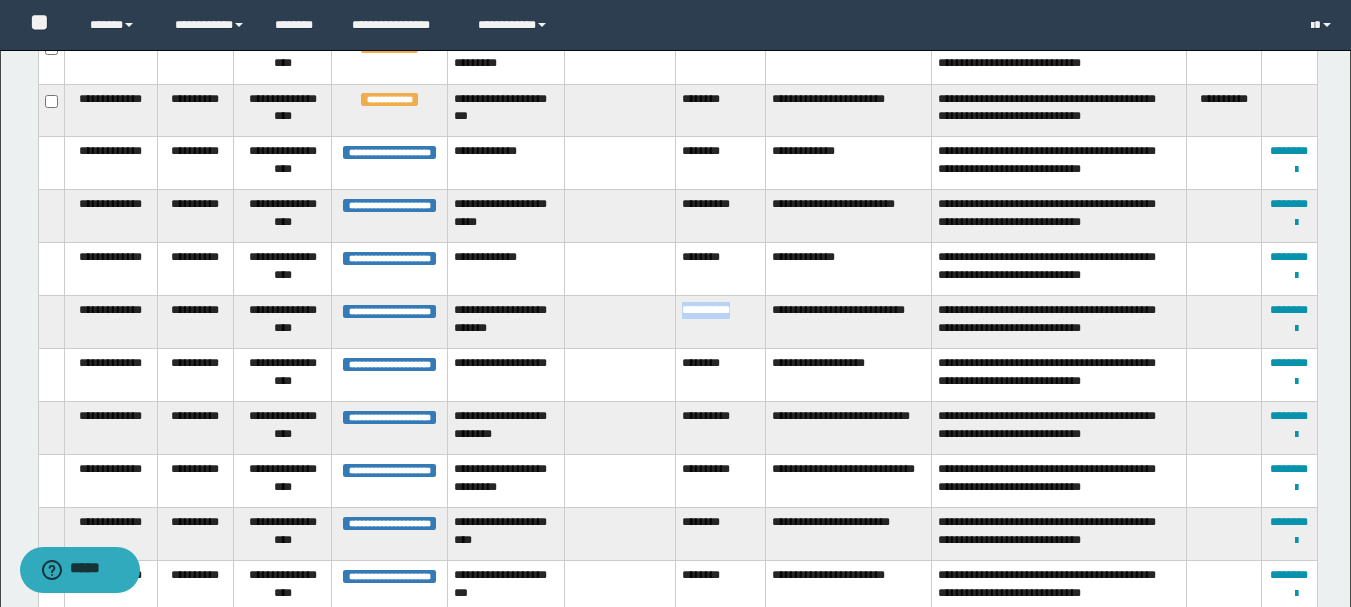 drag, startPoint x: 720, startPoint y: 300, endPoint x: 684, endPoint y: 300, distance: 36 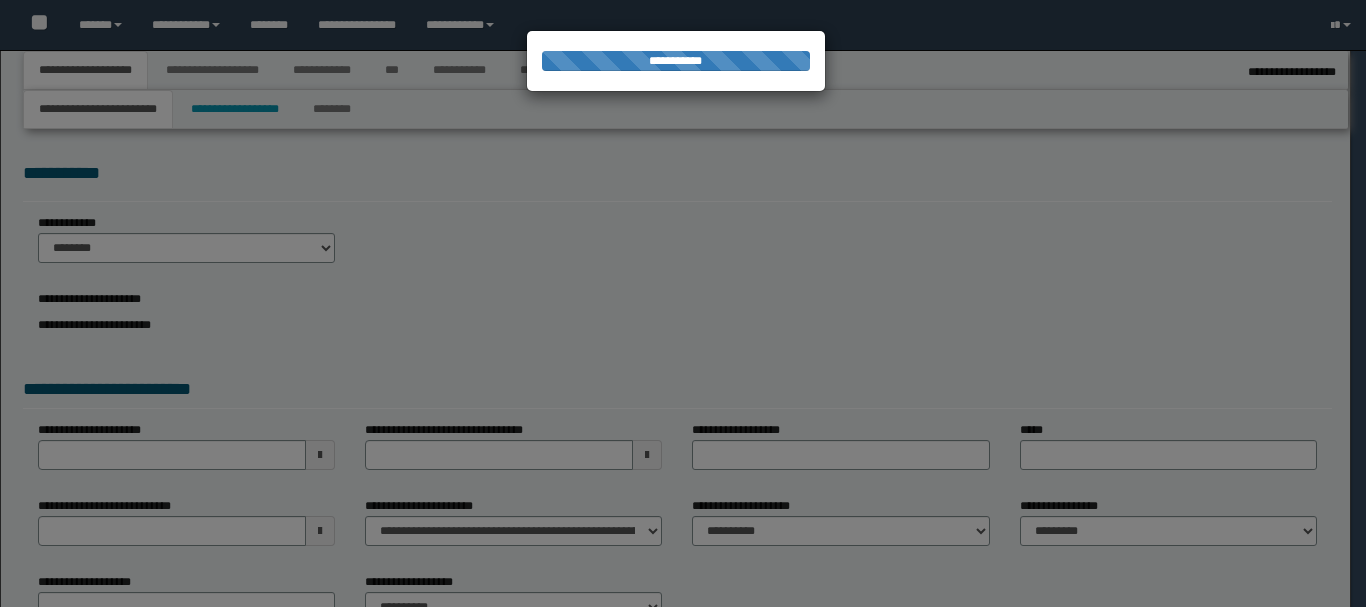 select on "*" 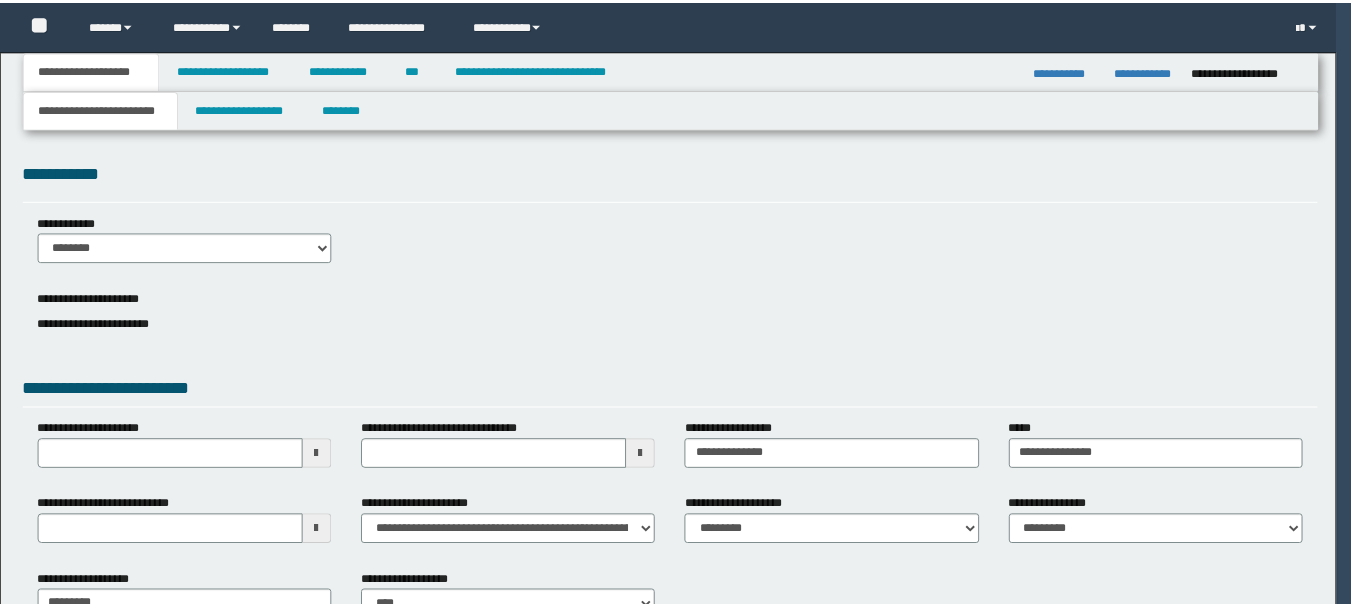 scroll, scrollTop: 0, scrollLeft: 0, axis: both 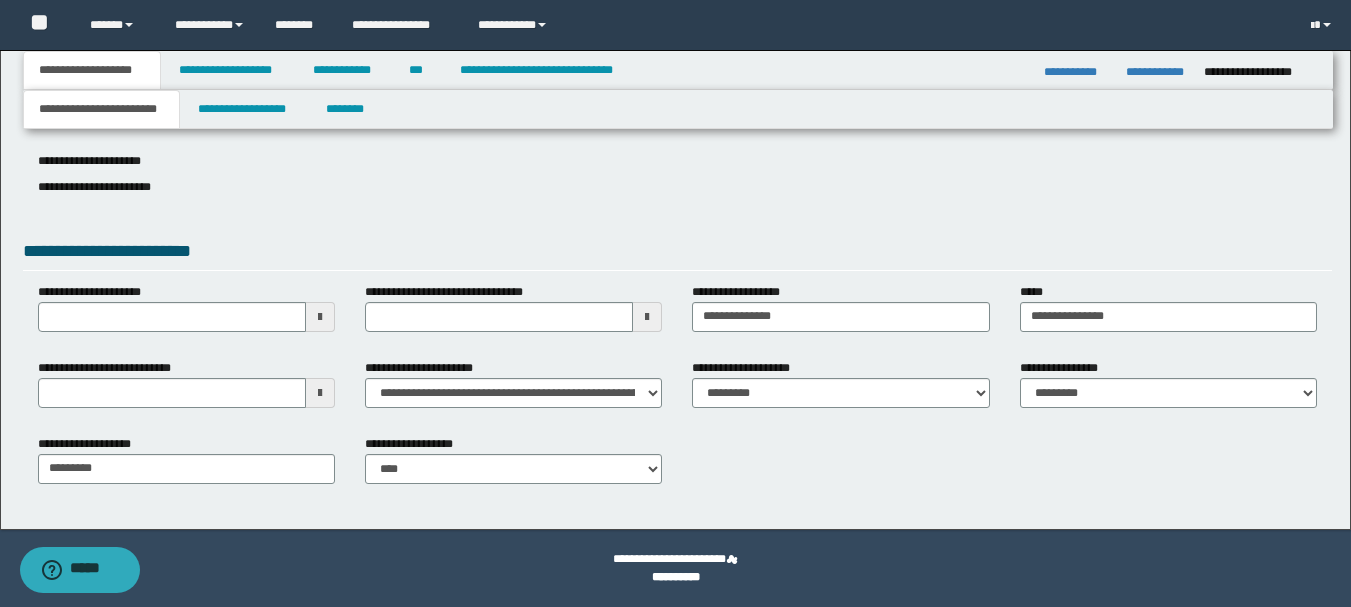 click on "**********" at bounding box center (677, 260) 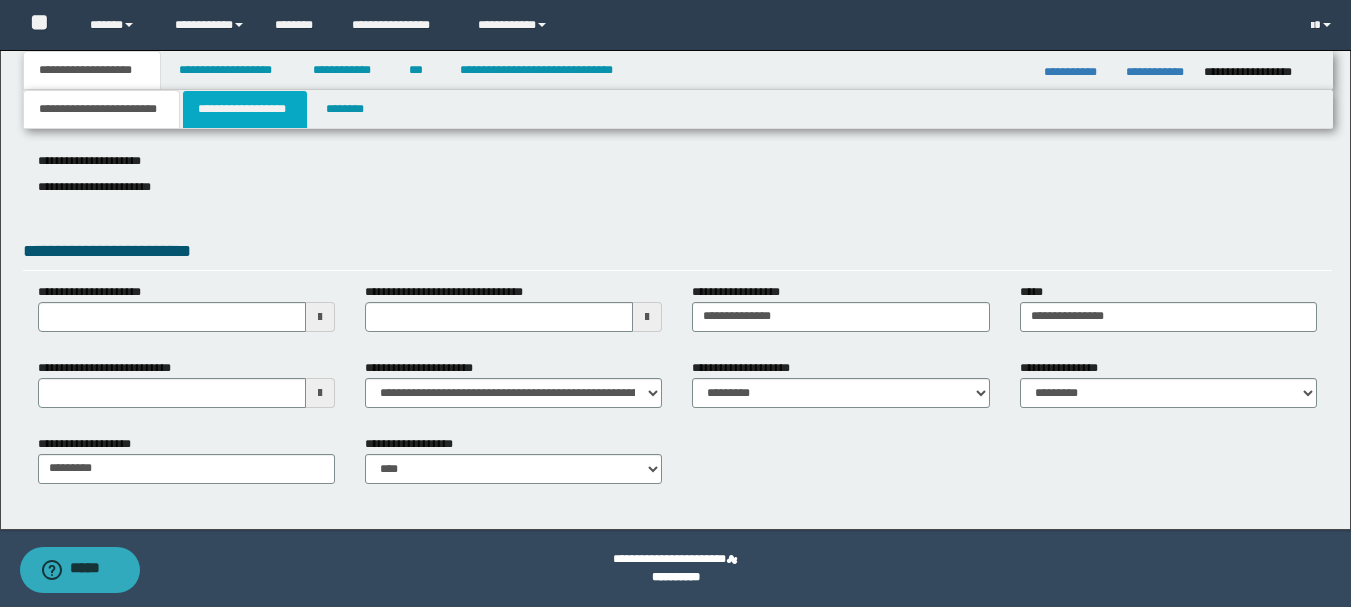 click on "**********" at bounding box center [245, 109] 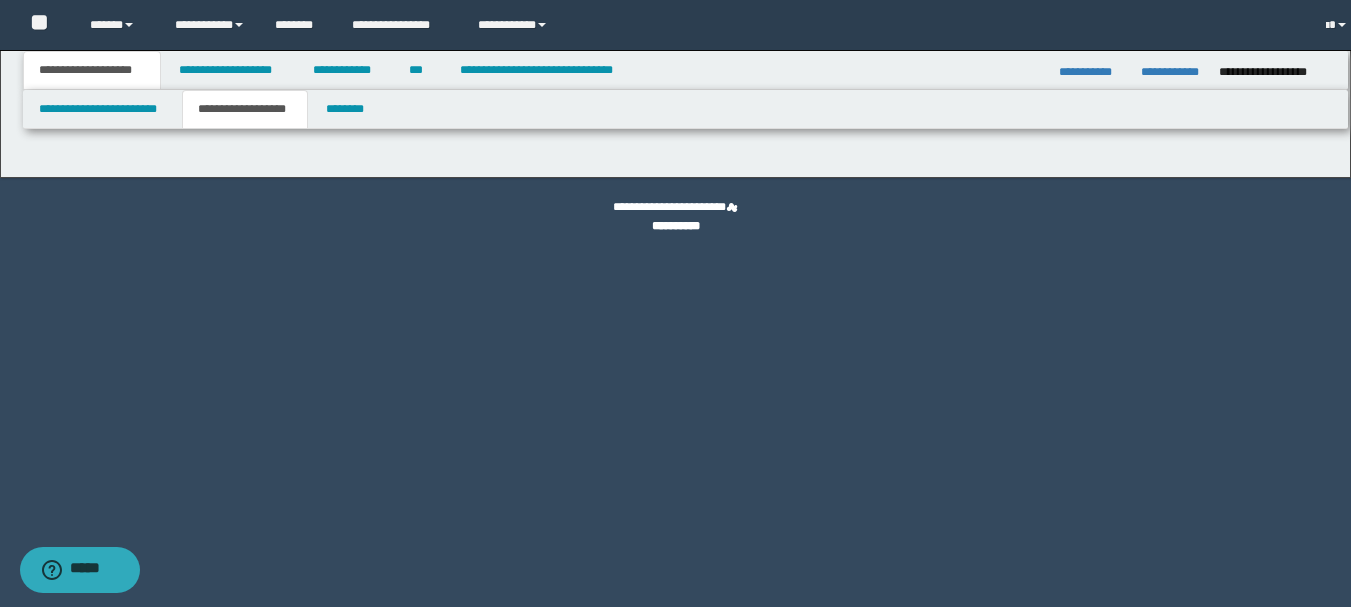 type on "********" 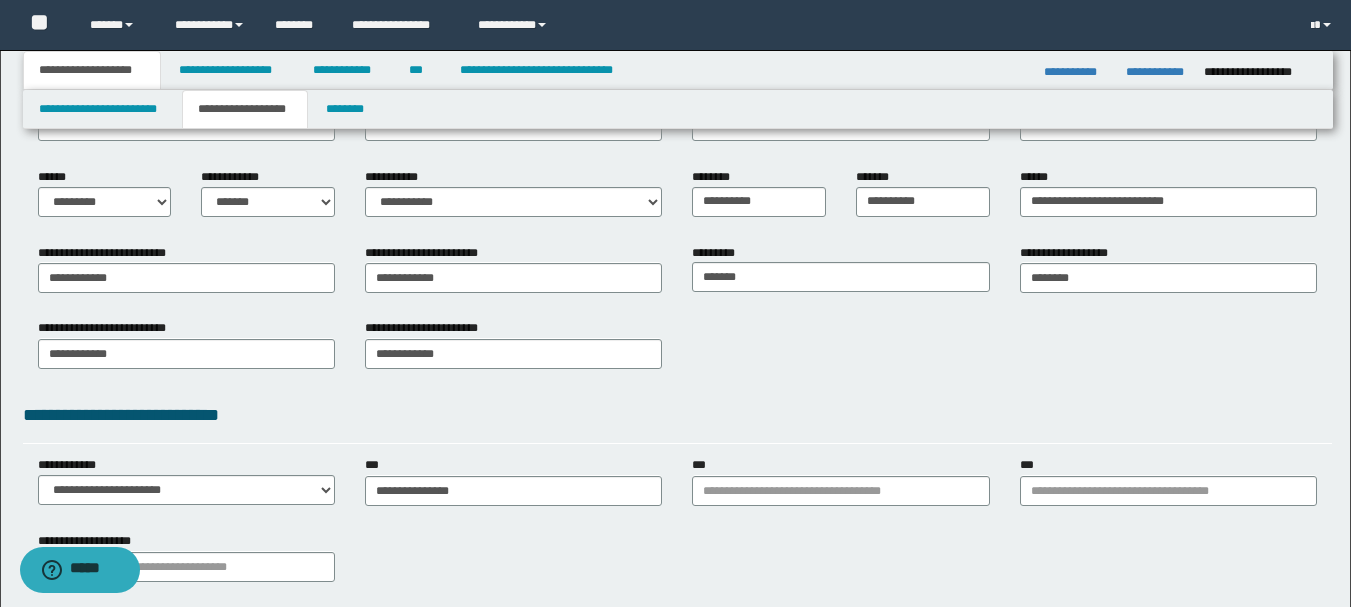 scroll, scrollTop: 300, scrollLeft: 0, axis: vertical 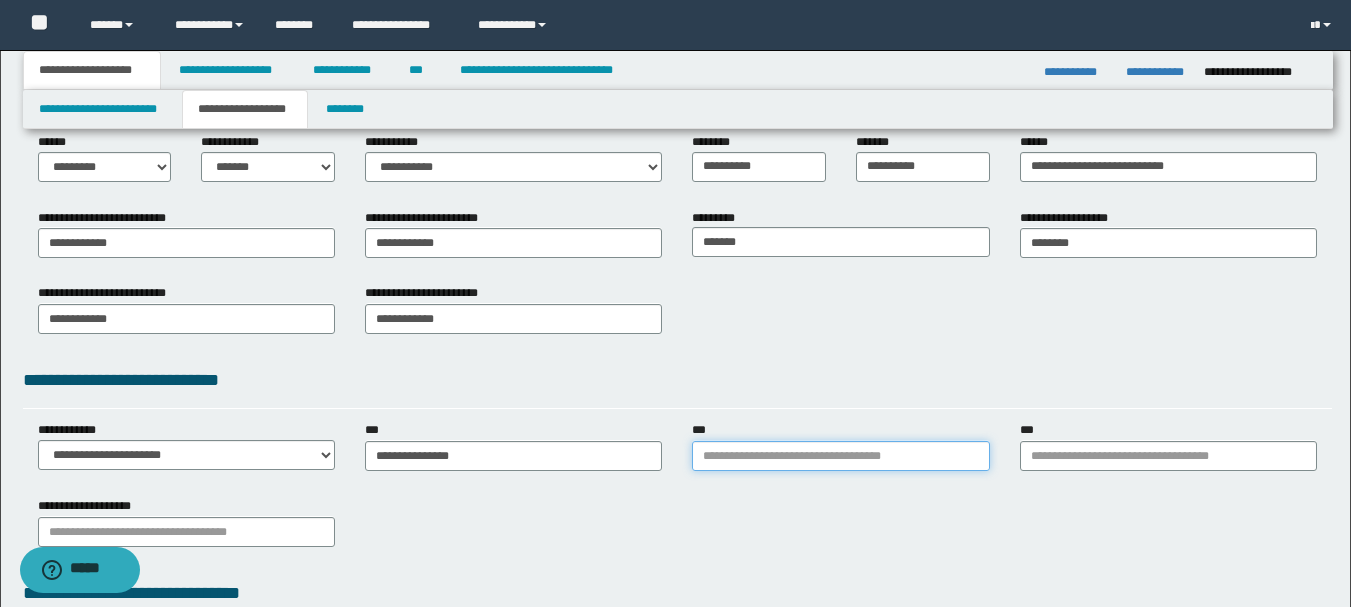 click on "***" at bounding box center [840, 456] 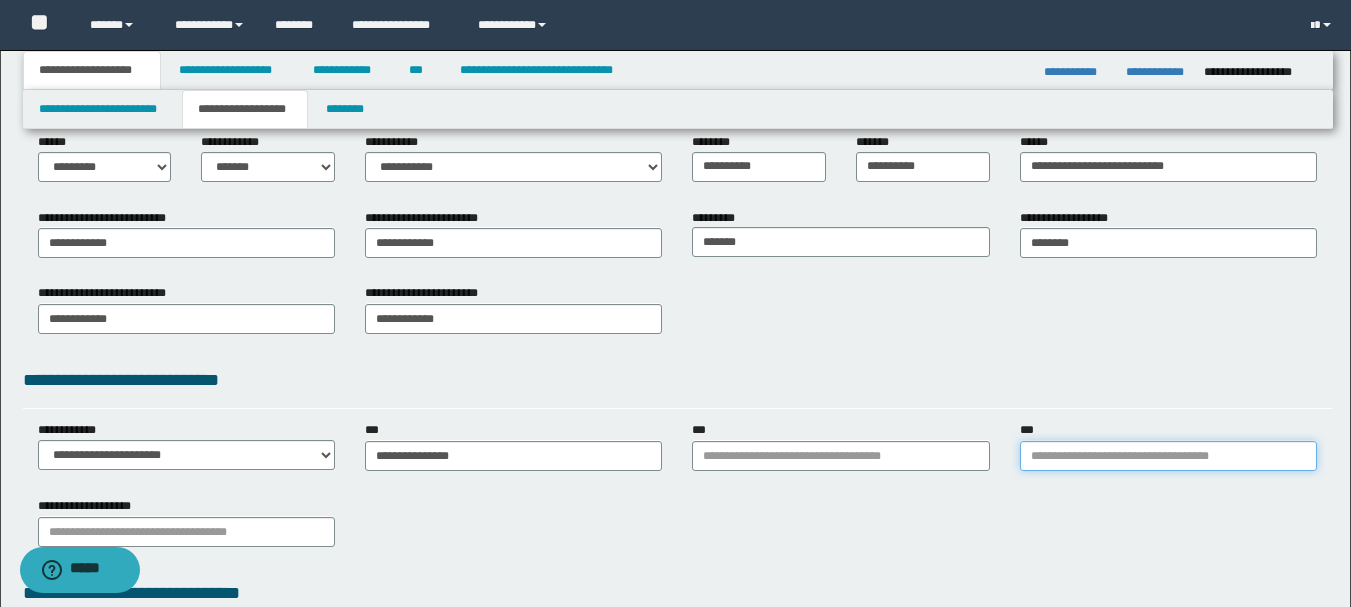 click on "***" at bounding box center (1168, 456) 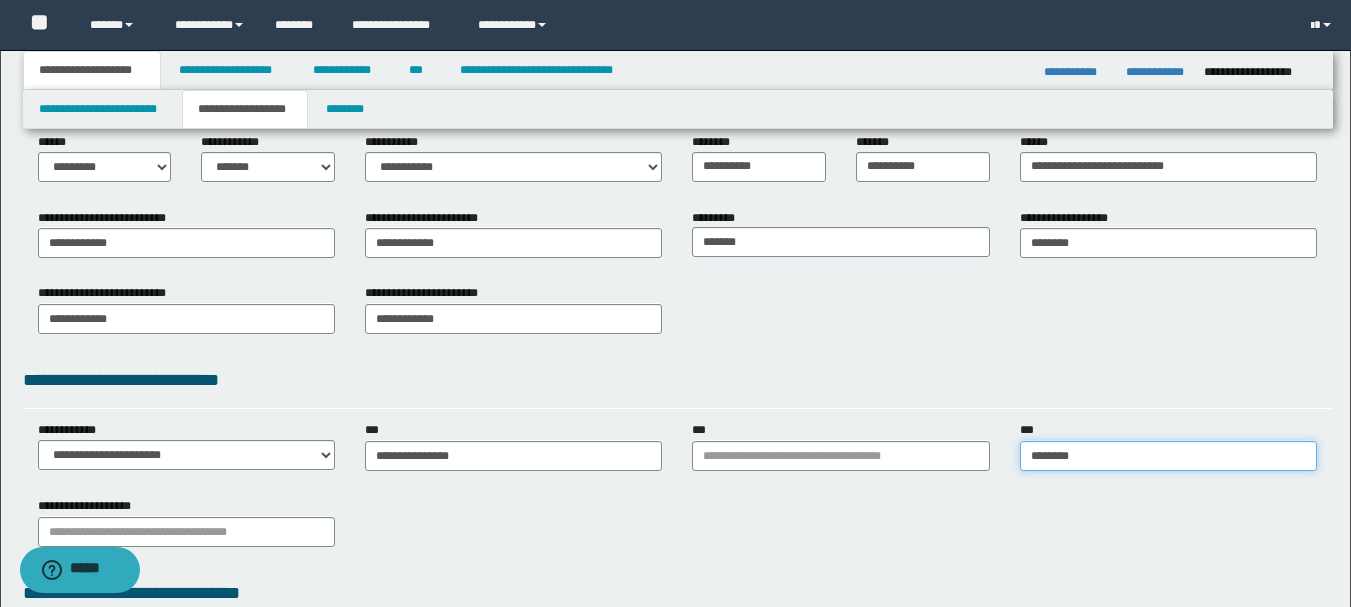 type on "*********" 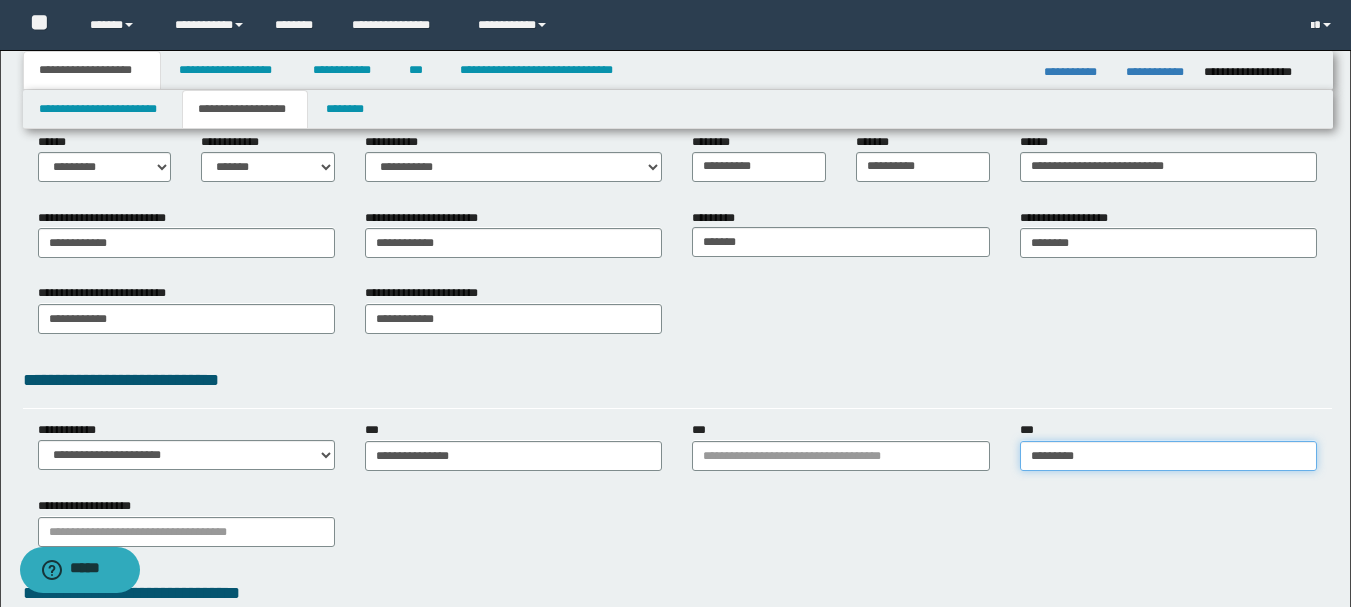 type on "*********" 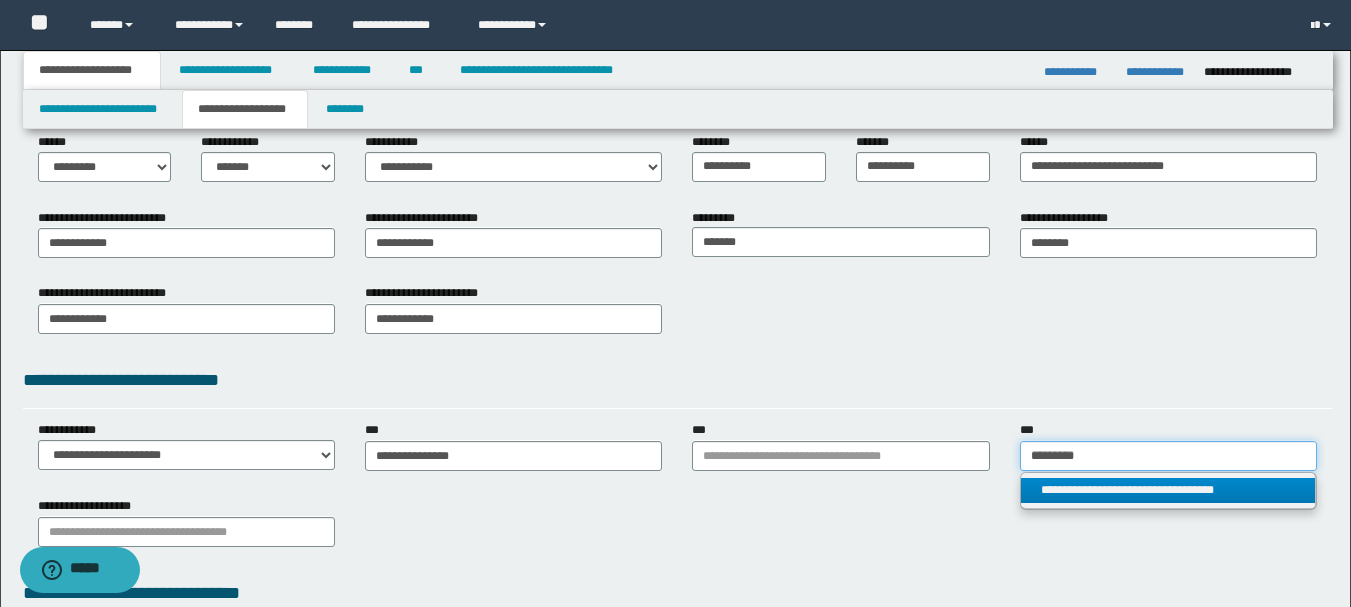 type on "*********" 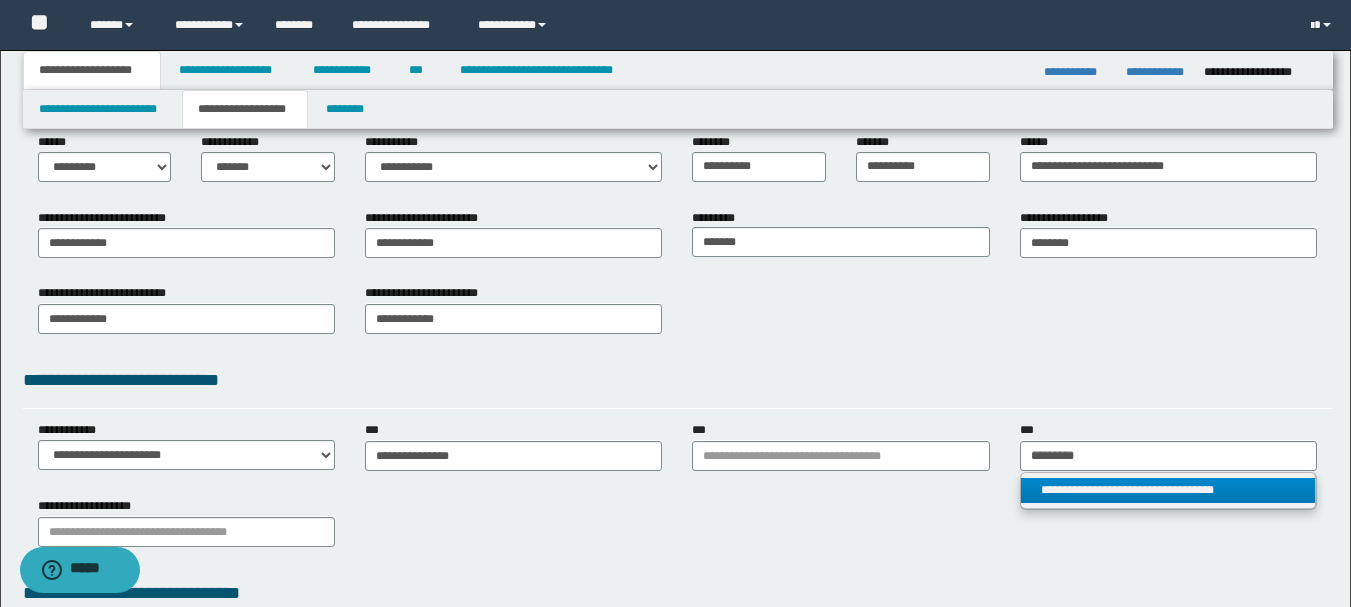 click on "**********" at bounding box center [1168, 490] 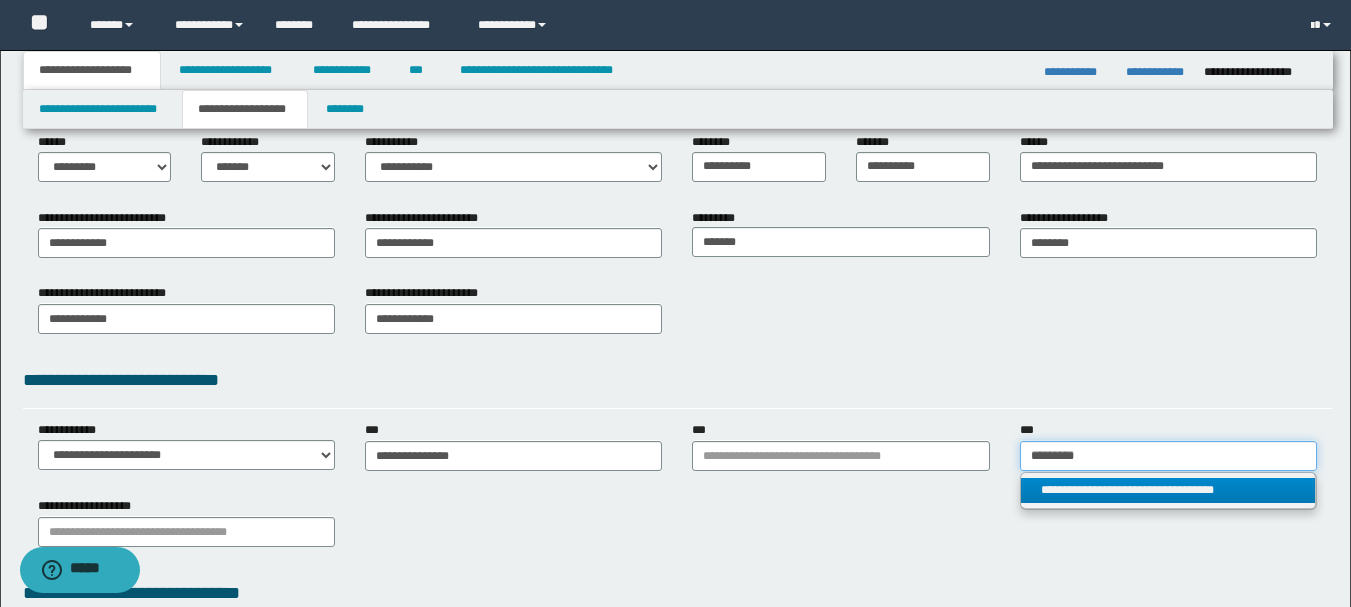 type 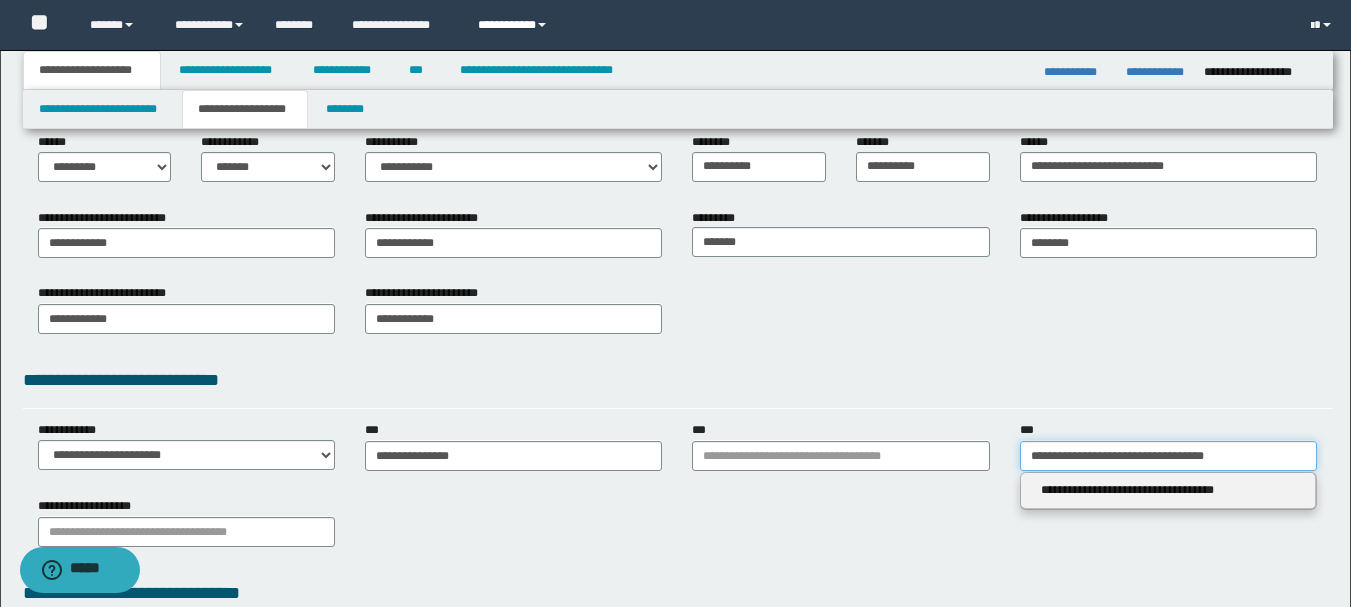 type on "**********" 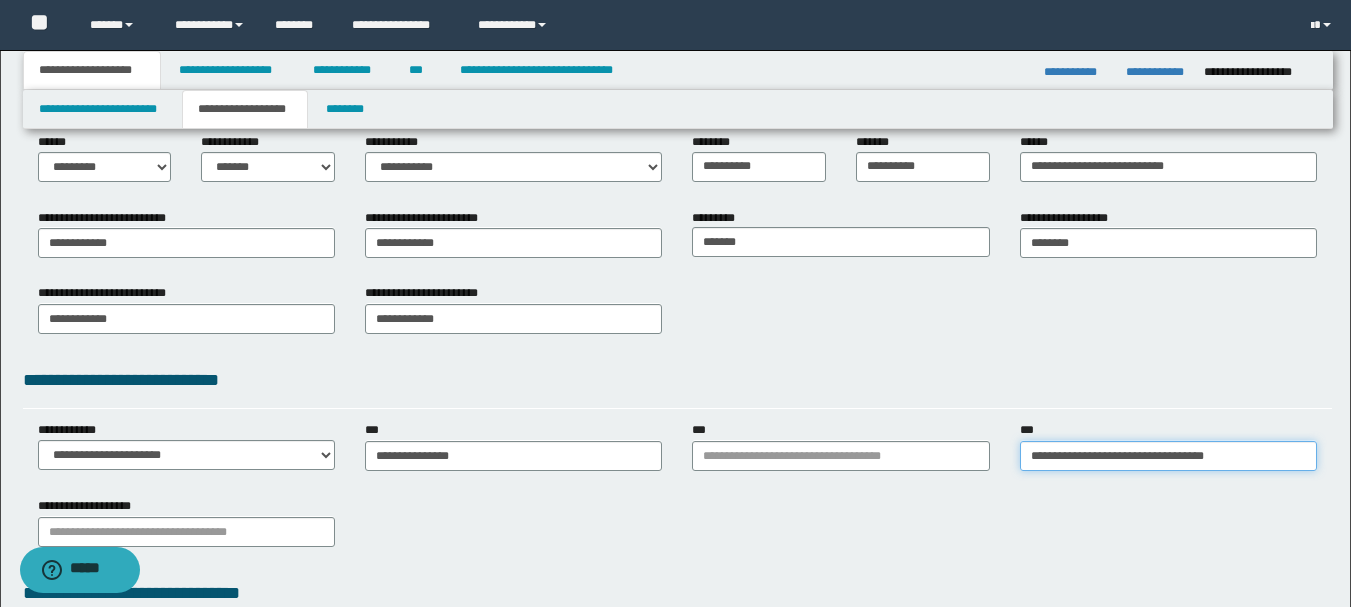 type on "**********" 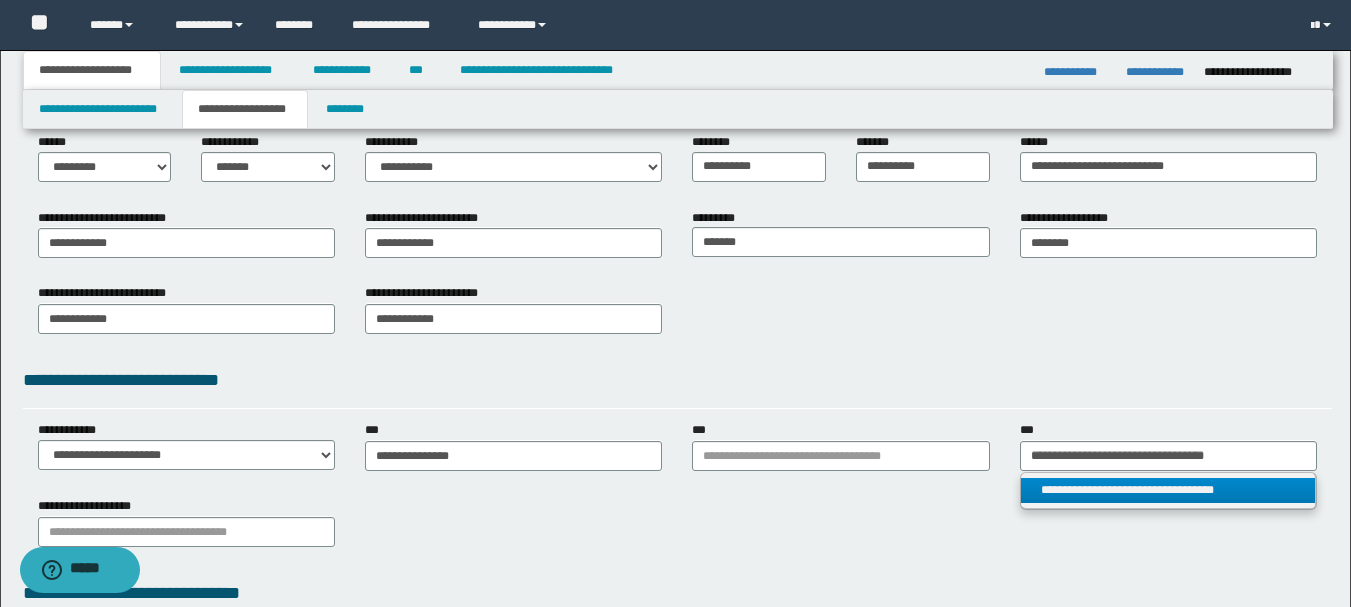 click on "**********" at bounding box center (1168, 490) 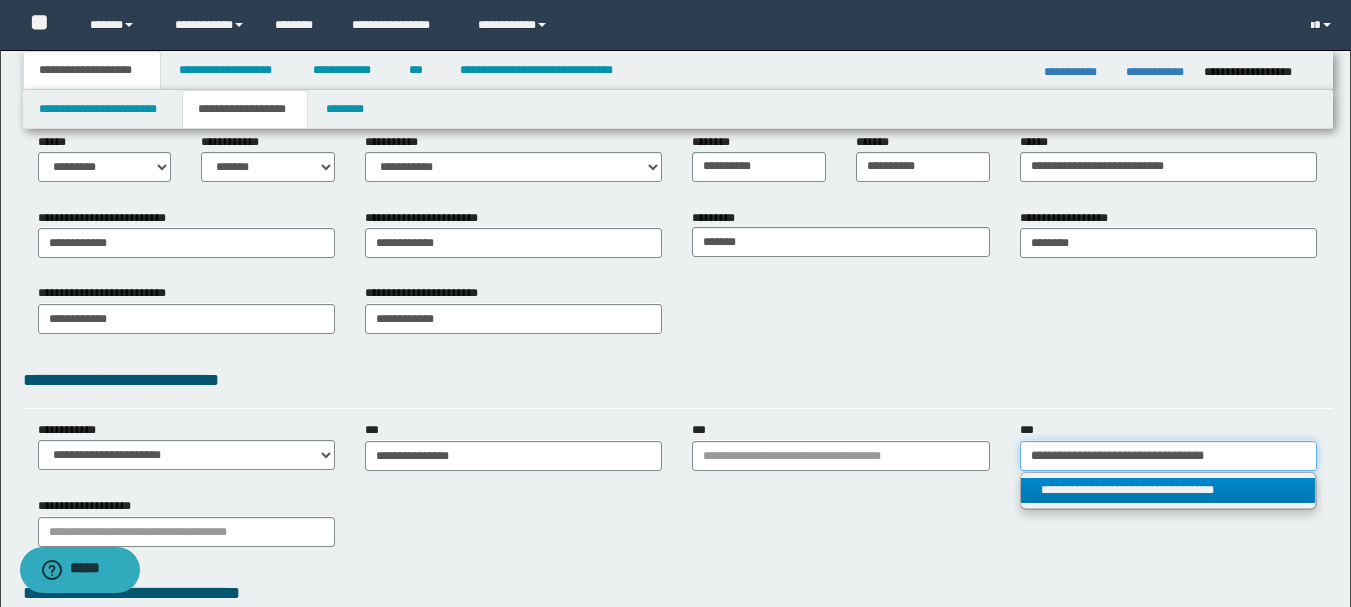 type 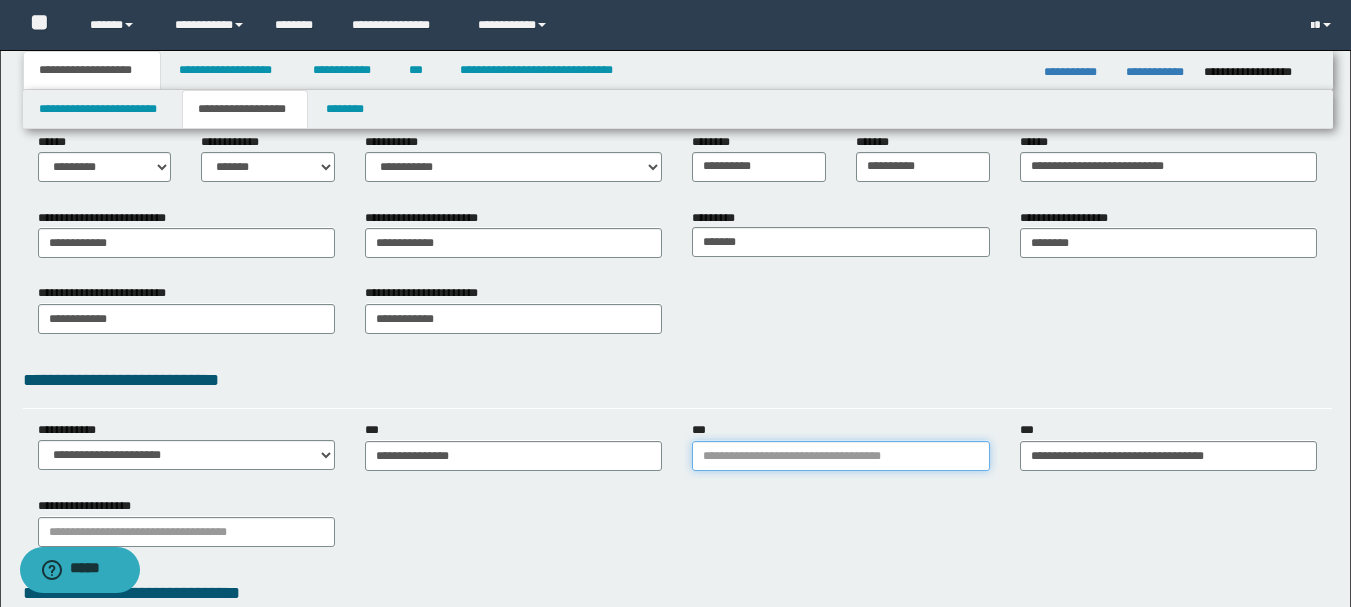 click on "***" at bounding box center (840, 456) 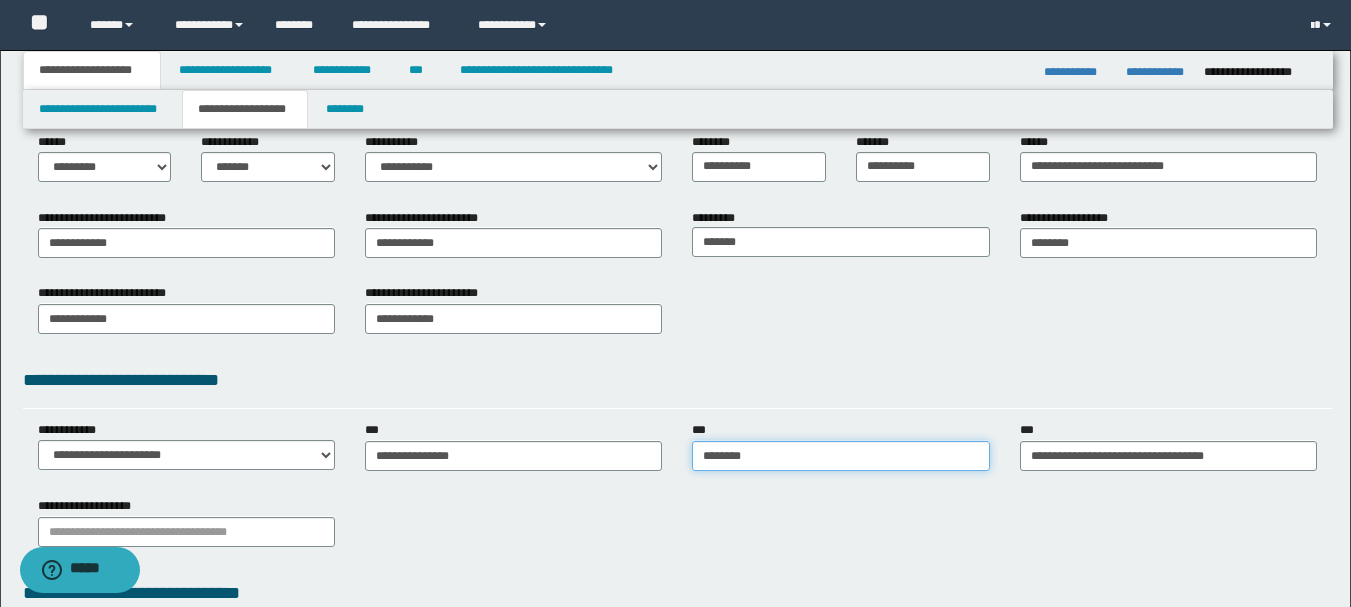 type on "*********" 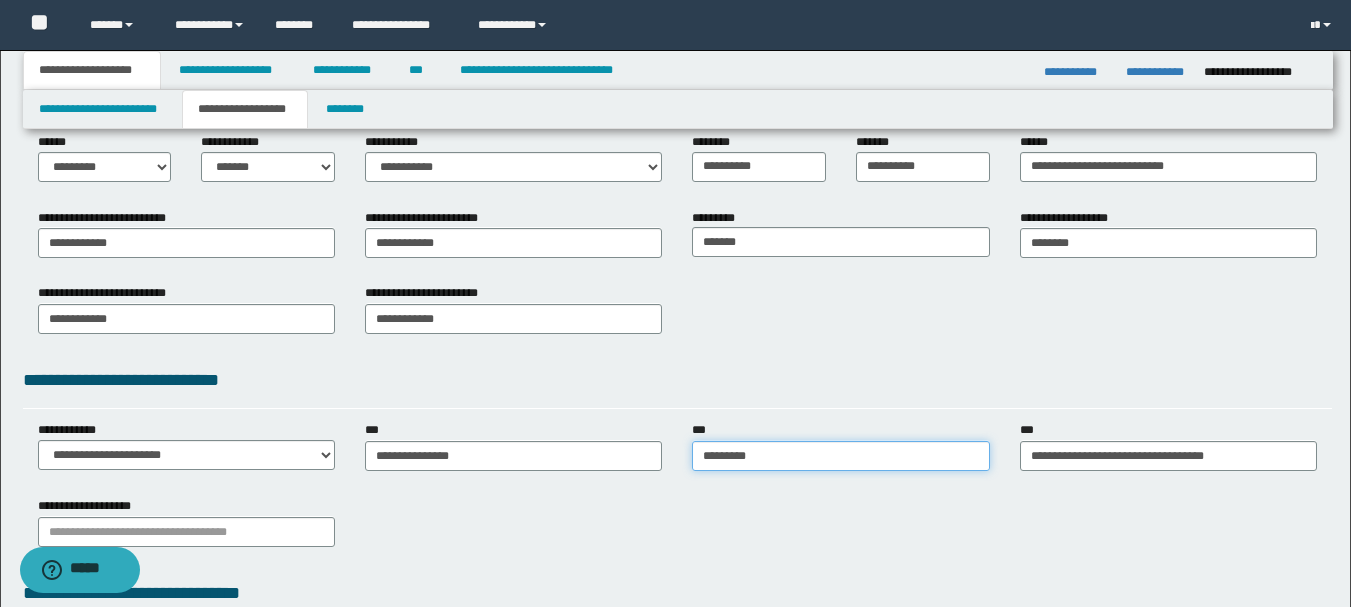 type on "*********" 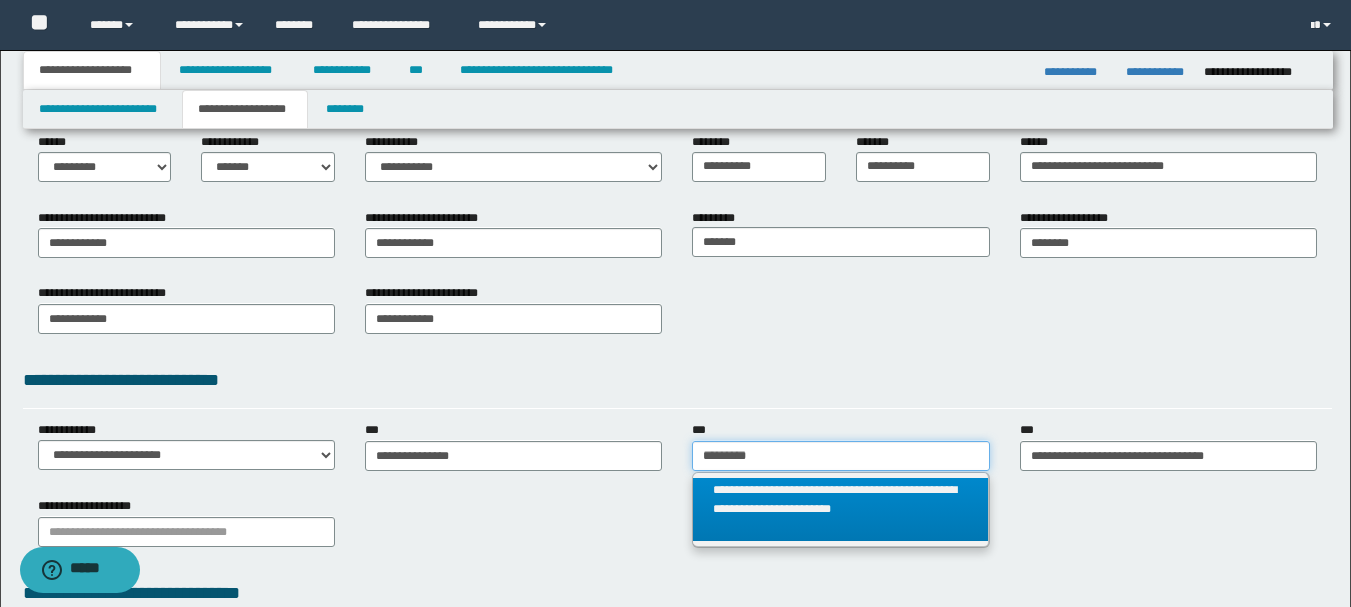 type on "*********" 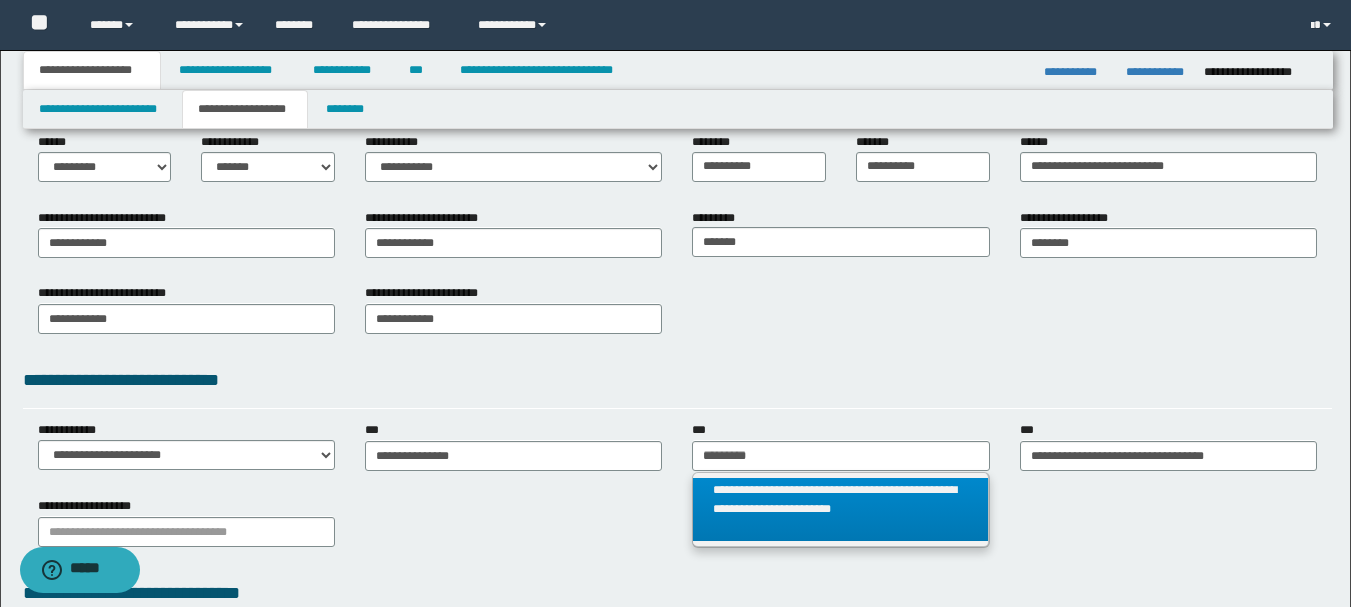 type 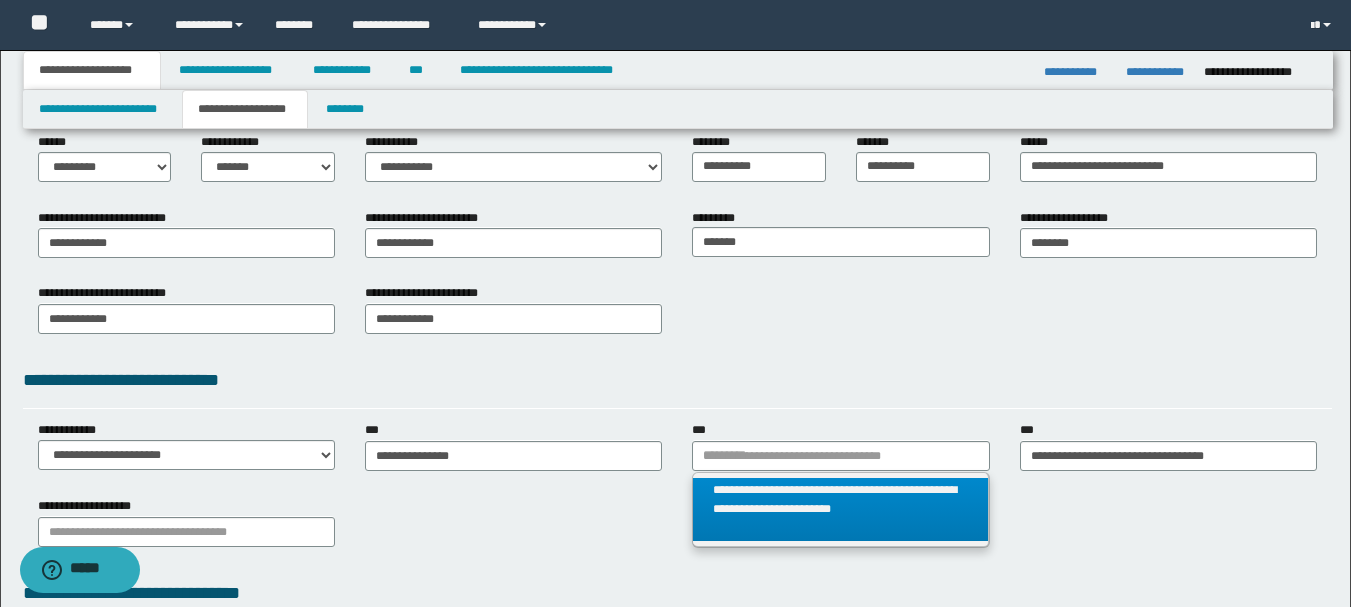 click on "**********" at bounding box center (840, 509) 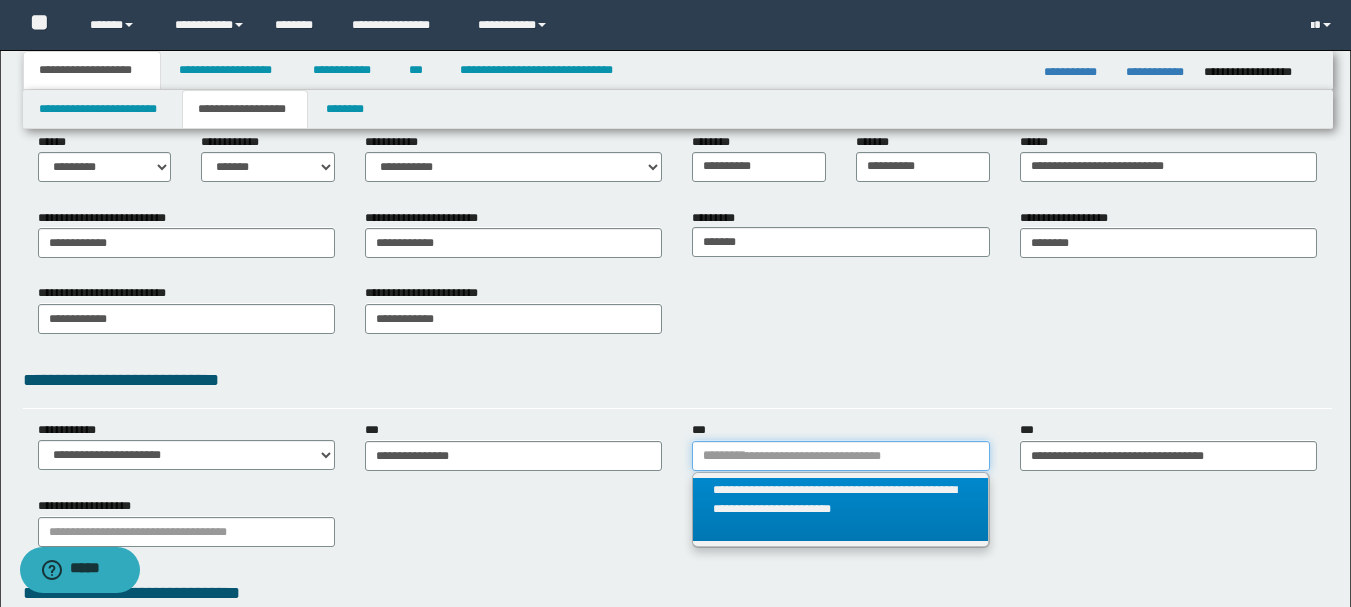 type 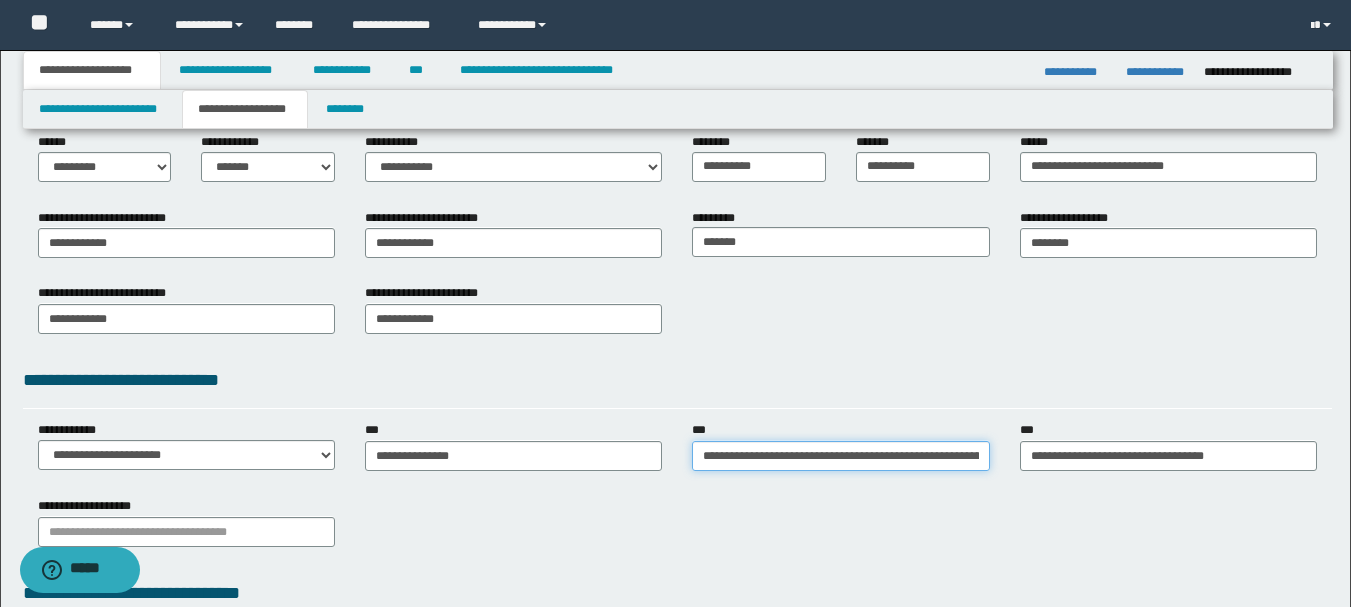 scroll, scrollTop: 0, scrollLeft: 213, axis: horizontal 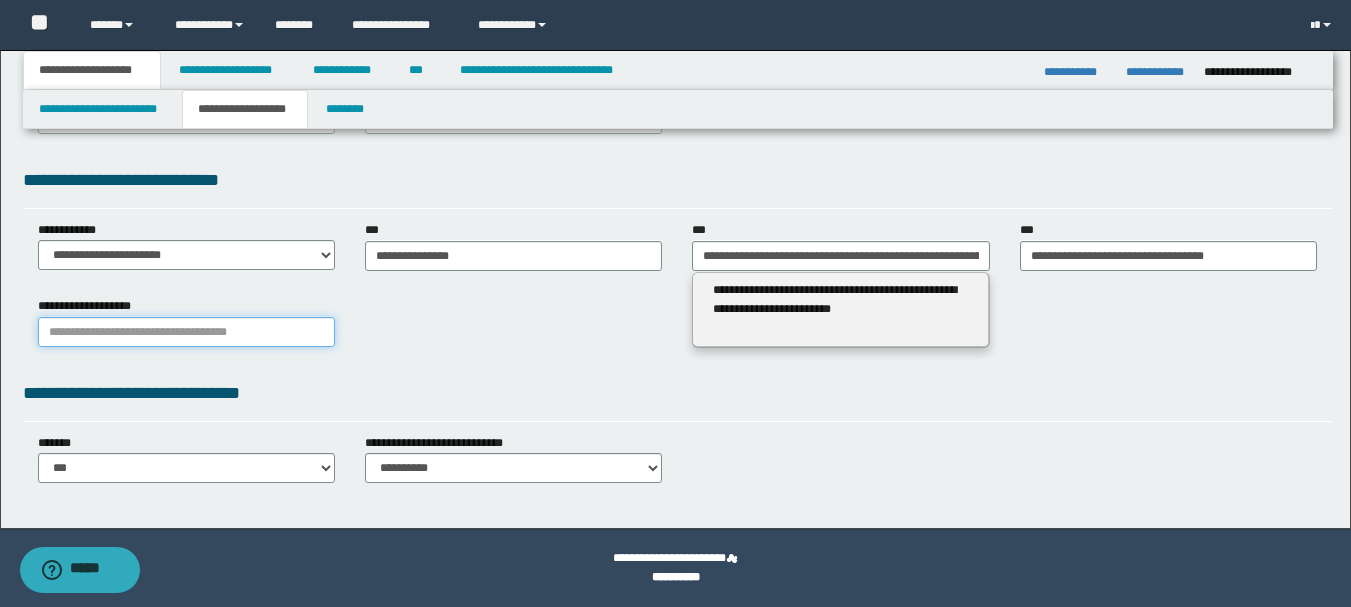 click on "**********" at bounding box center (186, 332) 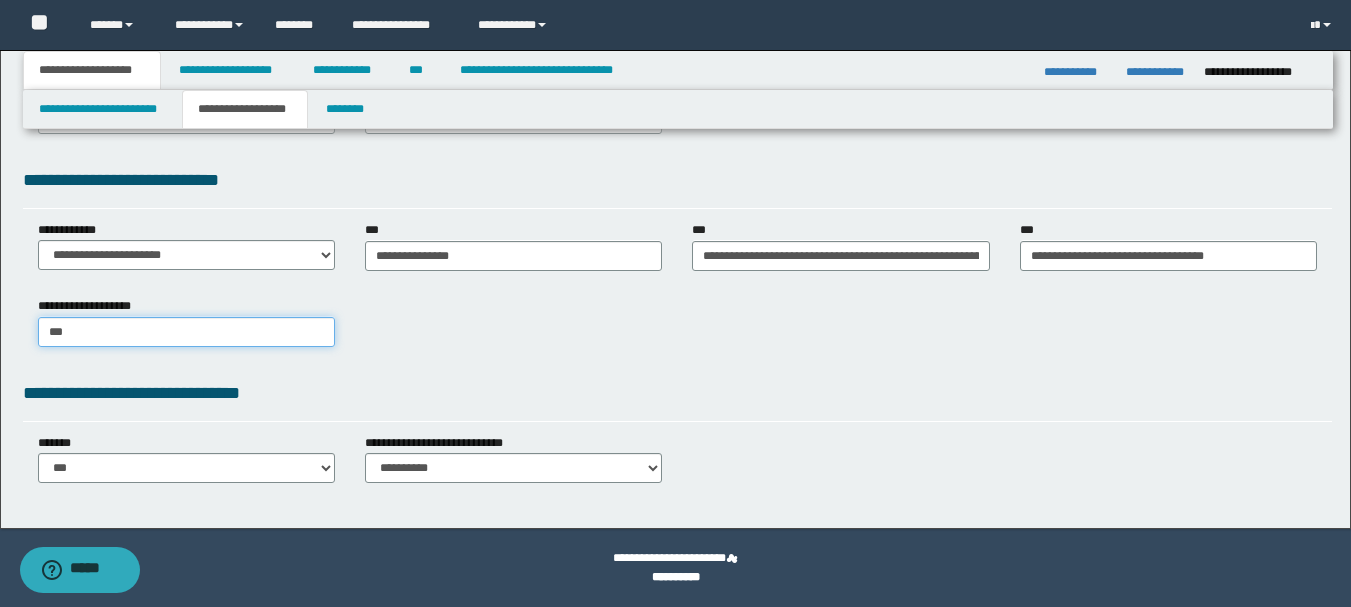 type on "****" 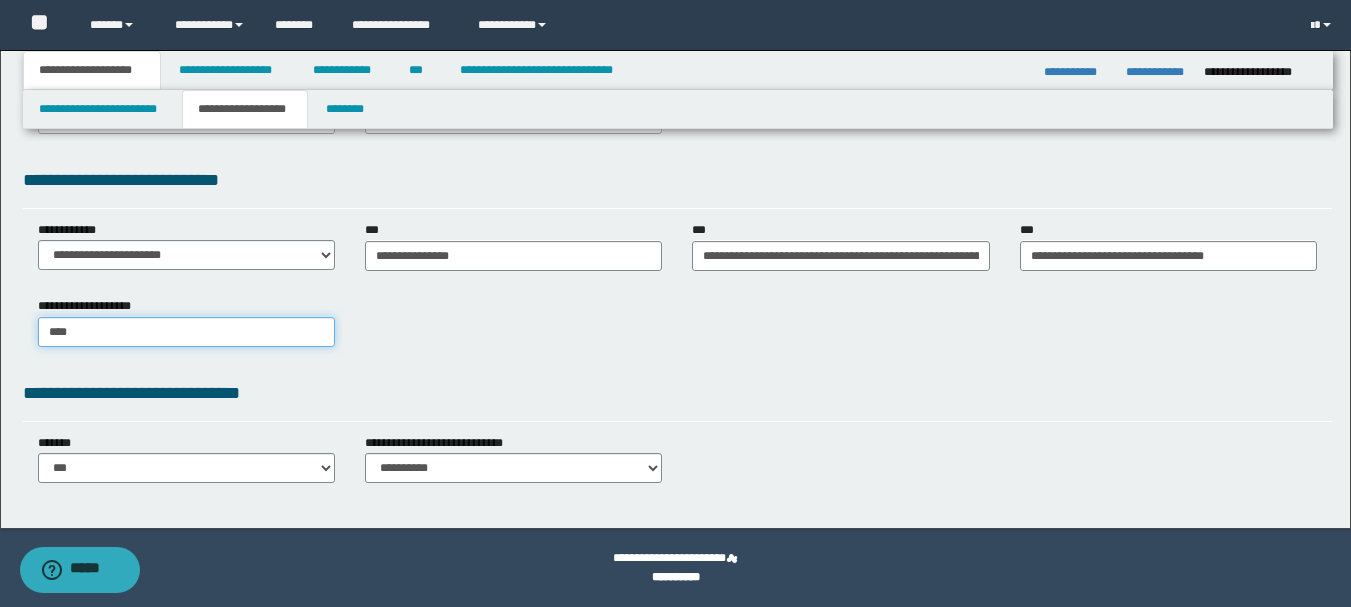 type on "****" 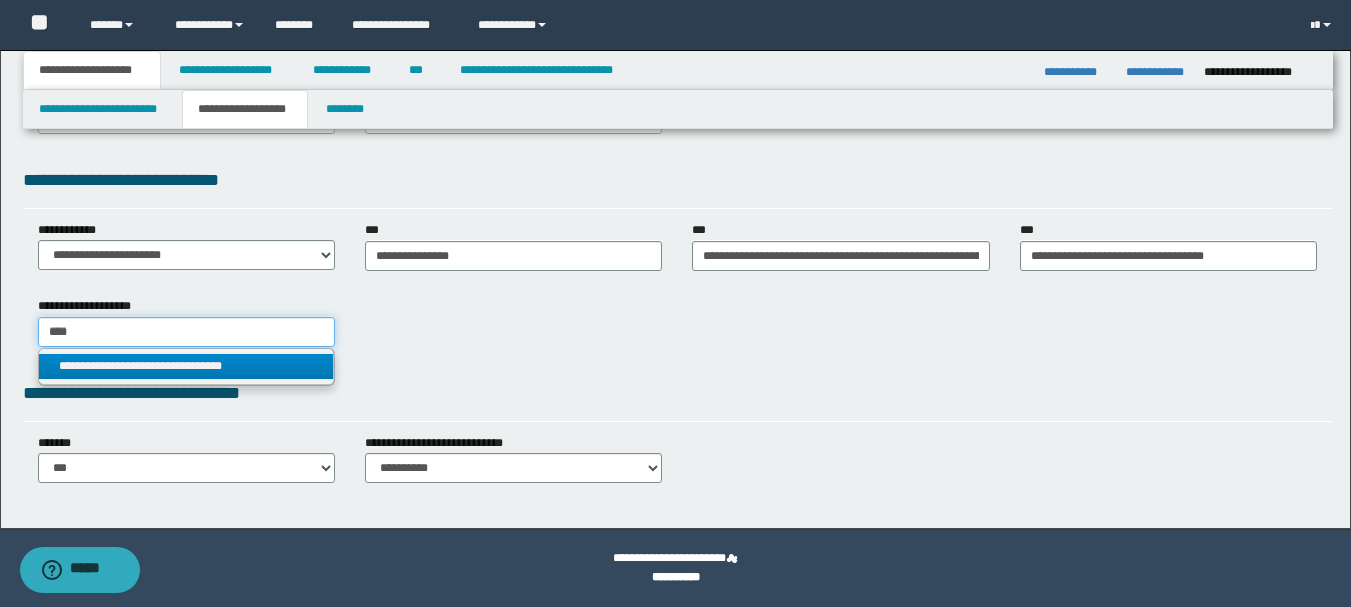 type on "****" 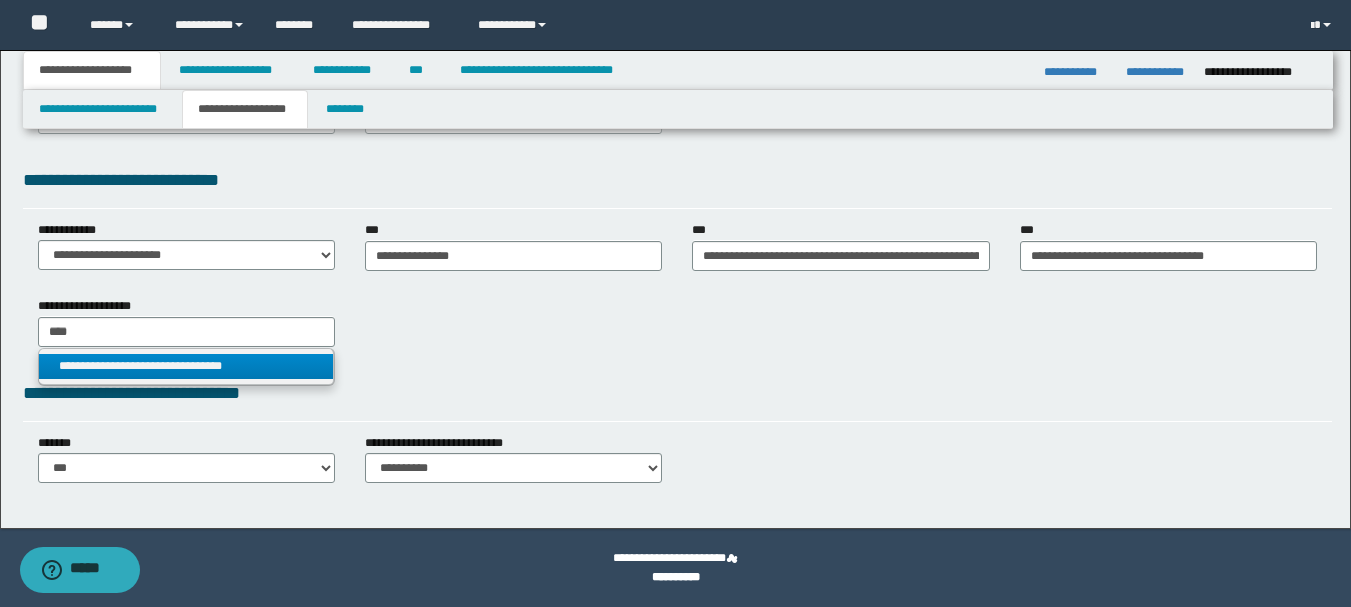 click on "**********" at bounding box center (186, 366) 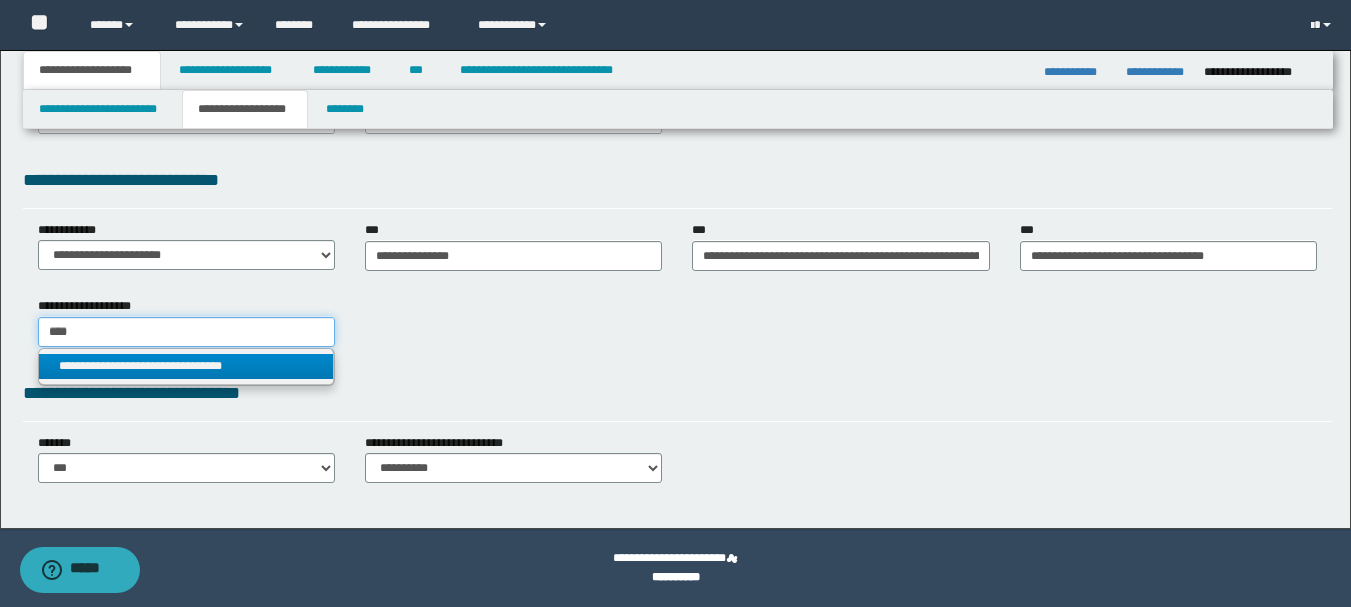 type 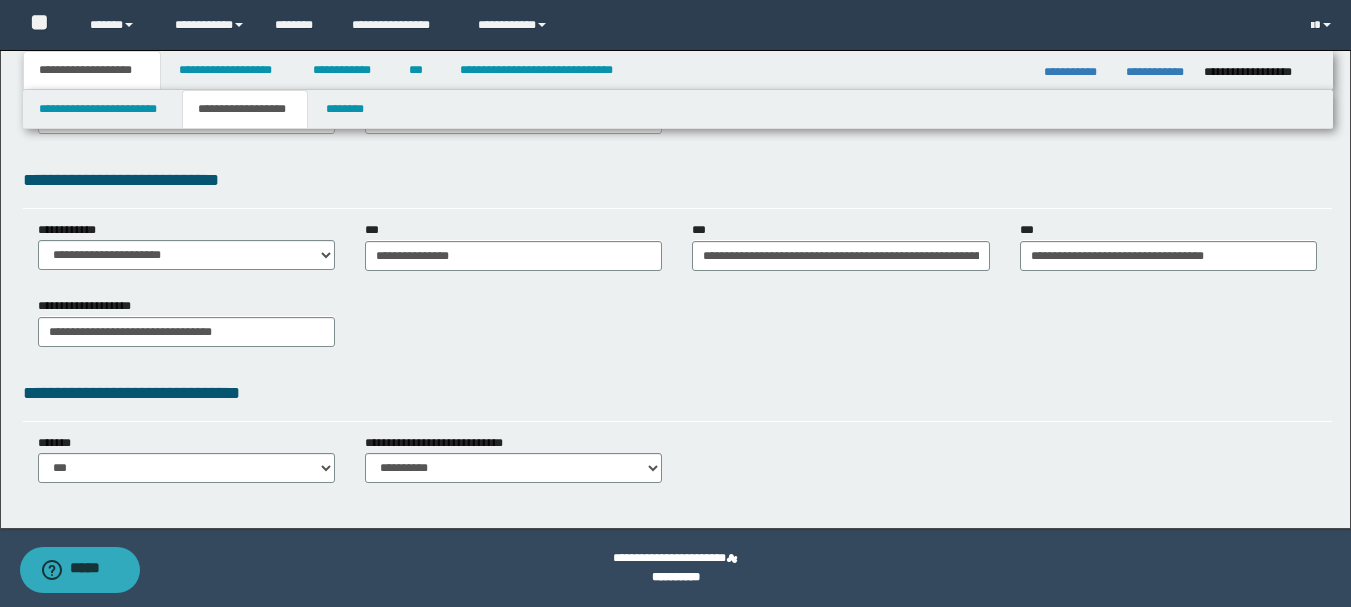click on "**********" at bounding box center [677, 329] 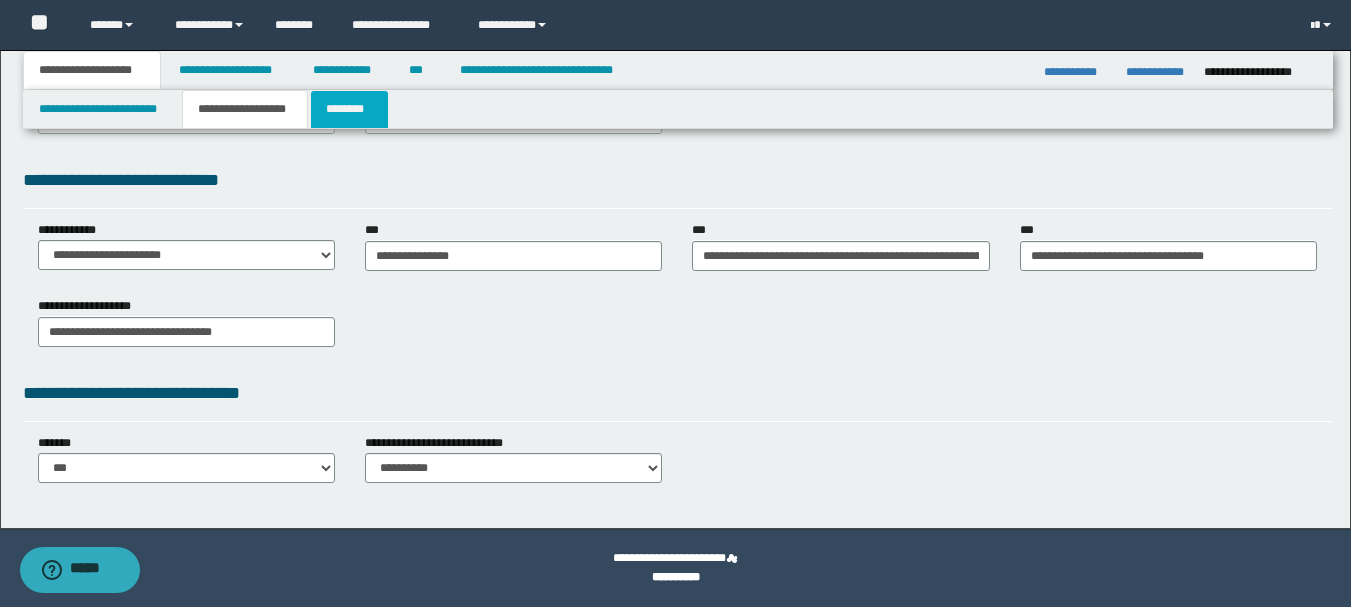 click on "********" at bounding box center (349, 109) 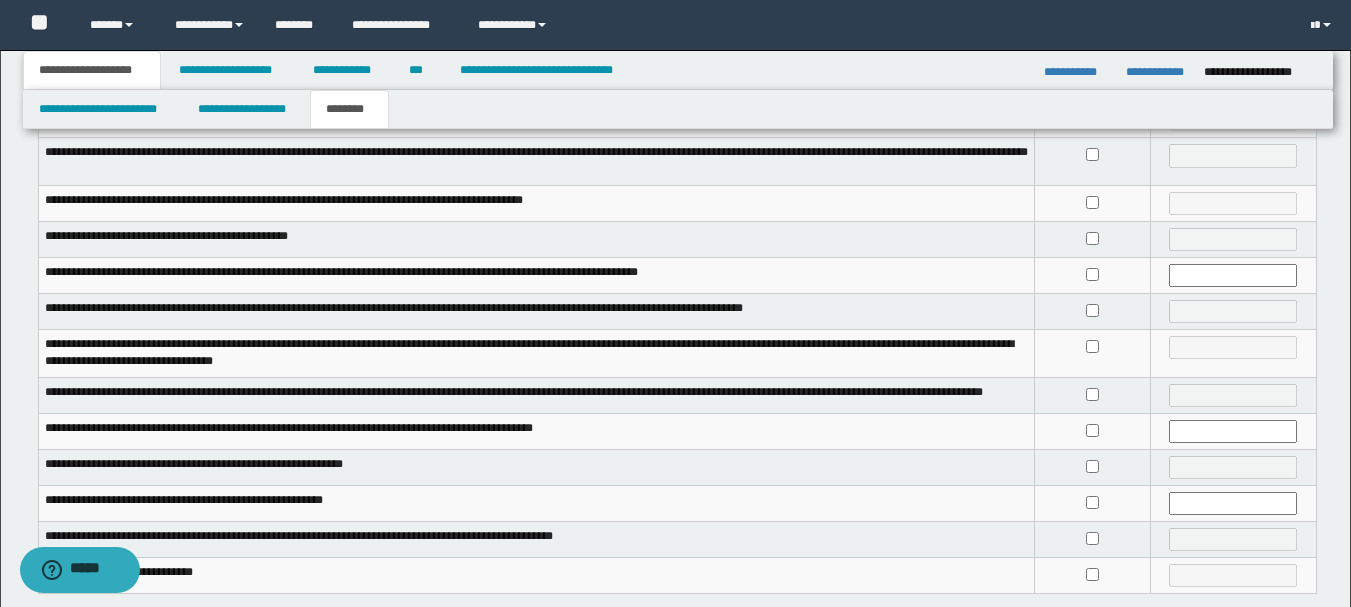 scroll, scrollTop: 535, scrollLeft: 0, axis: vertical 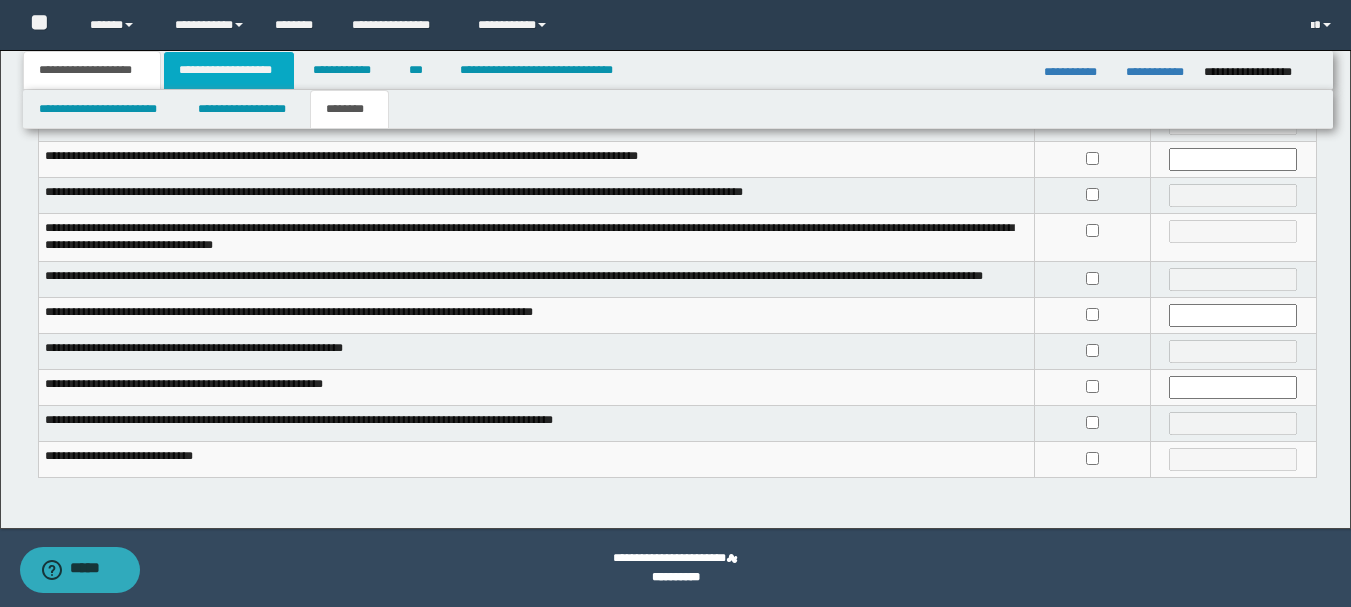 click on "**********" at bounding box center (229, 70) 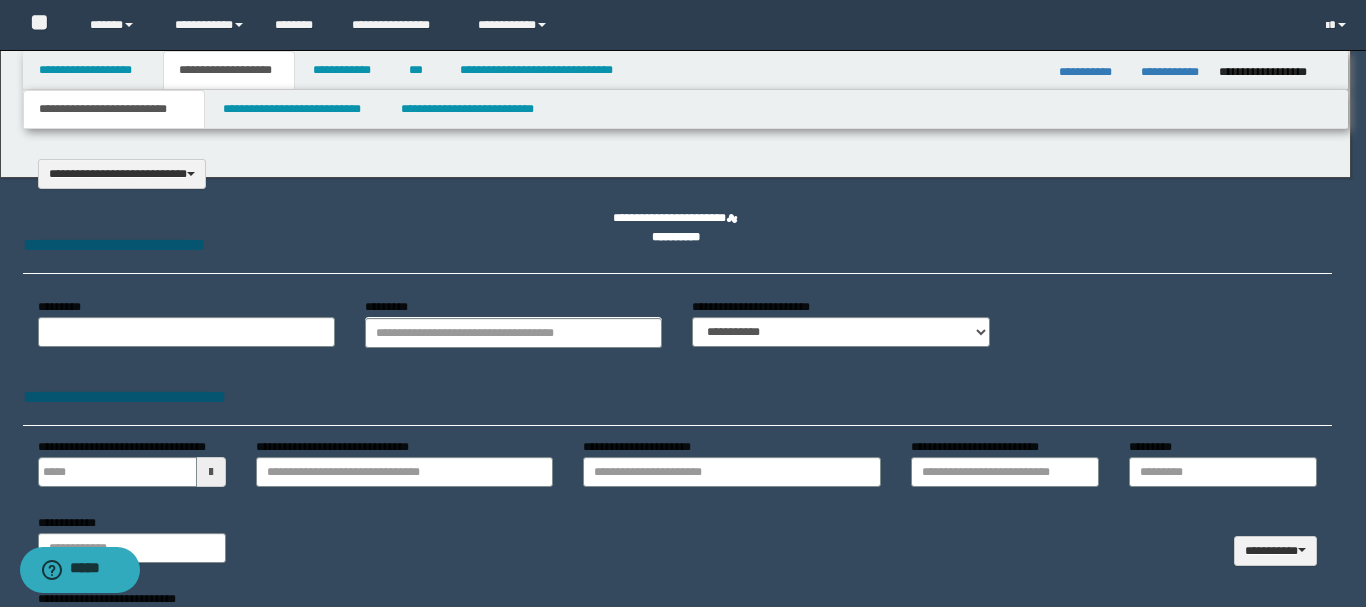 type on "**********" 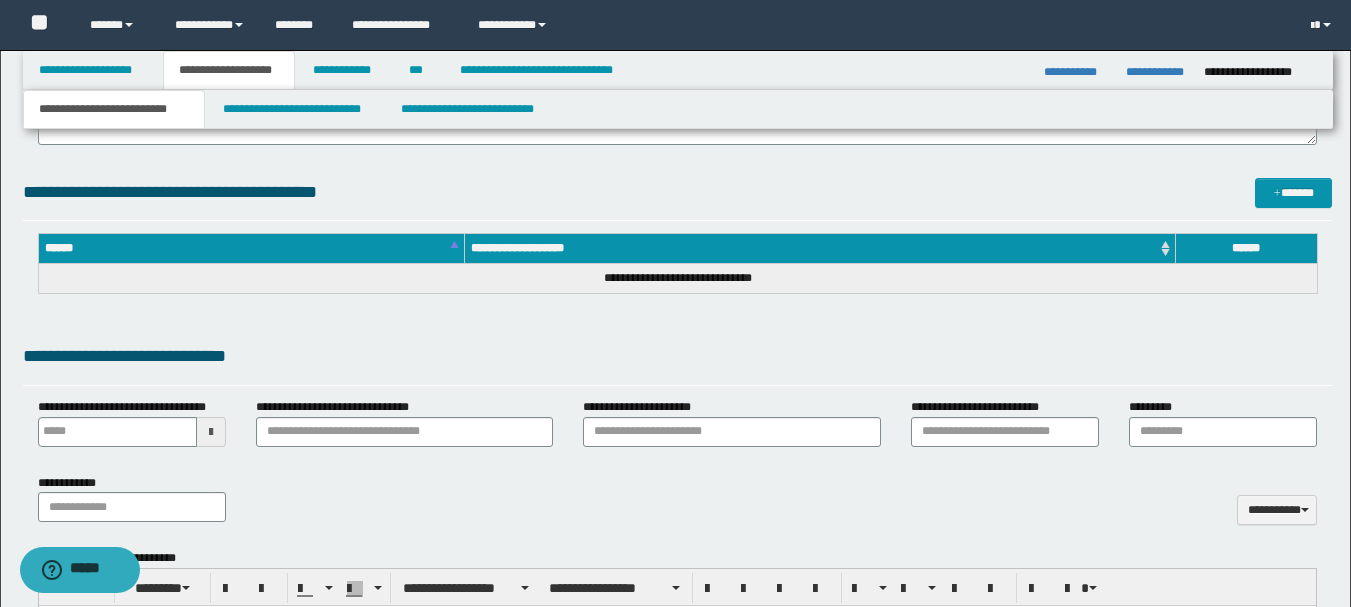 scroll, scrollTop: 1000, scrollLeft: 0, axis: vertical 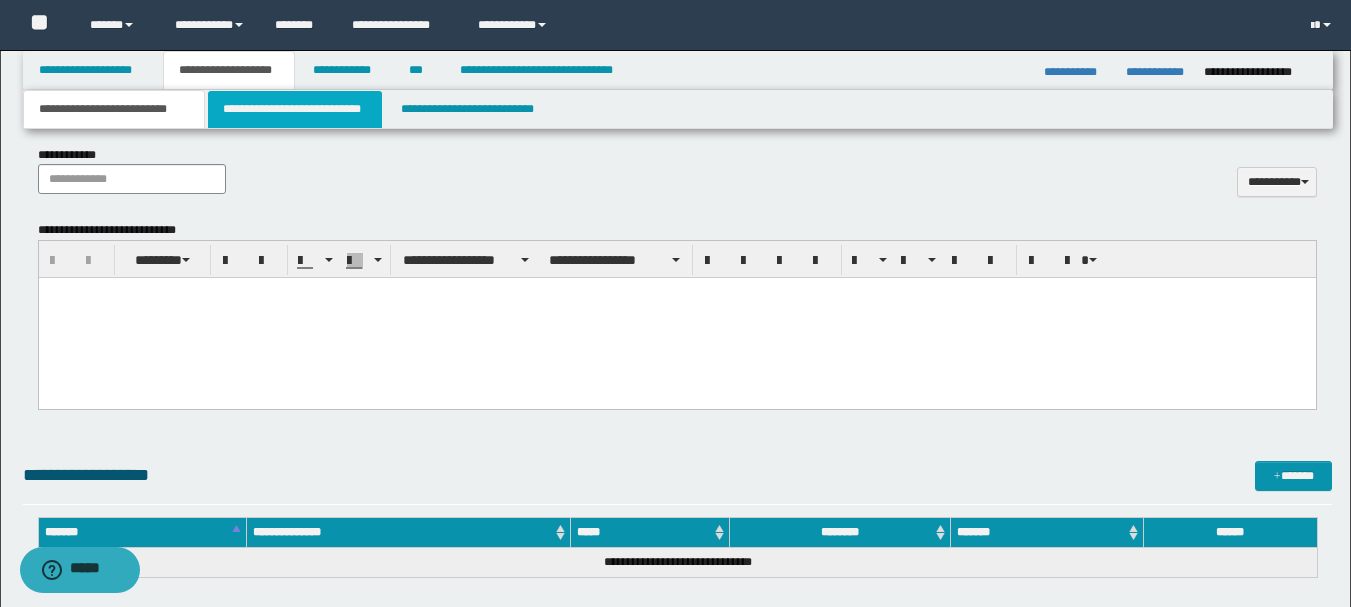 click on "**********" at bounding box center (295, 109) 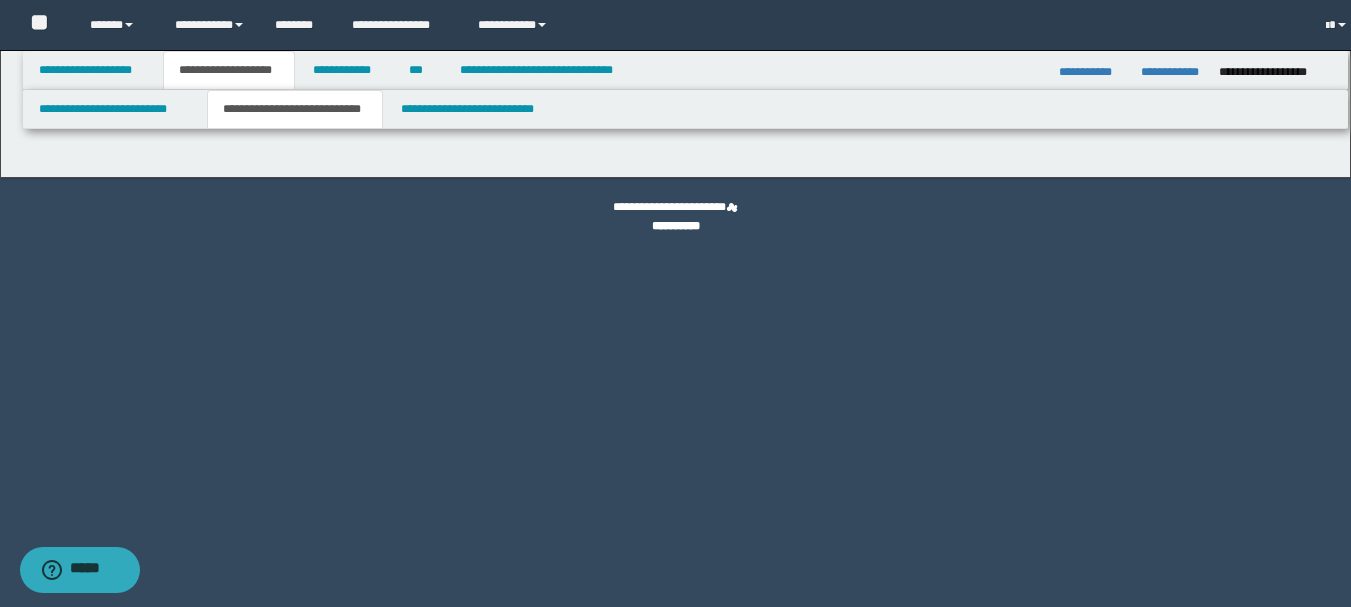 scroll, scrollTop: 0, scrollLeft: 0, axis: both 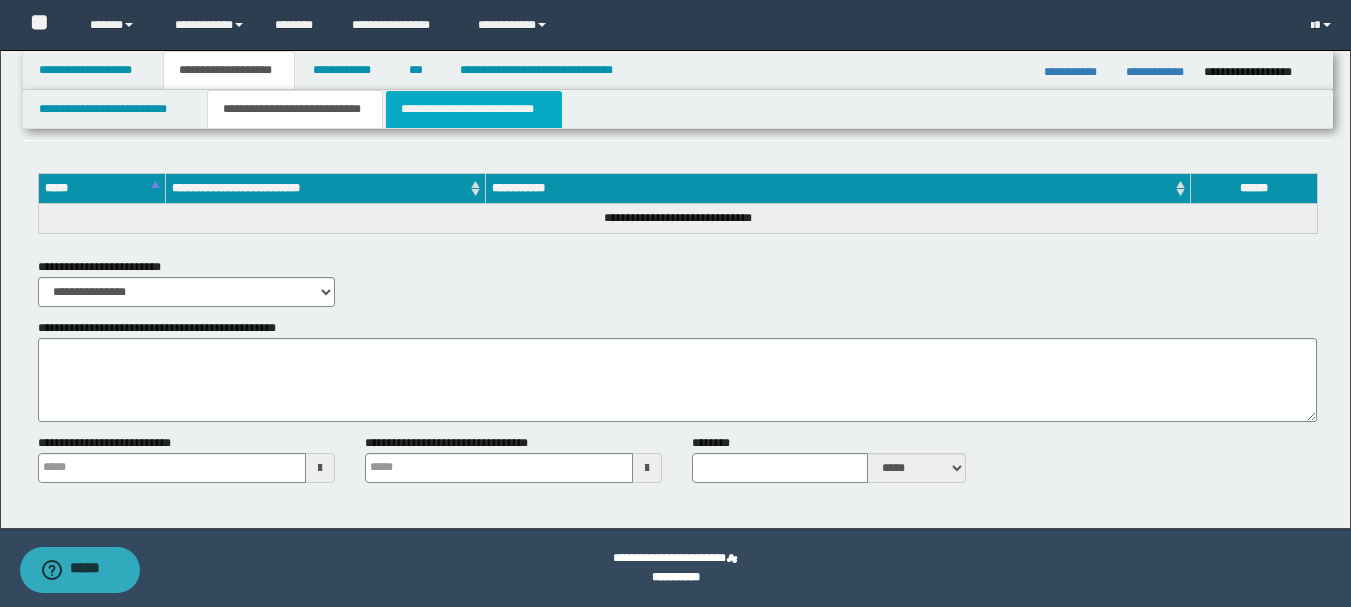 click on "**********" at bounding box center (474, 109) 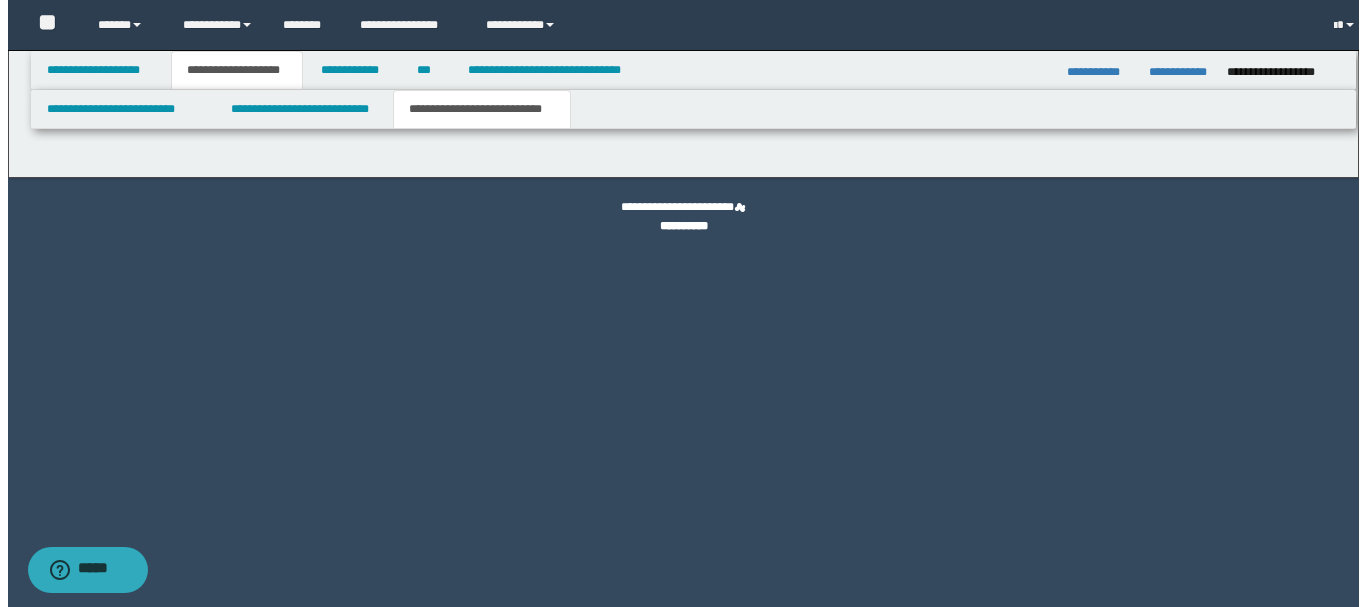 scroll, scrollTop: 0, scrollLeft: 0, axis: both 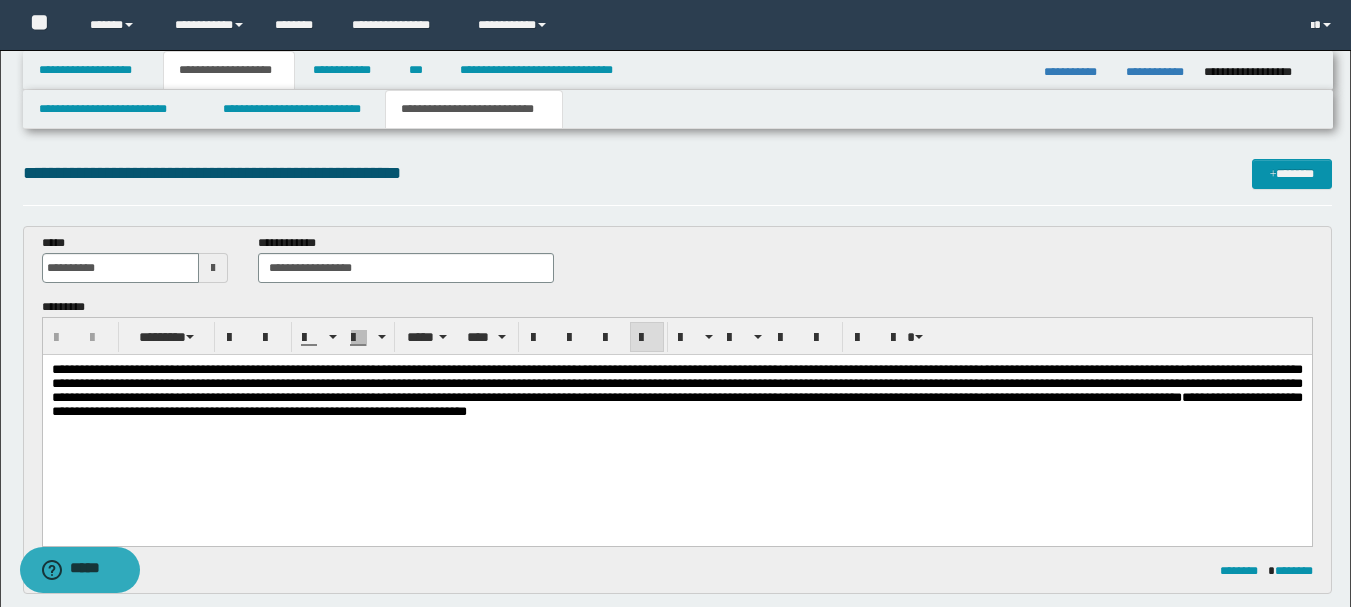 click on "**********" at bounding box center [676, 390] 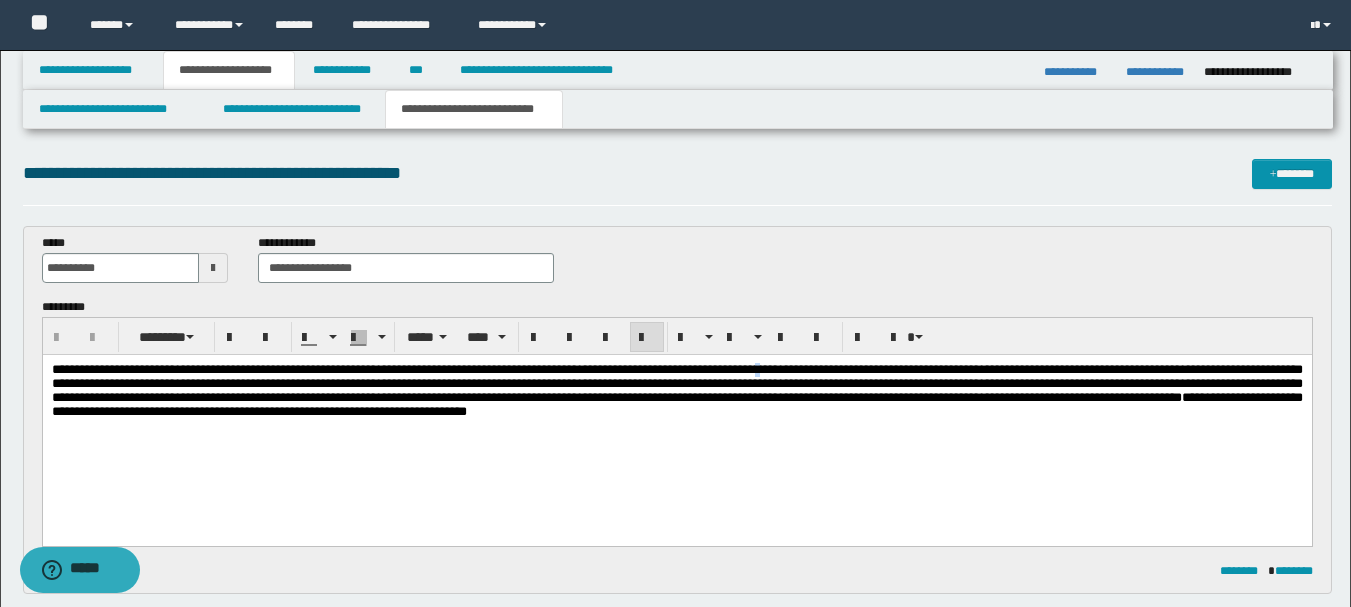 type 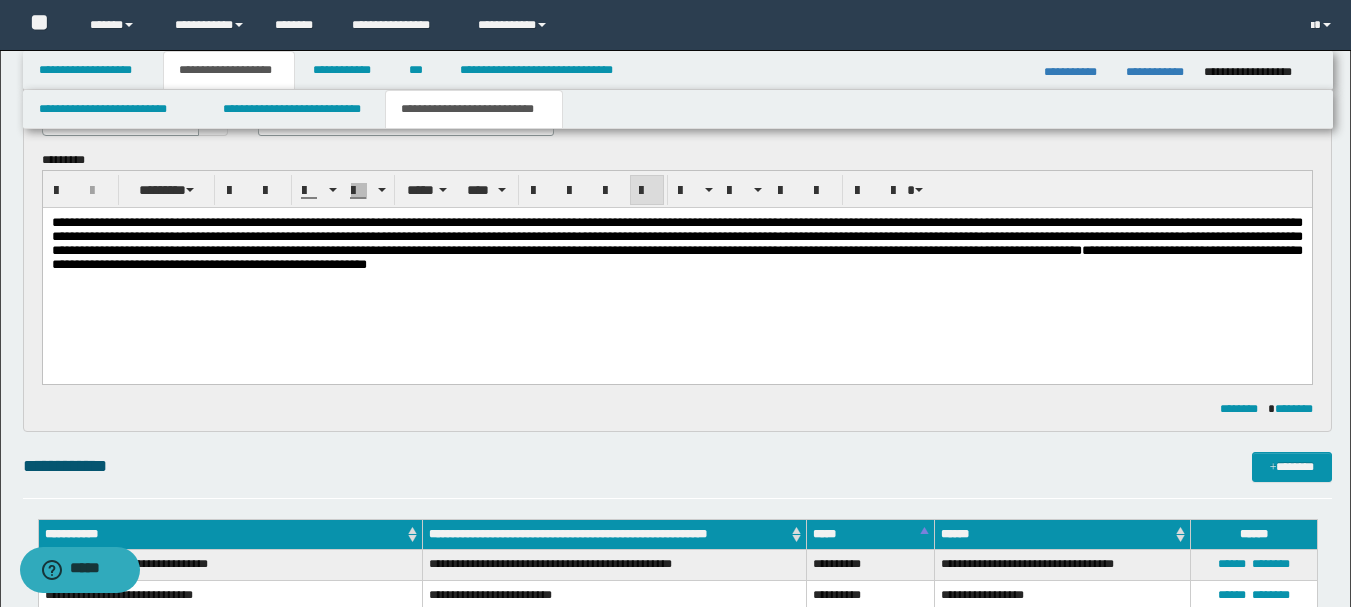 scroll, scrollTop: 100, scrollLeft: 0, axis: vertical 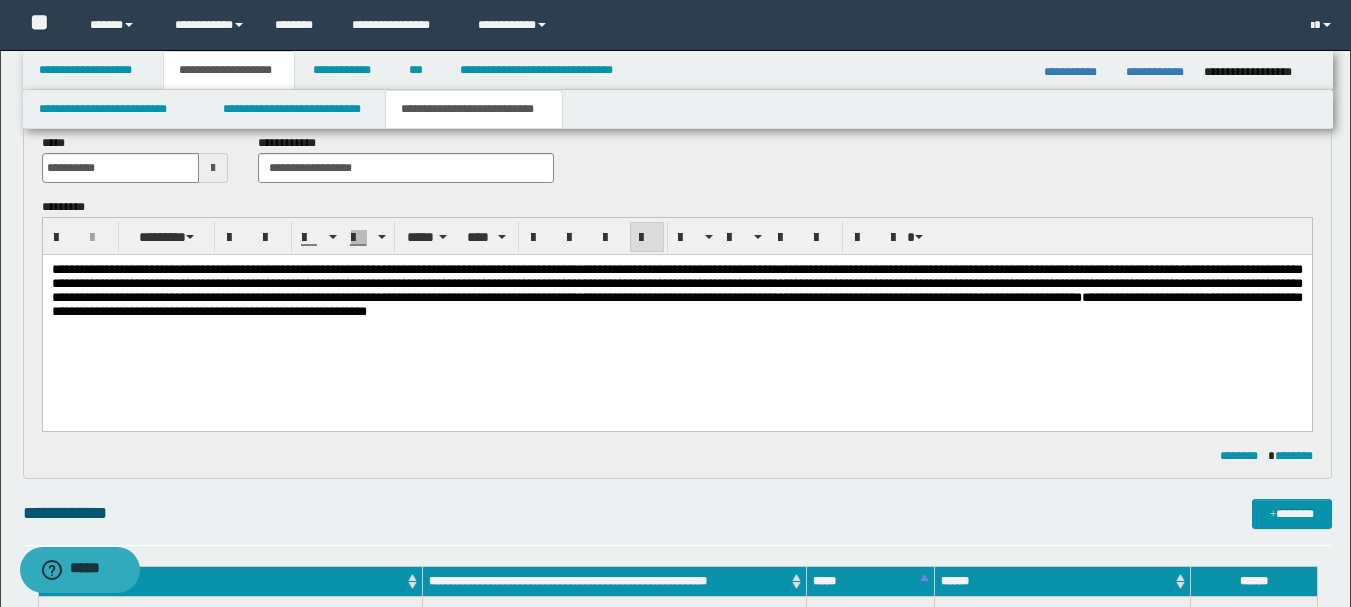 click on "**********" at bounding box center [676, 290] 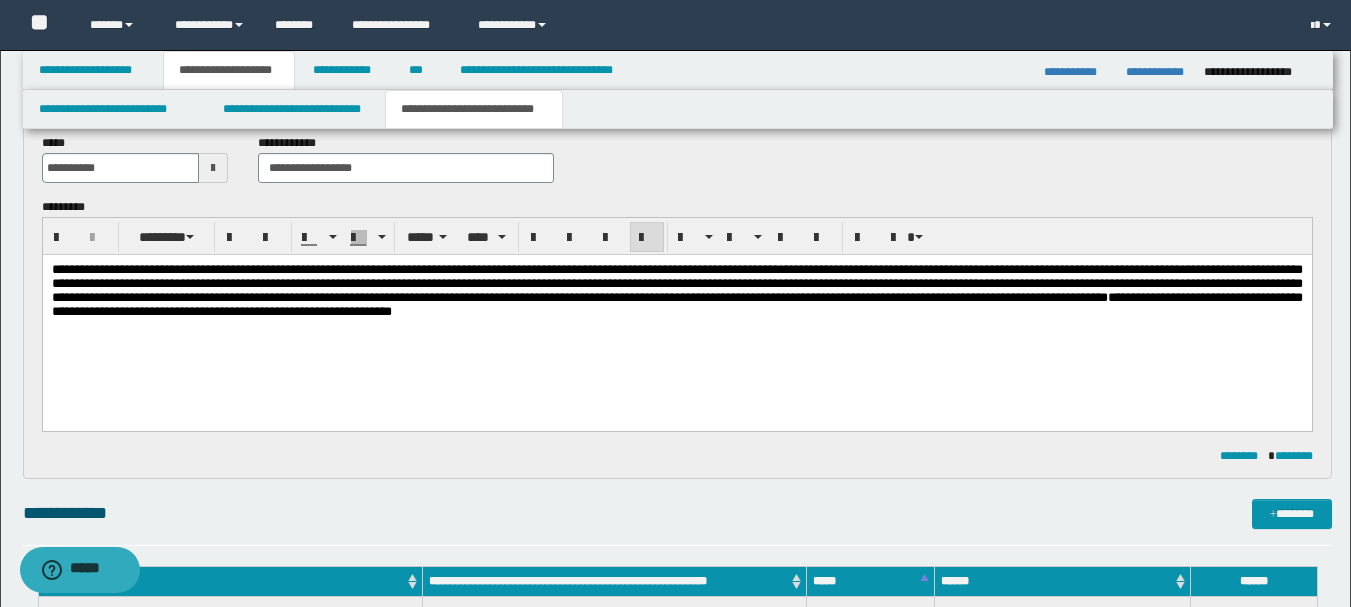 click on "**********" at bounding box center [676, 290] 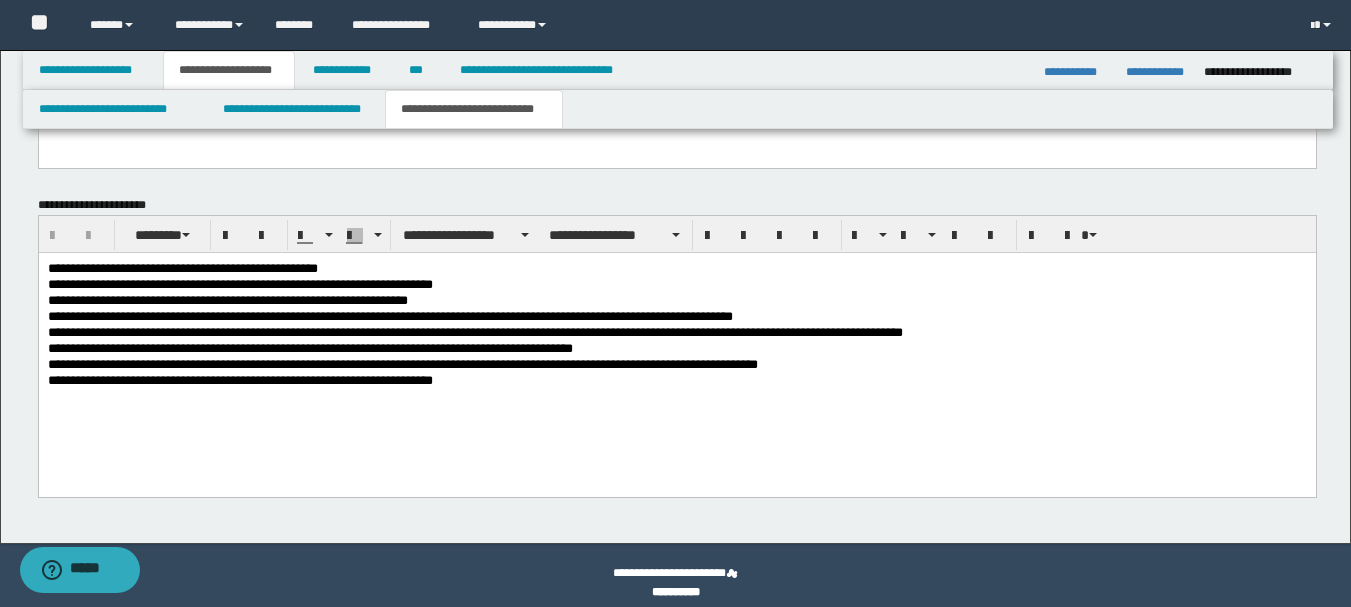scroll, scrollTop: 1375, scrollLeft: 0, axis: vertical 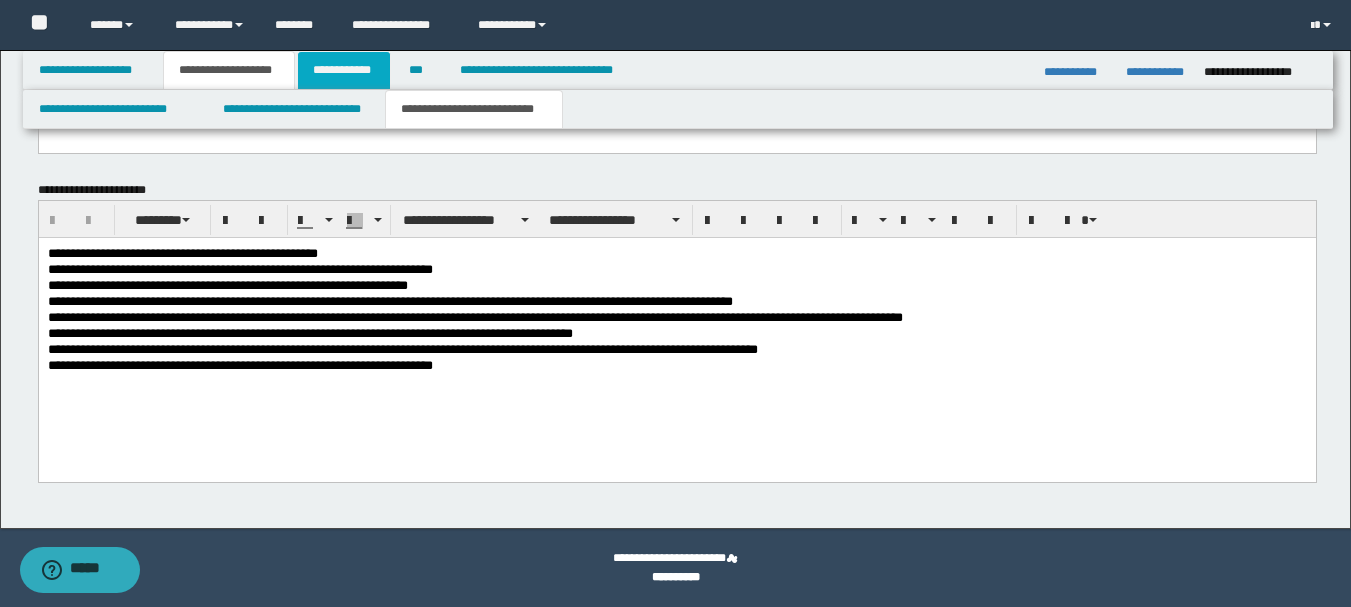 click on "**********" at bounding box center [344, 70] 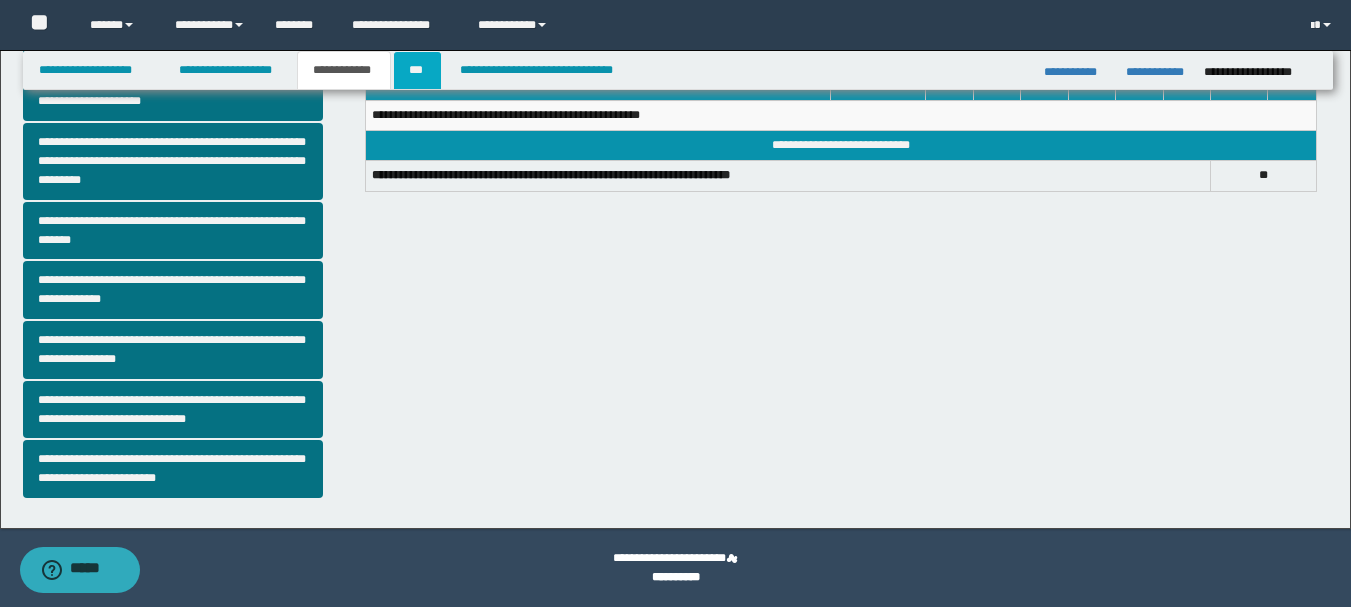 click on "***" at bounding box center [417, 70] 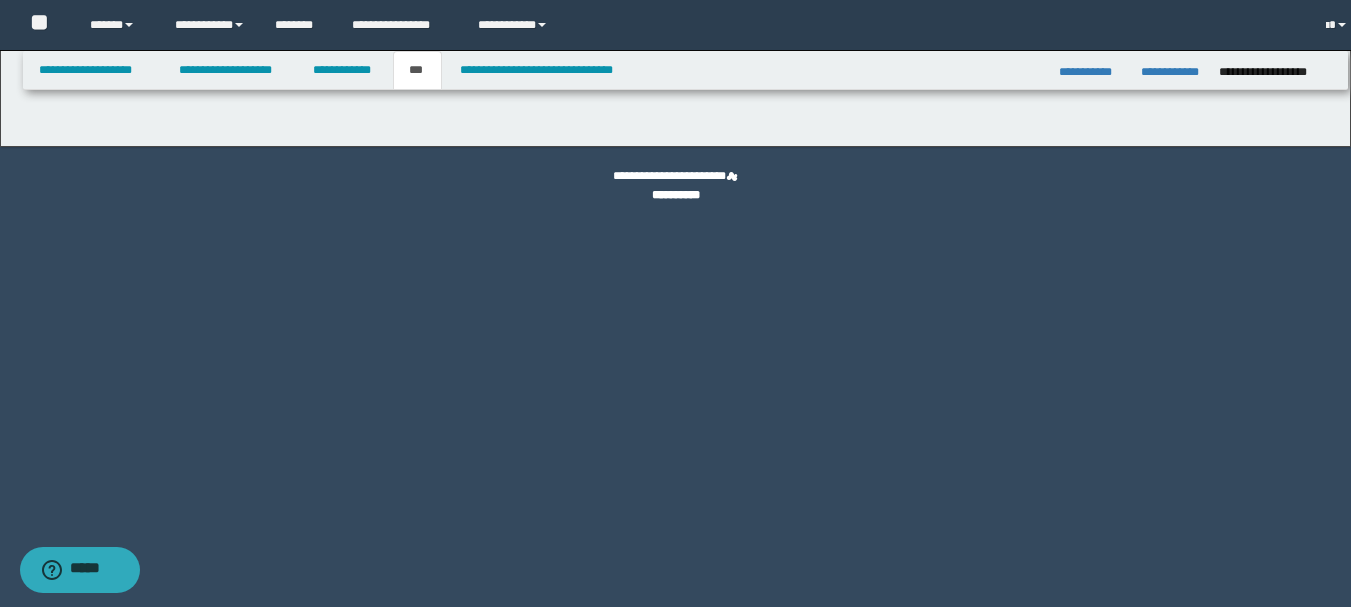 scroll, scrollTop: 0, scrollLeft: 0, axis: both 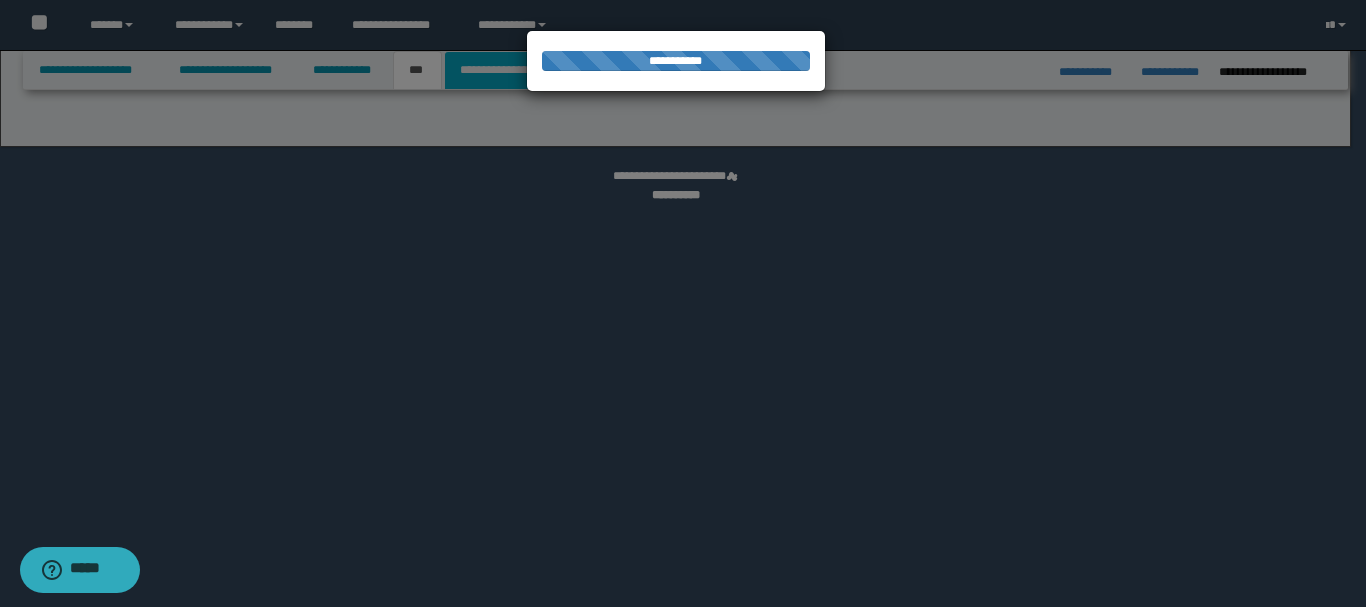 select on "*" 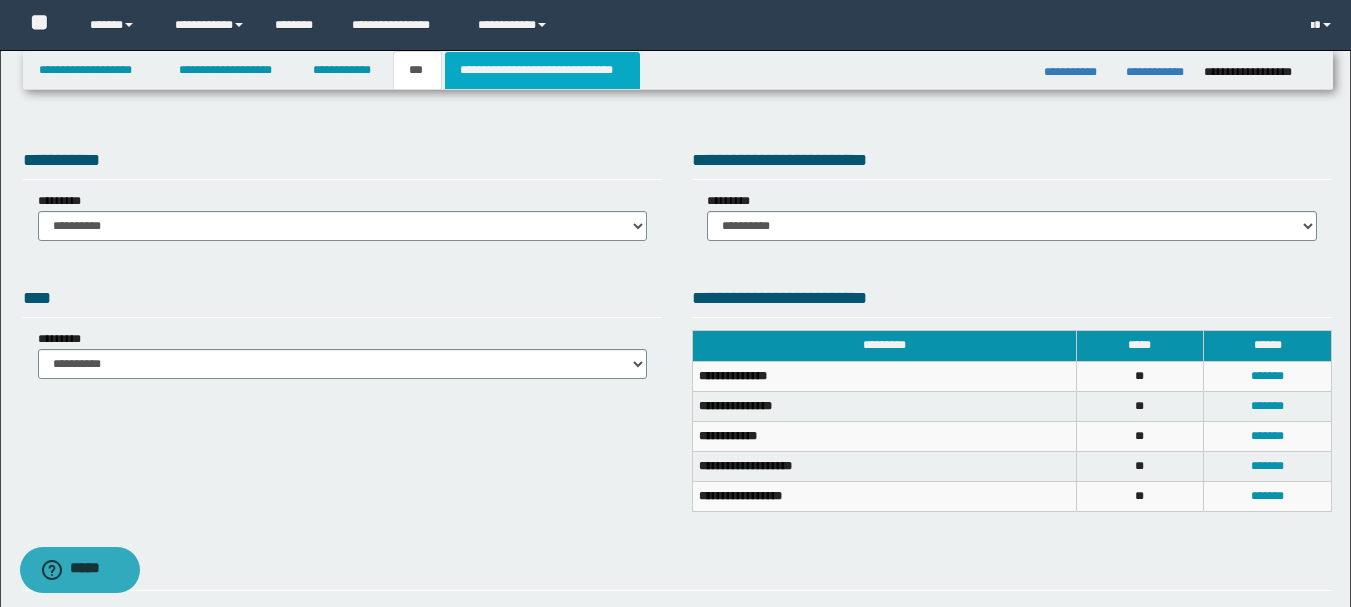click on "**********" at bounding box center (542, 70) 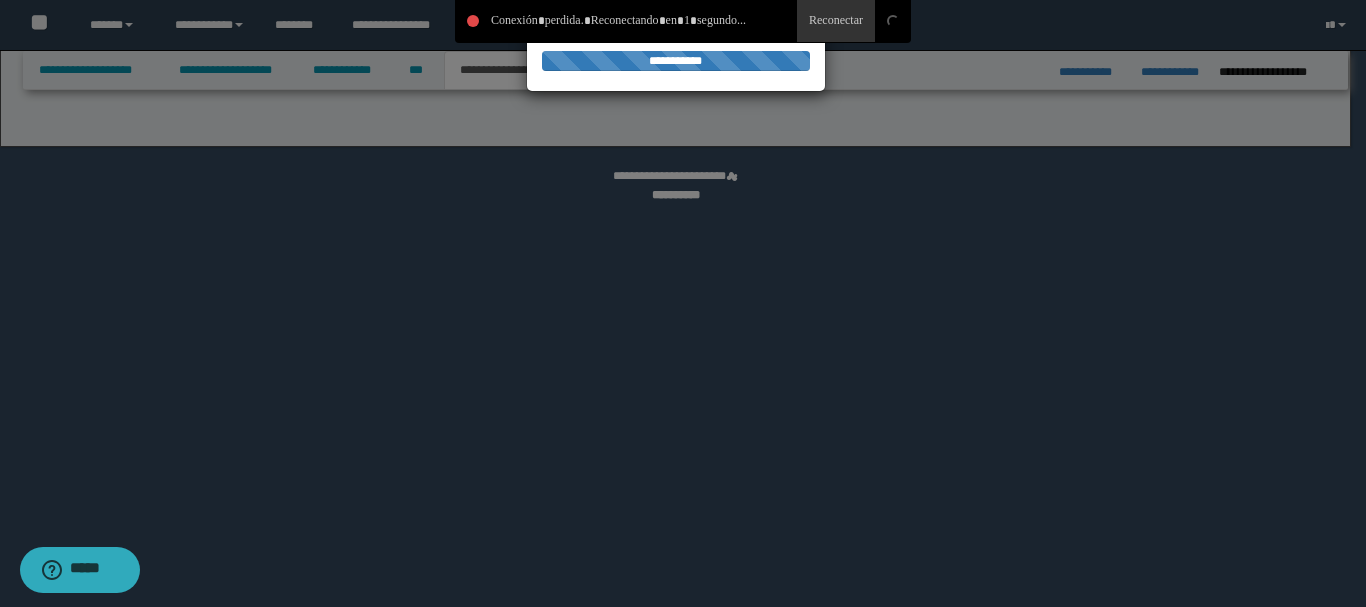 select on "*" 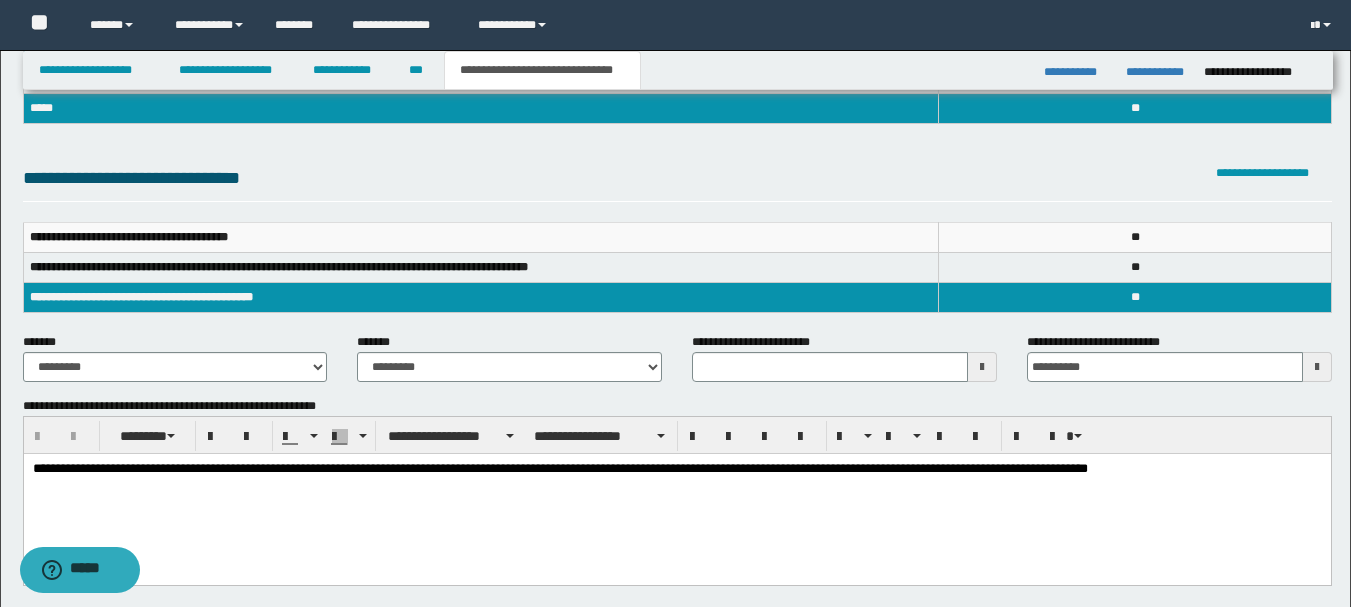 scroll, scrollTop: 200, scrollLeft: 0, axis: vertical 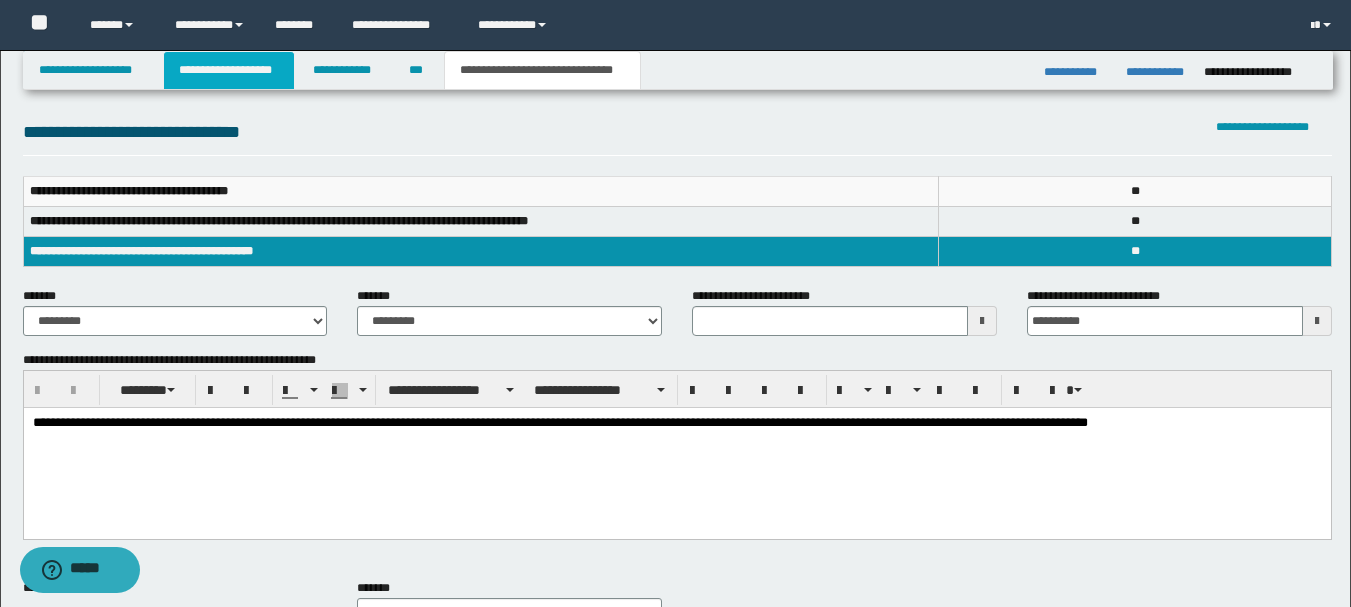 click on "**********" at bounding box center (229, 70) 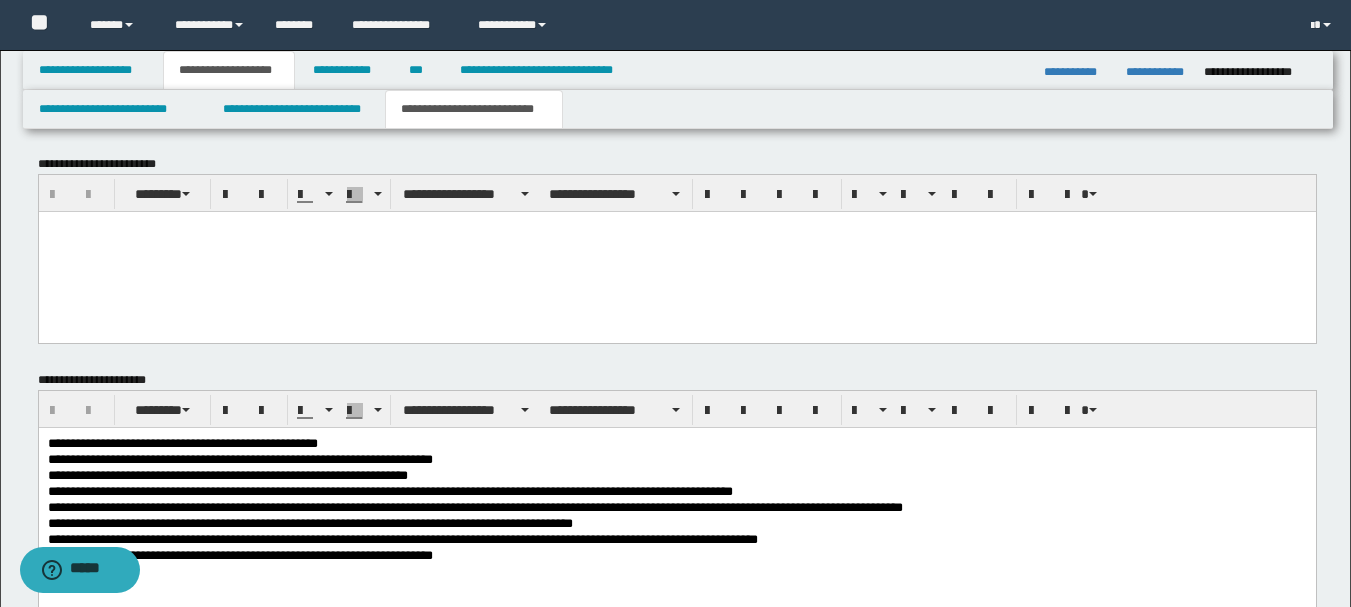 scroll, scrollTop: 1375, scrollLeft: 0, axis: vertical 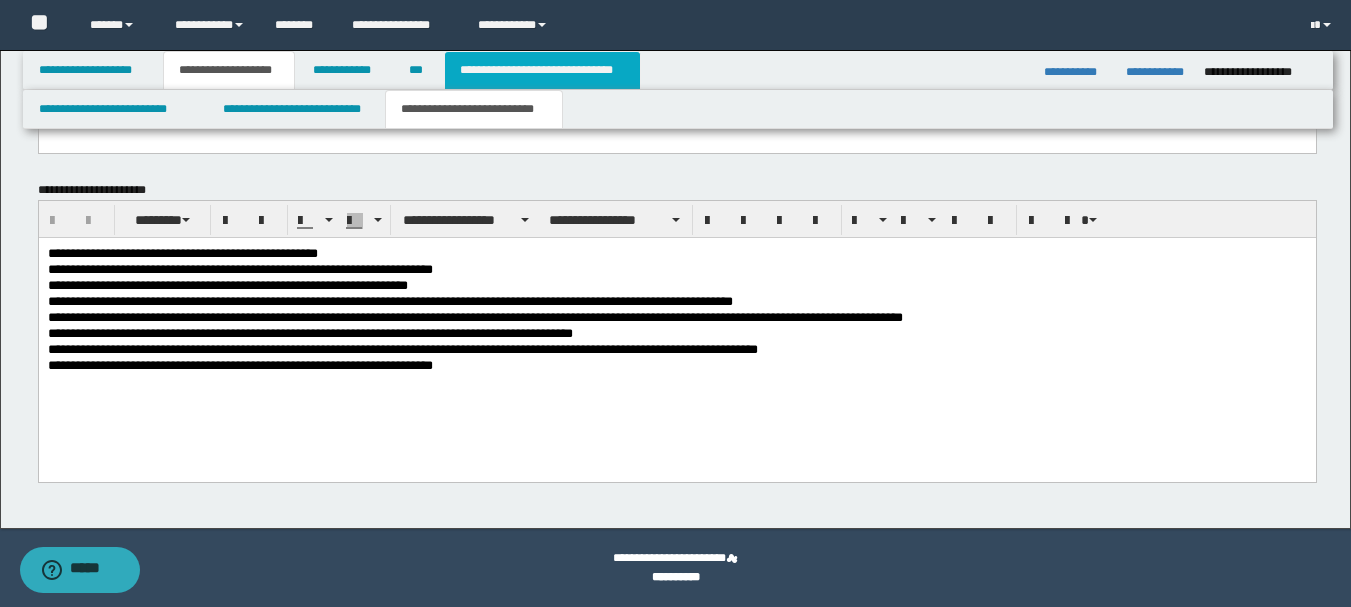 click on "**********" at bounding box center [542, 70] 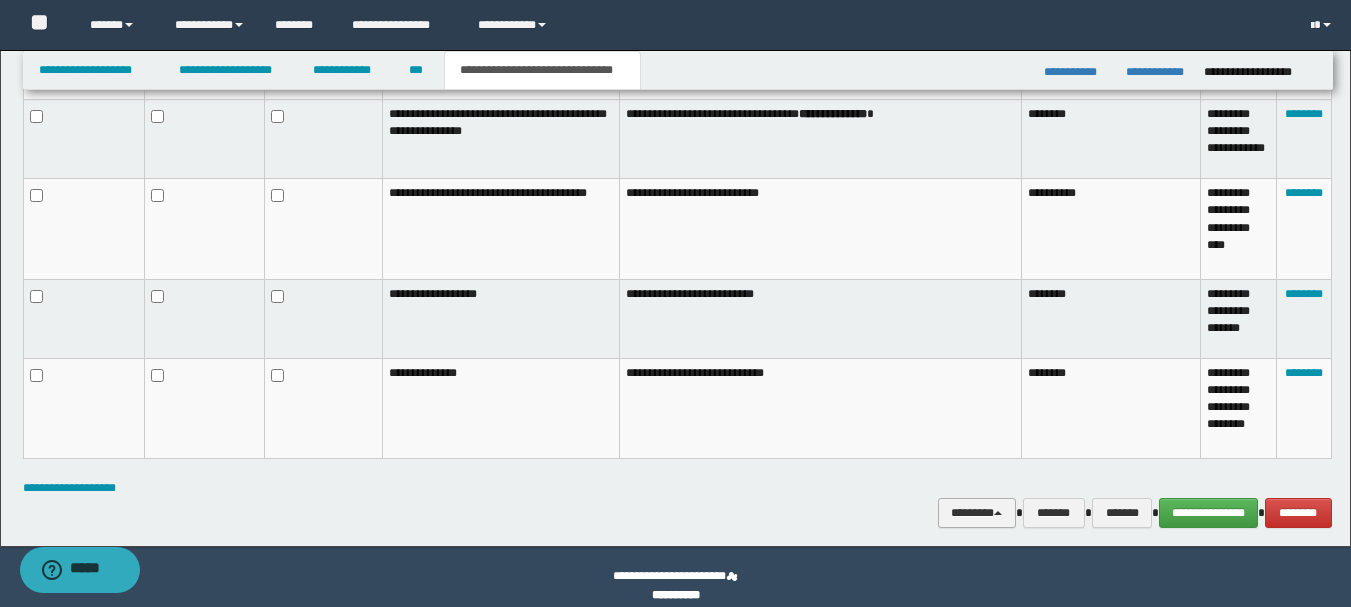 click on "********" at bounding box center (977, 513) 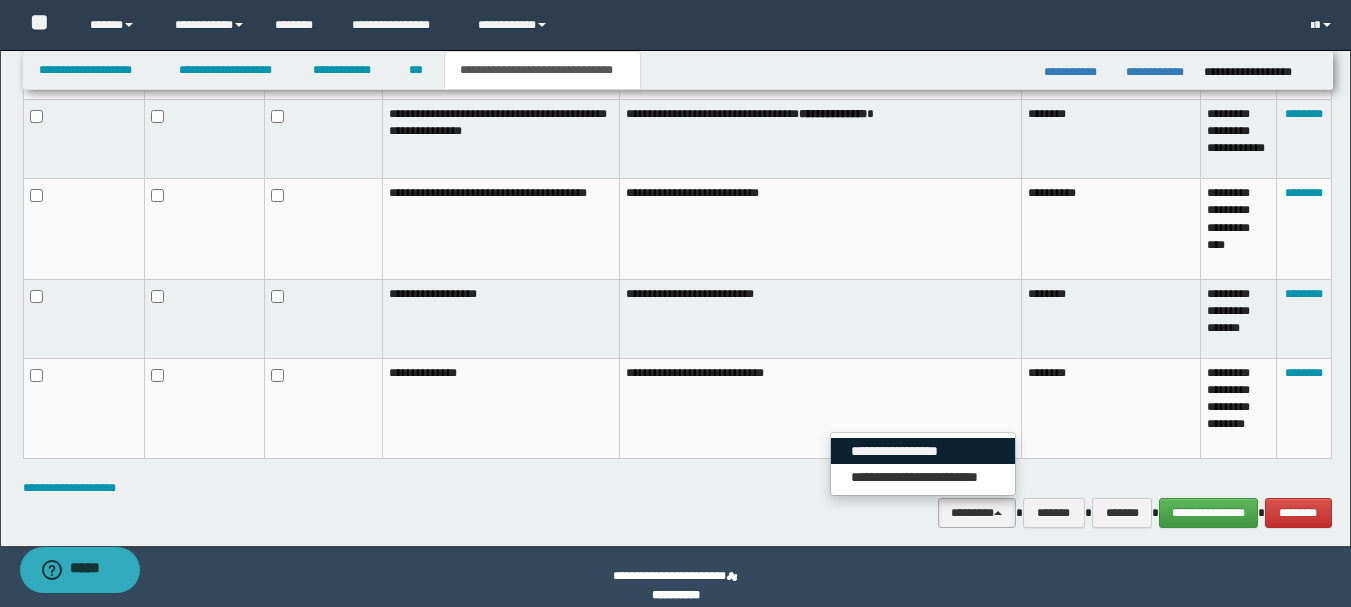 click on "**********" at bounding box center (923, 451) 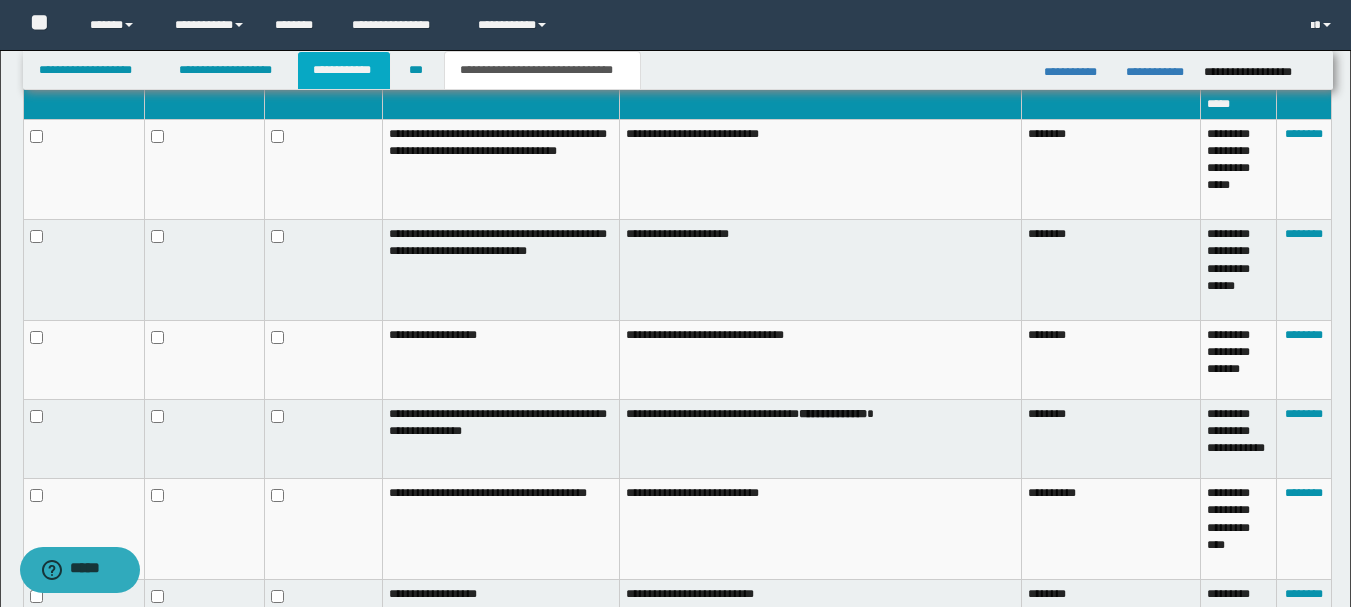 click on "**********" at bounding box center (344, 70) 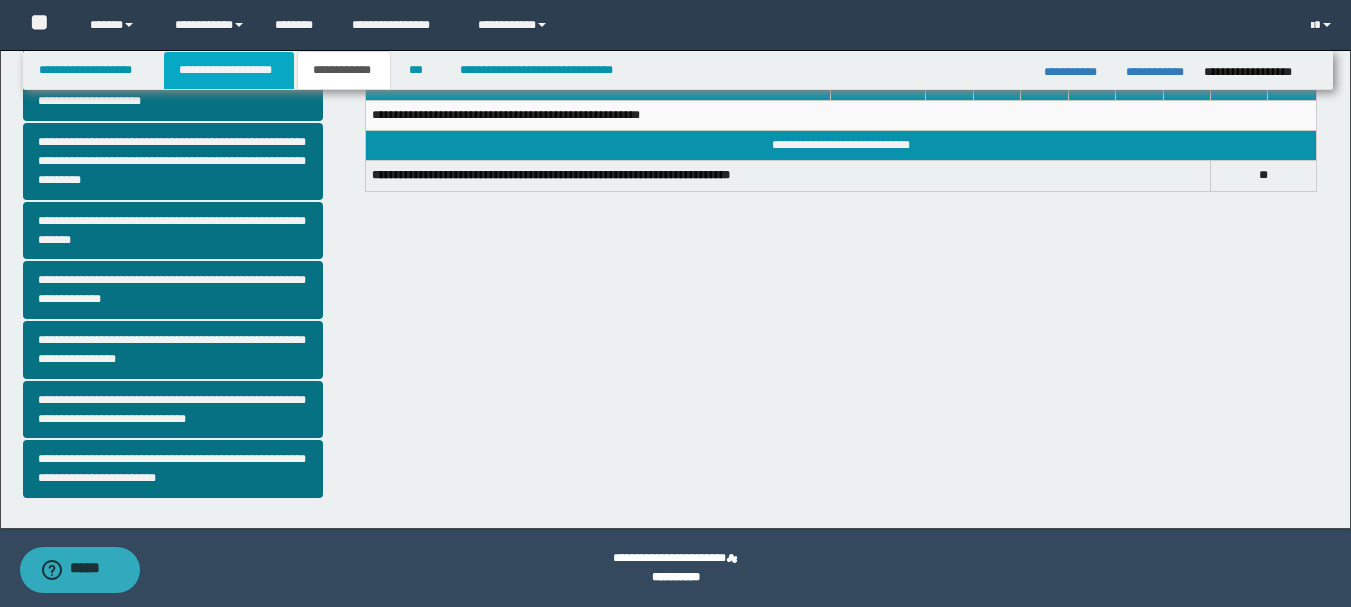 click on "**********" at bounding box center (229, 70) 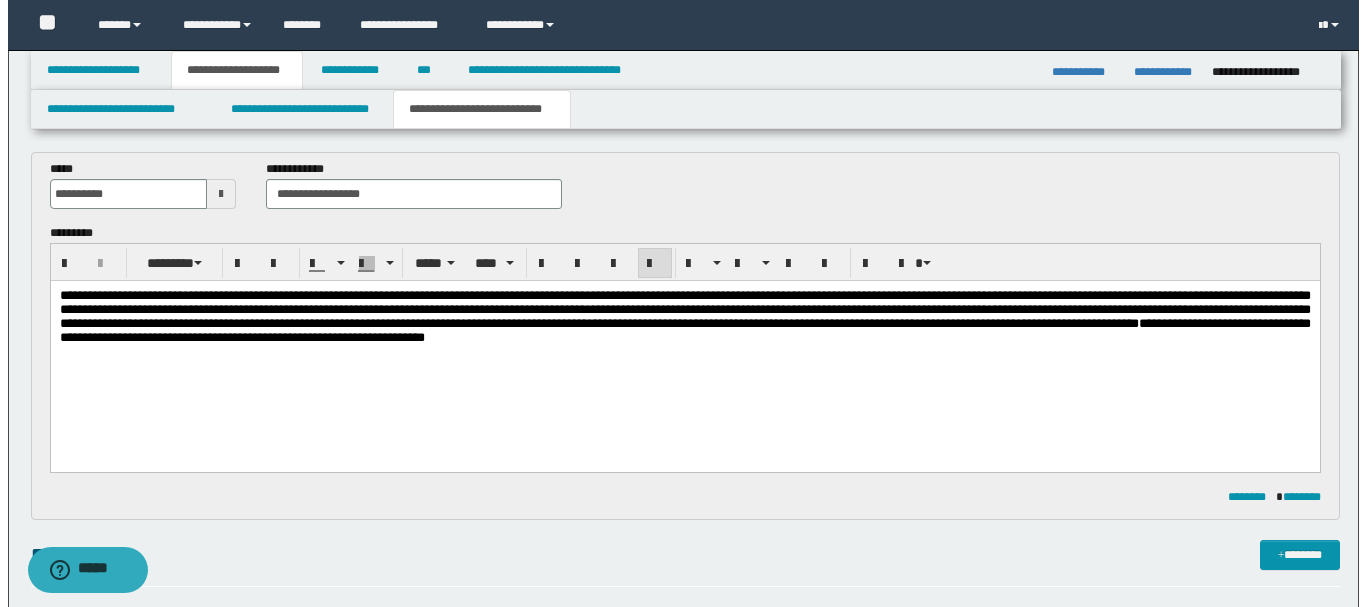 scroll, scrollTop: 73, scrollLeft: 0, axis: vertical 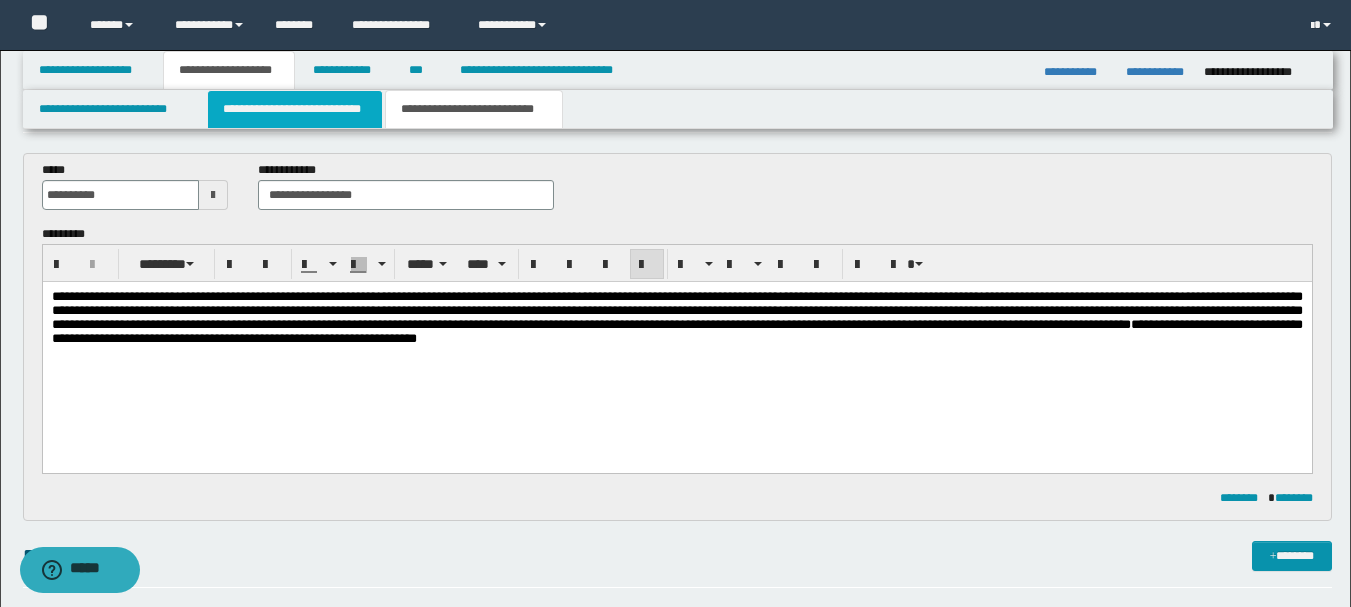 click on "**********" at bounding box center [295, 109] 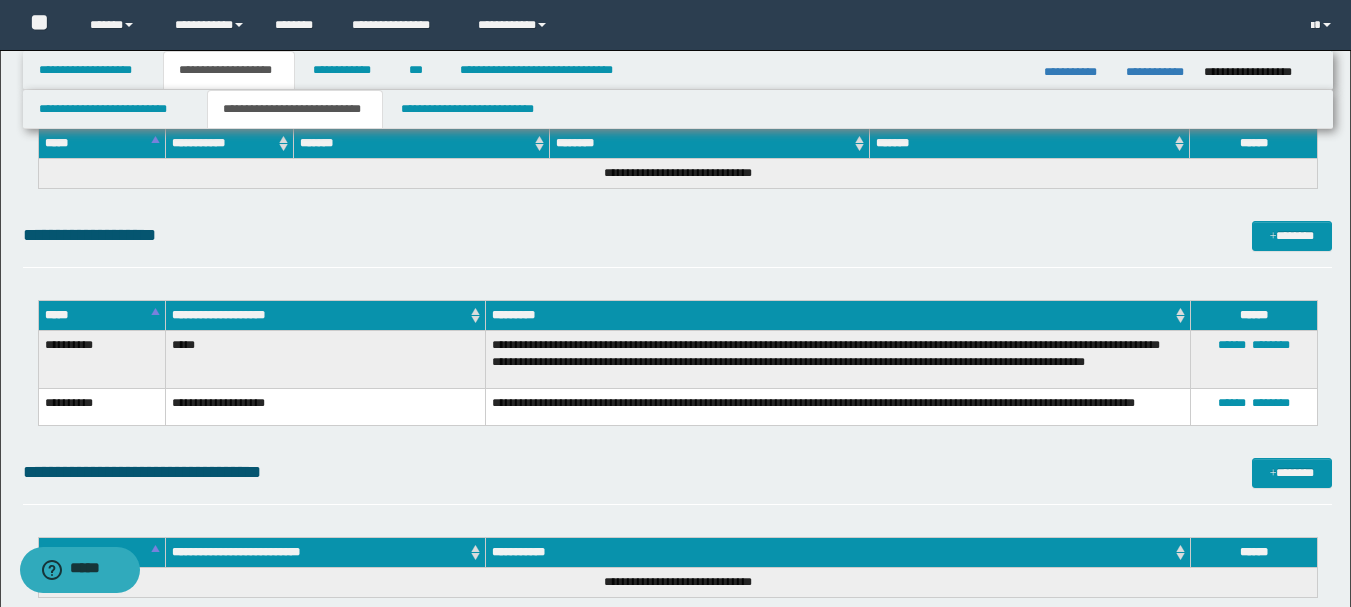 scroll, scrollTop: 751, scrollLeft: 0, axis: vertical 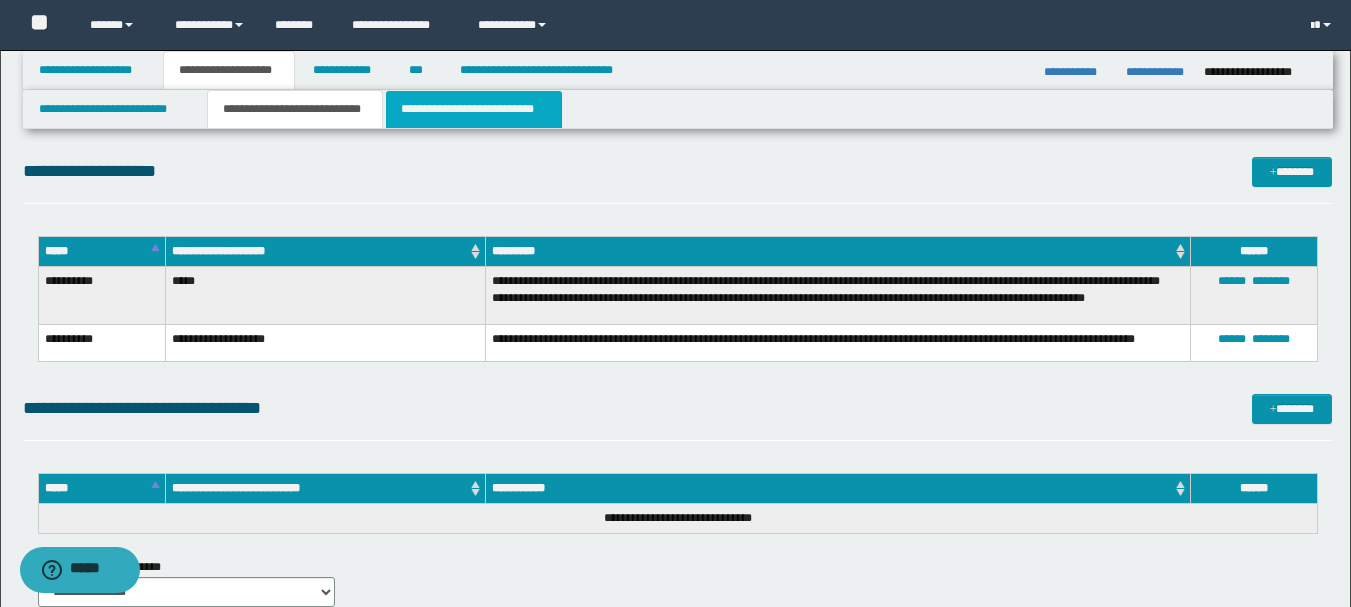 click on "**********" at bounding box center (474, 109) 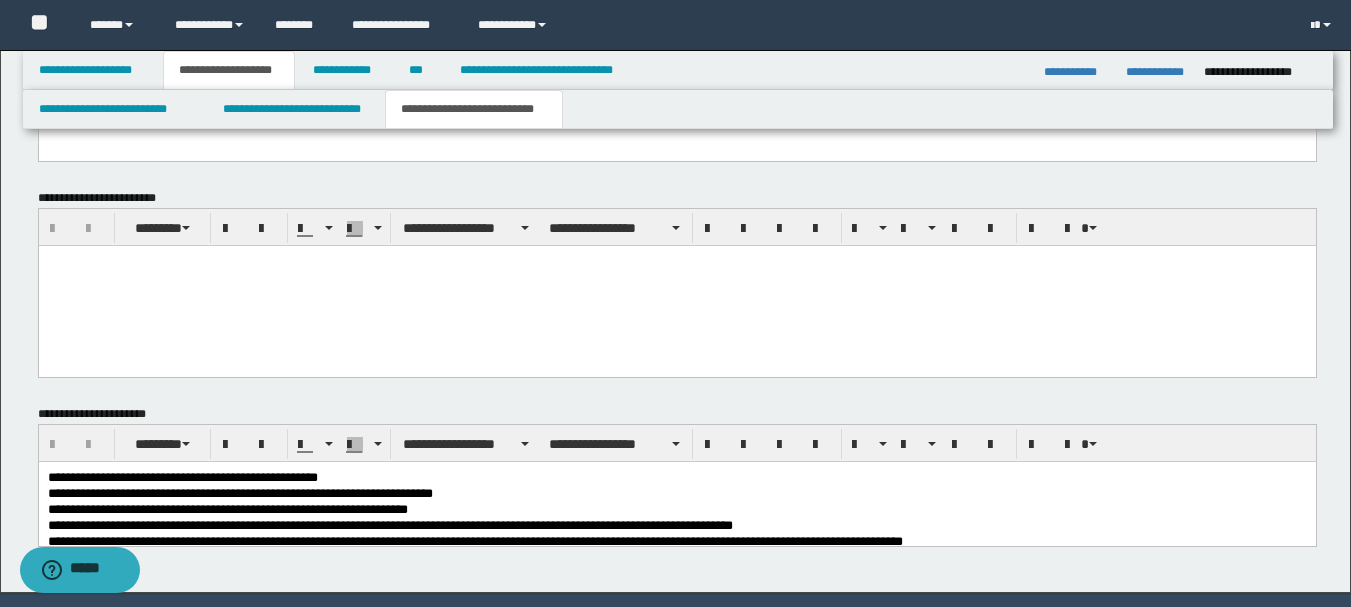 scroll, scrollTop: 1215, scrollLeft: 0, axis: vertical 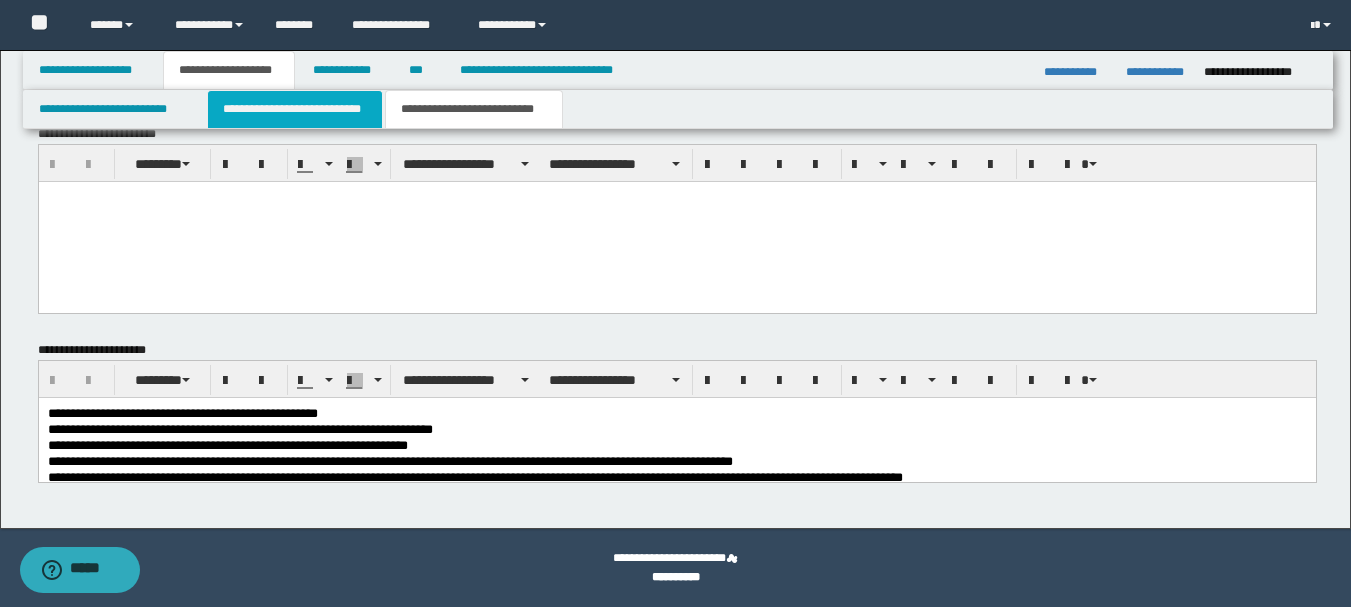 click on "**********" at bounding box center (295, 109) 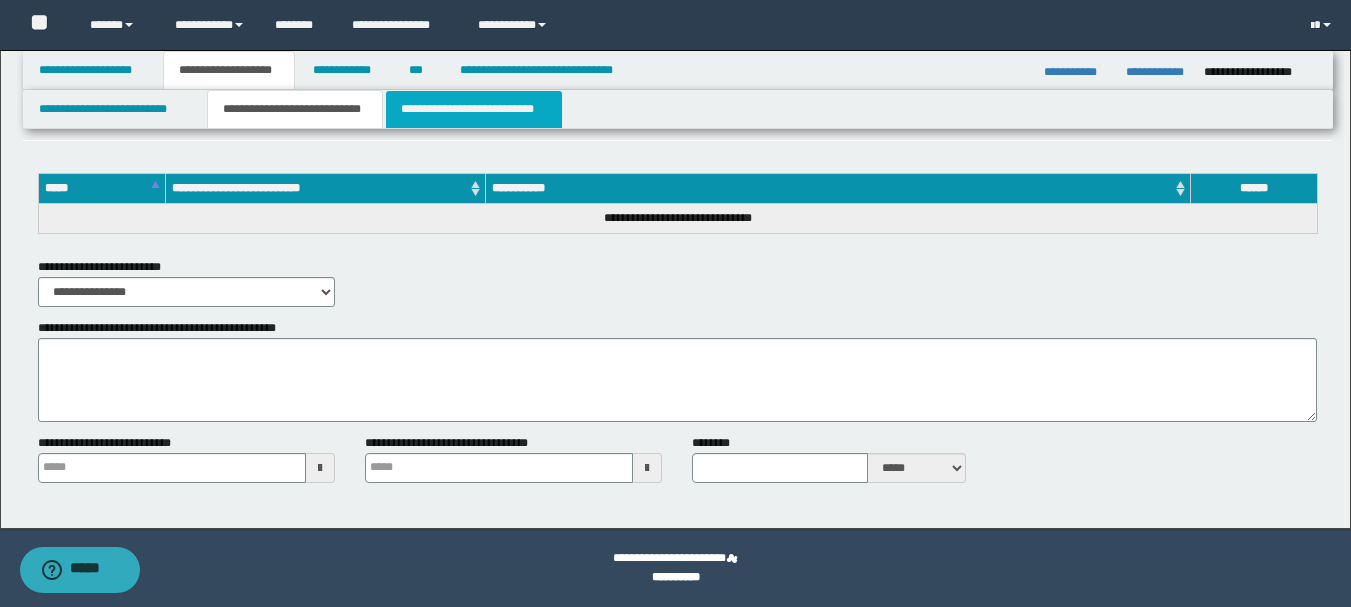 click on "**********" at bounding box center [474, 109] 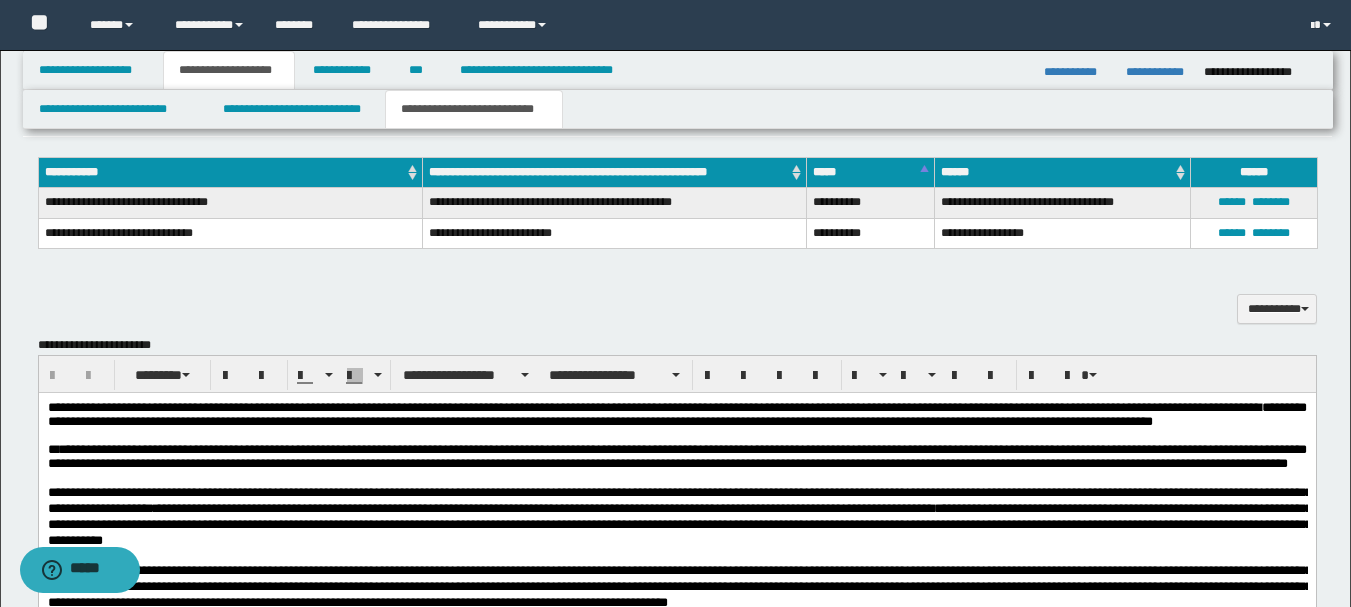 scroll, scrollTop: 515, scrollLeft: 0, axis: vertical 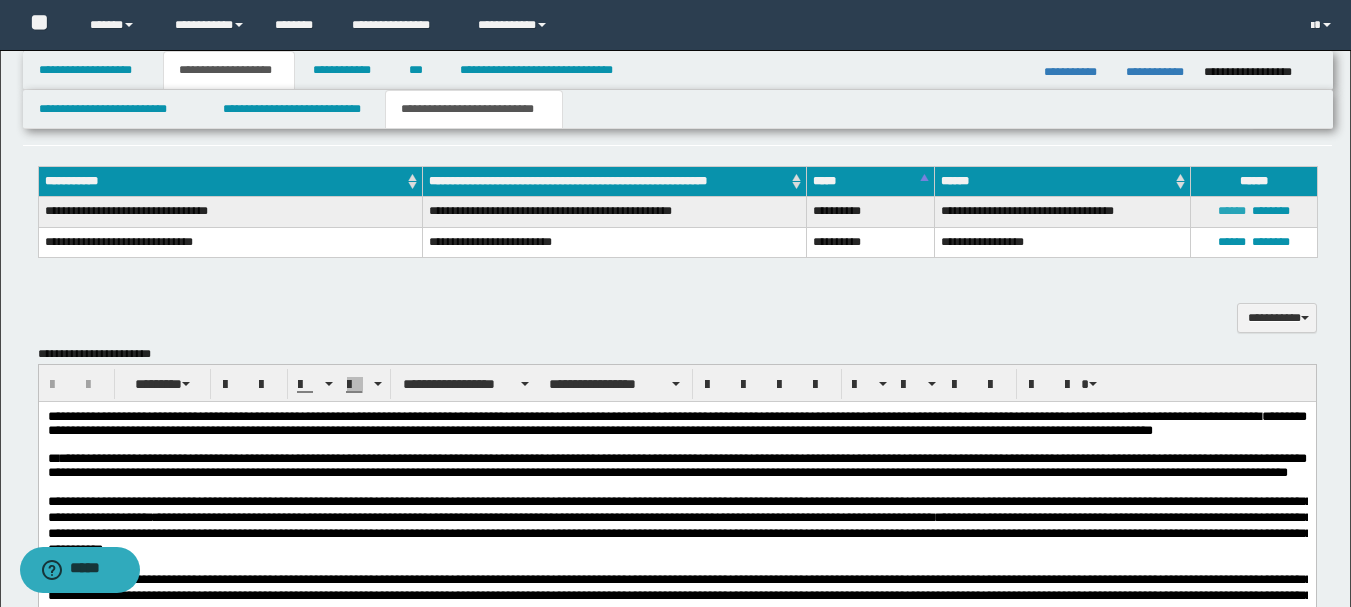 click on "******" at bounding box center (1232, 211) 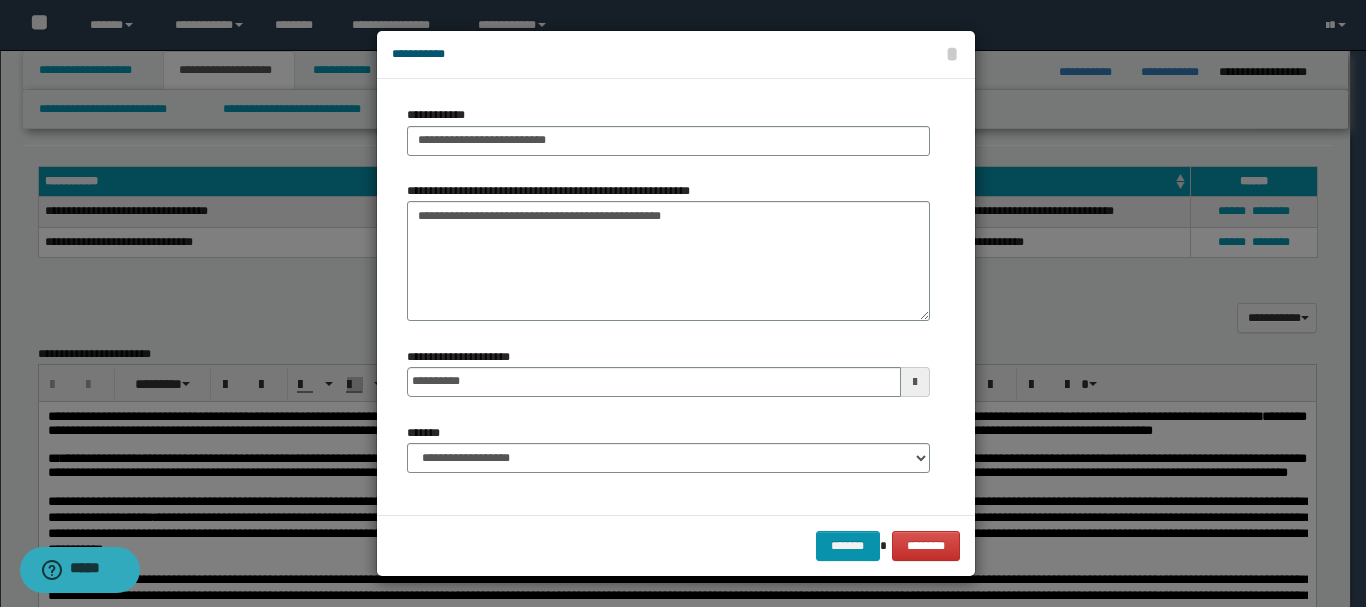 click at bounding box center (683, 303) 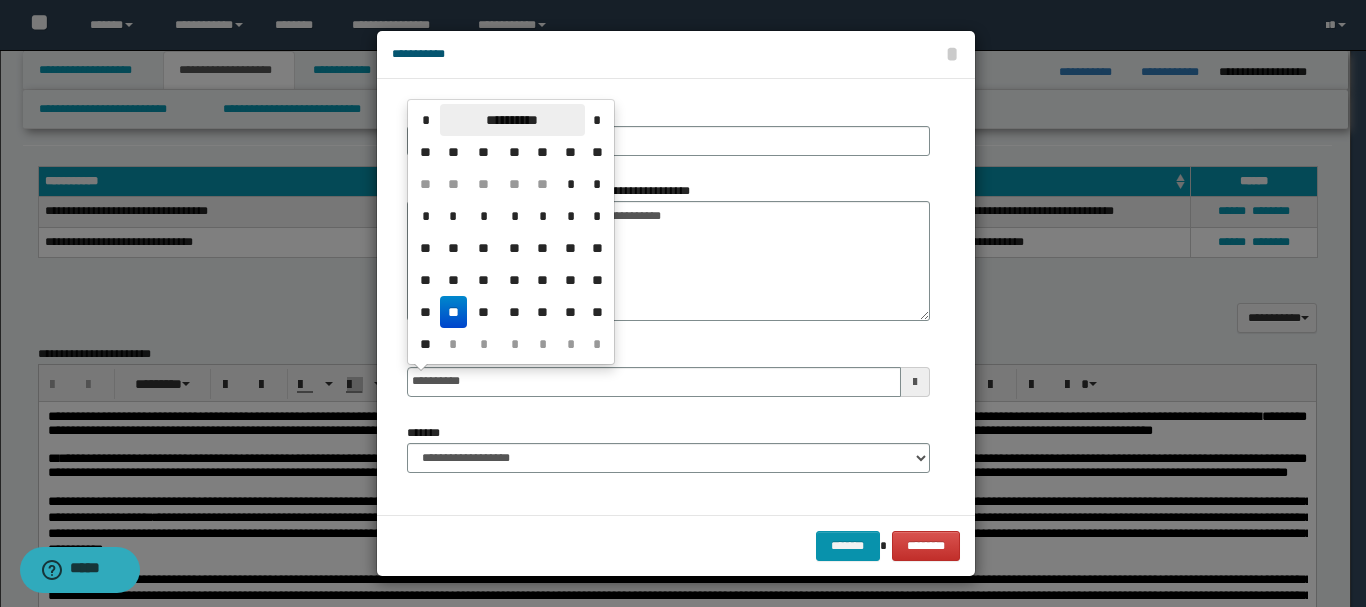 click on "**********" at bounding box center [512, 120] 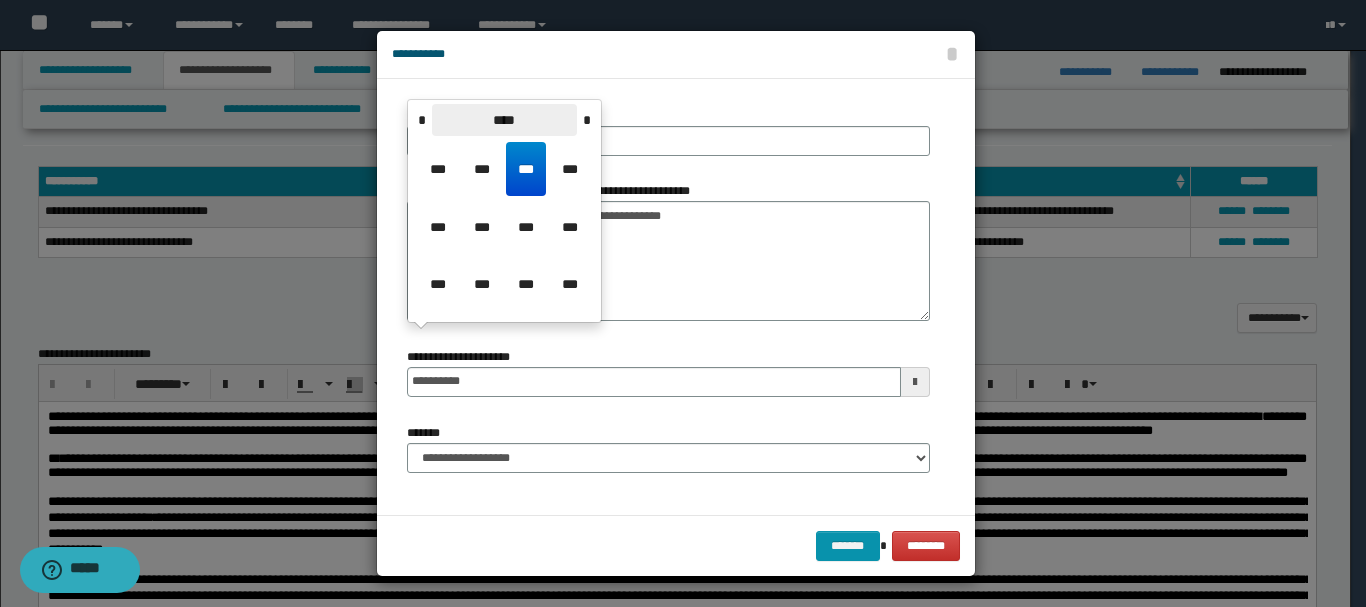 click on "****" at bounding box center (504, 120) 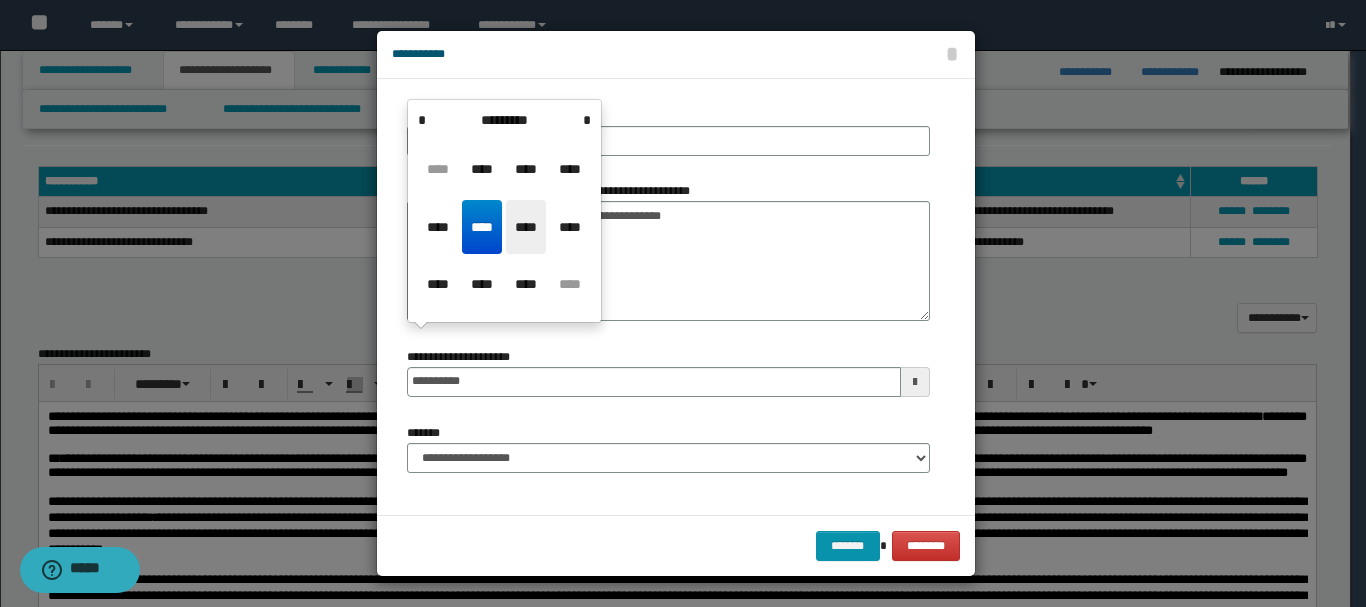 click on "****" at bounding box center [526, 227] 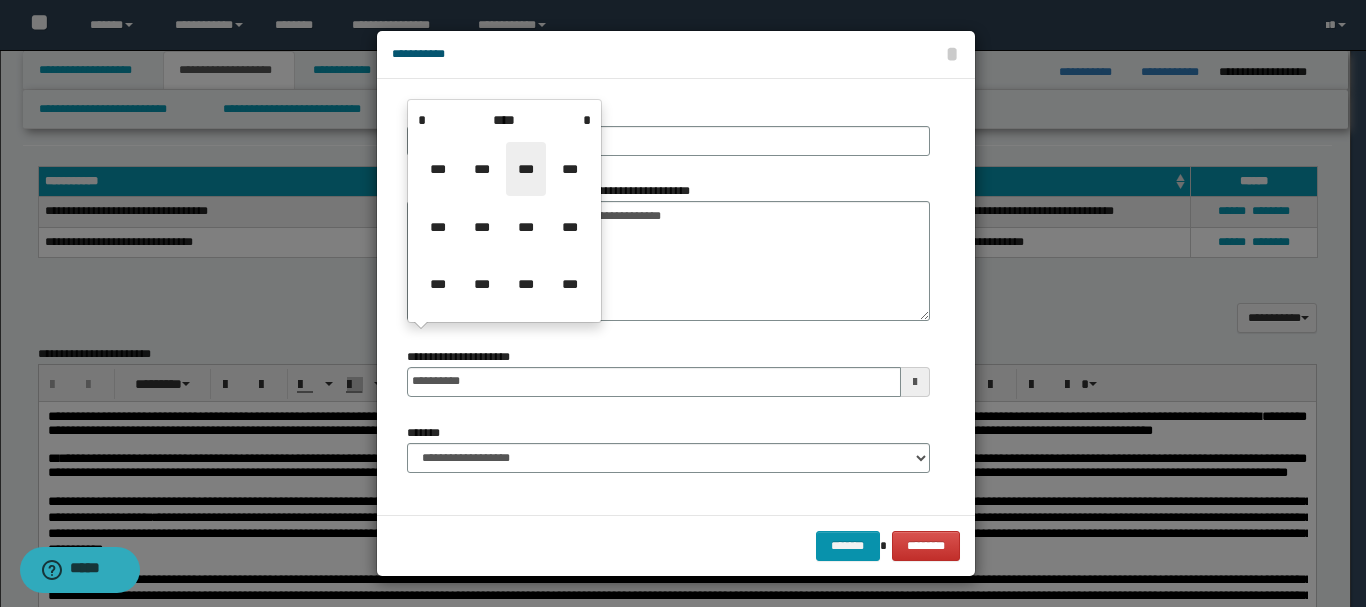 click on "***" at bounding box center (526, 169) 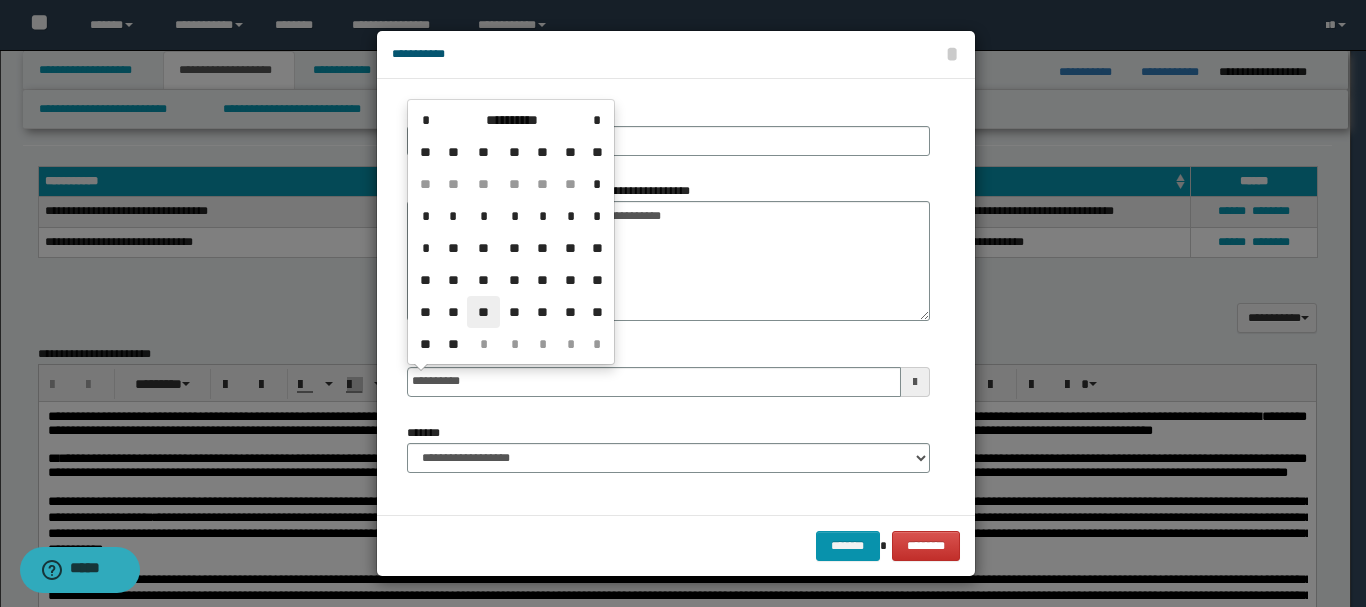 click on "**" at bounding box center (483, 312) 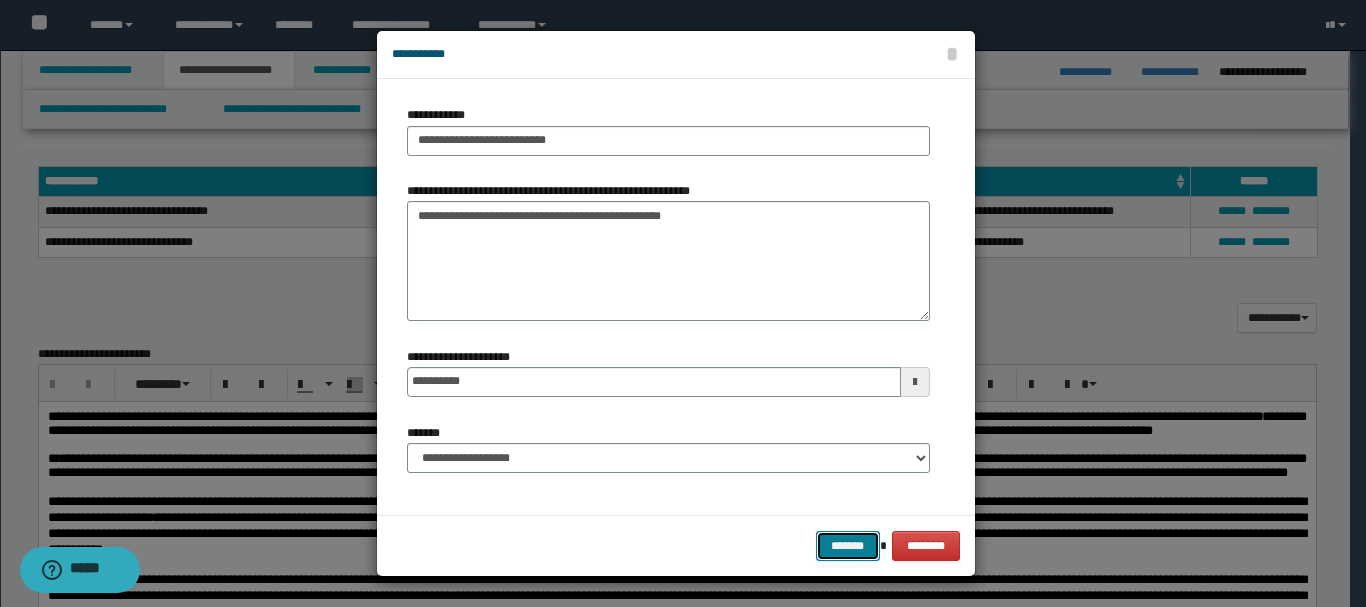 click on "*******" at bounding box center (848, 546) 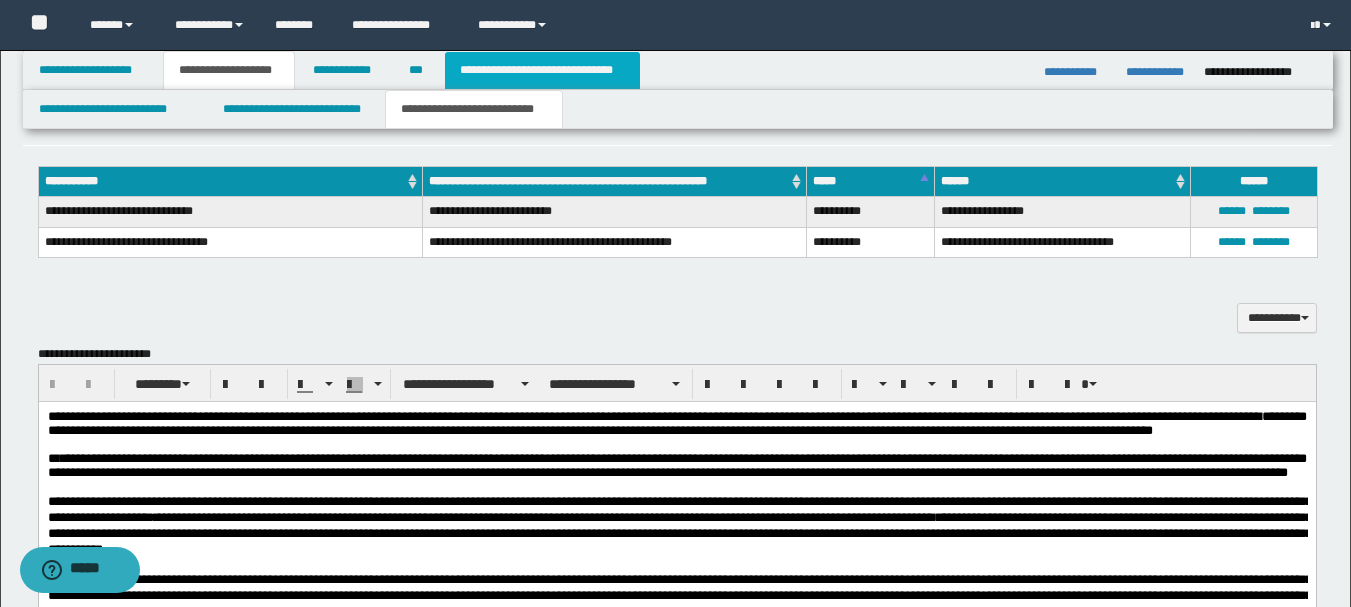 click on "**********" at bounding box center (542, 70) 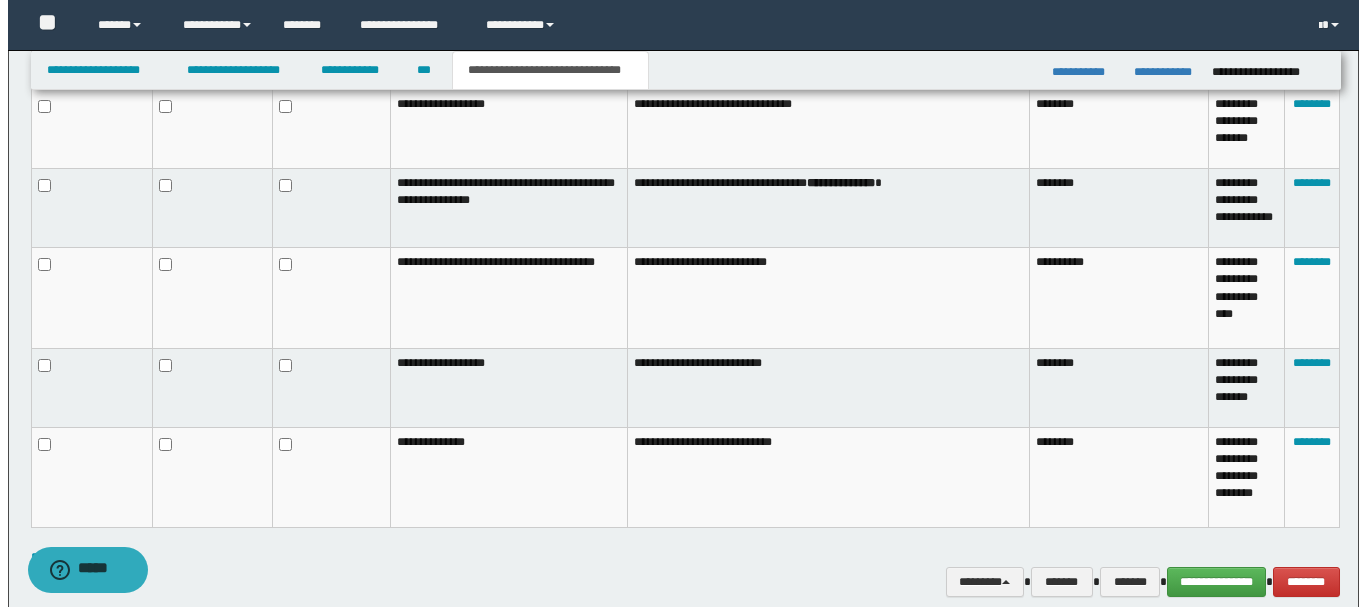 scroll, scrollTop: 1362, scrollLeft: 0, axis: vertical 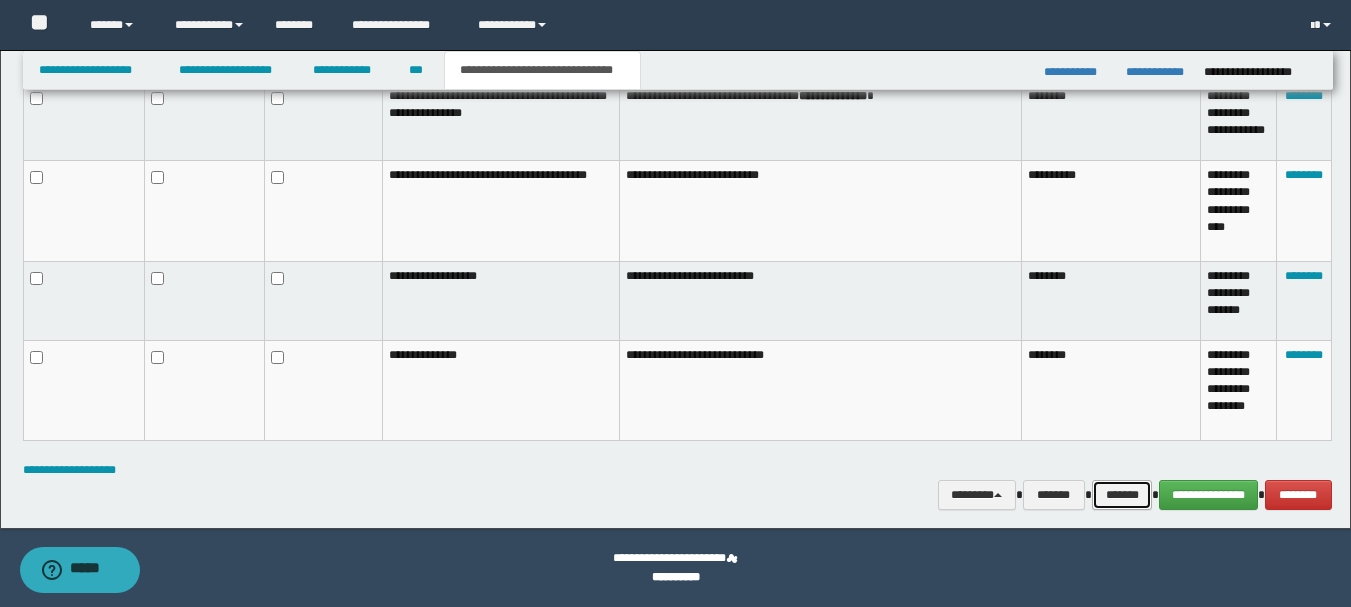 click on "*******" at bounding box center (1122, 495) 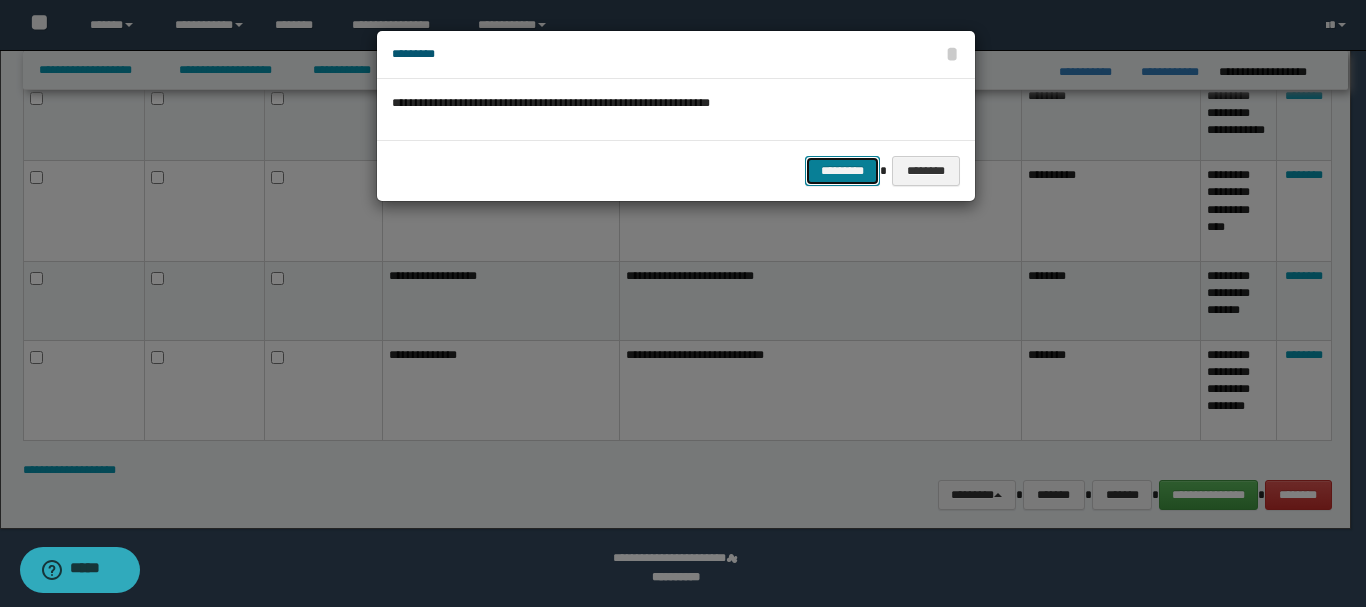 click on "*********" at bounding box center (842, 171) 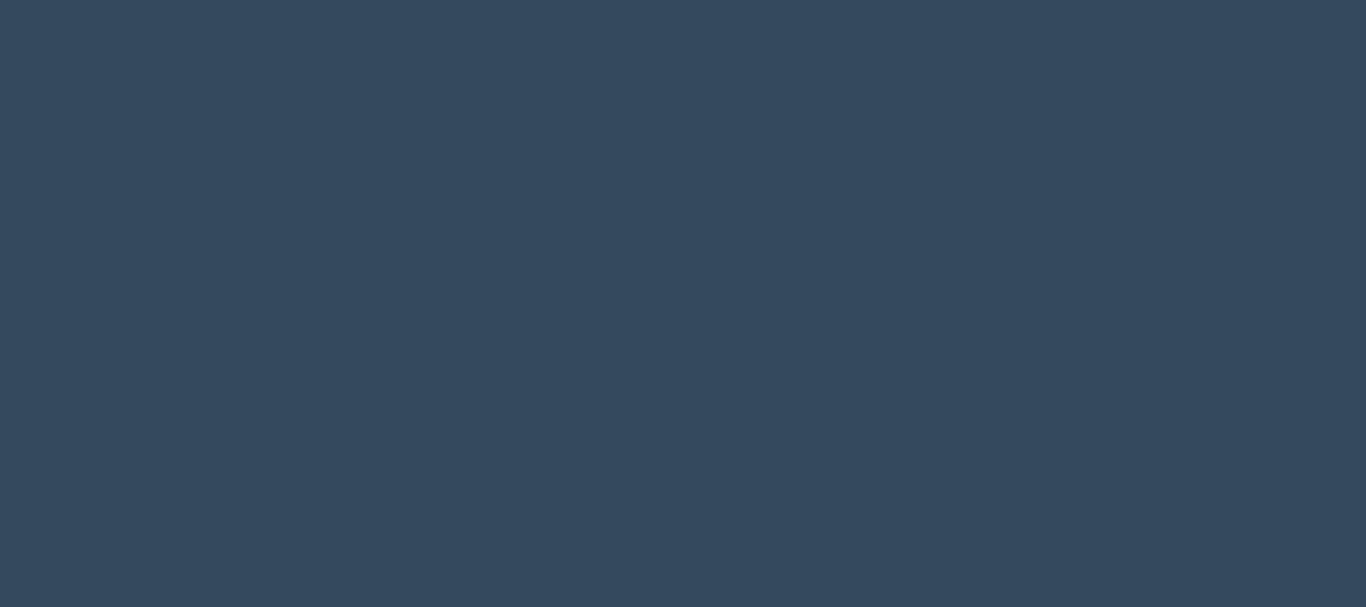 scroll, scrollTop: 0, scrollLeft: 0, axis: both 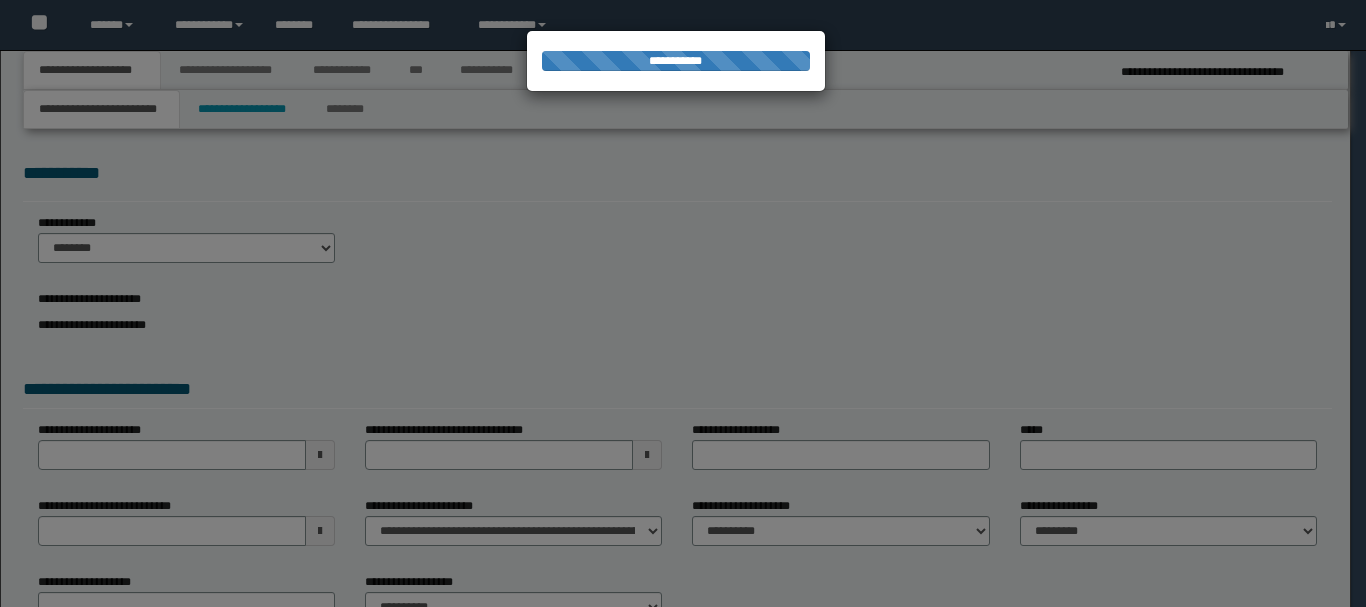 select on "*" 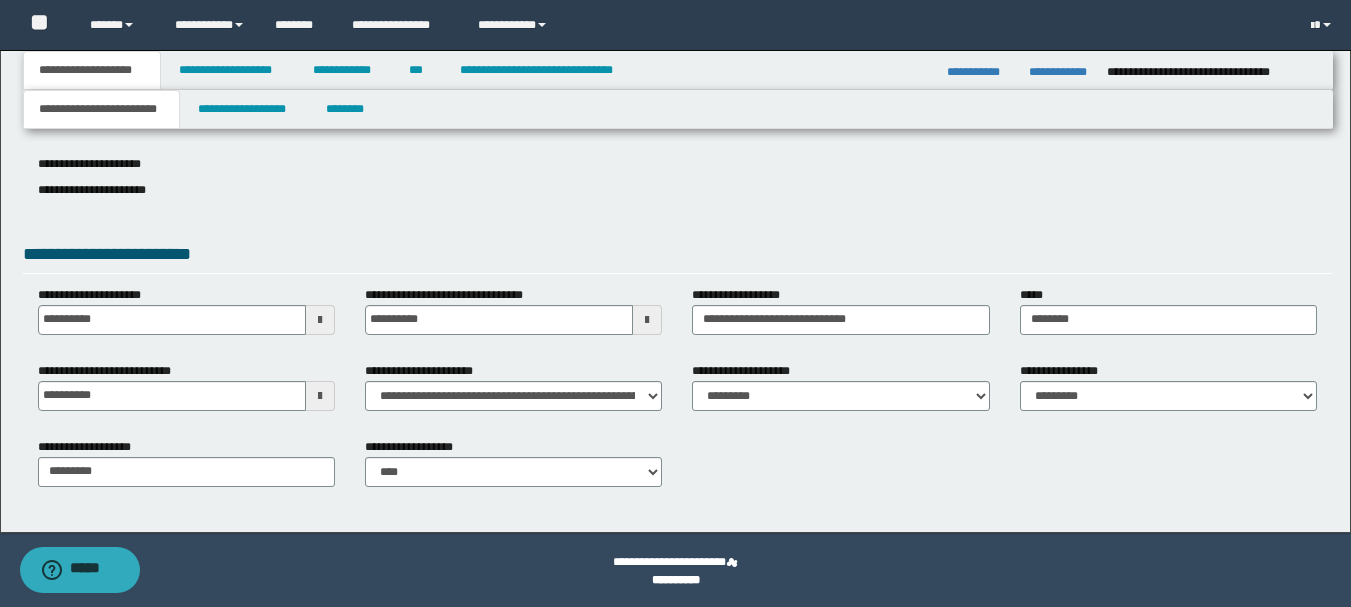 scroll, scrollTop: 138, scrollLeft: 0, axis: vertical 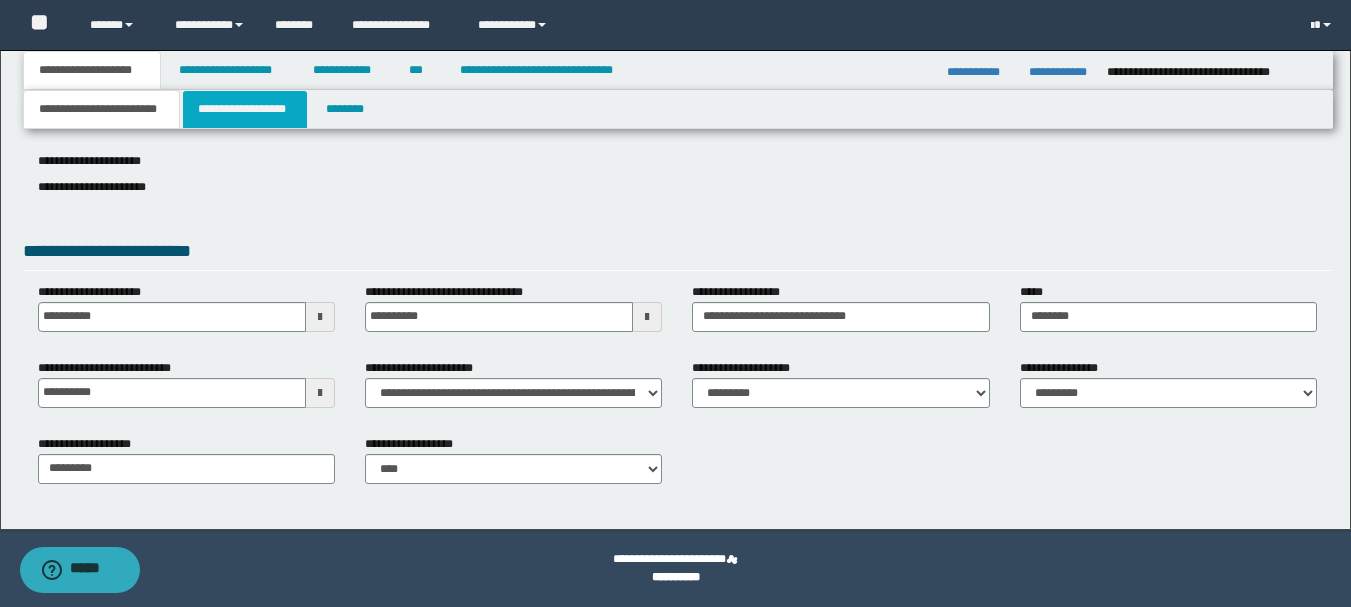 click on "**********" at bounding box center [245, 109] 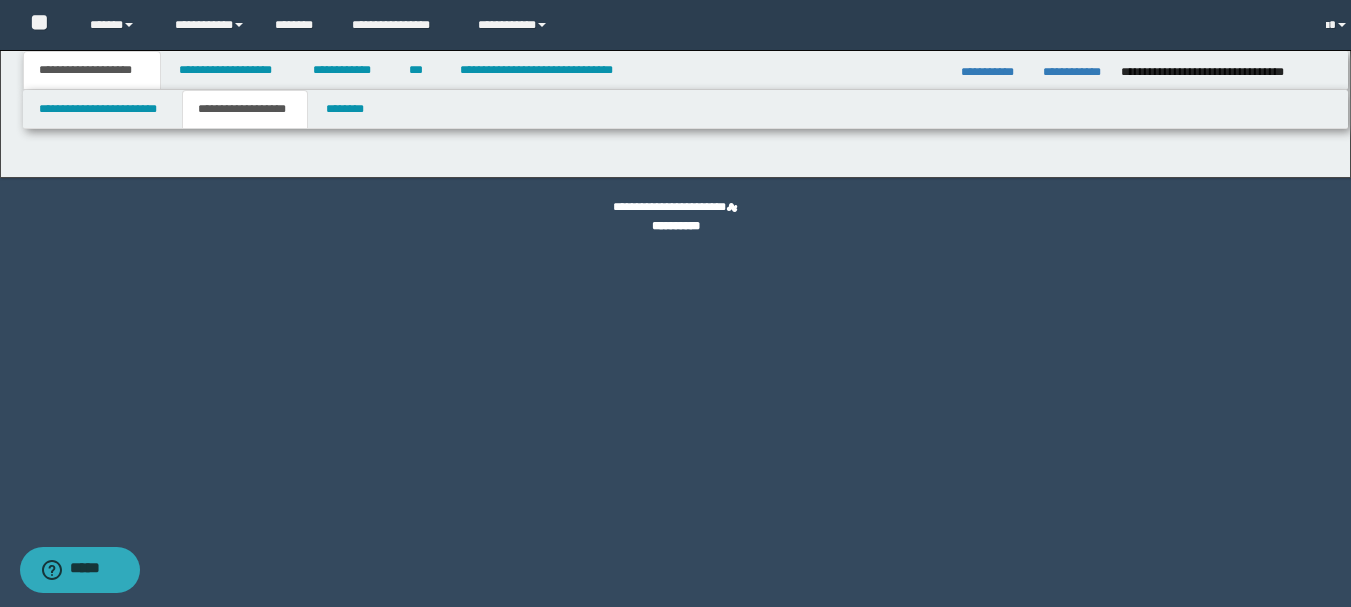 scroll, scrollTop: 0, scrollLeft: 0, axis: both 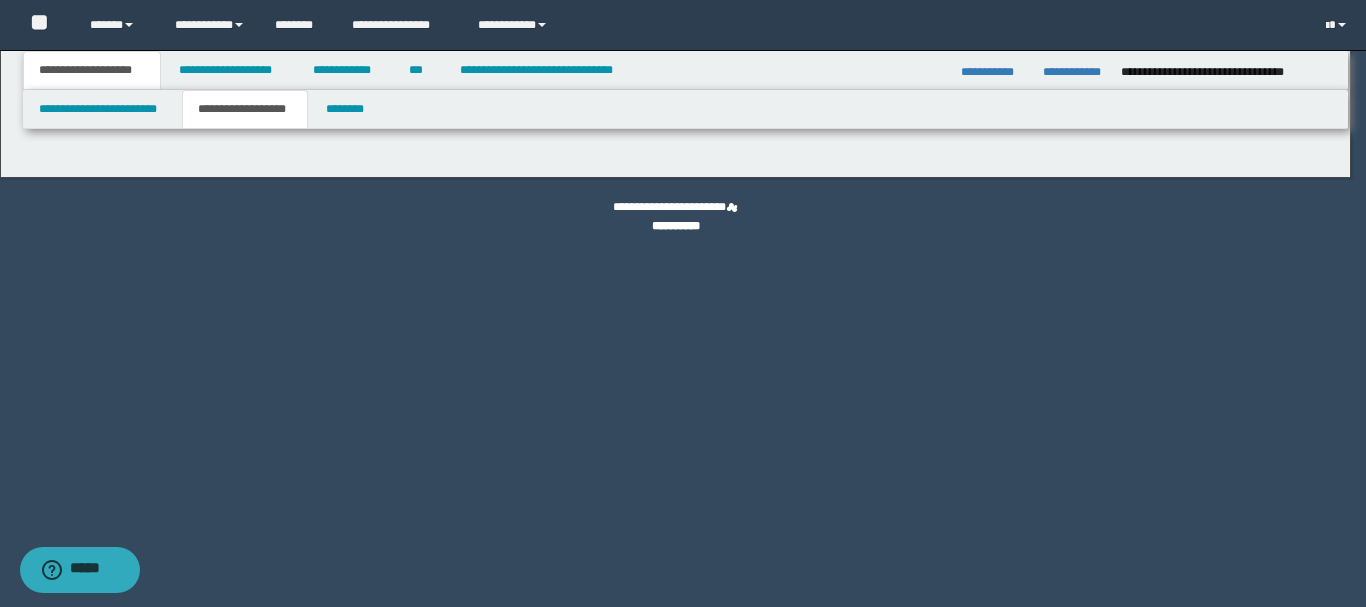 type on "********" 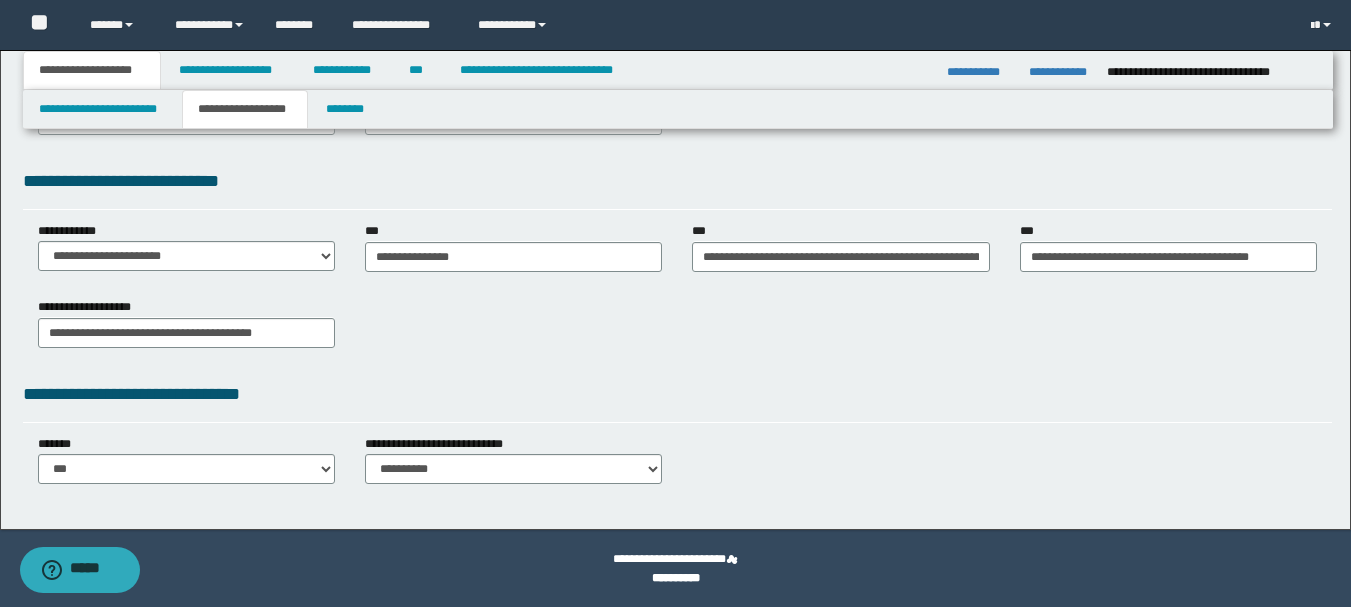 scroll, scrollTop: 500, scrollLeft: 0, axis: vertical 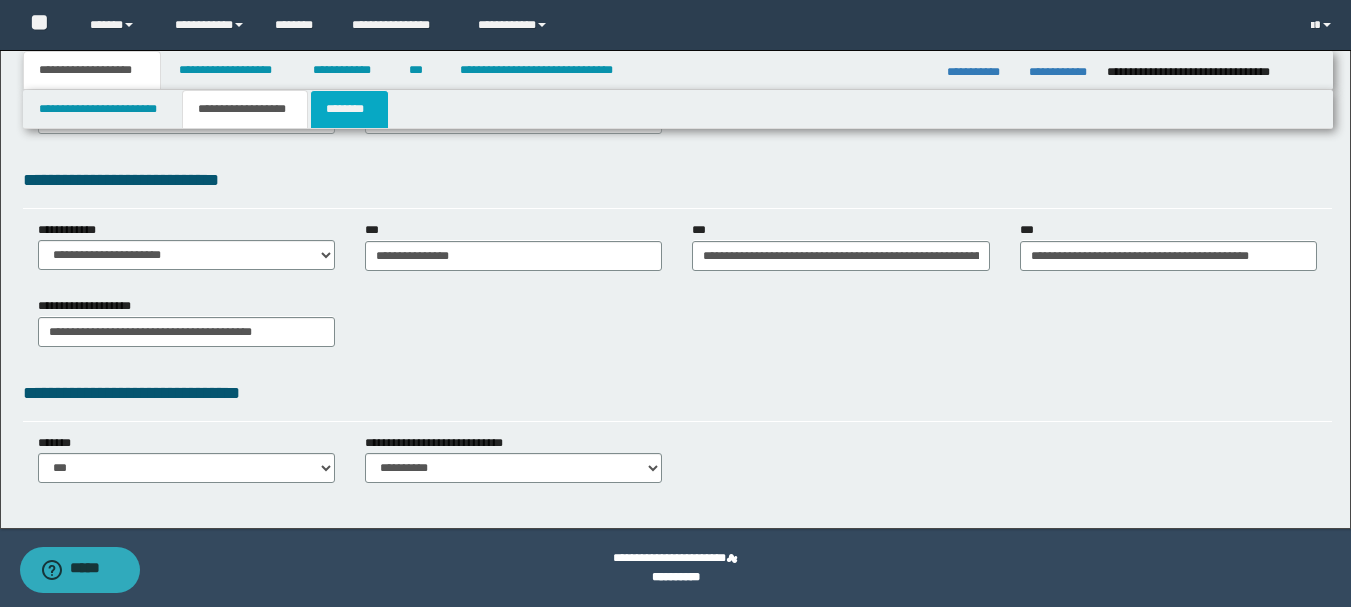 click on "********" at bounding box center (349, 109) 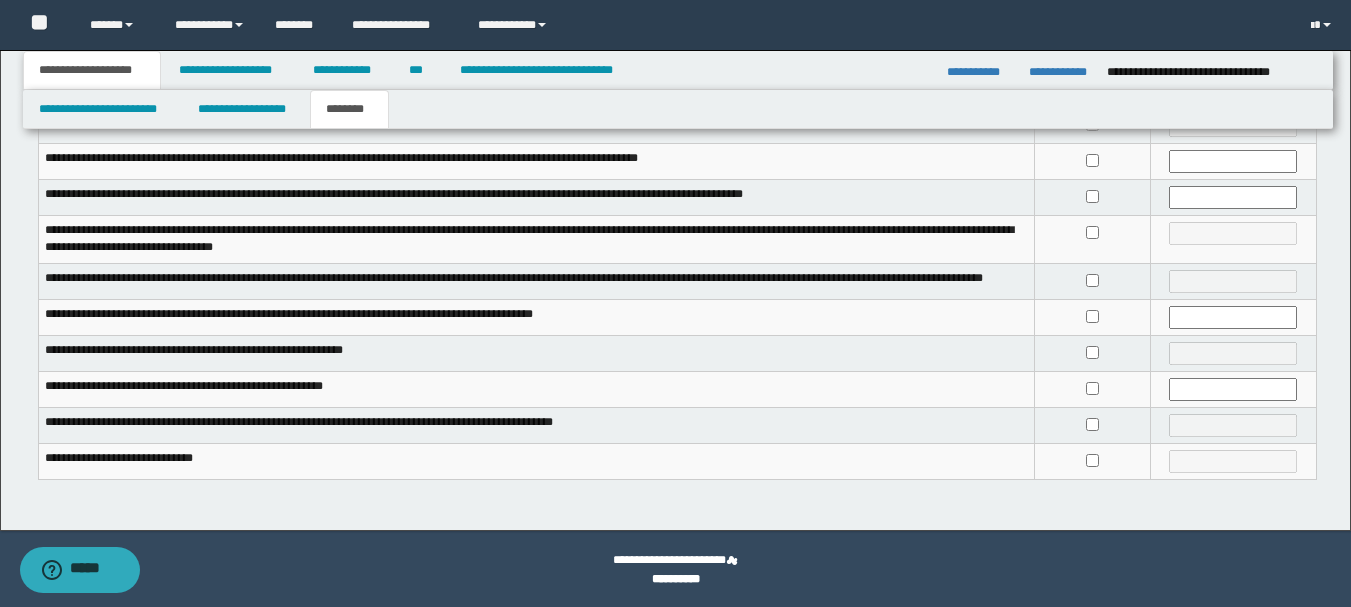scroll, scrollTop: 535, scrollLeft: 0, axis: vertical 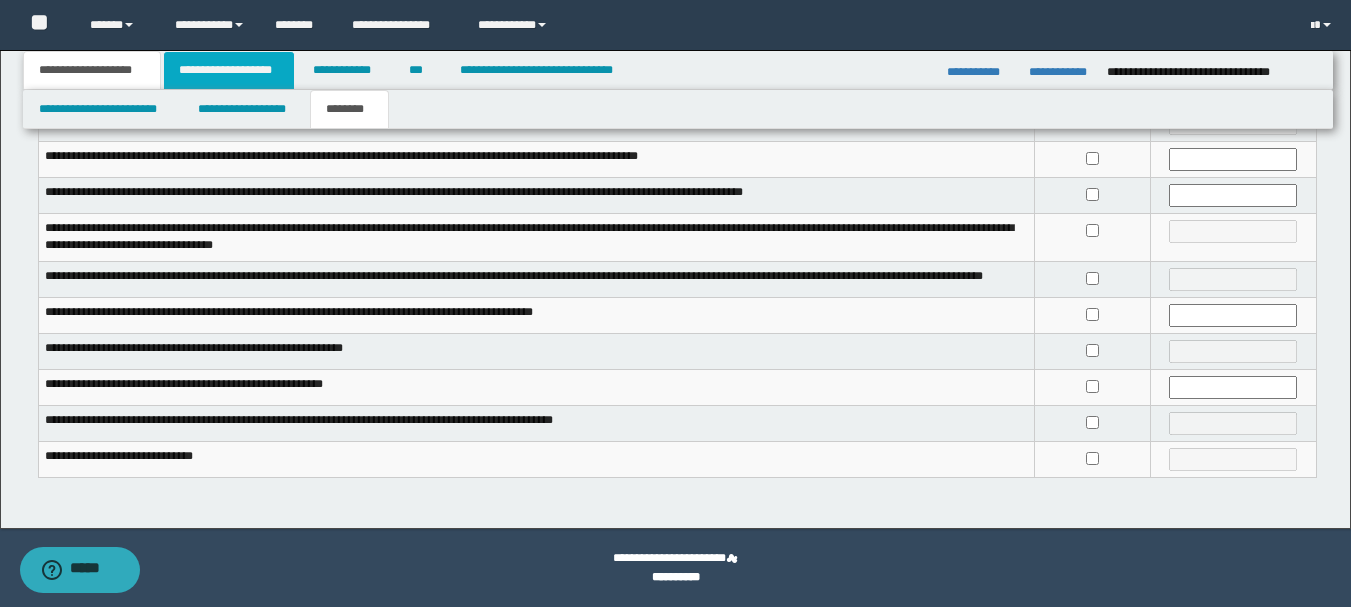 click on "**********" at bounding box center (229, 70) 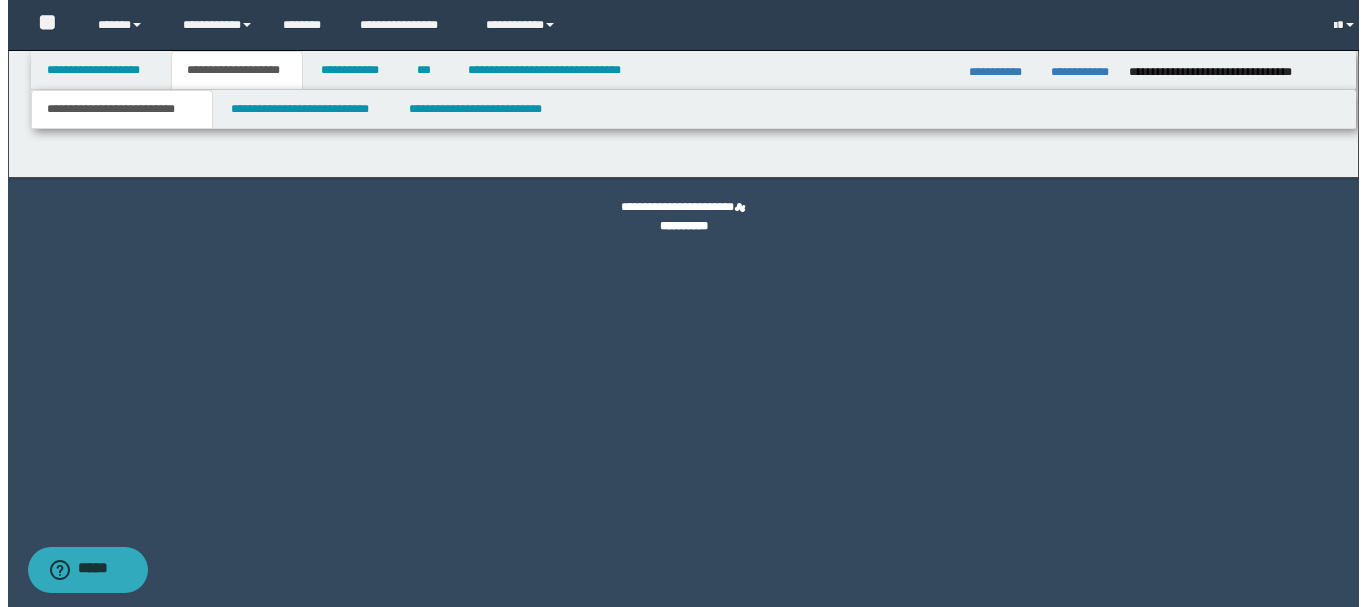 scroll, scrollTop: 0, scrollLeft: 0, axis: both 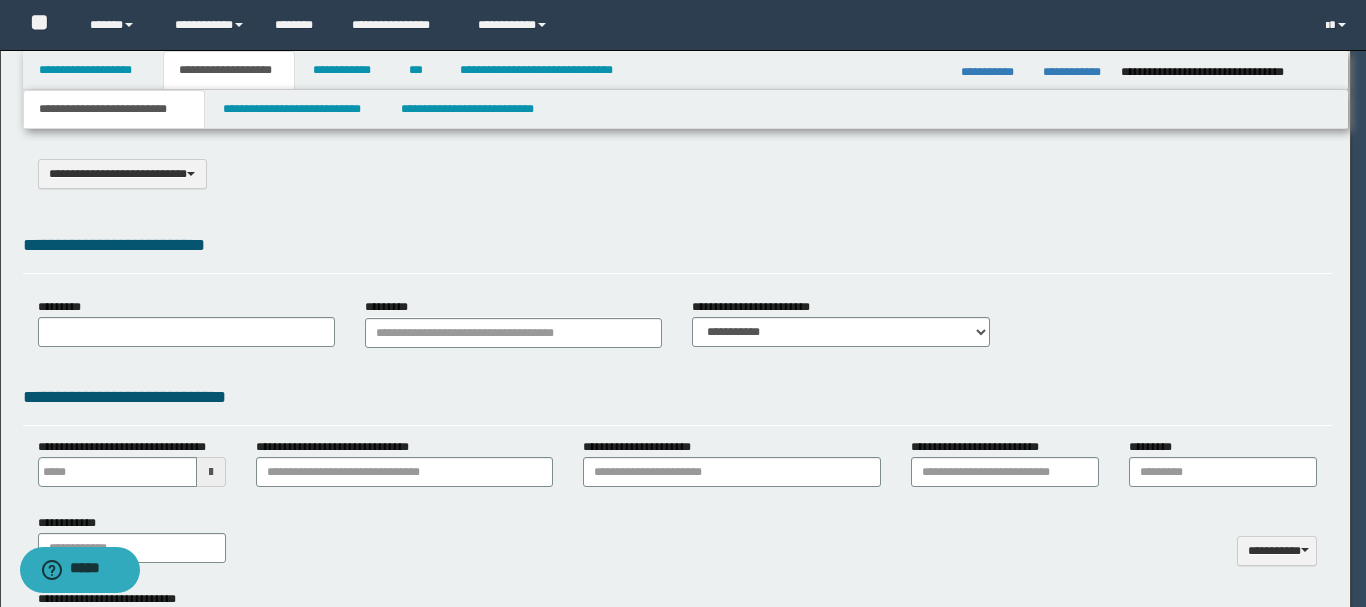 type on "********" 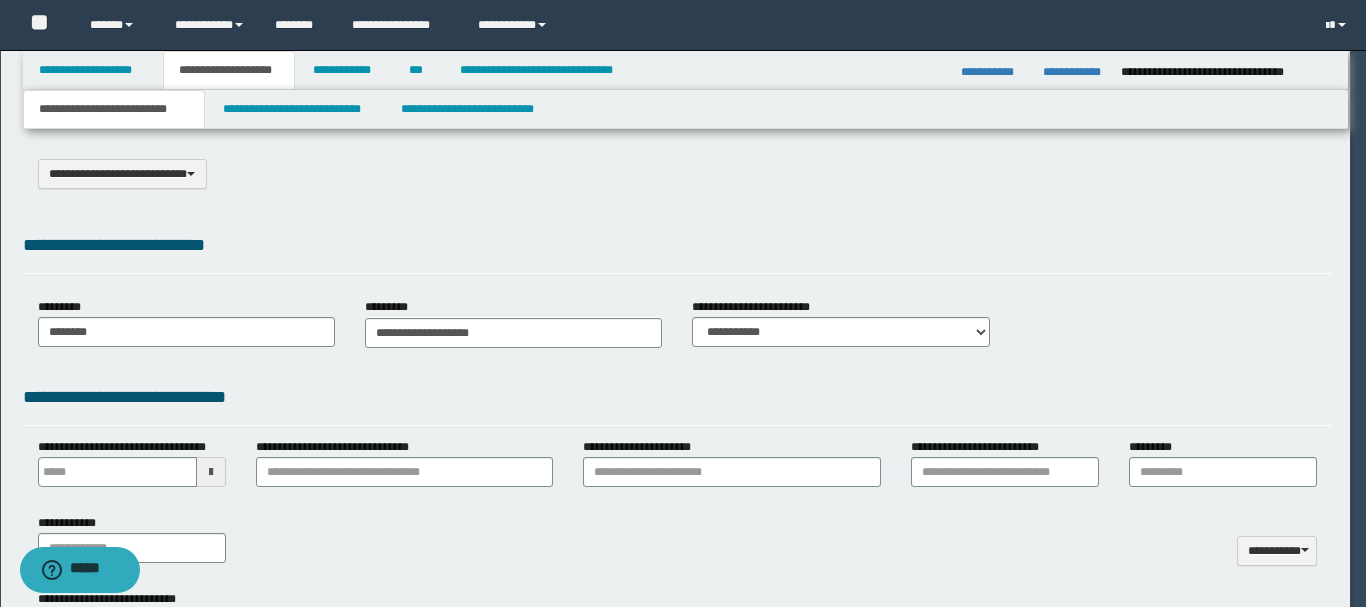 type on "**********" 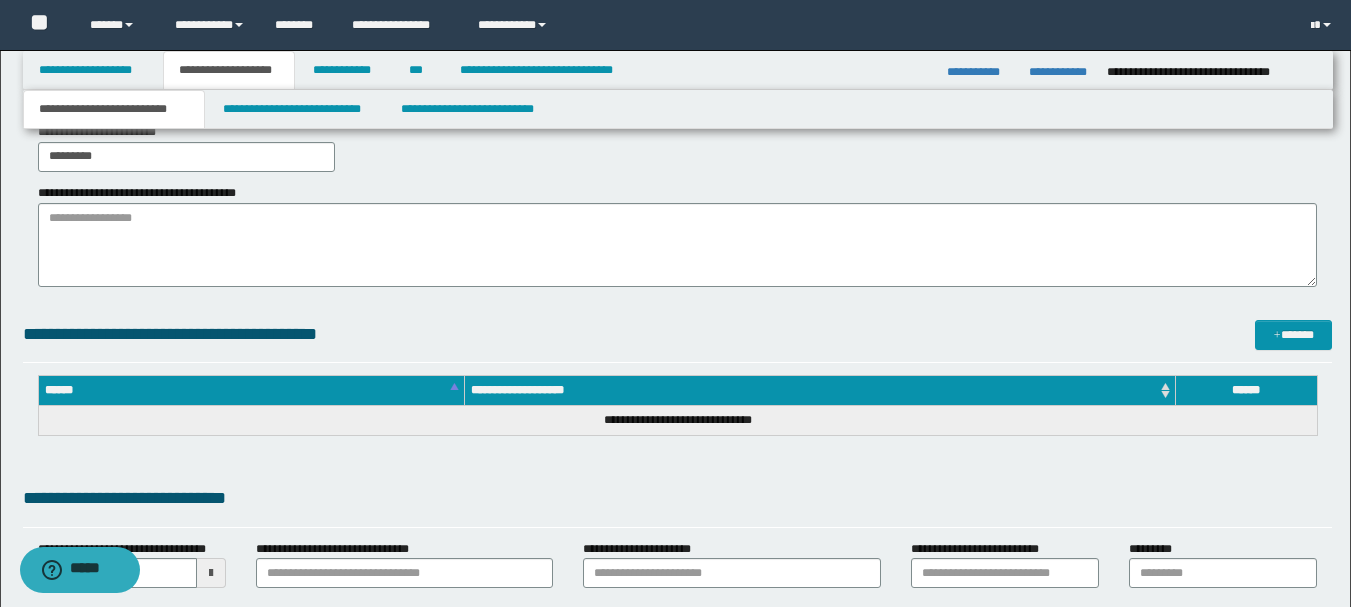 scroll, scrollTop: 500, scrollLeft: 0, axis: vertical 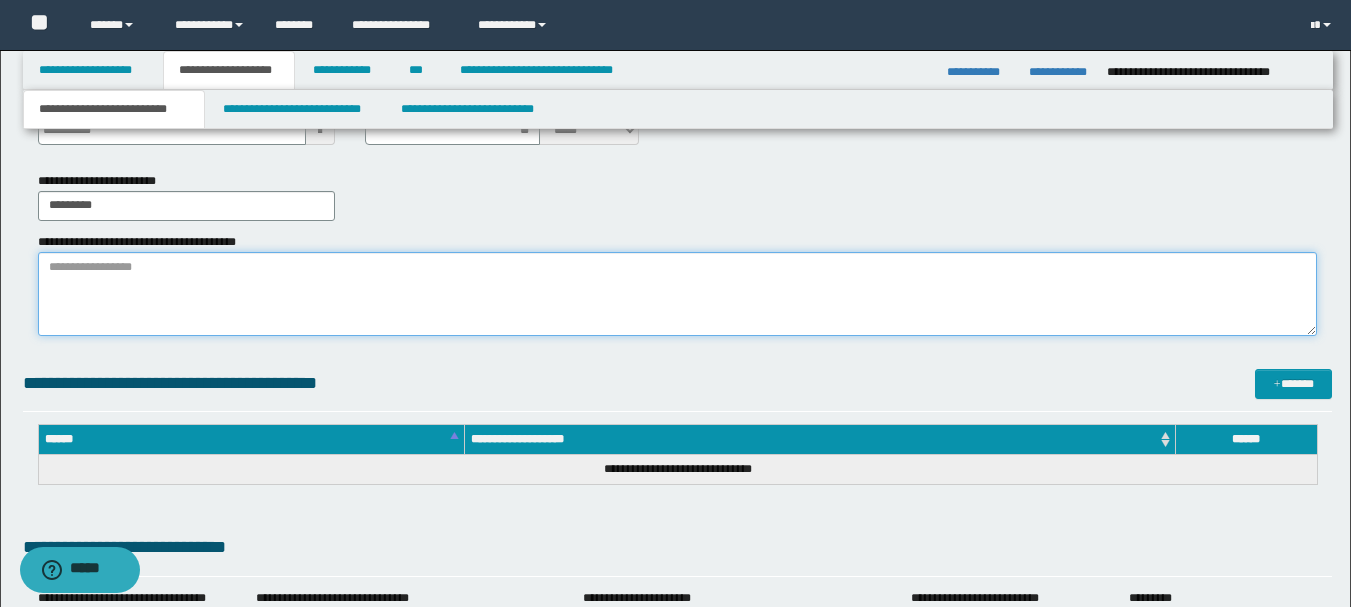 click on "**********" at bounding box center [677, 294] 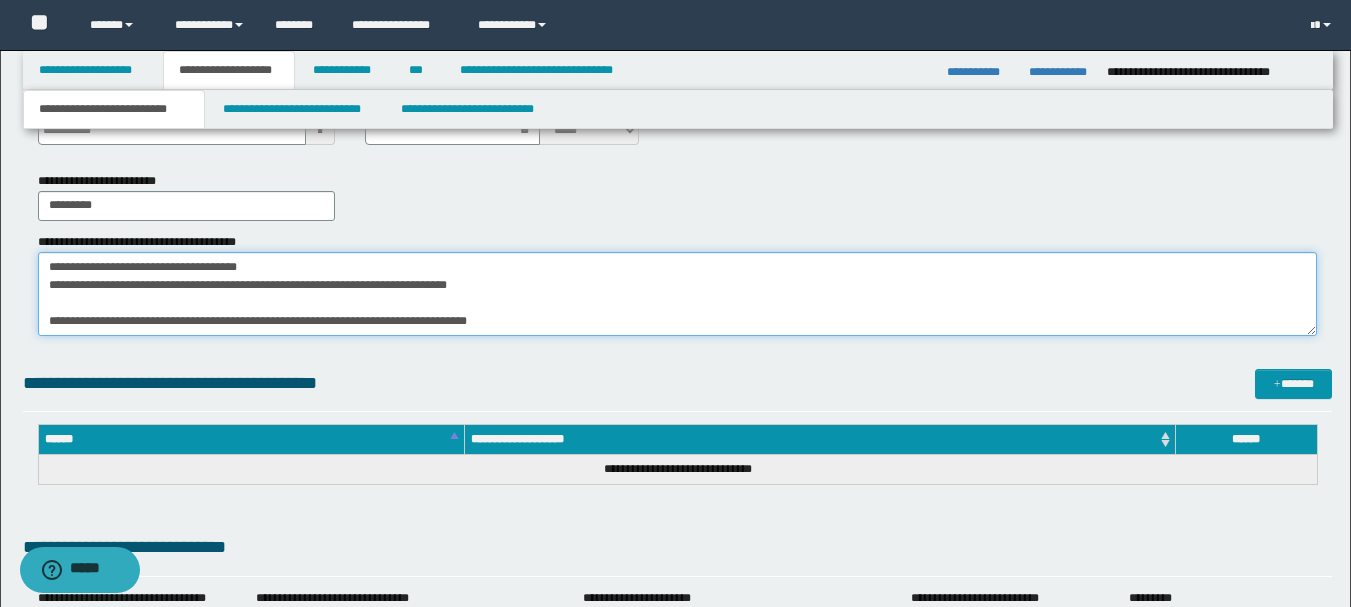 scroll, scrollTop: 48, scrollLeft: 0, axis: vertical 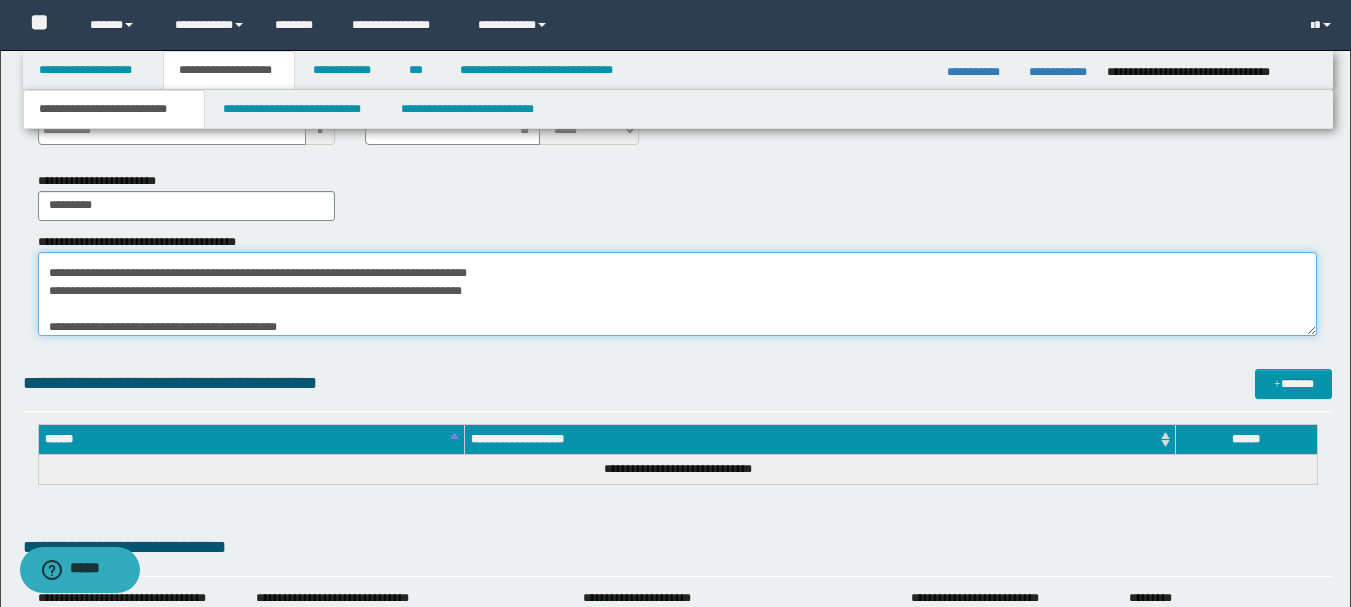 click on "**********" at bounding box center [677, 294] 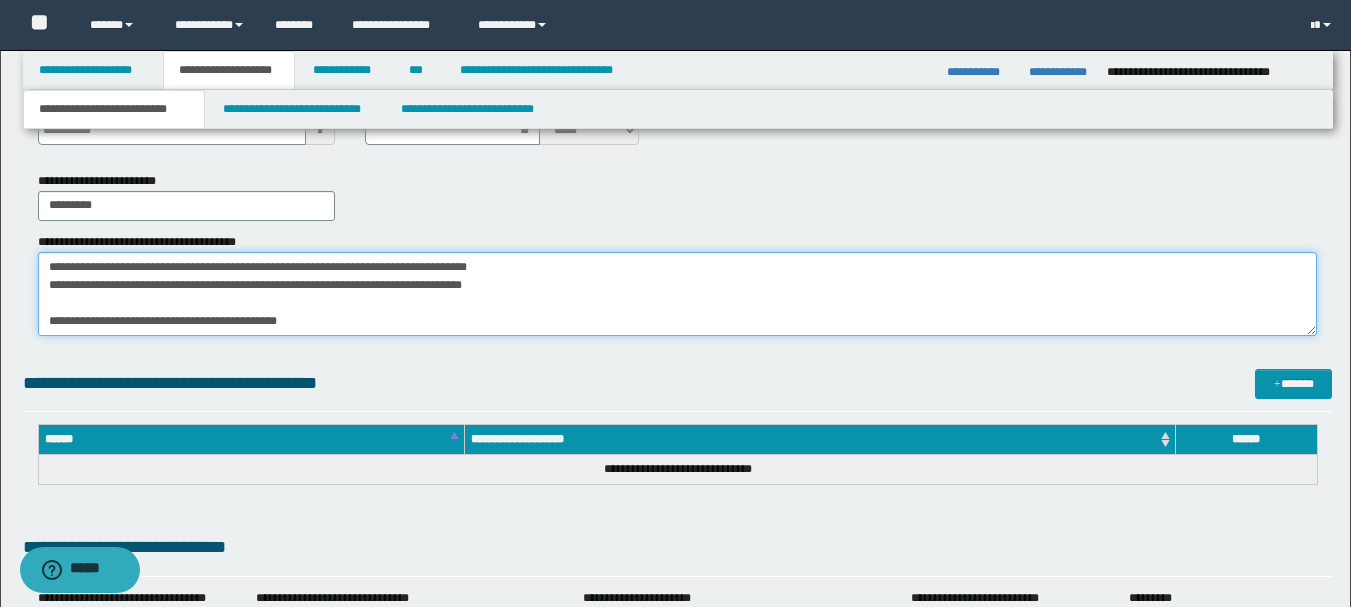 type on "**********" 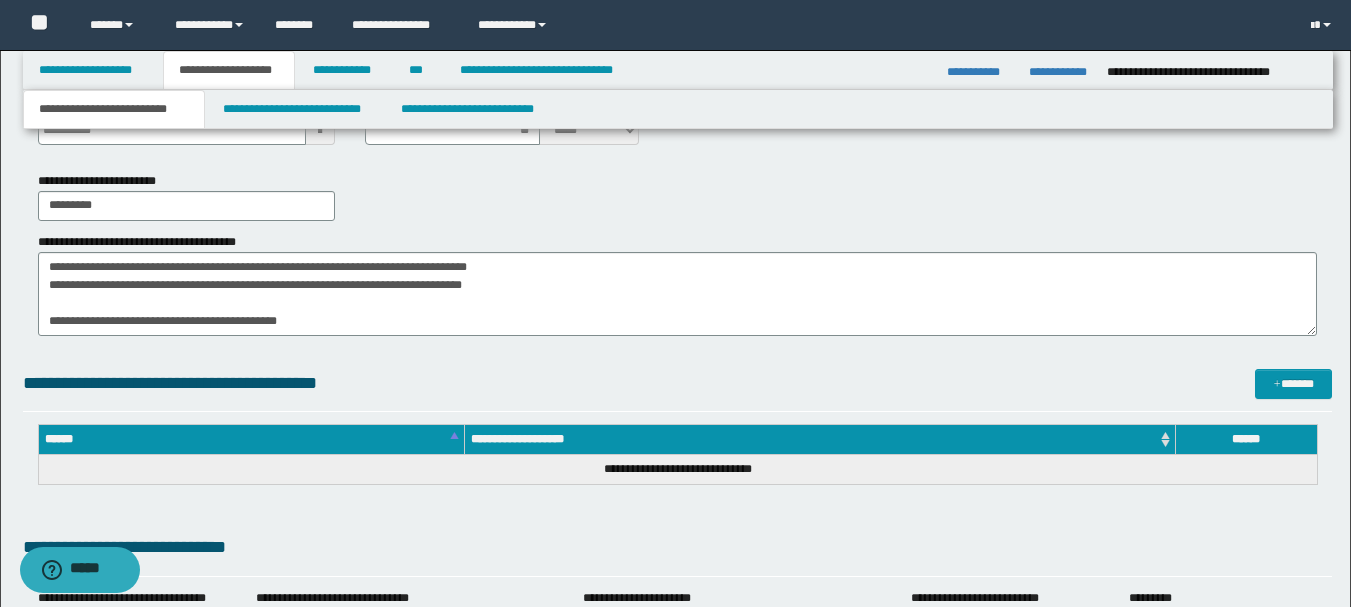 click on "**********" at bounding box center [677, 470] 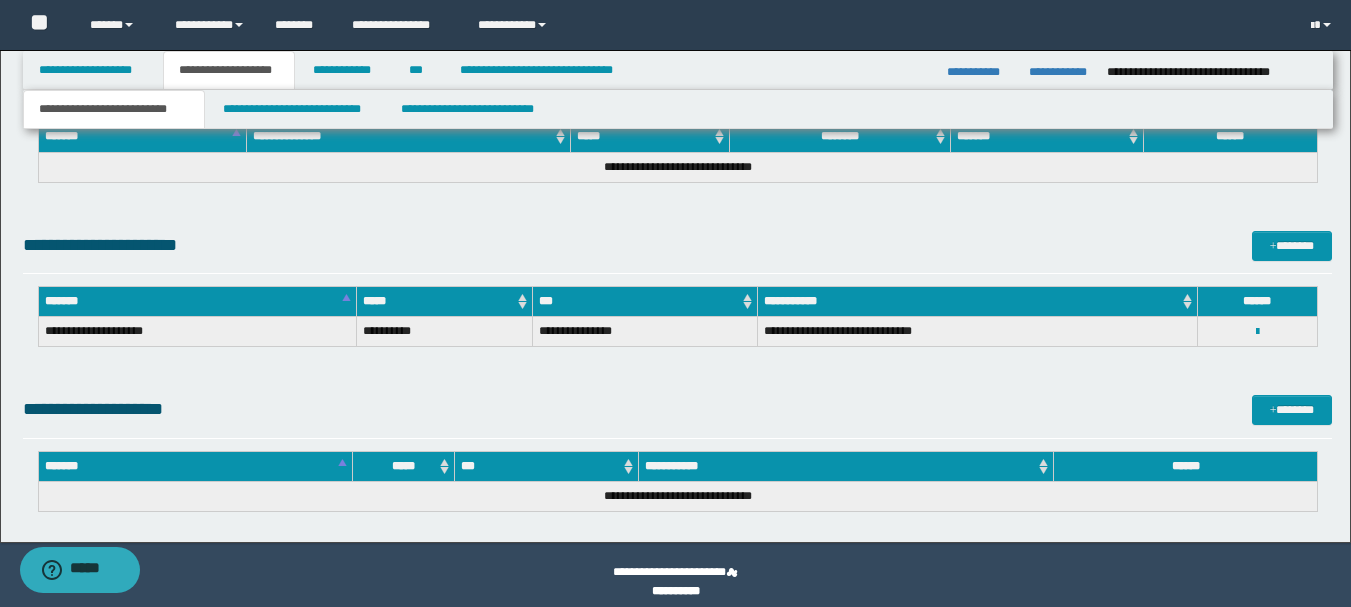 scroll, scrollTop: 1427, scrollLeft: 0, axis: vertical 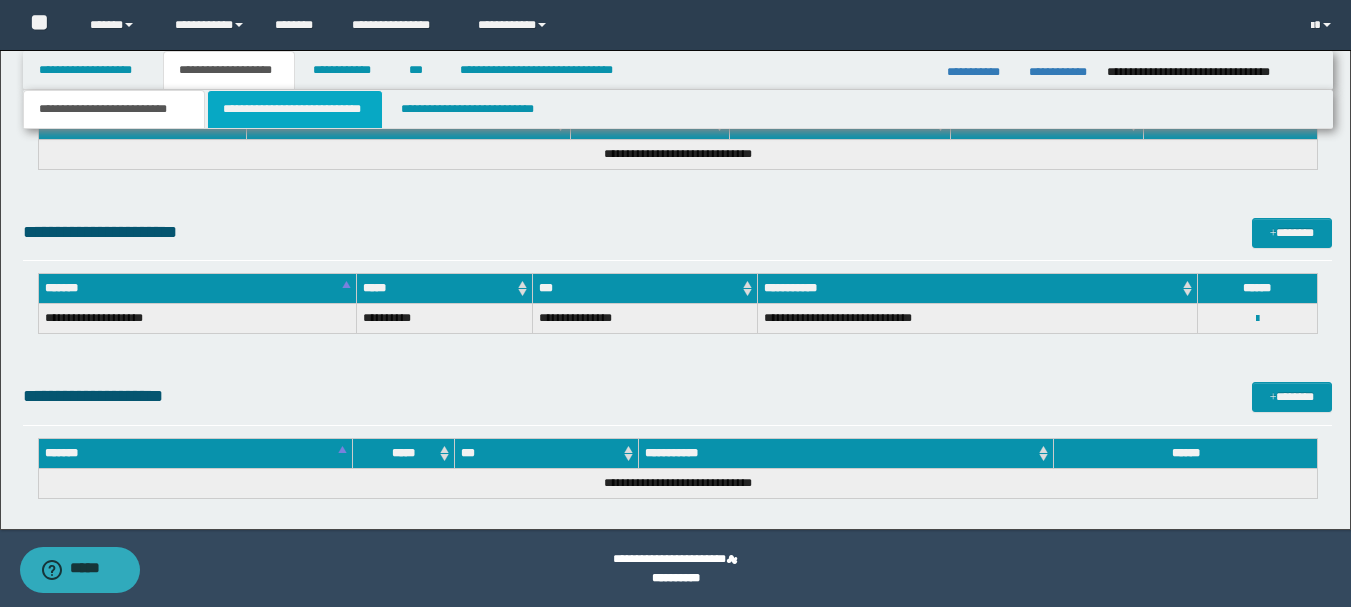 click on "**********" at bounding box center [295, 109] 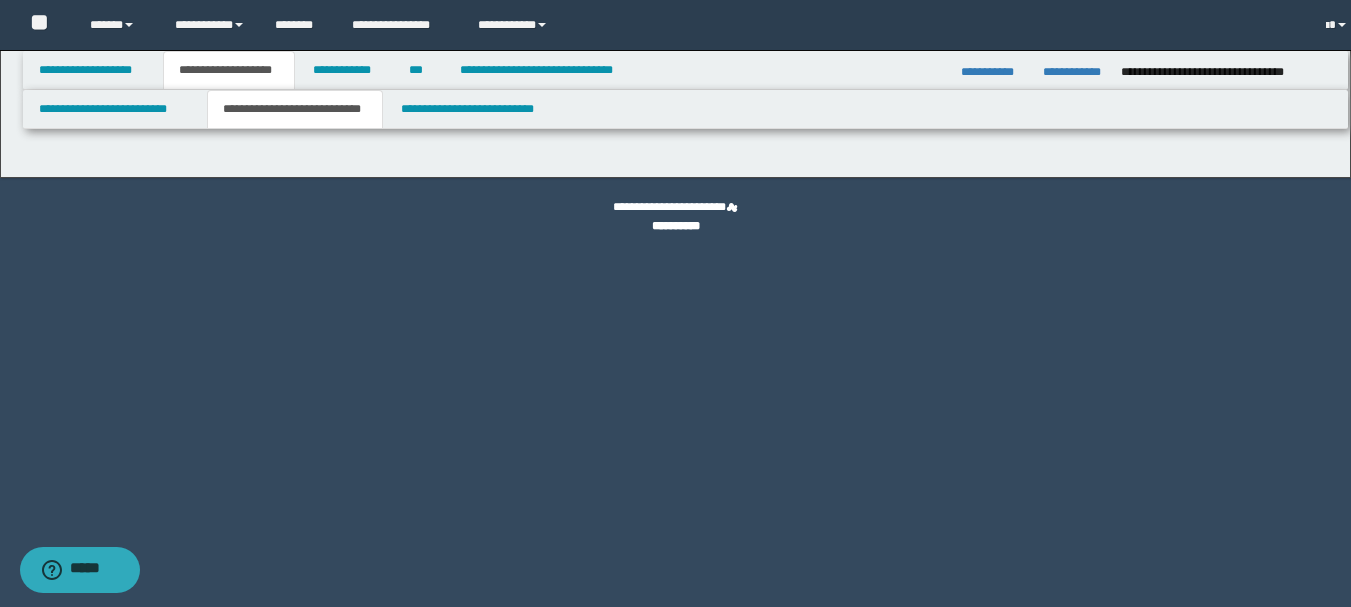 scroll, scrollTop: 0, scrollLeft: 0, axis: both 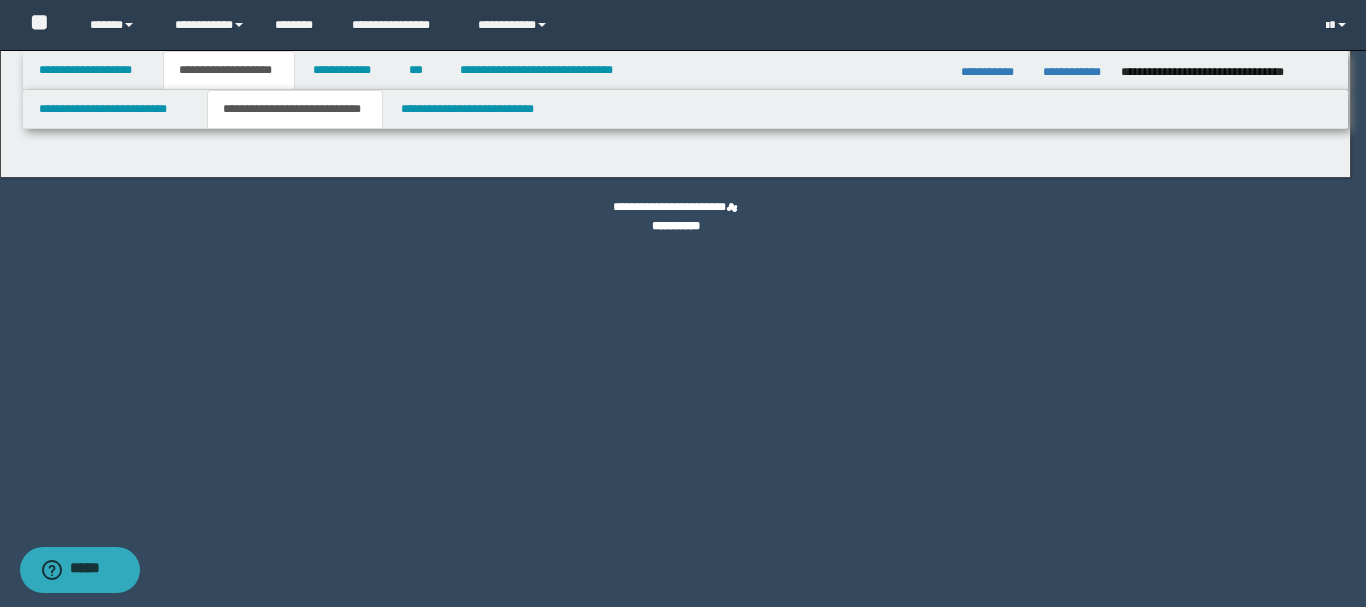 select on "*" 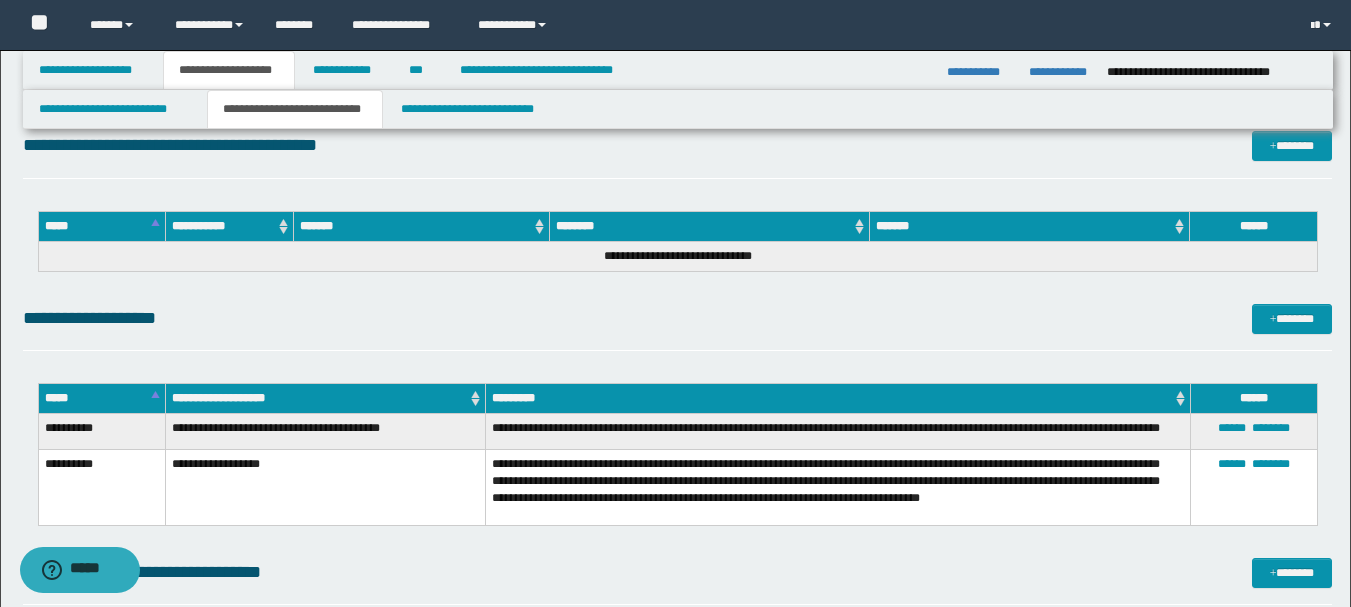scroll, scrollTop: 1900, scrollLeft: 0, axis: vertical 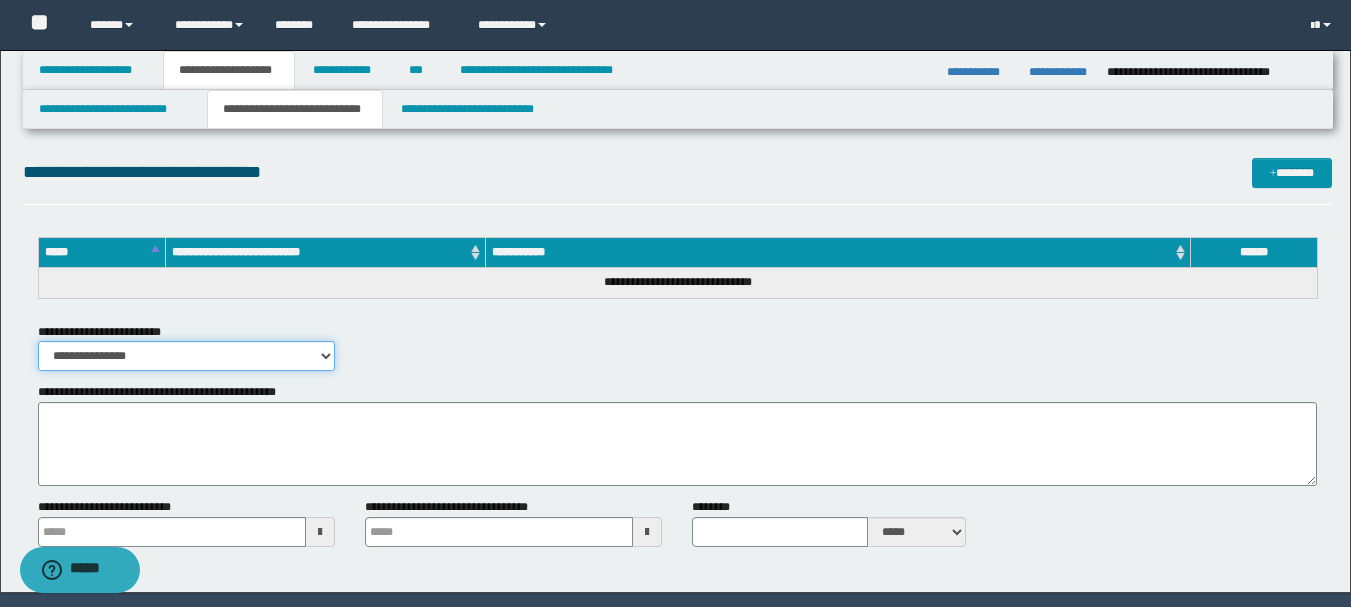 click on "**********" at bounding box center [186, 356] 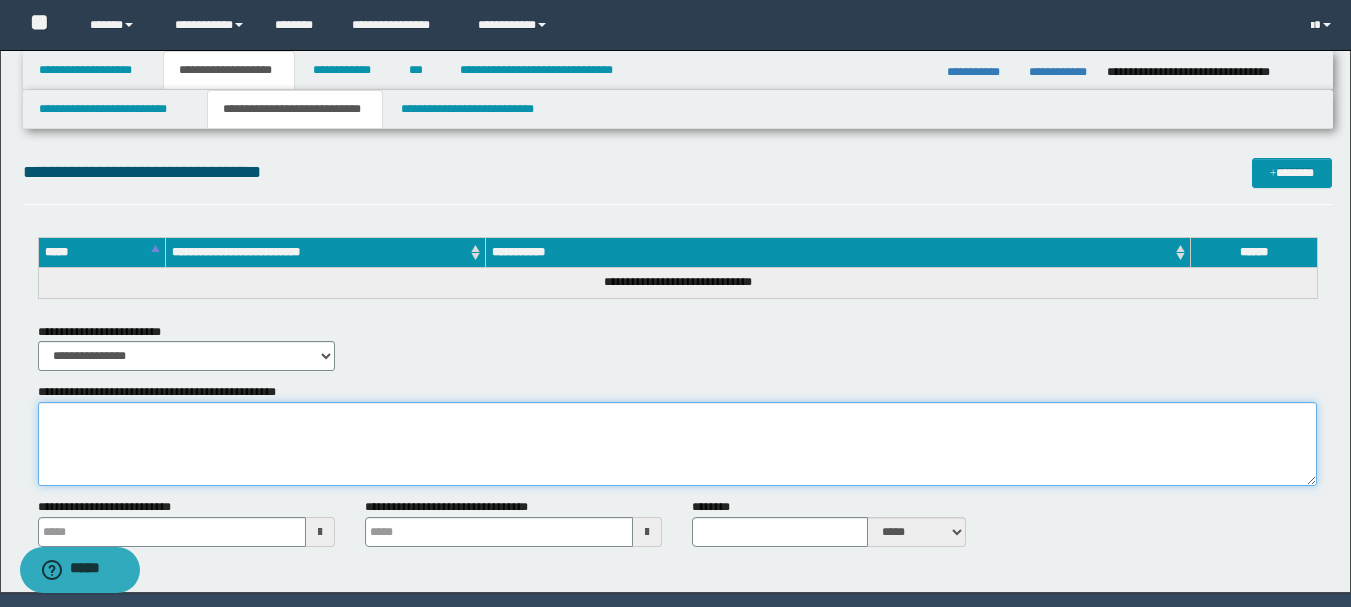 click on "**********" at bounding box center (677, 444) 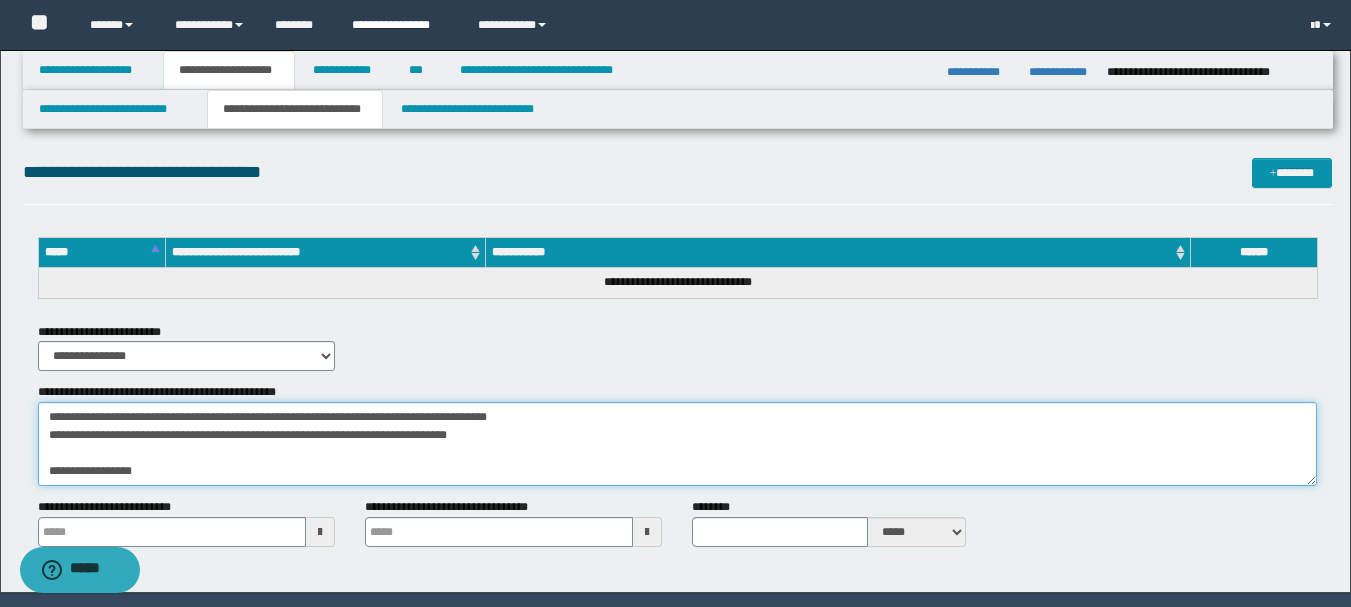 scroll, scrollTop: 481, scrollLeft: 0, axis: vertical 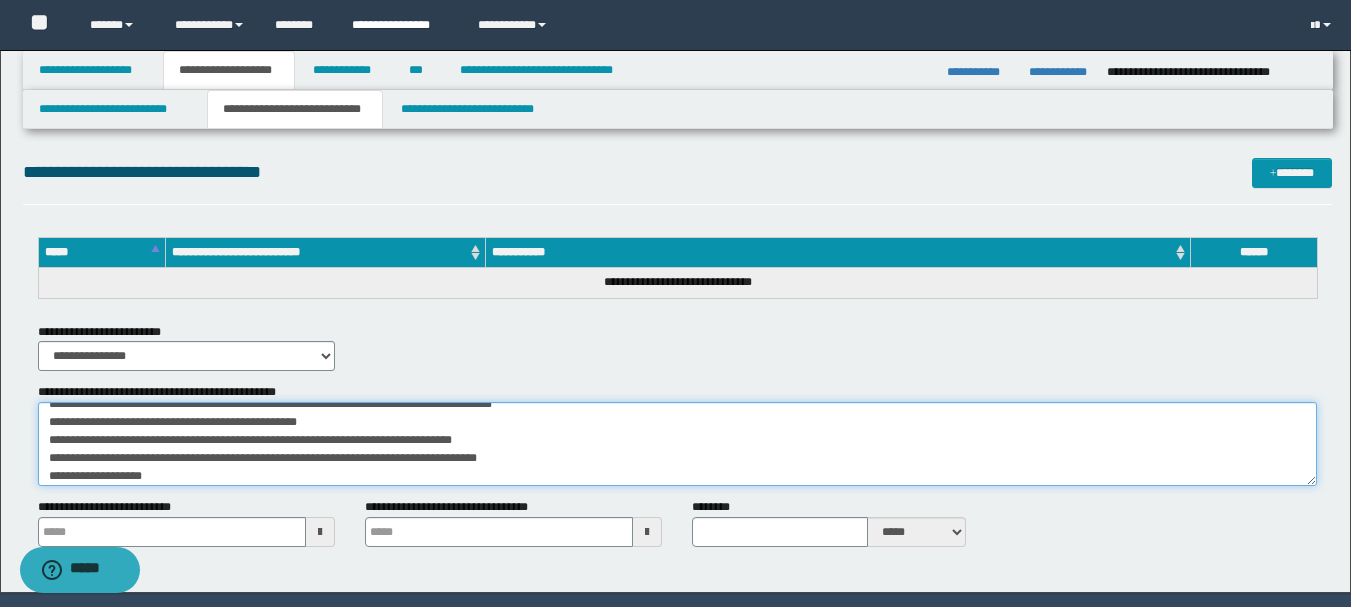 type on "**********" 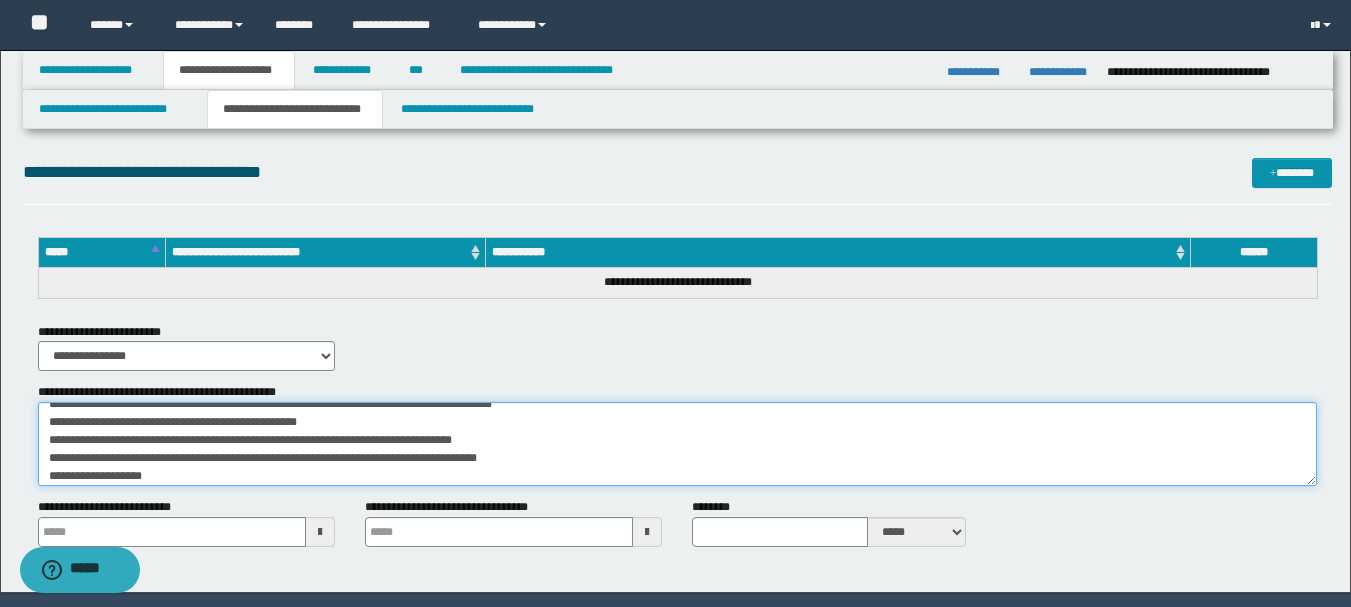 type 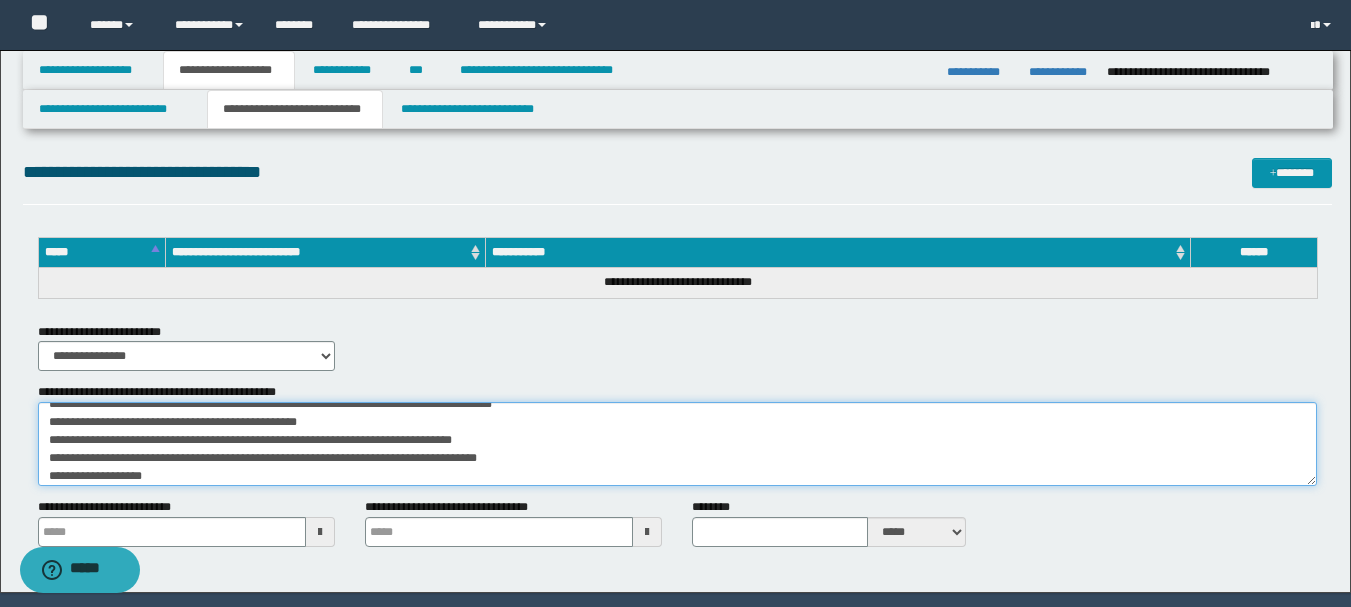 click on "**********" at bounding box center [677, 444] 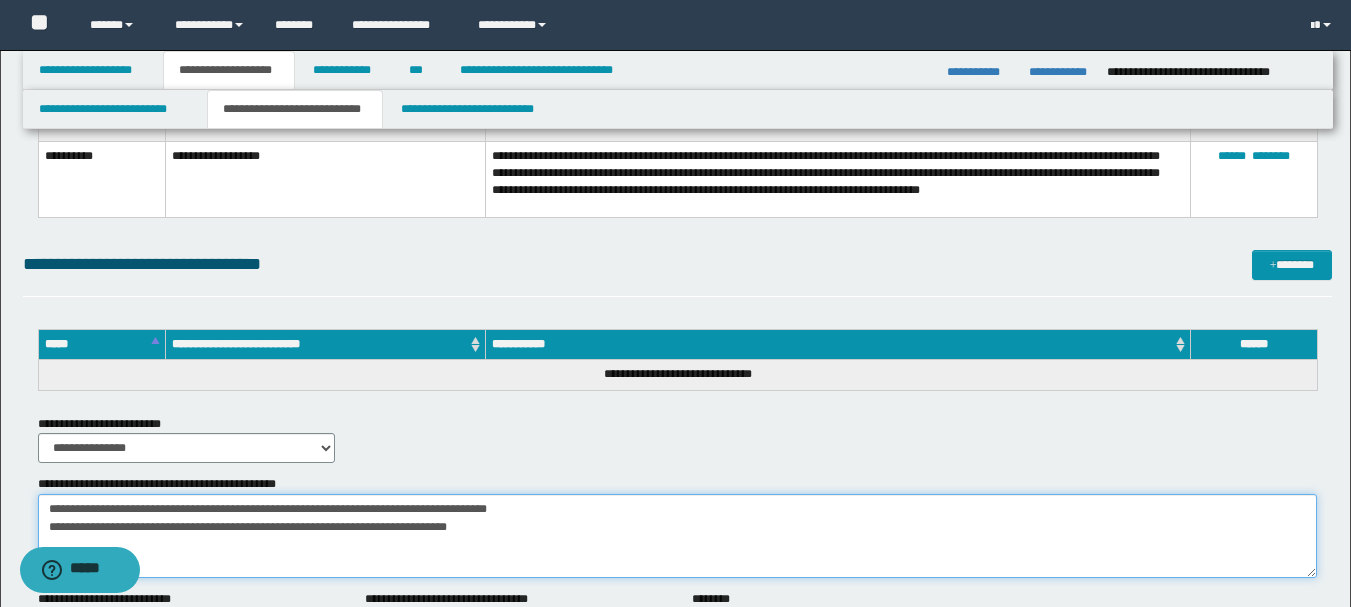 scroll, scrollTop: 1964, scrollLeft: 0, axis: vertical 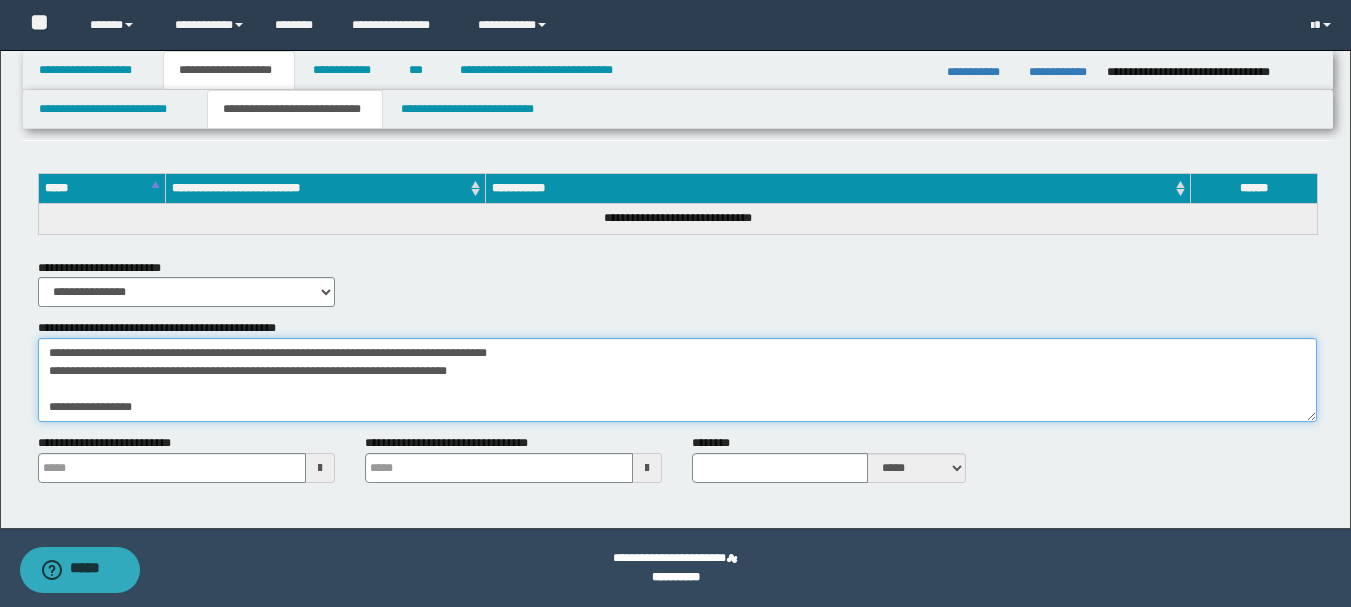 click on "**********" at bounding box center (677, 380) 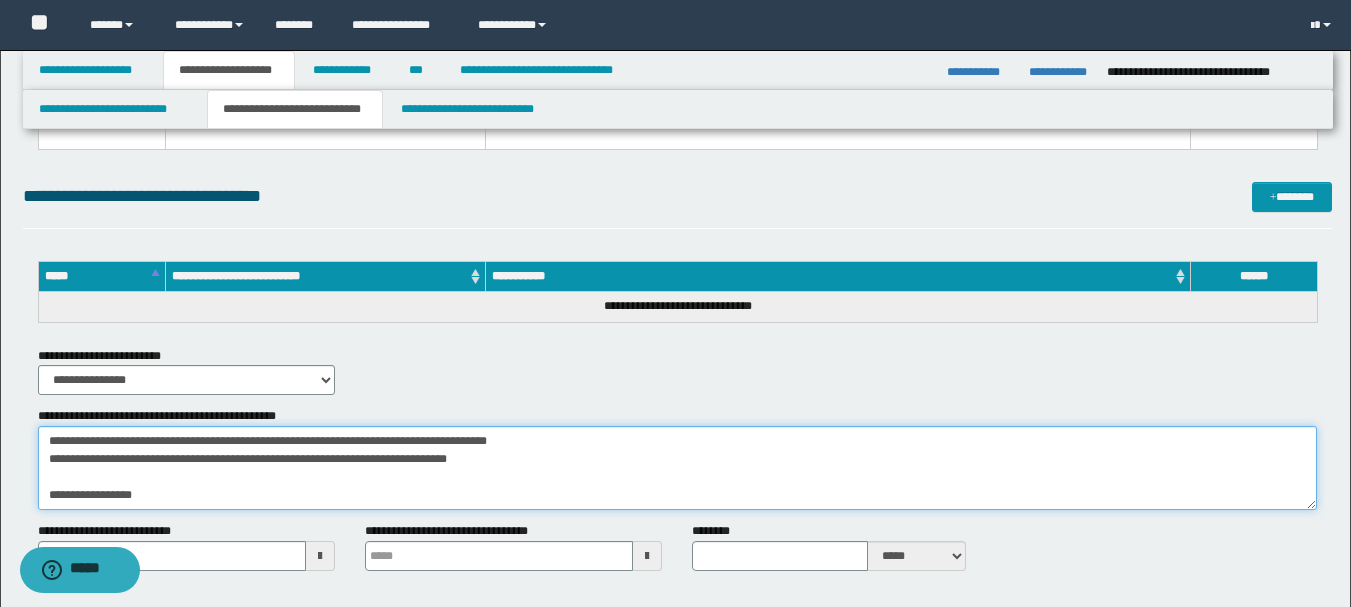 scroll, scrollTop: 1964, scrollLeft: 0, axis: vertical 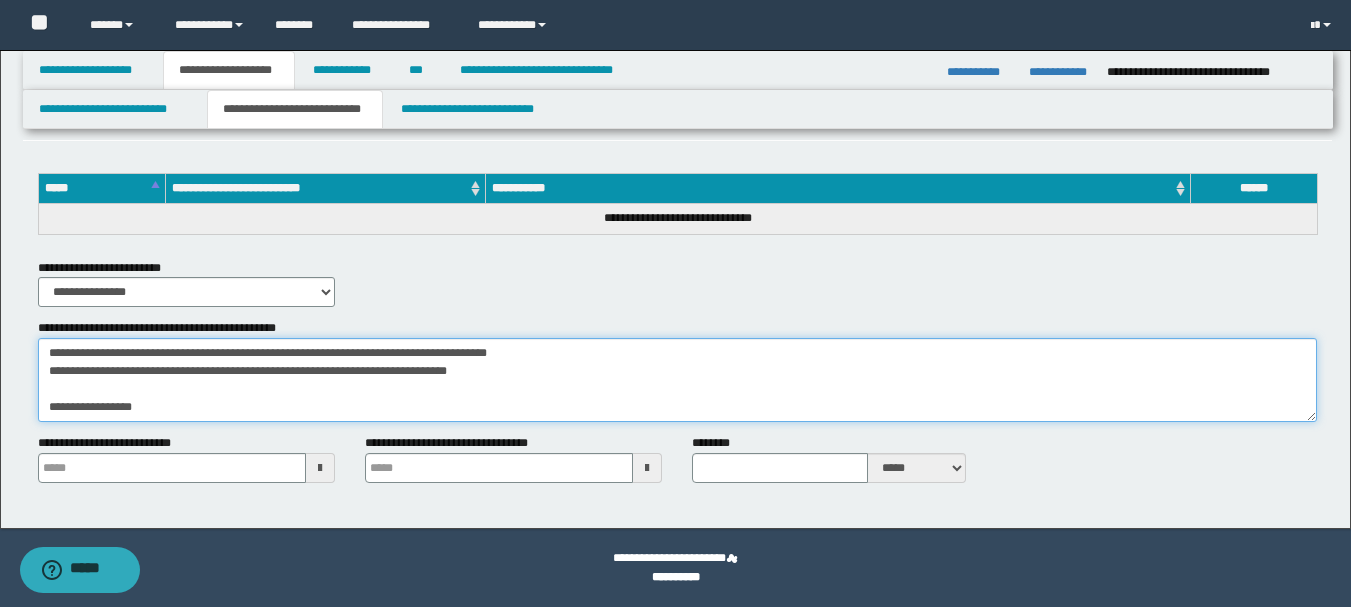 click on "**********" at bounding box center (677, 380) 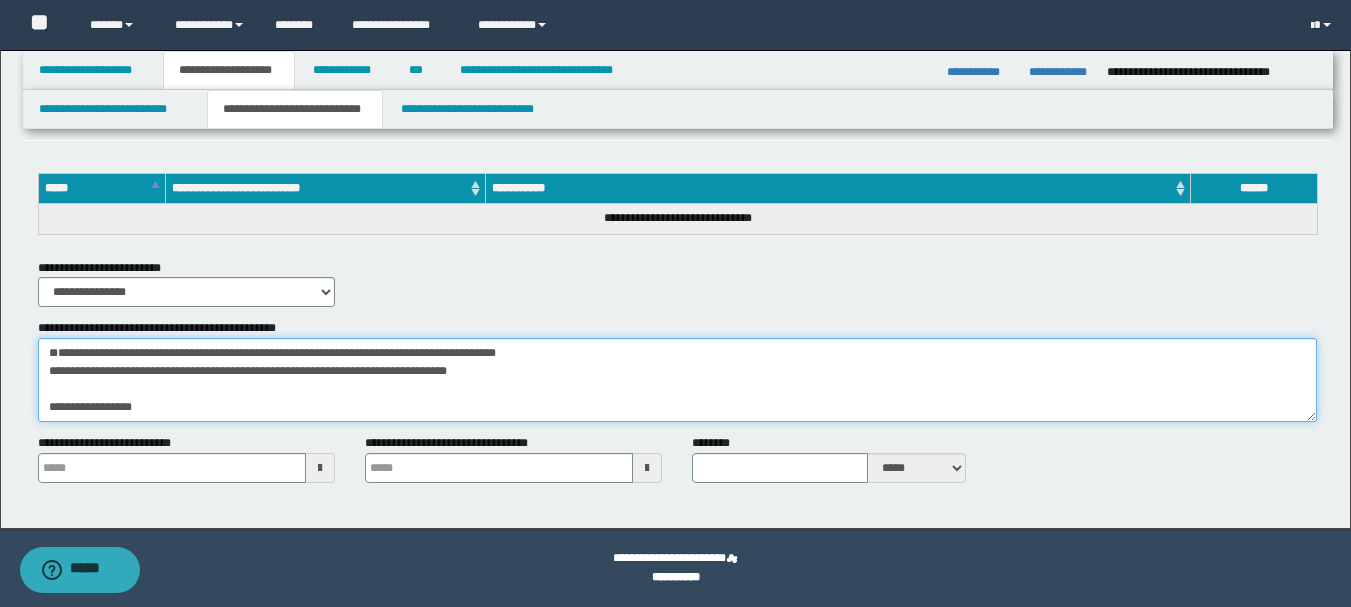paste on "**********" 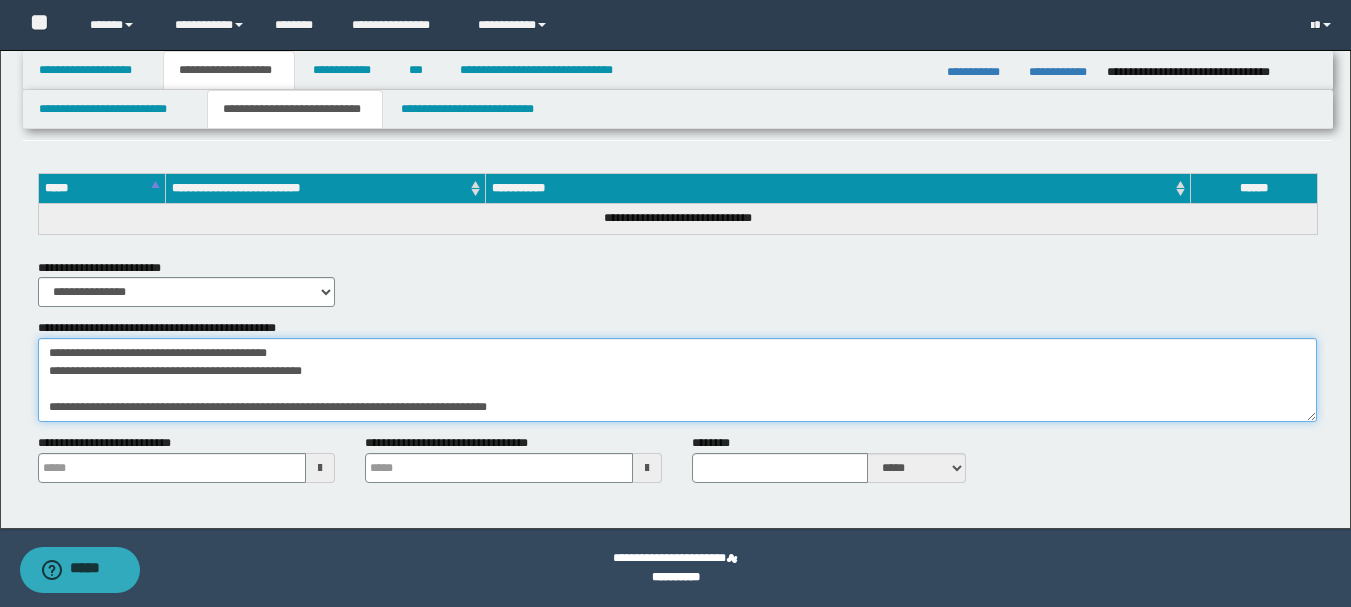 type on "**********" 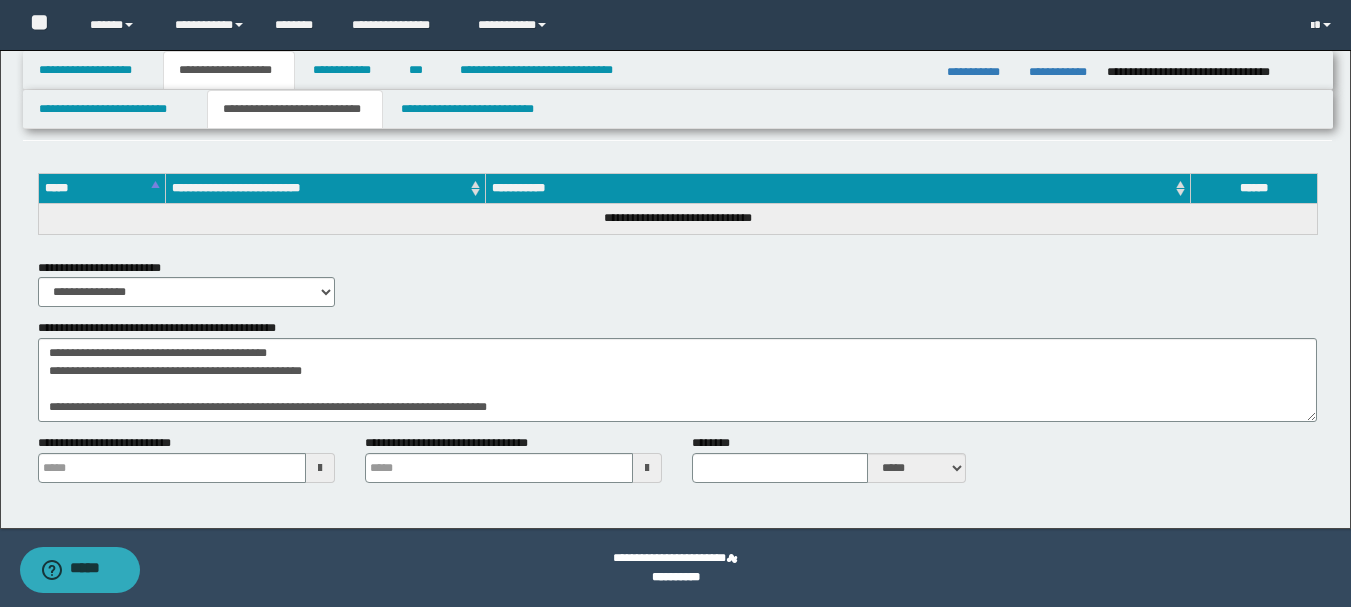 click at bounding box center (320, 468) 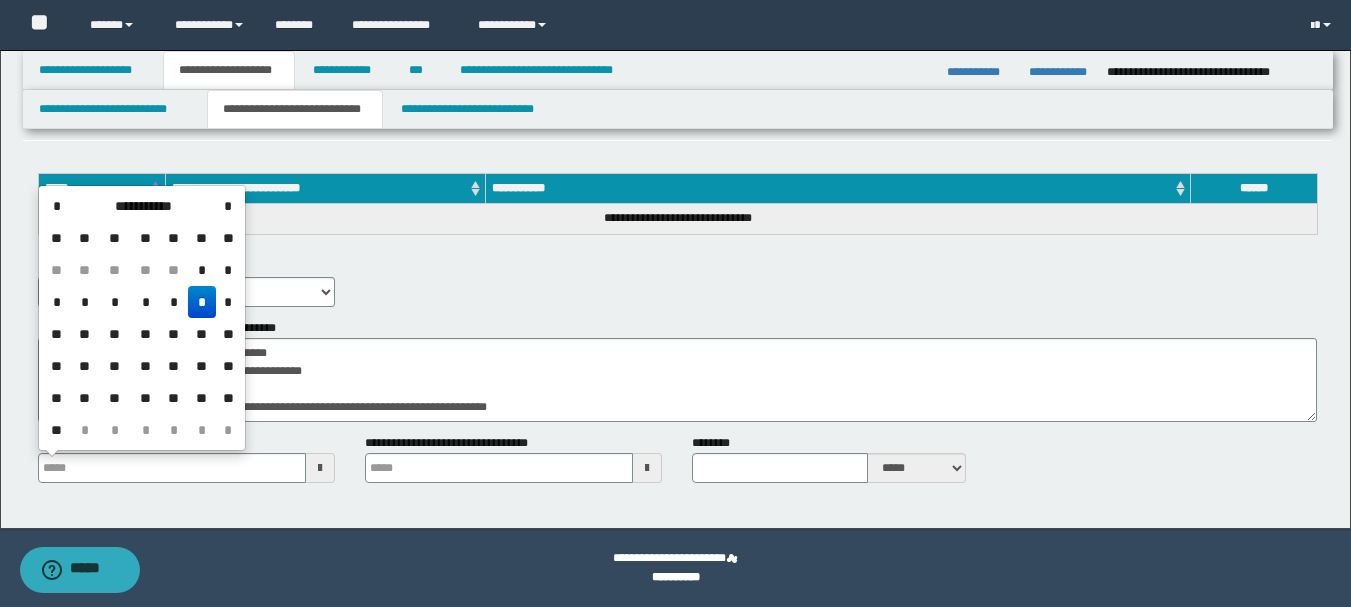 click on "*" at bounding box center [202, 302] 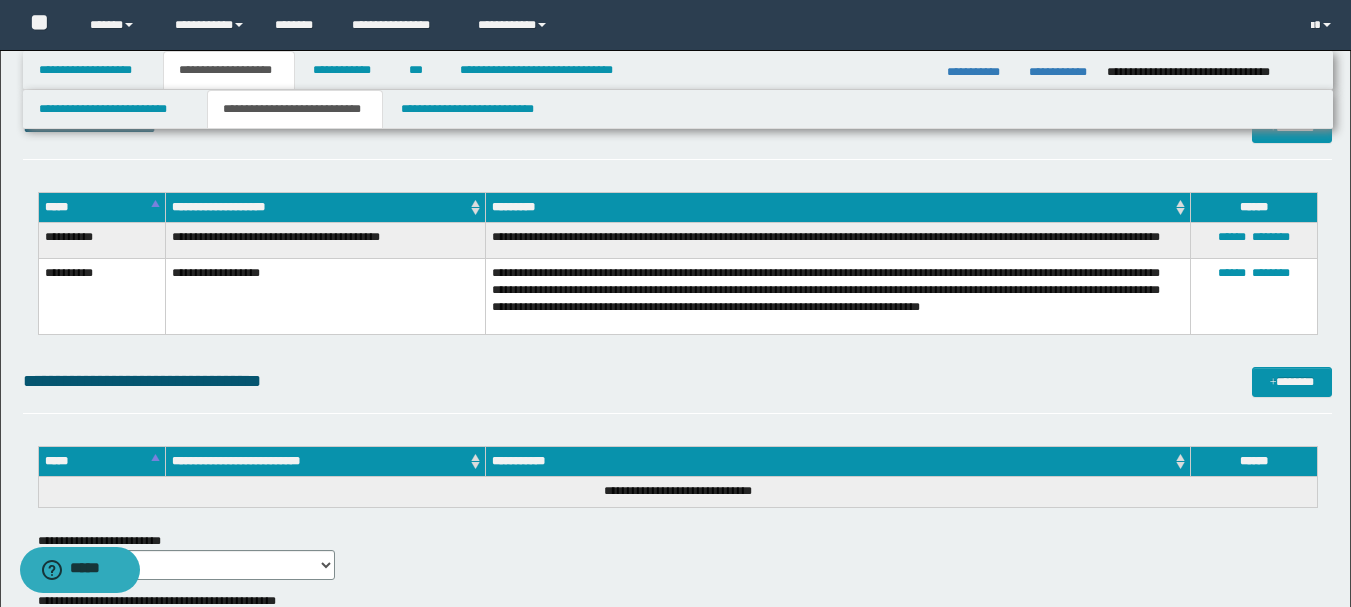 scroll, scrollTop: 1900, scrollLeft: 0, axis: vertical 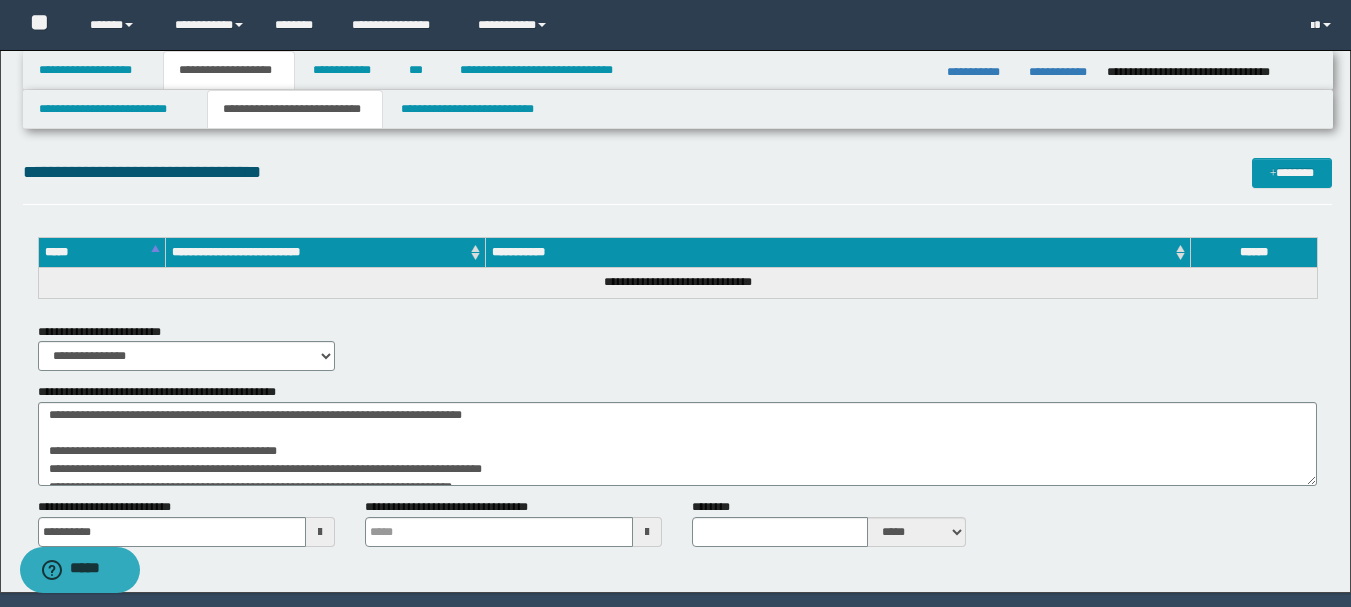 click at bounding box center [320, 532] 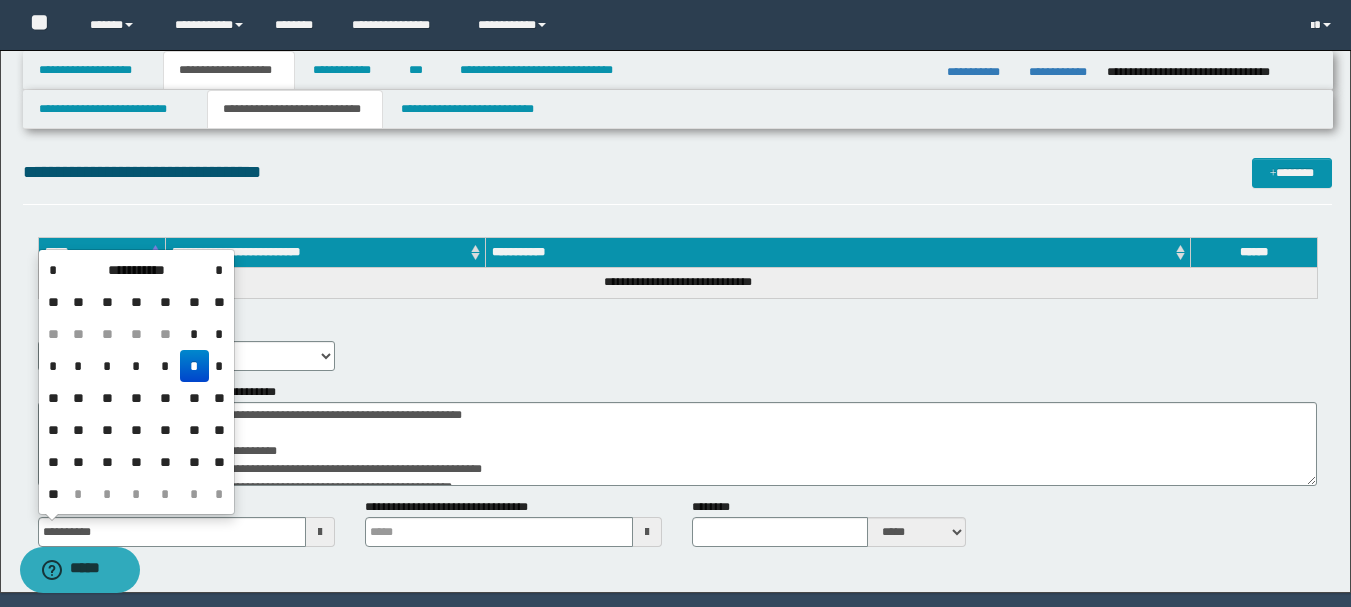 click at bounding box center [320, 532] 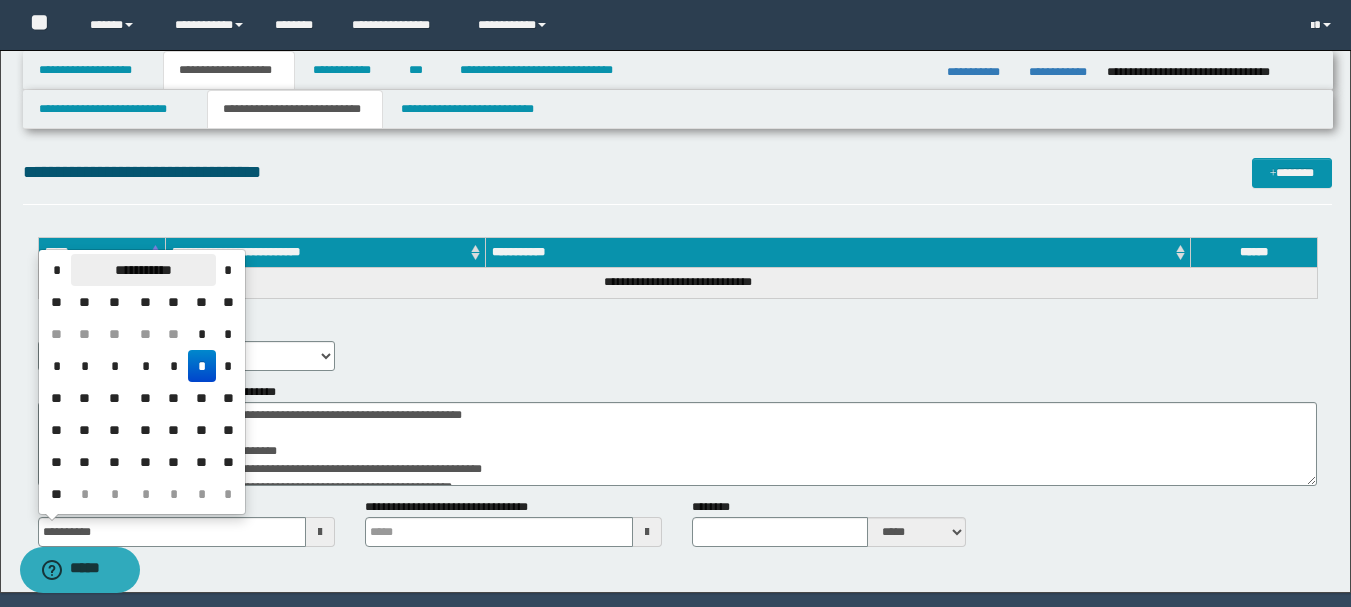 click on "**********" at bounding box center [143, 270] 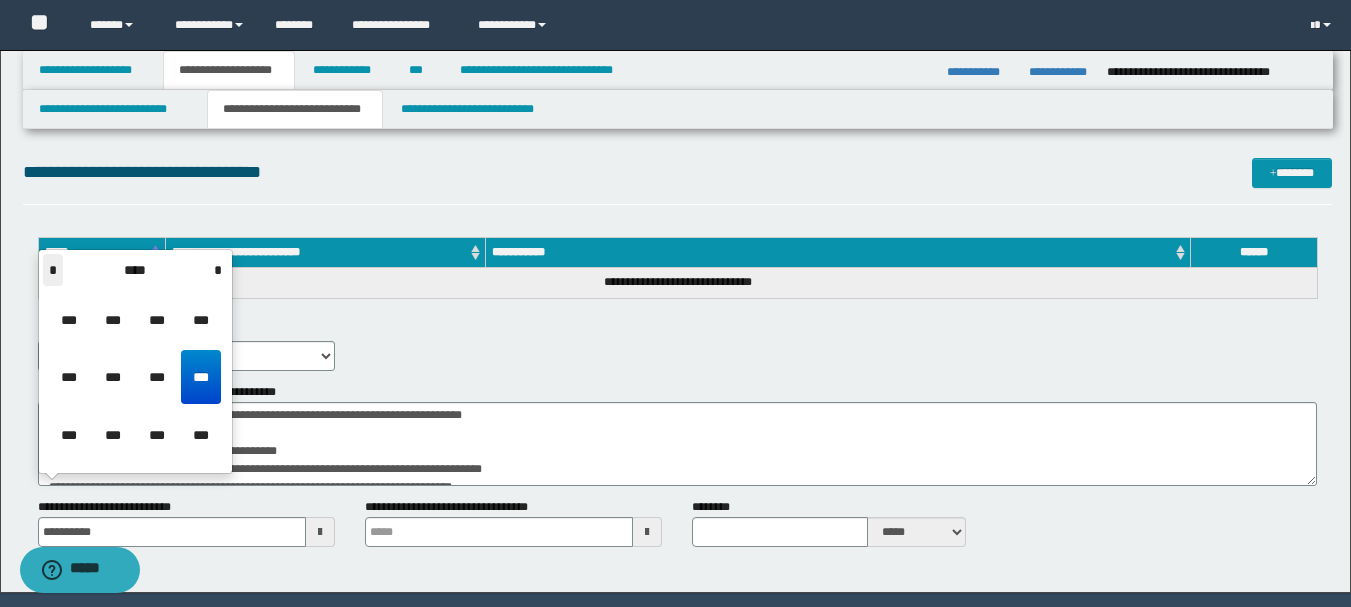 click on "*" at bounding box center [53, 270] 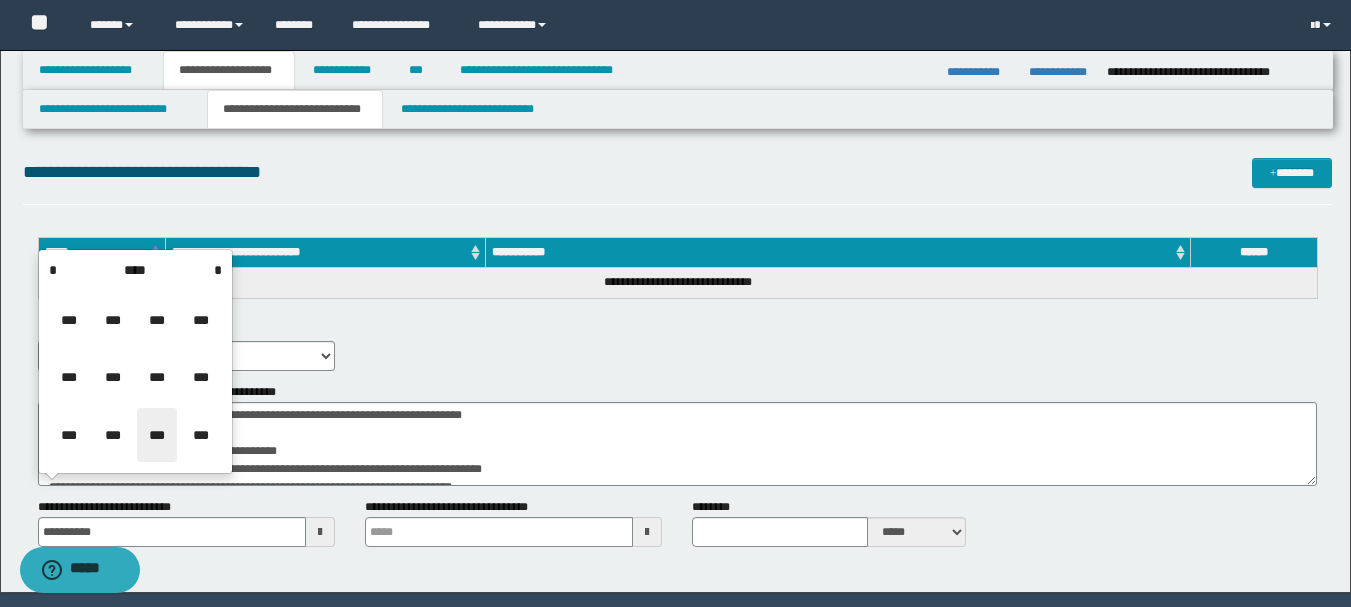 click on "***" at bounding box center (157, 435) 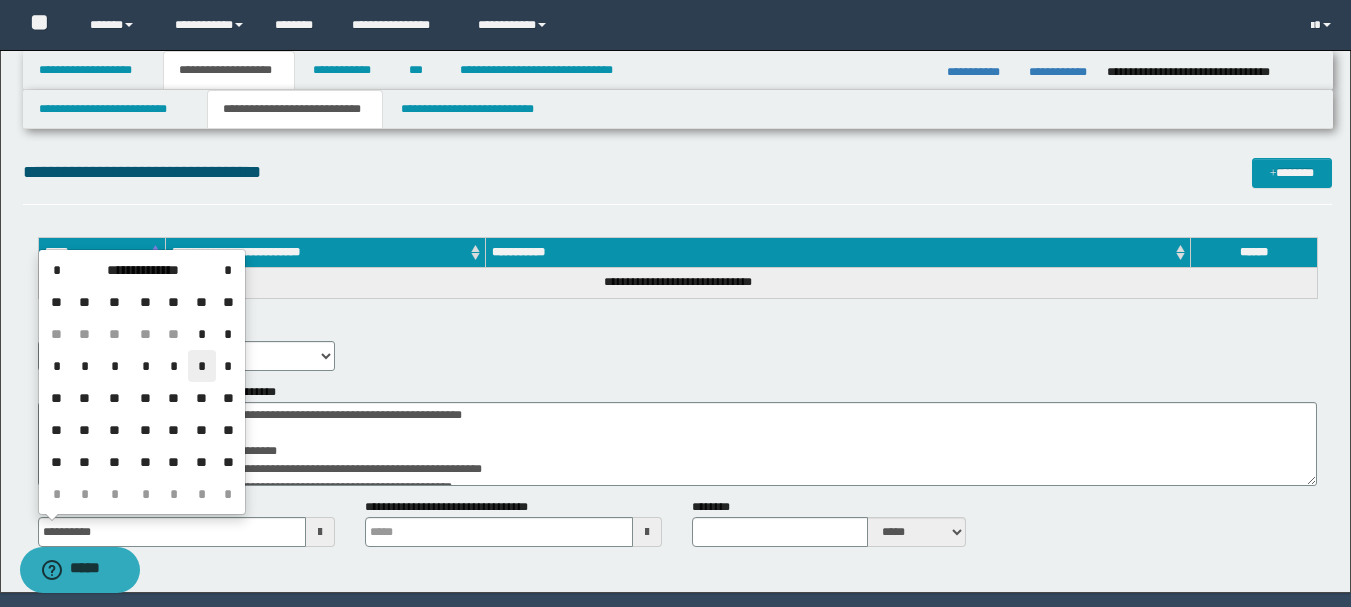 click on "*" at bounding box center (202, 366) 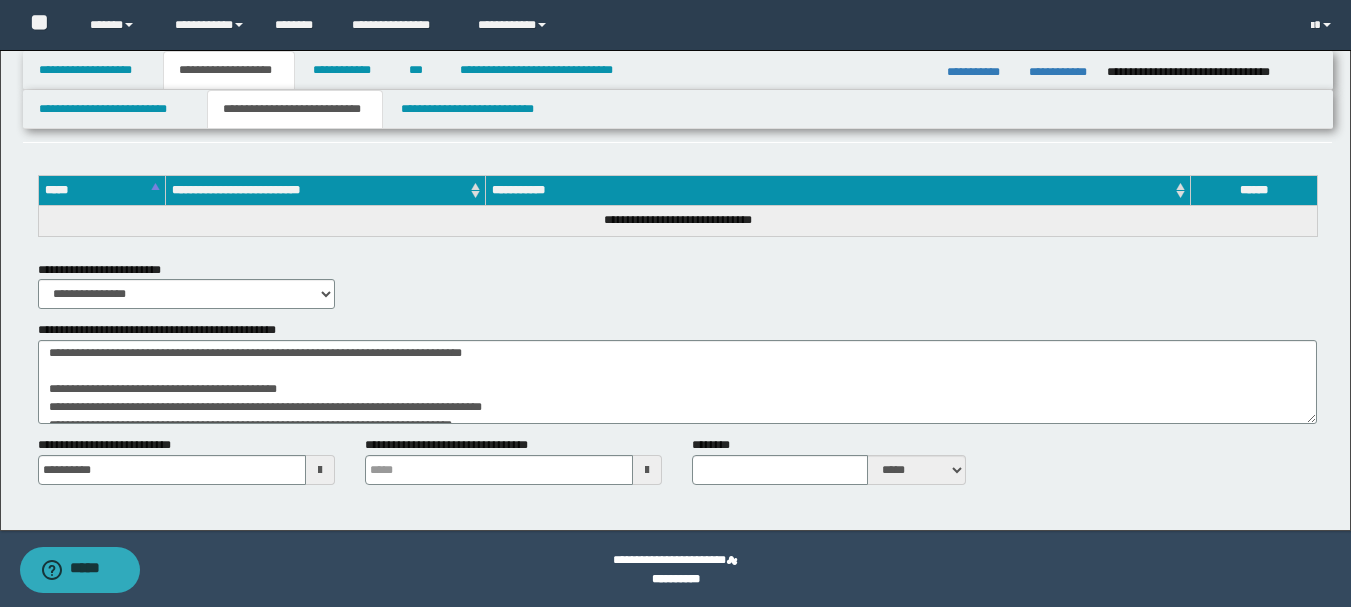 scroll, scrollTop: 1964, scrollLeft: 0, axis: vertical 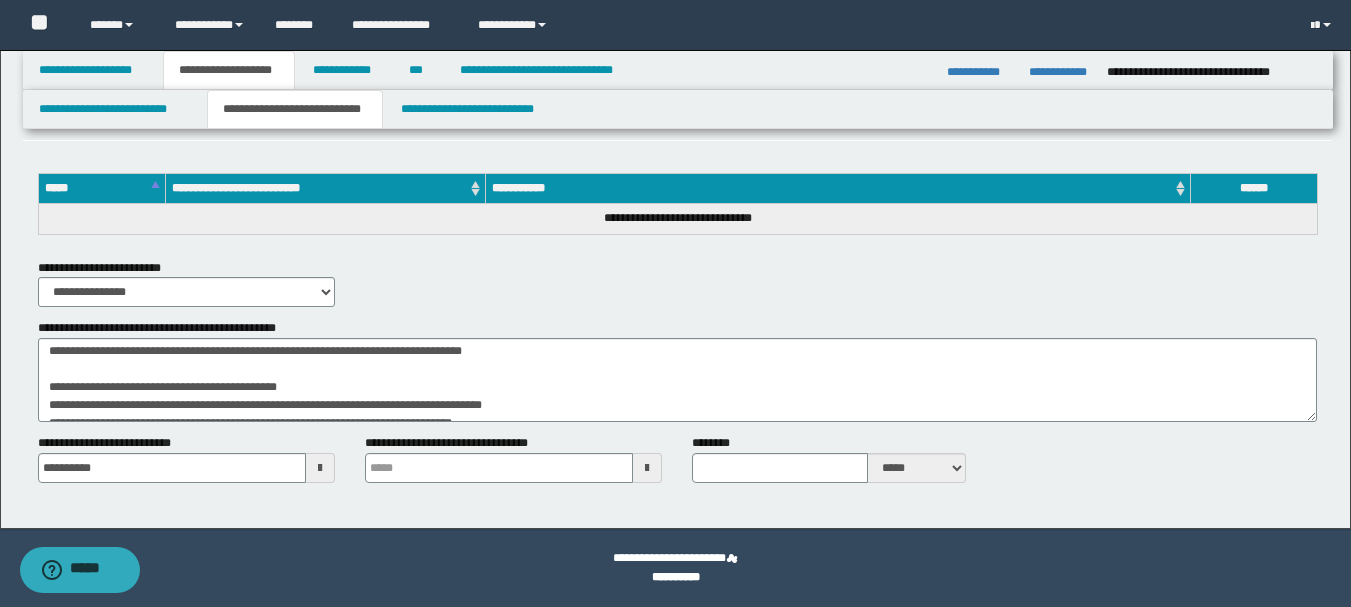 click at bounding box center (647, 468) 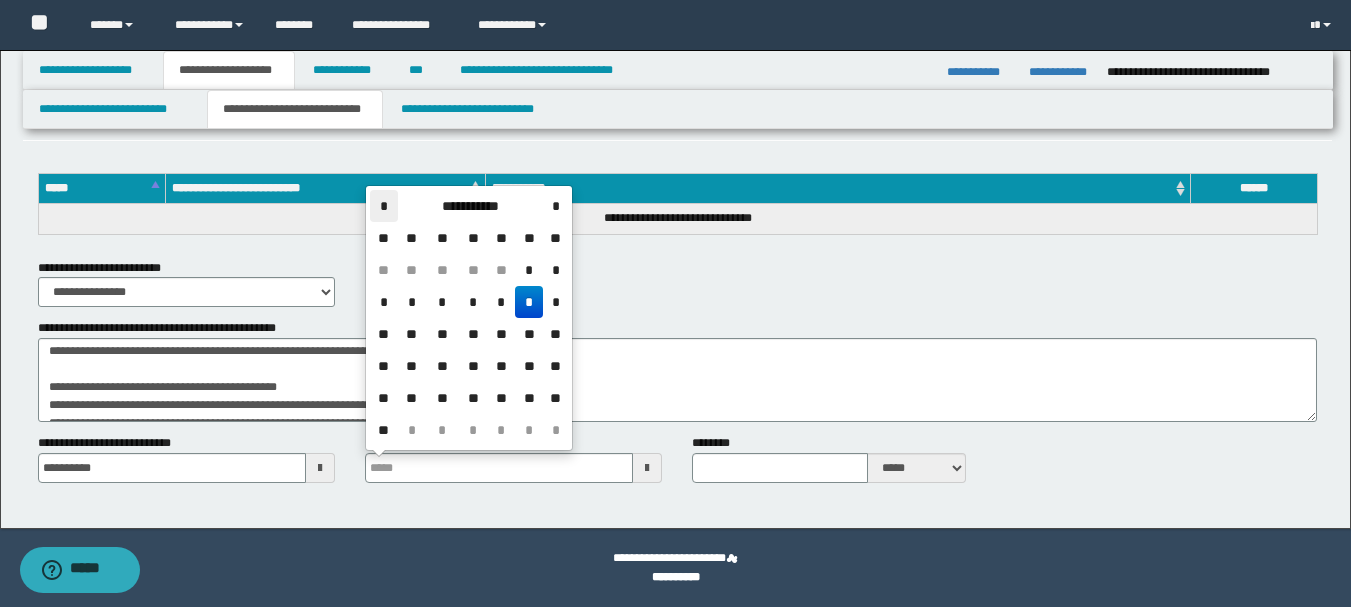 click on "*" at bounding box center (384, 206) 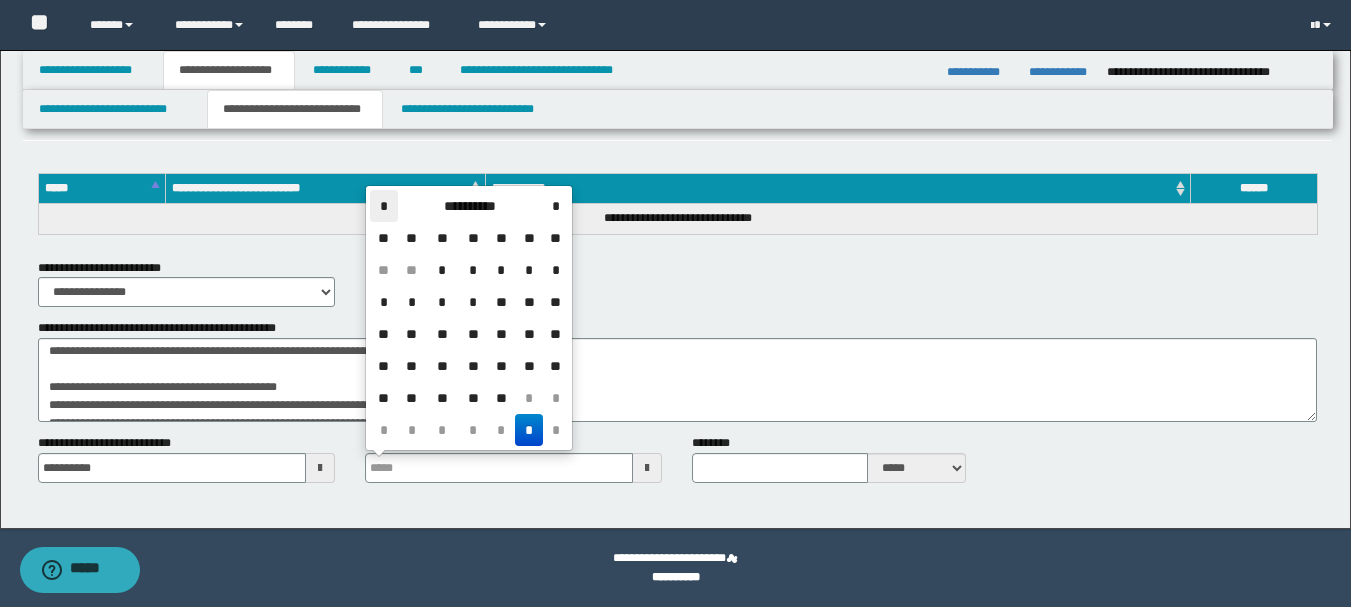 click on "*" at bounding box center (384, 206) 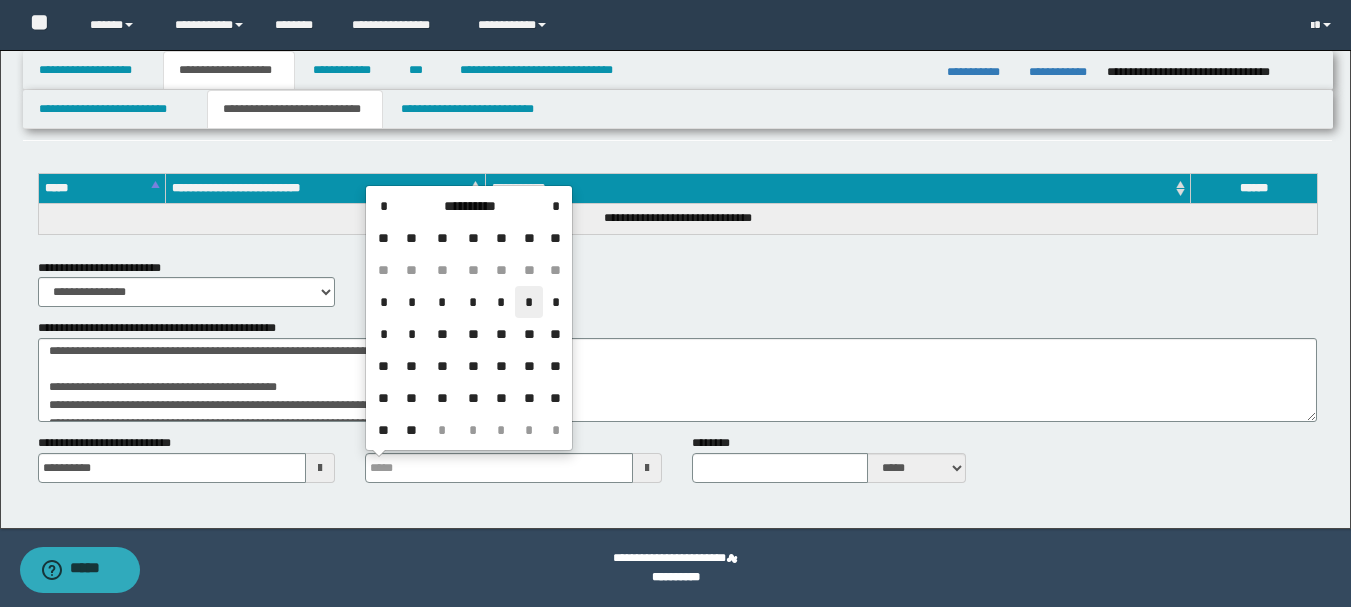 click on "*" at bounding box center (529, 302) 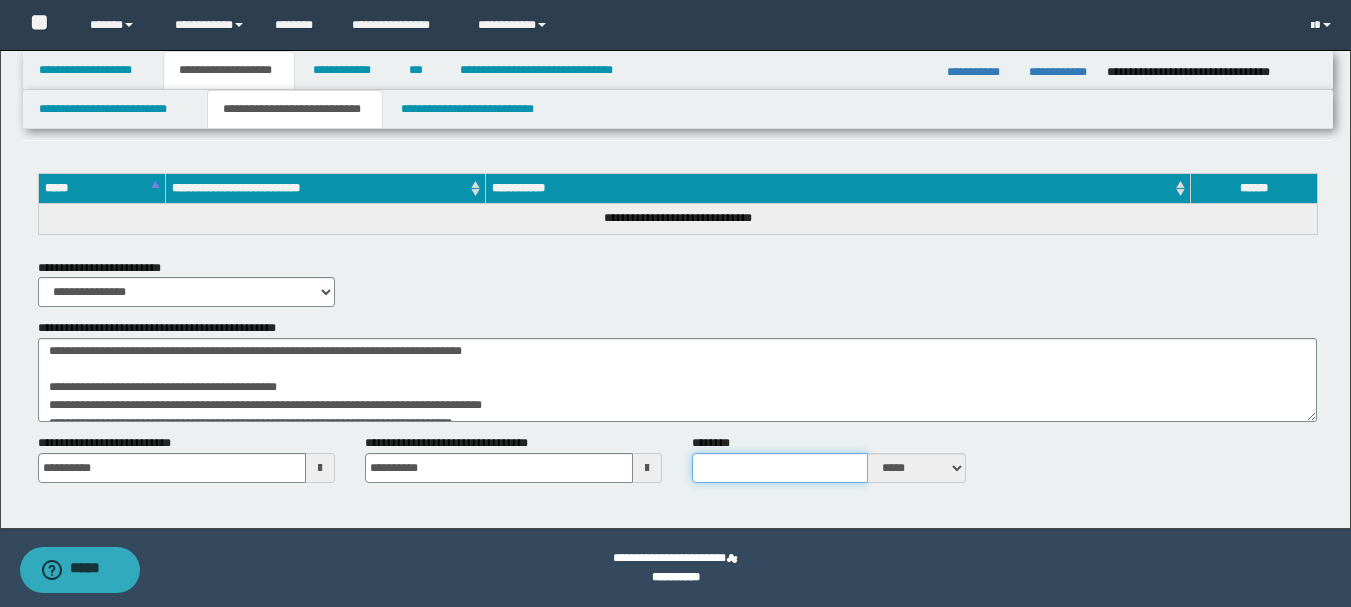 click on "********" at bounding box center (779, 468) 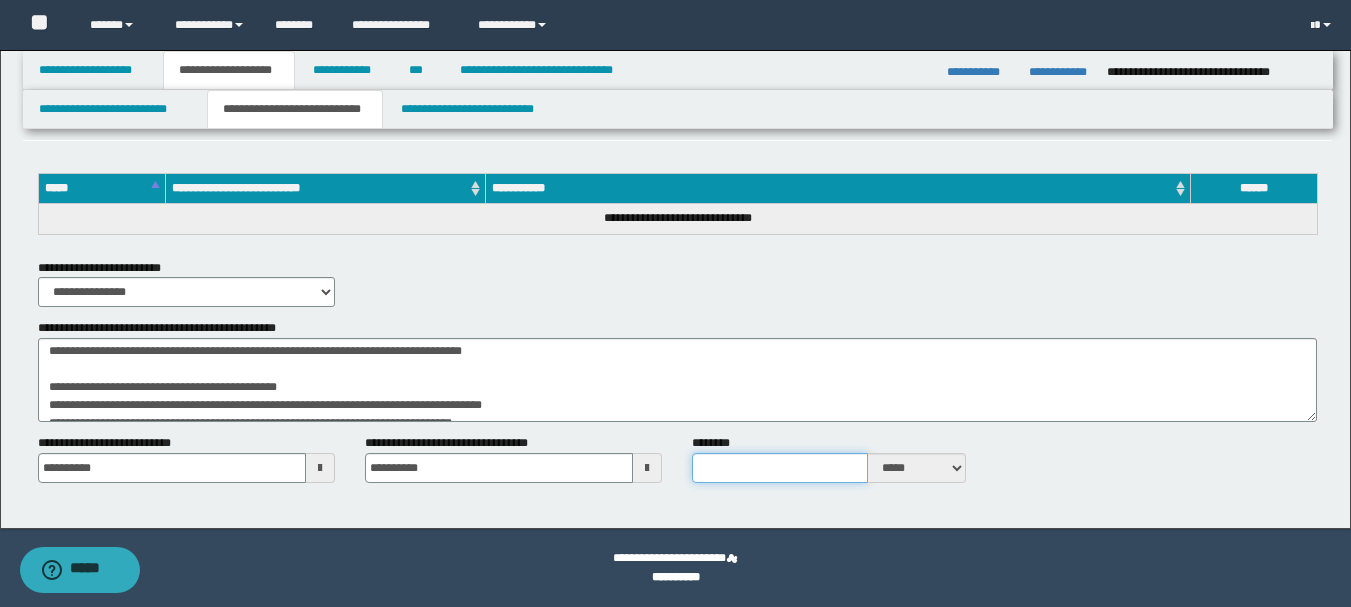 type on "*" 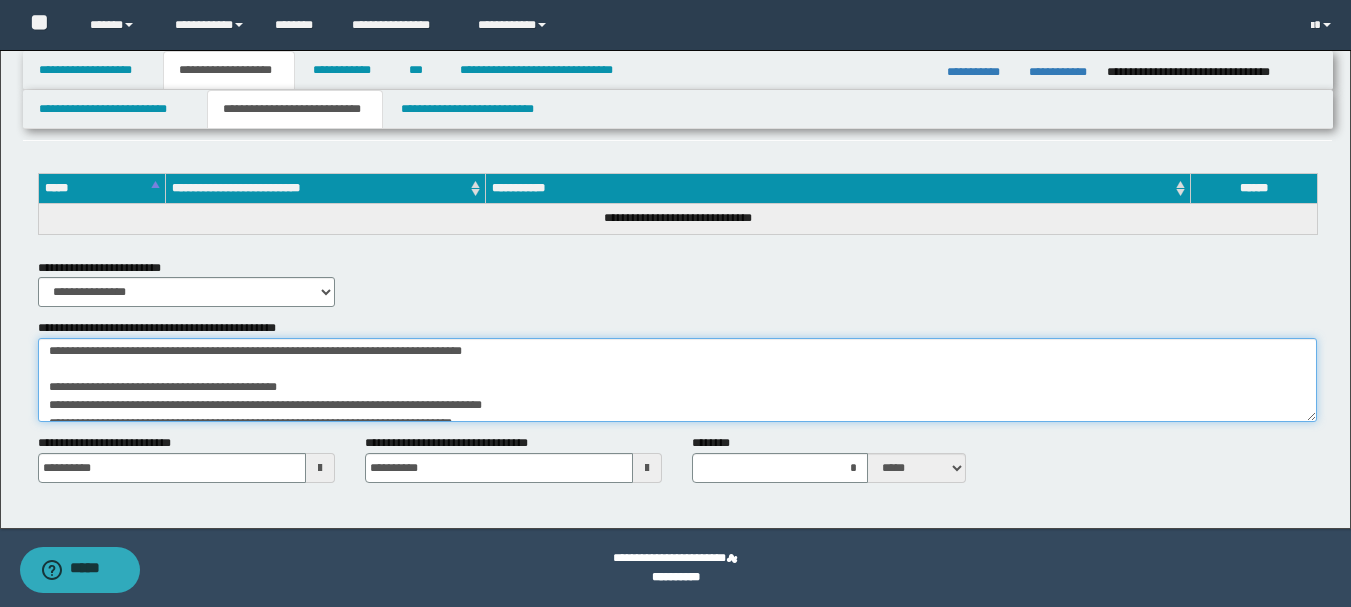click on "**********" at bounding box center [677, 380] 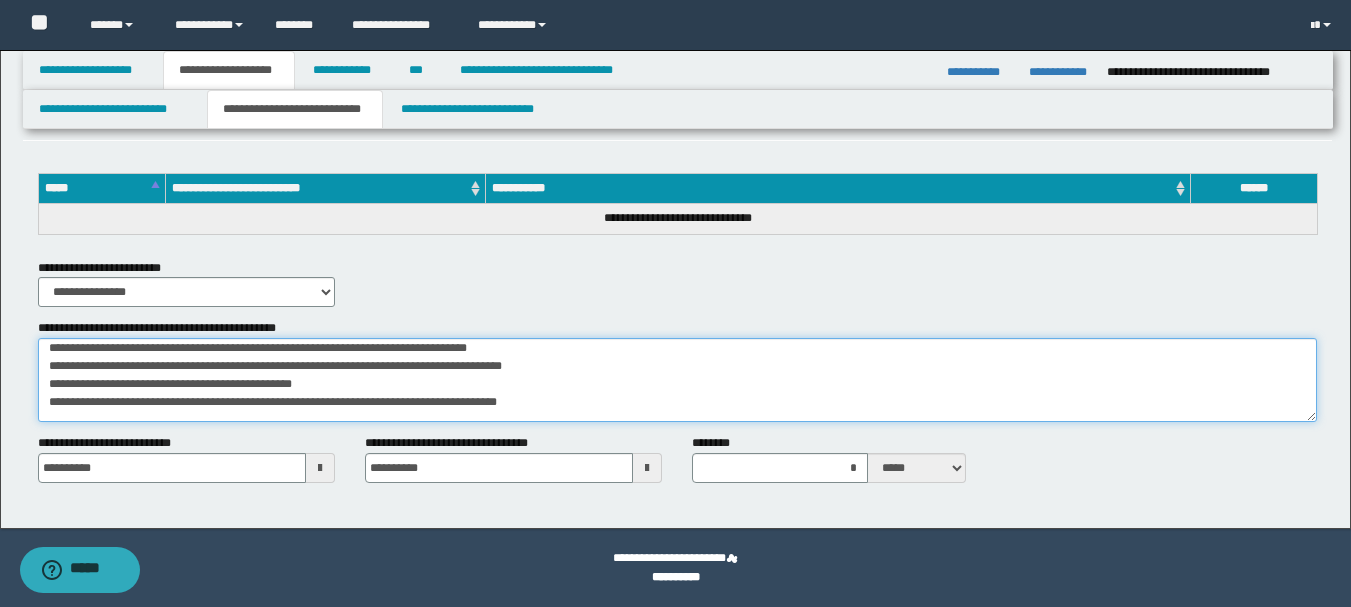 scroll, scrollTop: 500, scrollLeft: 0, axis: vertical 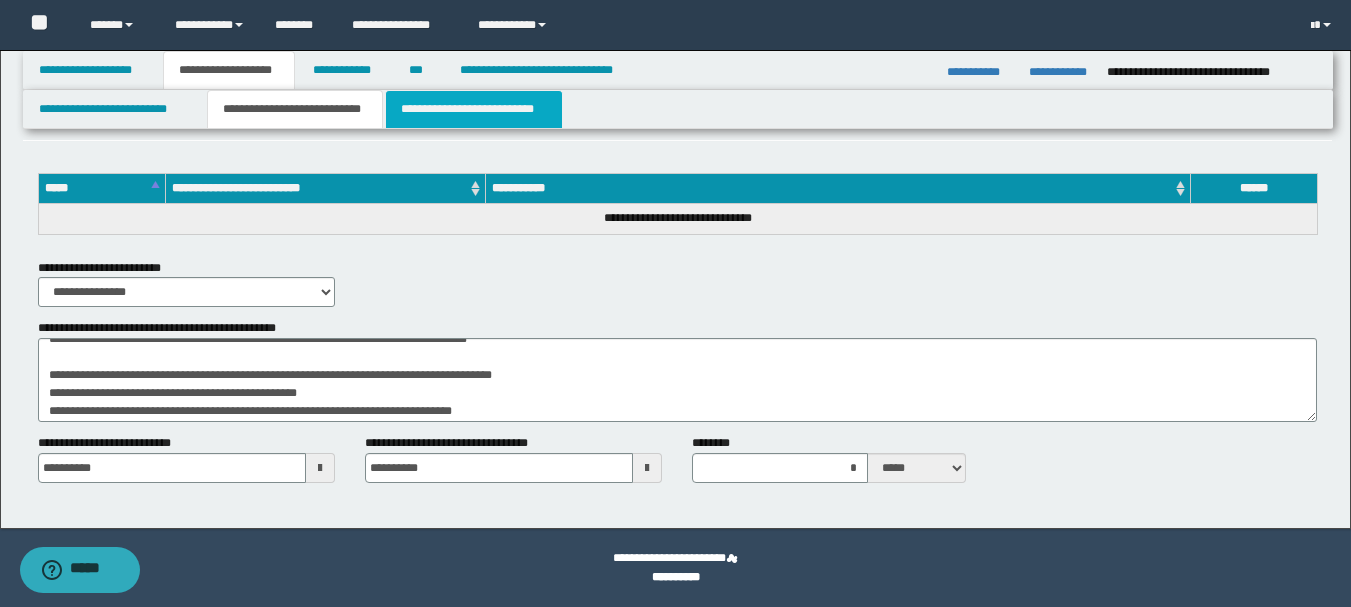 click on "**********" at bounding box center [474, 109] 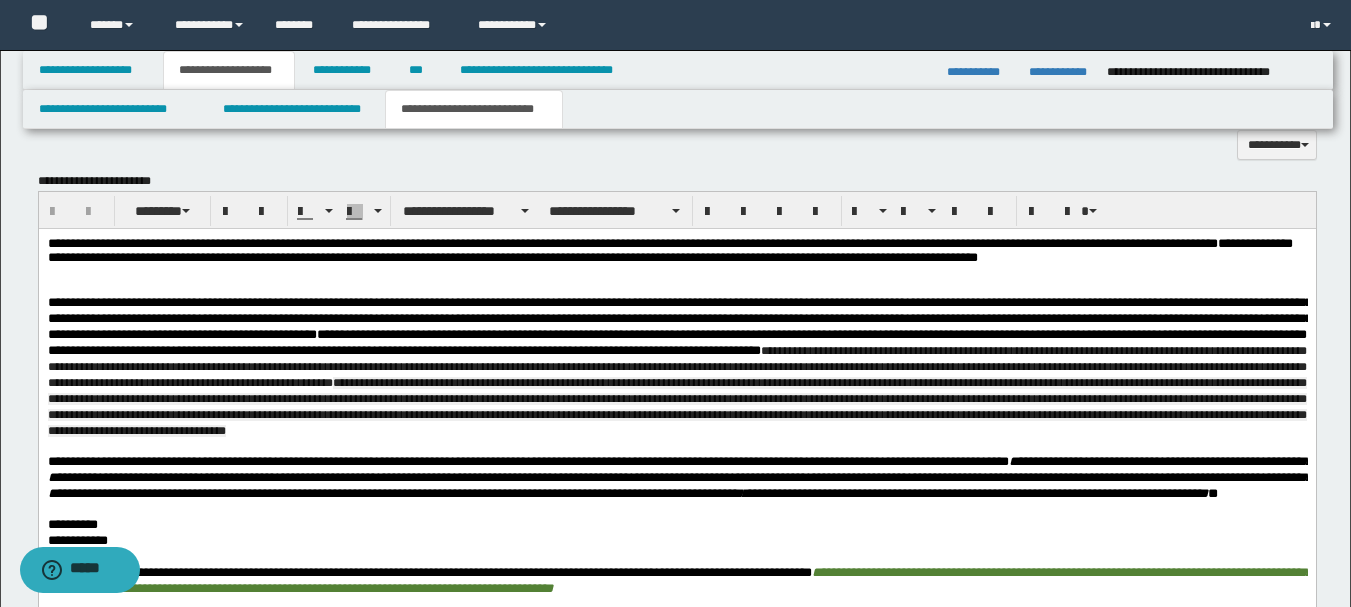 scroll, scrollTop: 700, scrollLeft: 0, axis: vertical 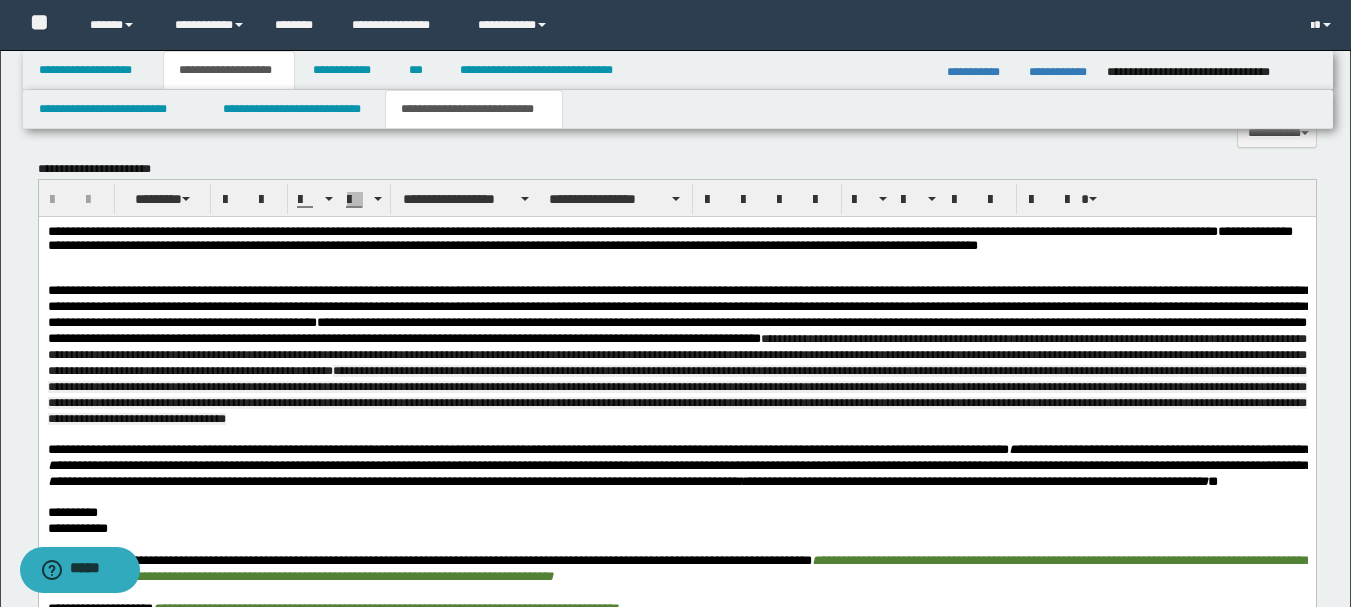 click on "**********" at bounding box center [676, 239] 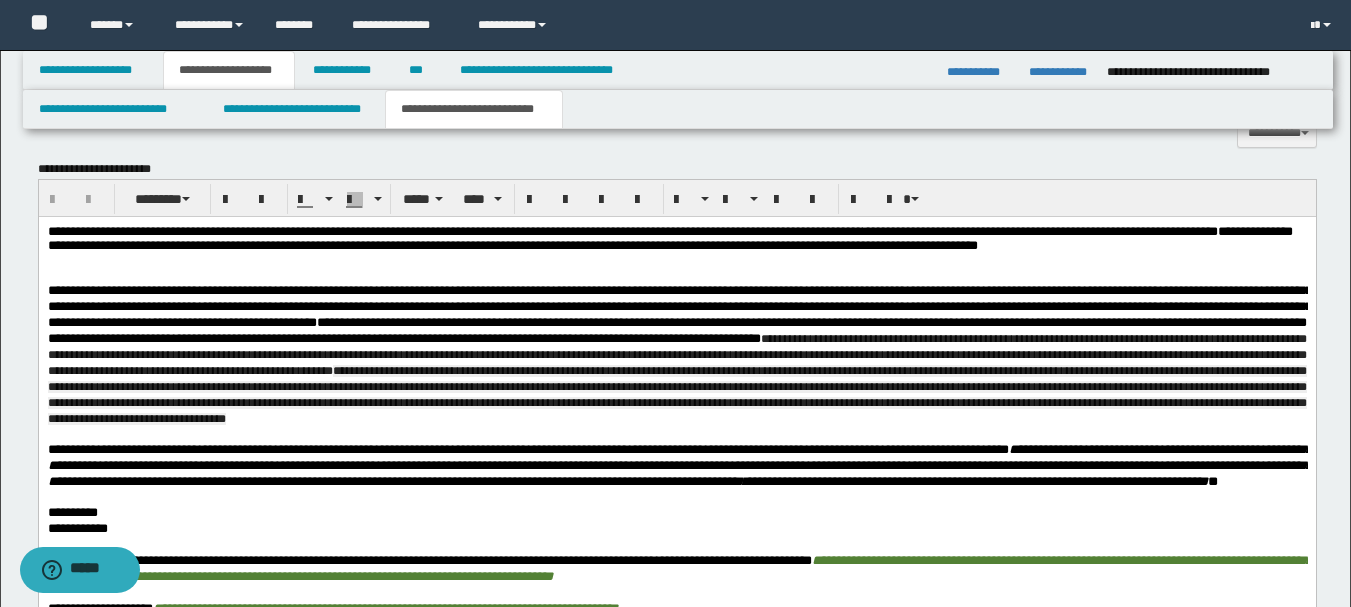 type 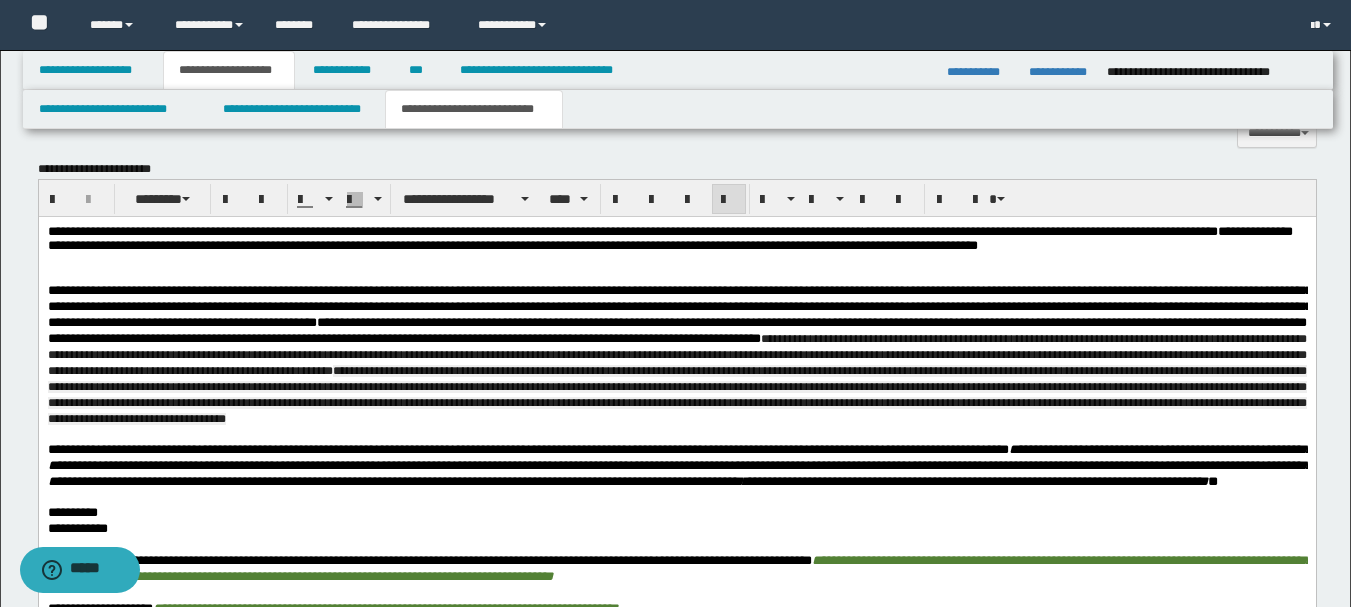 click on "**********" at bounding box center (676, 379) 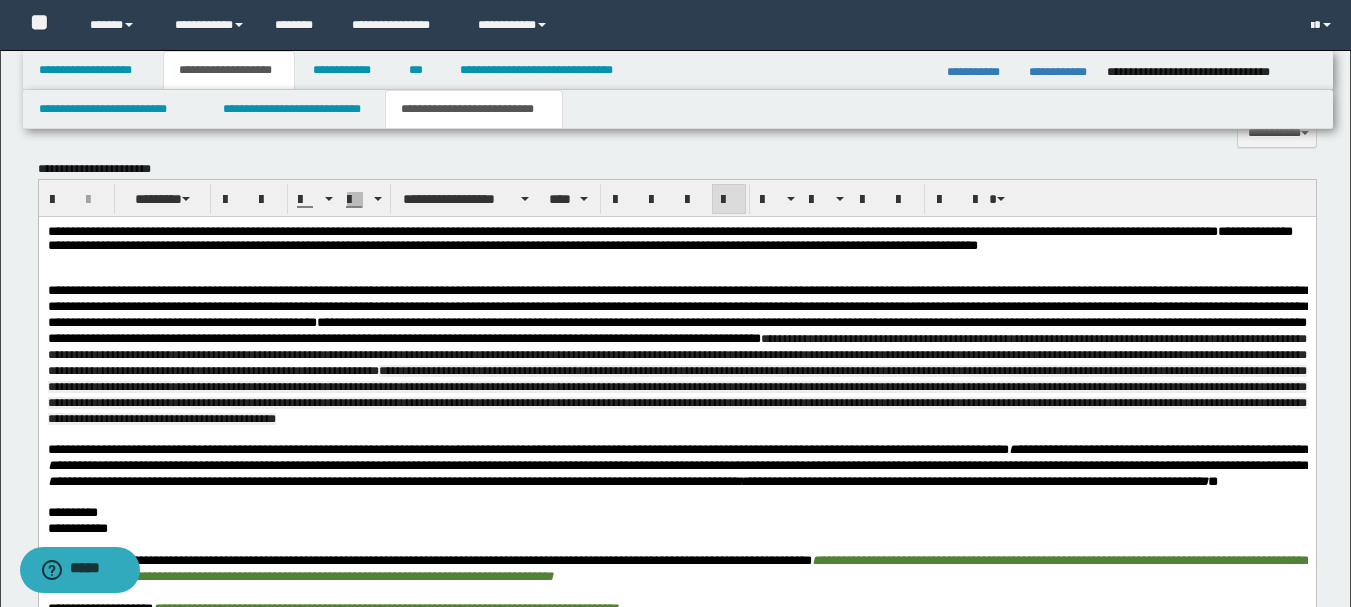 drag, startPoint x: 479, startPoint y: 387, endPoint x: 486, endPoint y: 397, distance: 12.206555 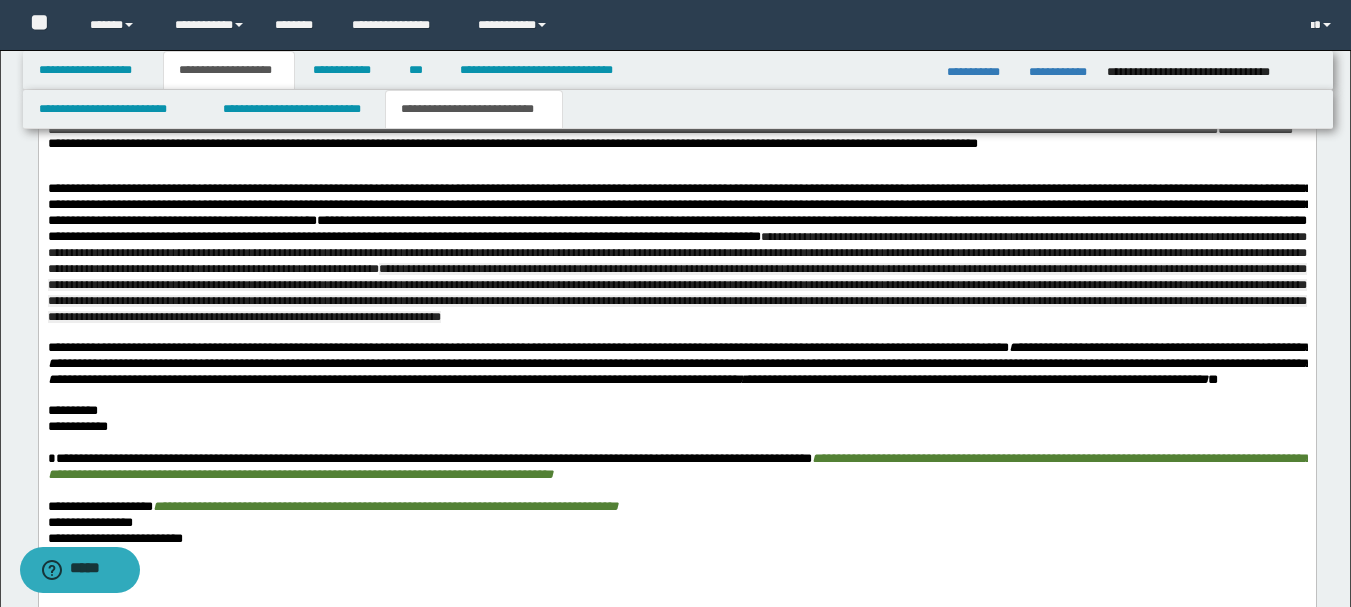 scroll, scrollTop: 900, scrollLeft: 0, axis: vertical 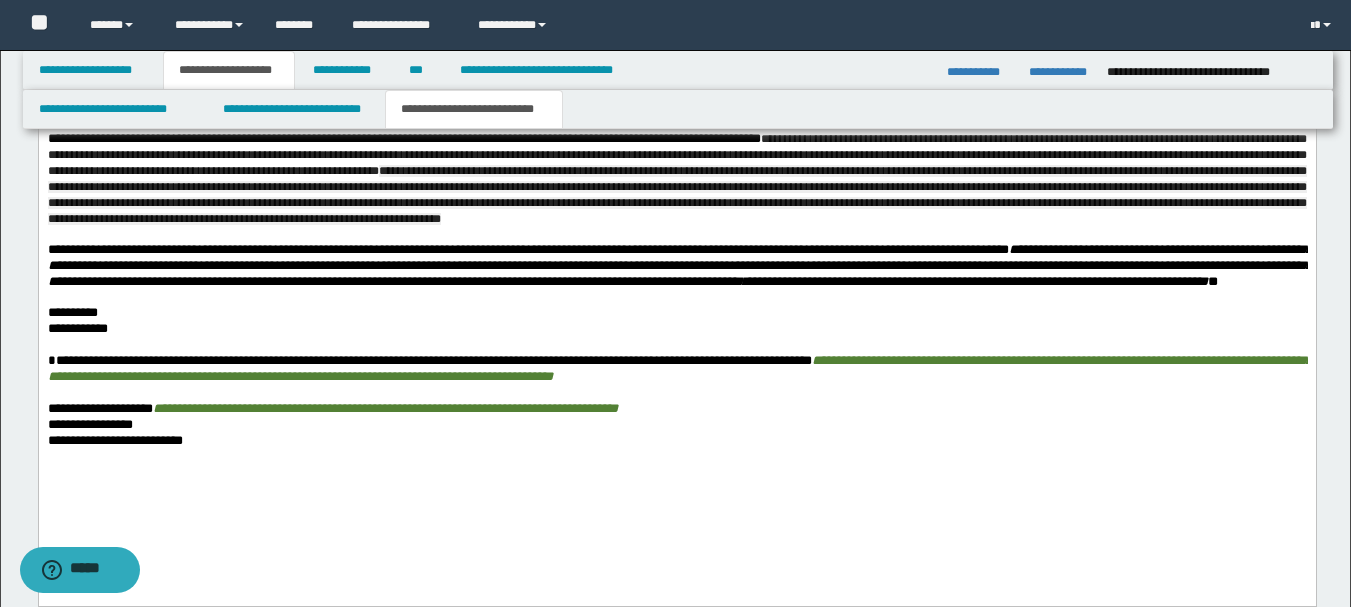 click on "**********" at bounding box center (676, 329) 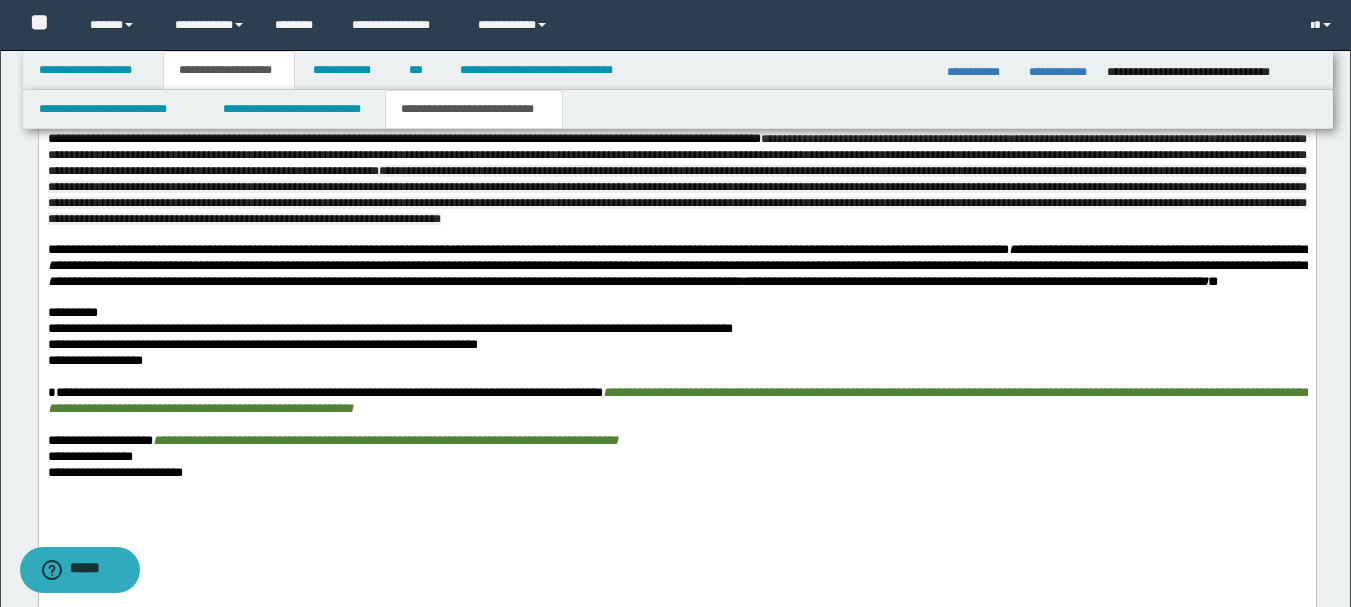 click on "**********" at bounding box center (676, 345) 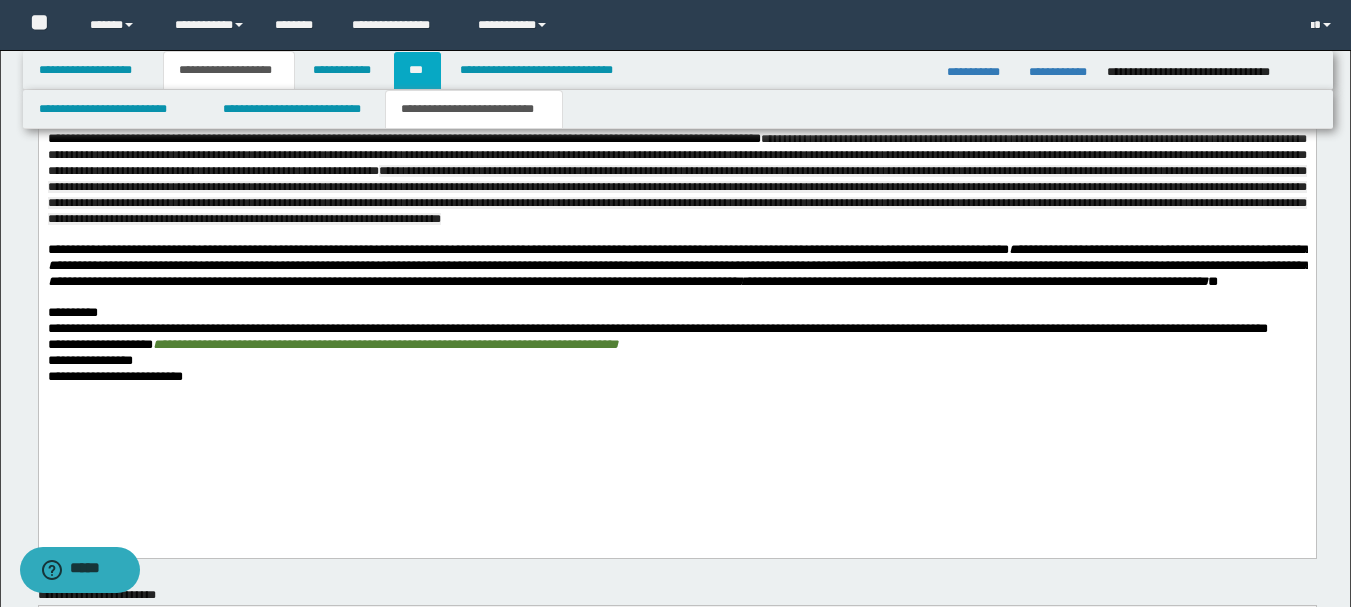 click on "***" at bounding box center [417, 70] 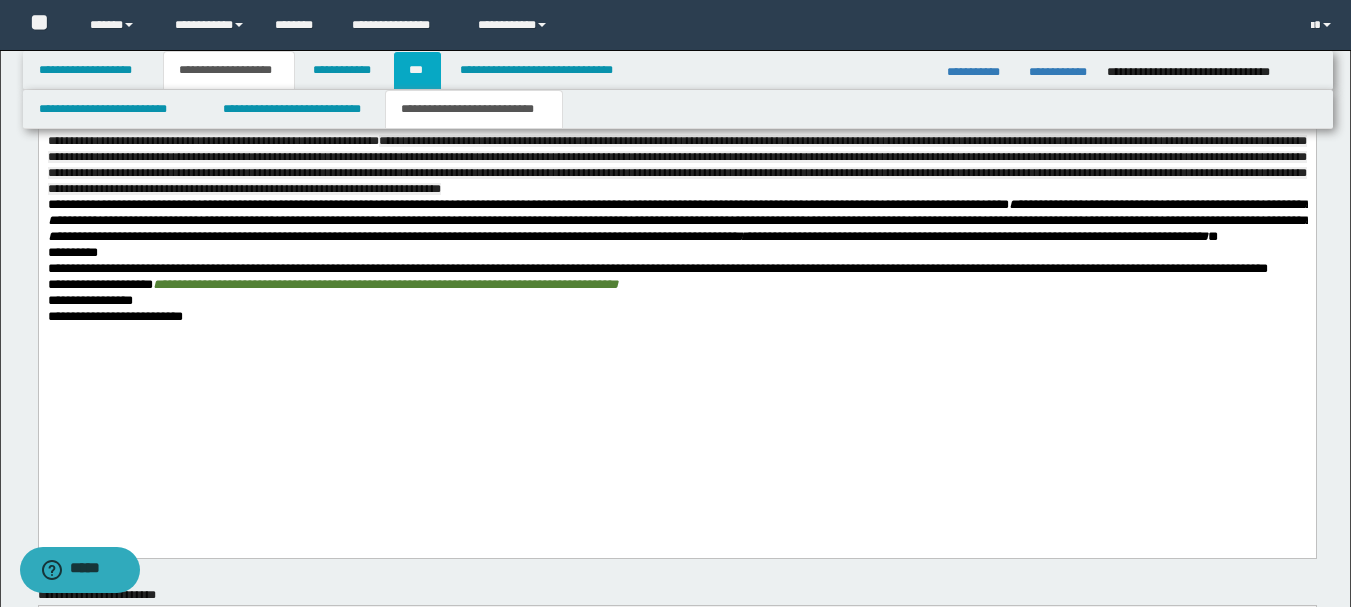 scroll, scrollTop: 0, scrollLeft: 0, axis: both 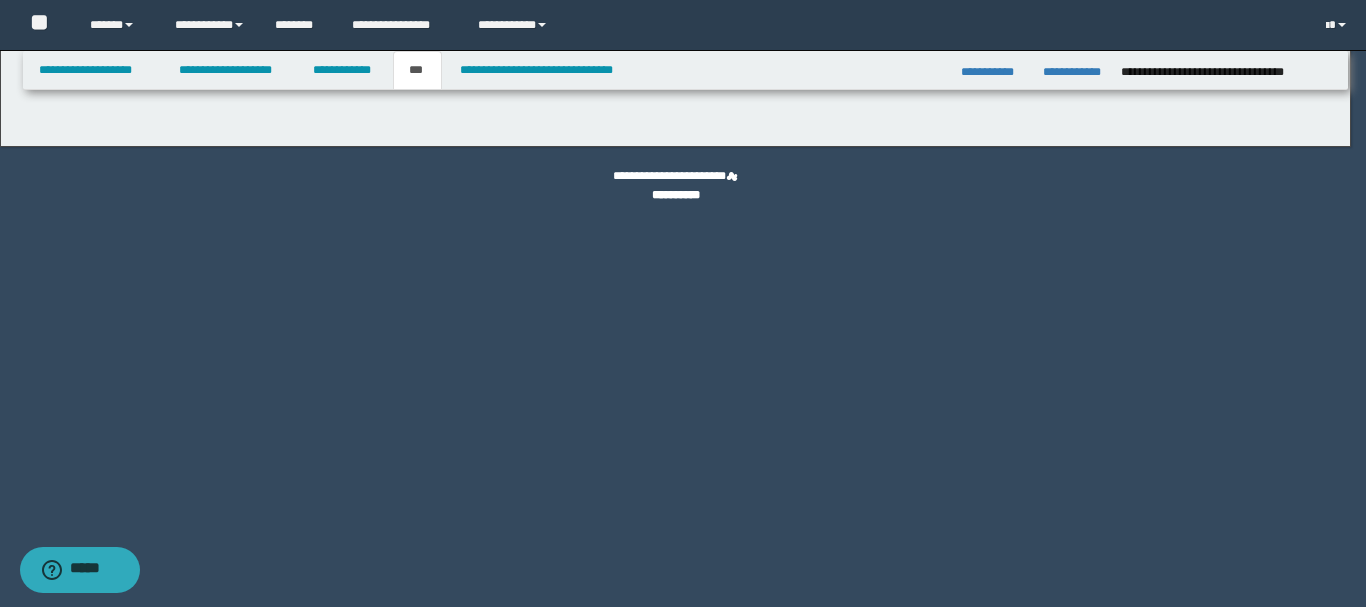 select on "*" 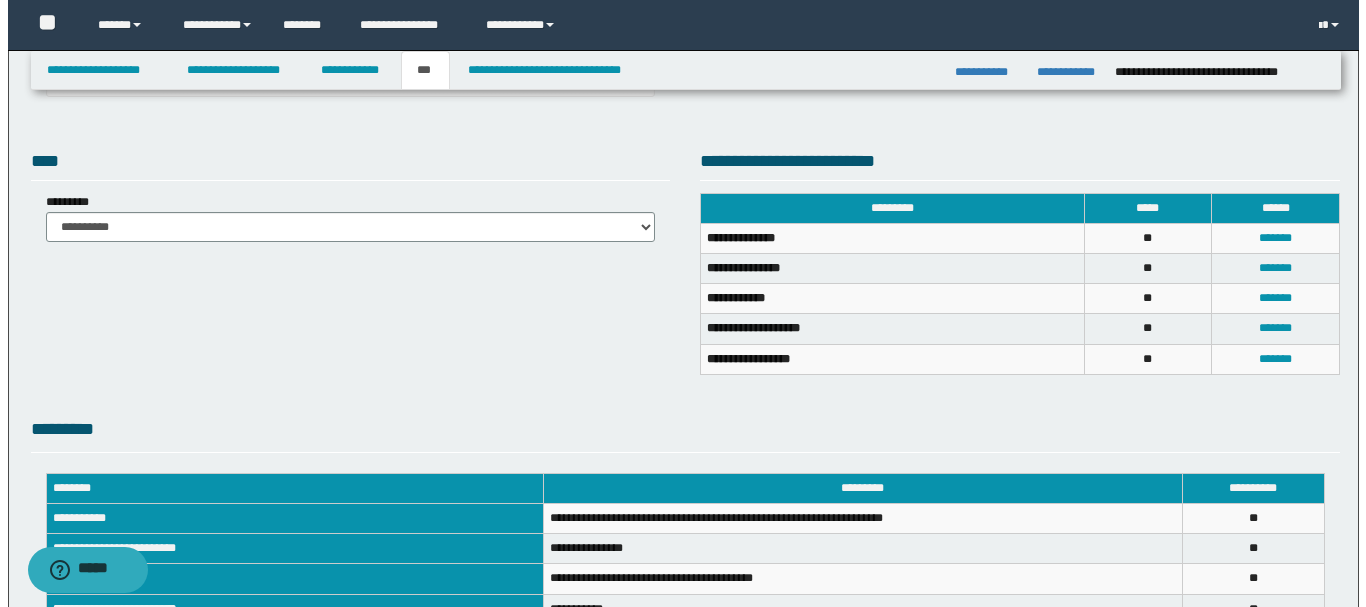 scroll, scrollTop: 400, scrollLeft: 0, axis: vertical 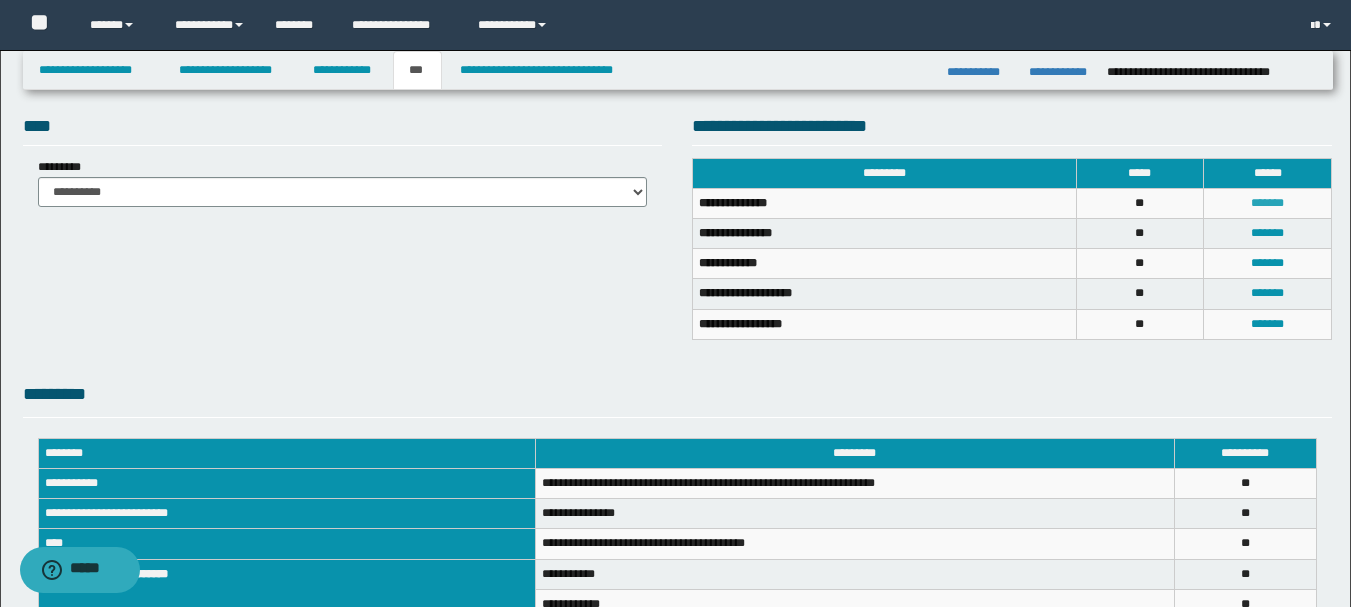 click on "*******" at bounding box center [1267, 203] 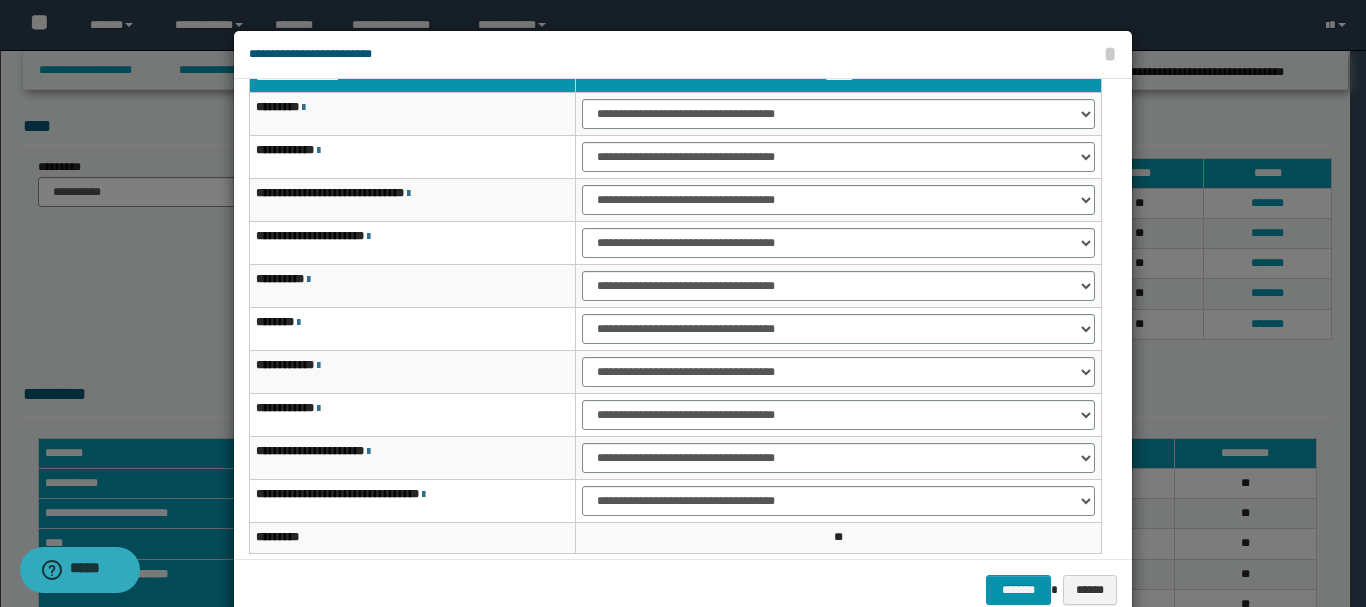 scroll, scrollTop: 121, scrollLeft: 0, axis: vertical 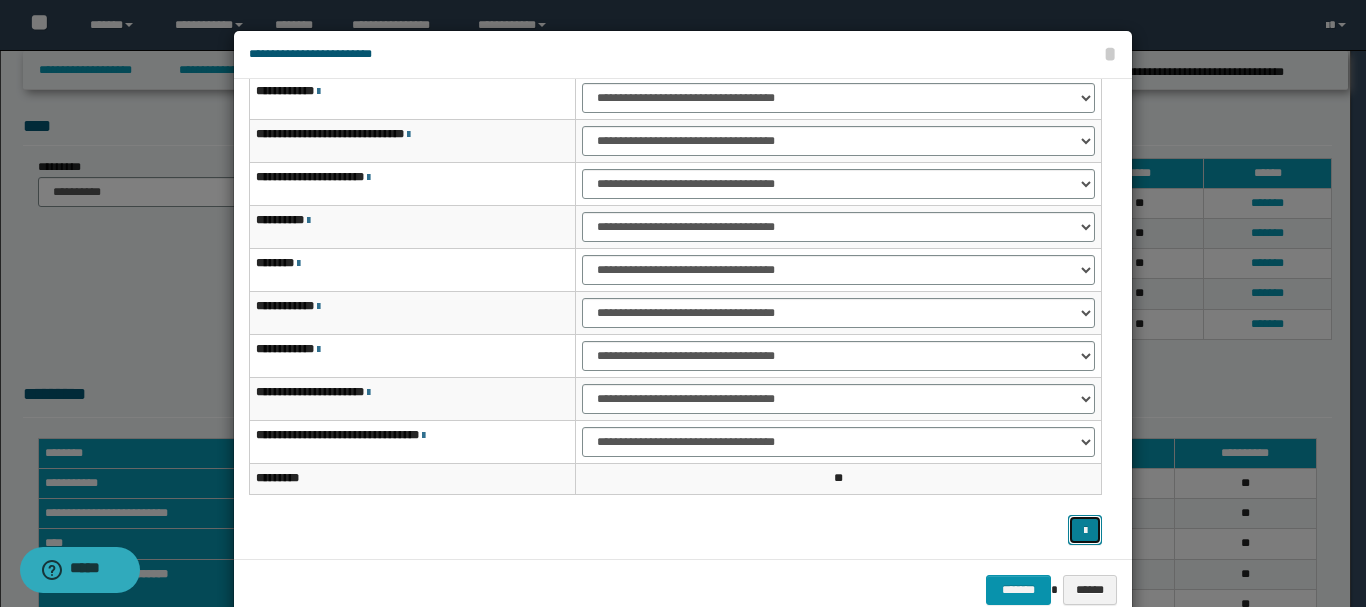 click at bounding box center (1085, 530) 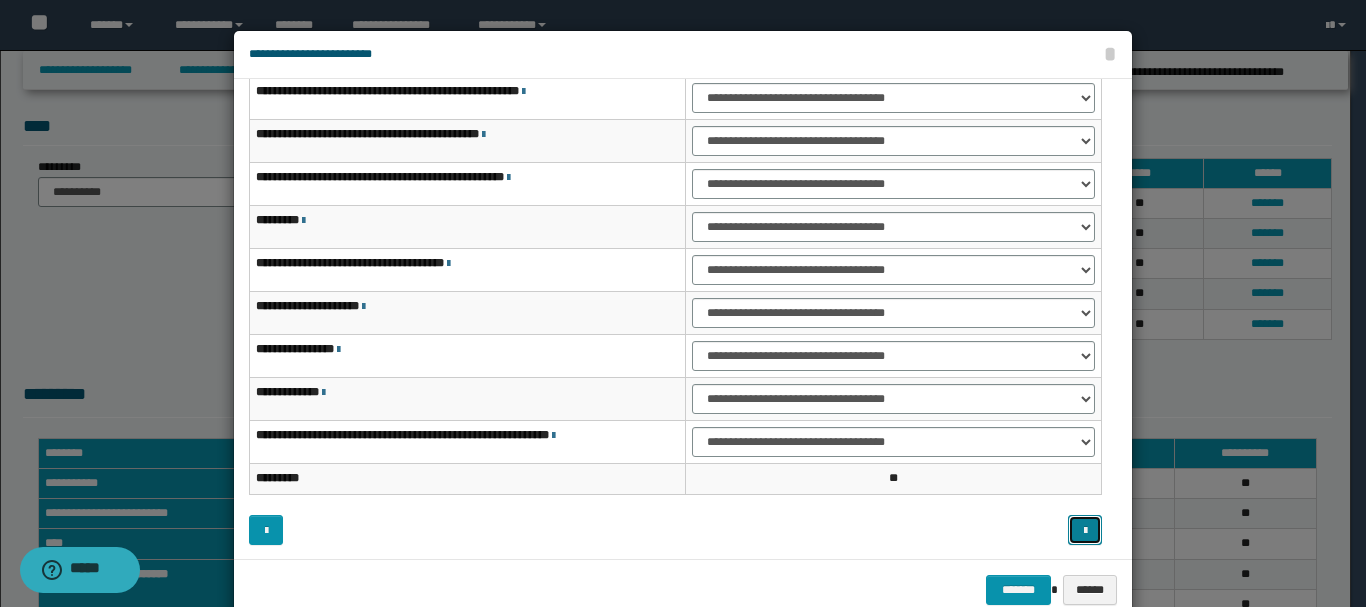 click at bounding box center [1085, 530] 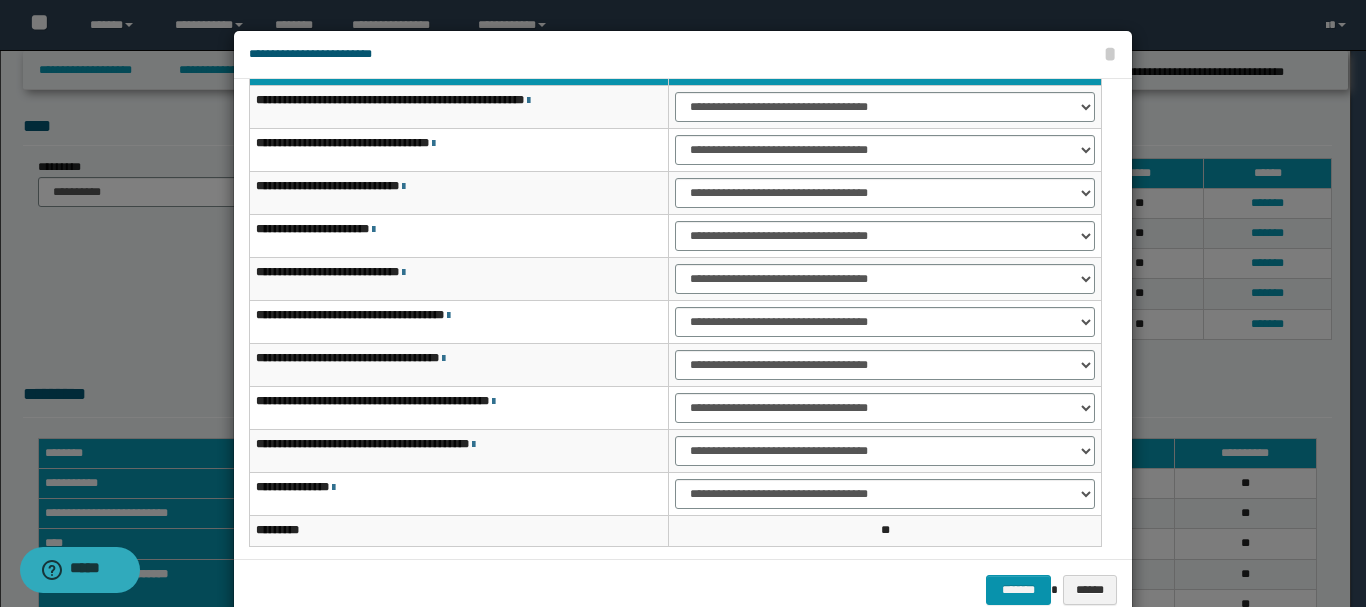scroll, scrollTop: 21, scrollLeft: 0, axis: vertical 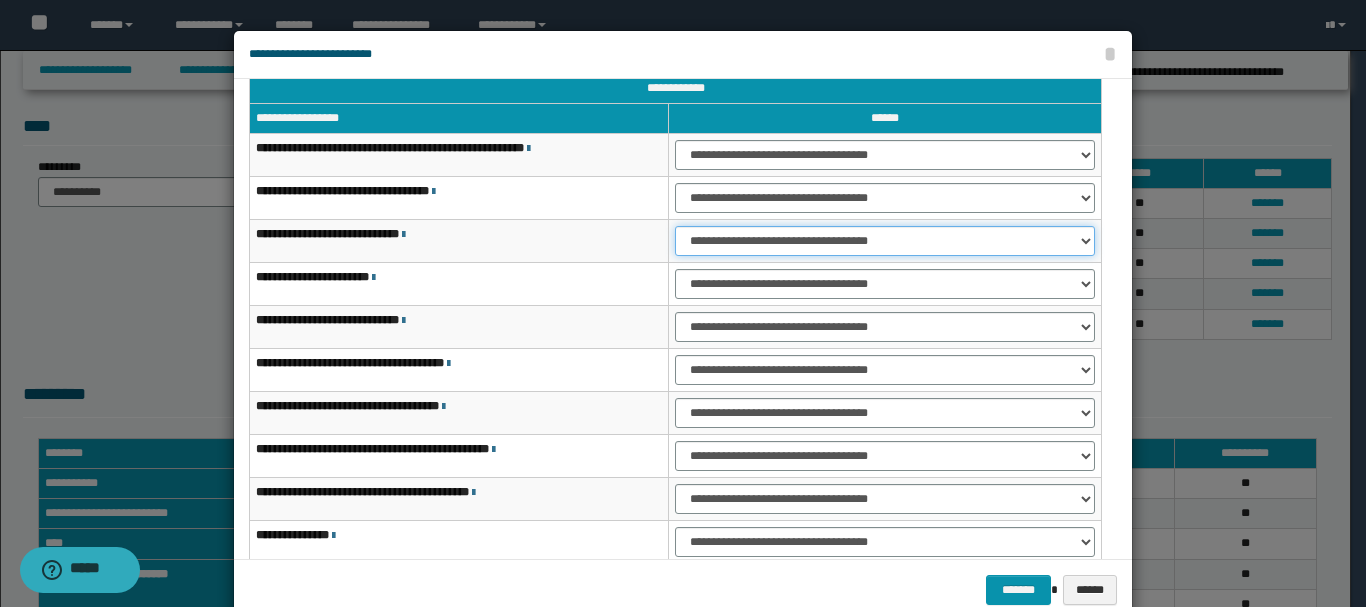click on "**********" at bounding box center [885, 241] 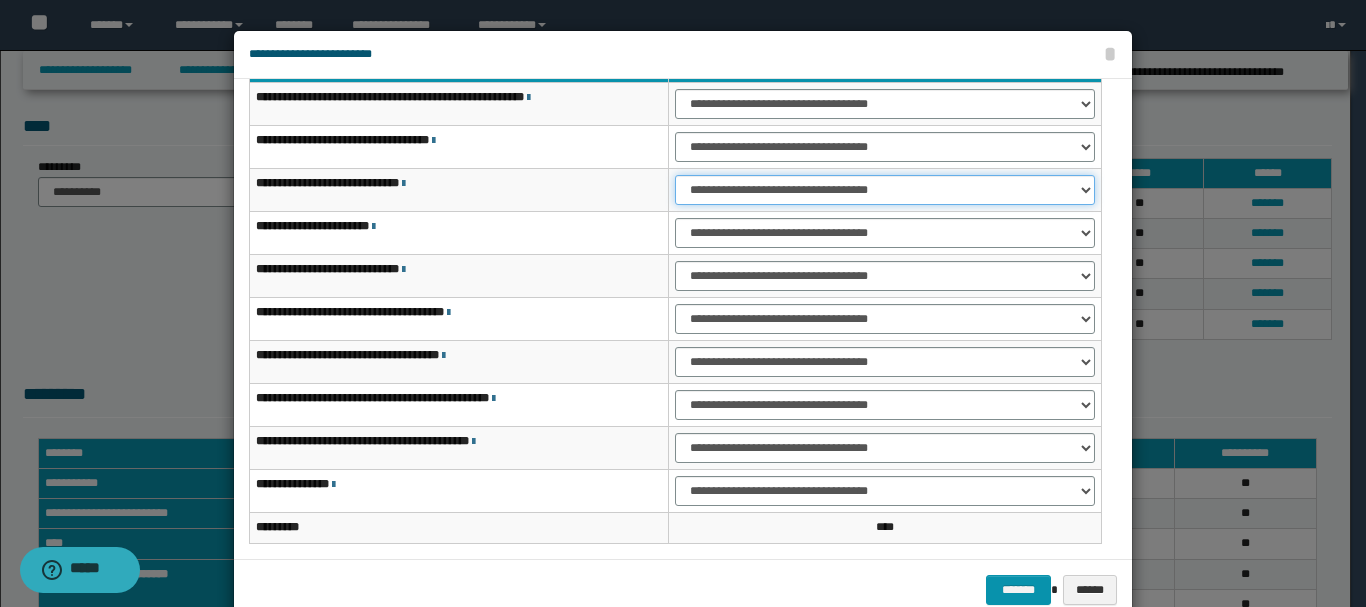 scroll, scrollTop: 121, scrollLeft: 0, axis: vertical 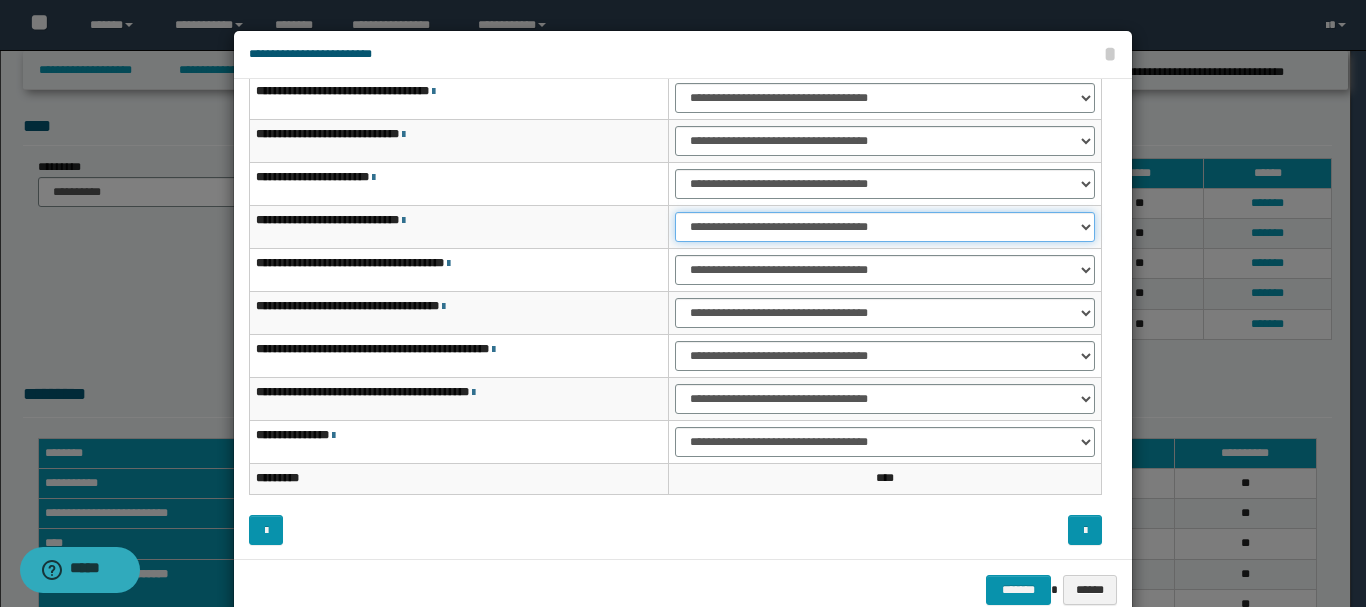 click on "**********" at bounding box center (885, 227) 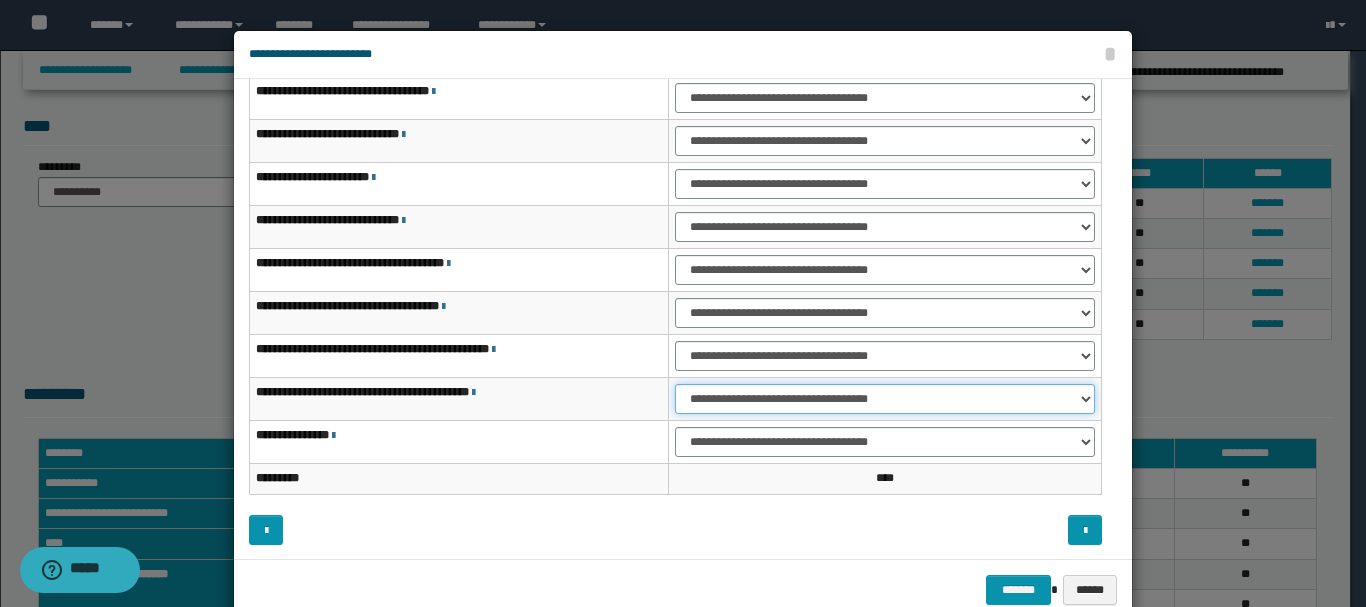 click on "**********" at bounding box center (885, 399) 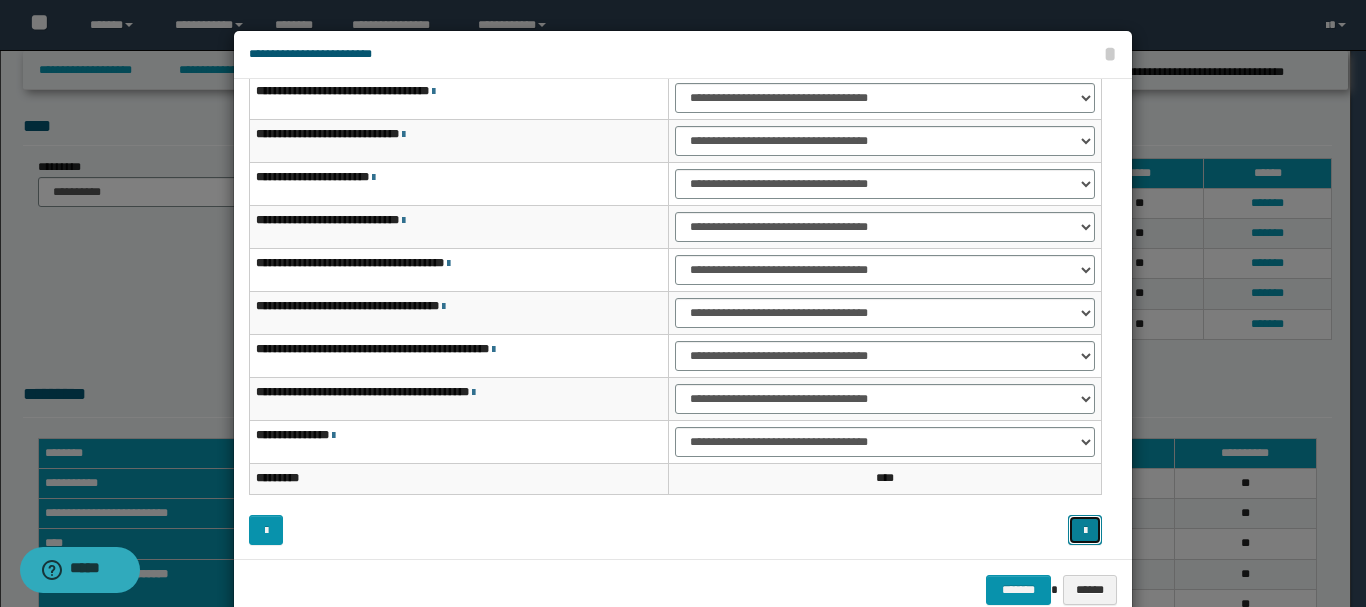 click at bounding box center [1085, 531] 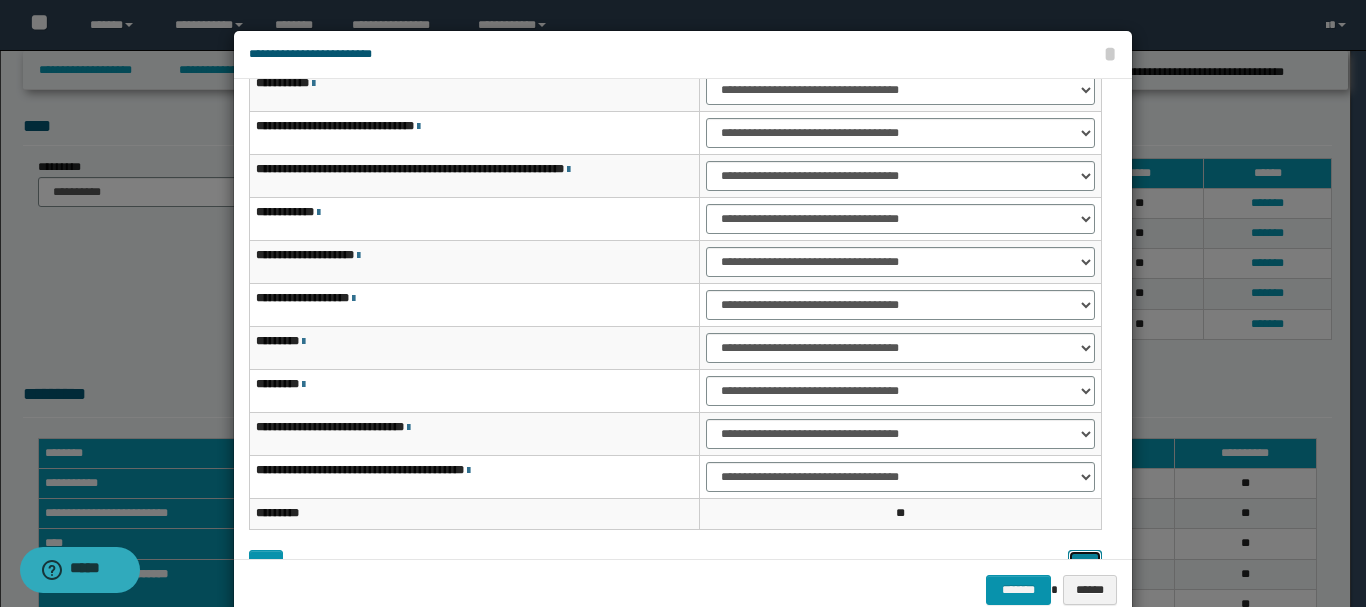 scroll, scrollTop: 121, scrollLeft: 0, axis: vertical 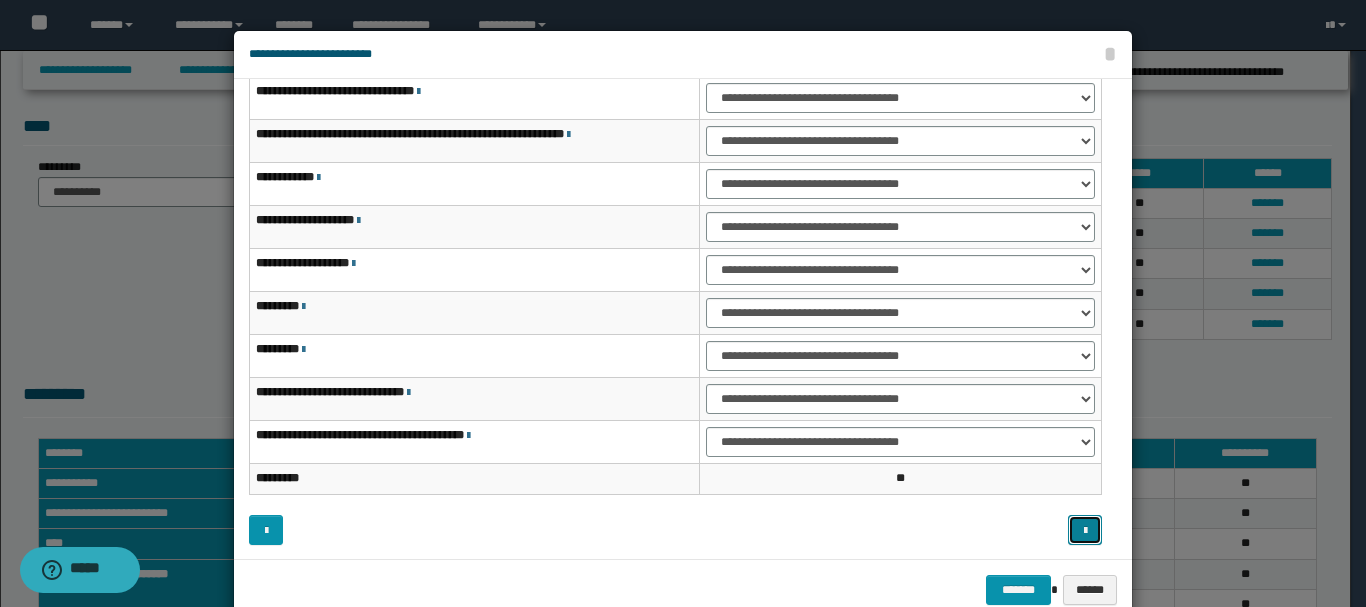 click at bounding box center (1085, 530) 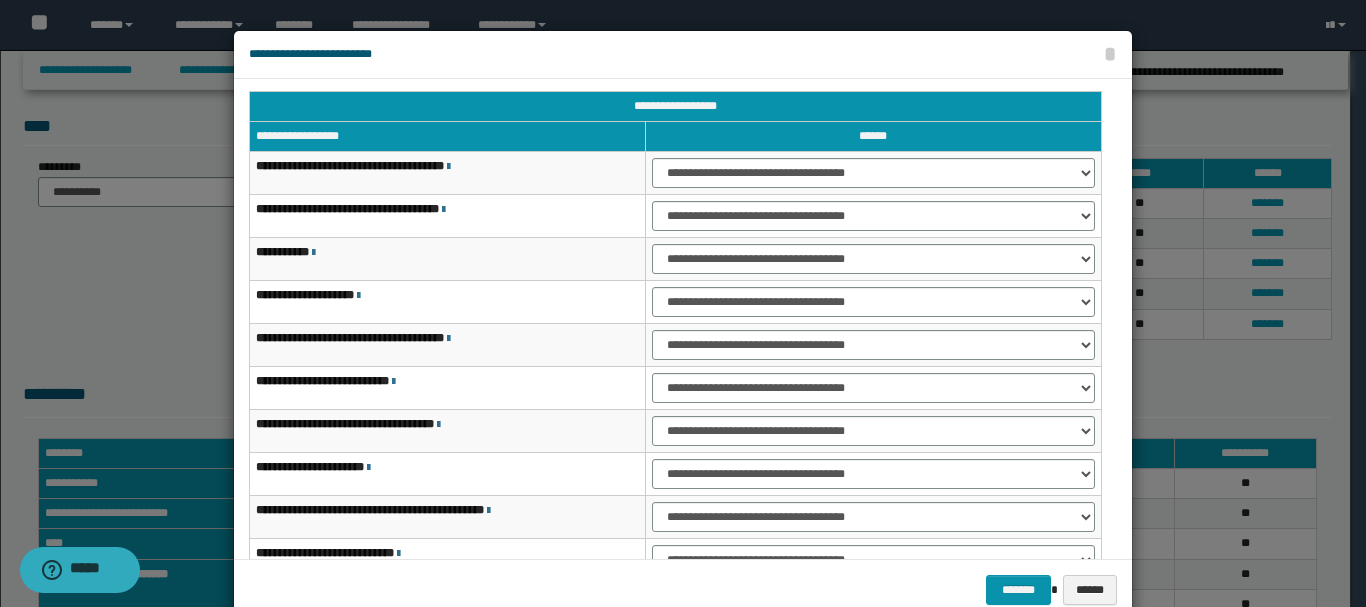 scroll, scrollTop: 0, scrollLeft: 0, axis: both 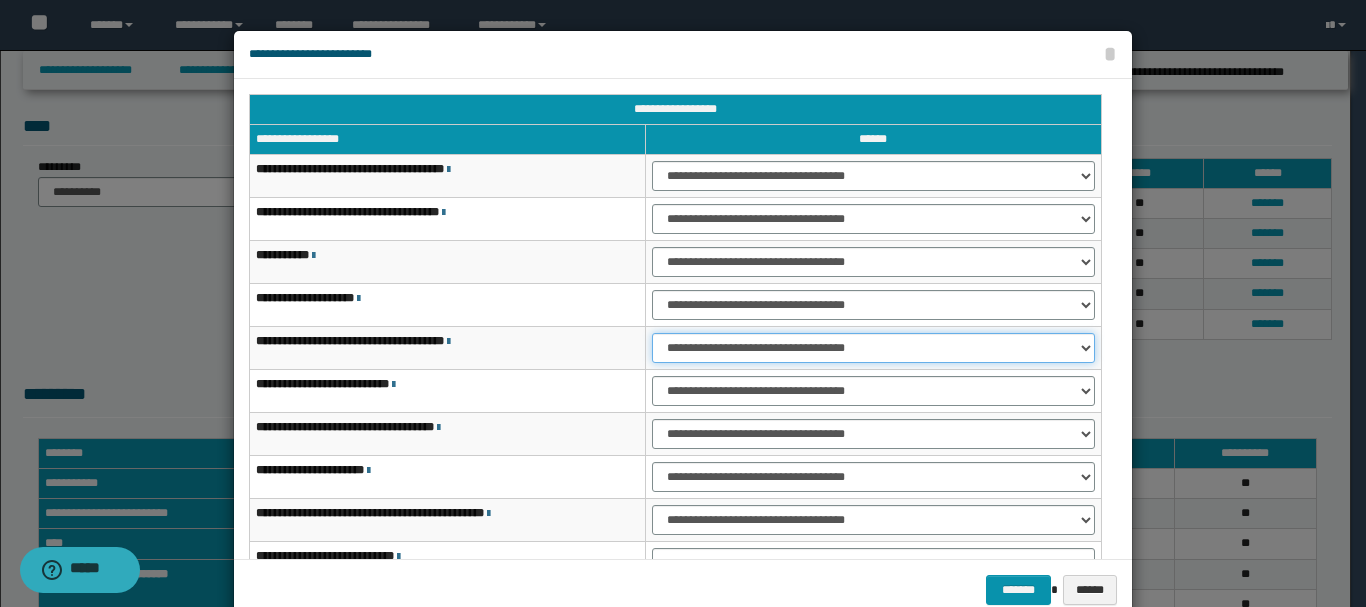 drag, startPoint x: 779, startPoint y: 345, endPoint x: 801, endPoint y: 340, distance: 22.561028 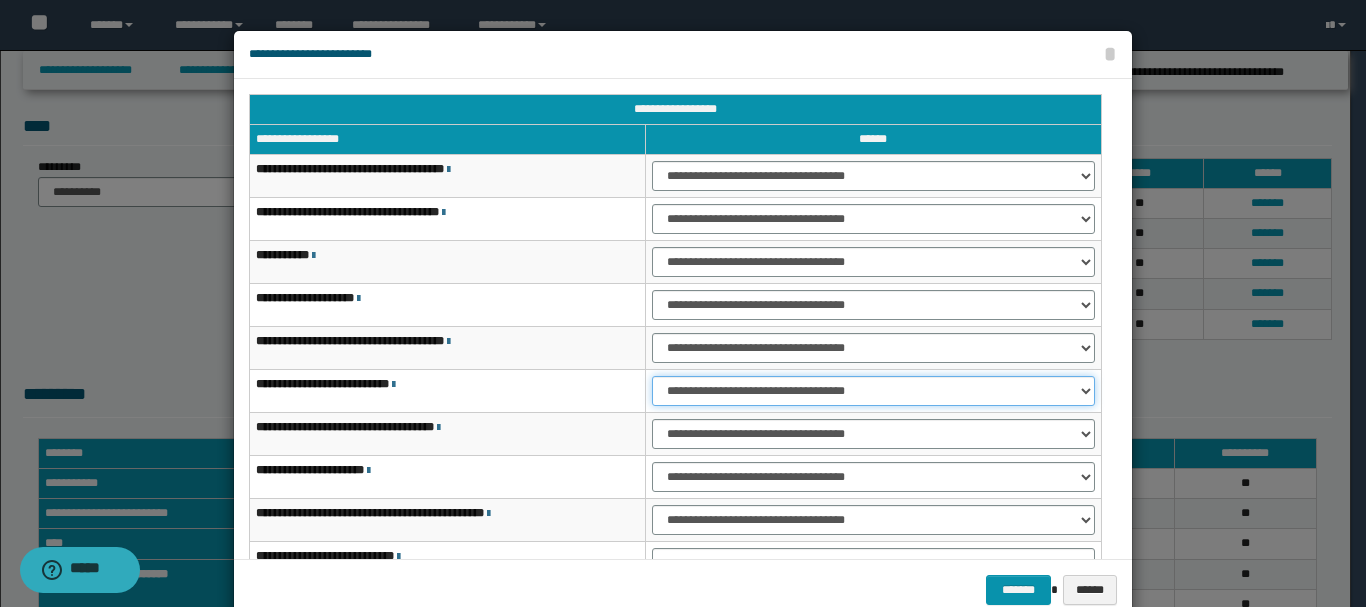 click on "**********" at bounding box center [873, 391] 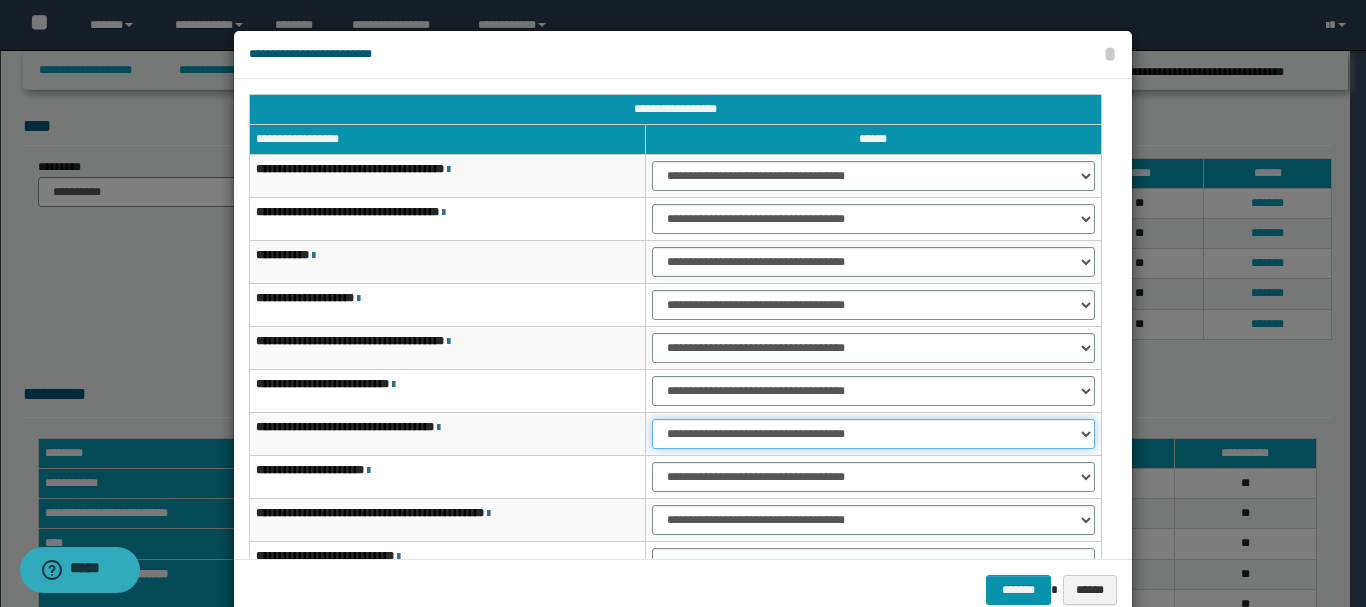 click on "**********" at bounding box center [873, 434] 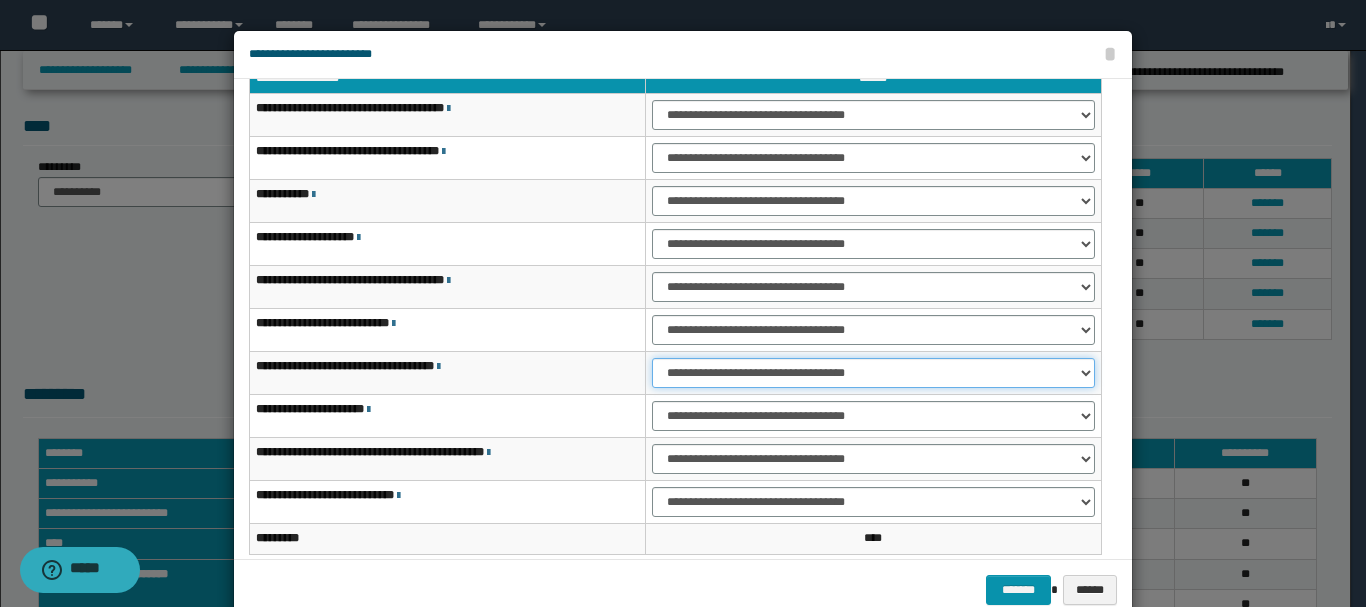 scroll, scrollTop: 121, scrollLeft: 0, axis: vertical 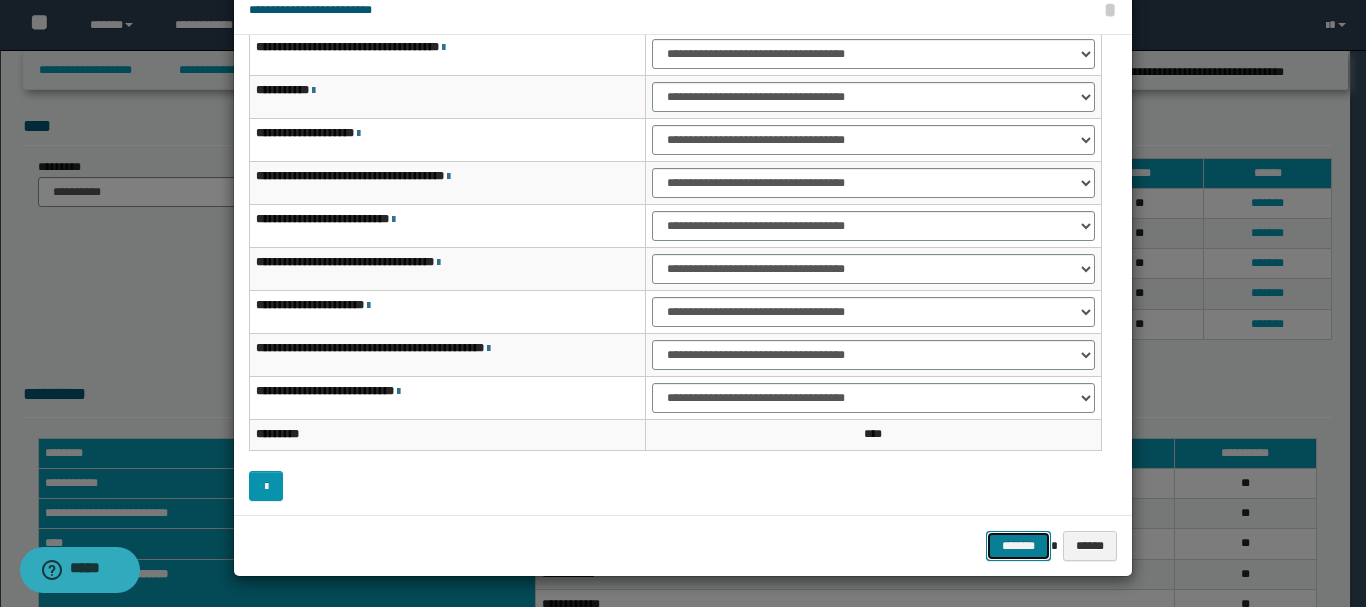 click on "*******" at bounding box center (1018, 546) 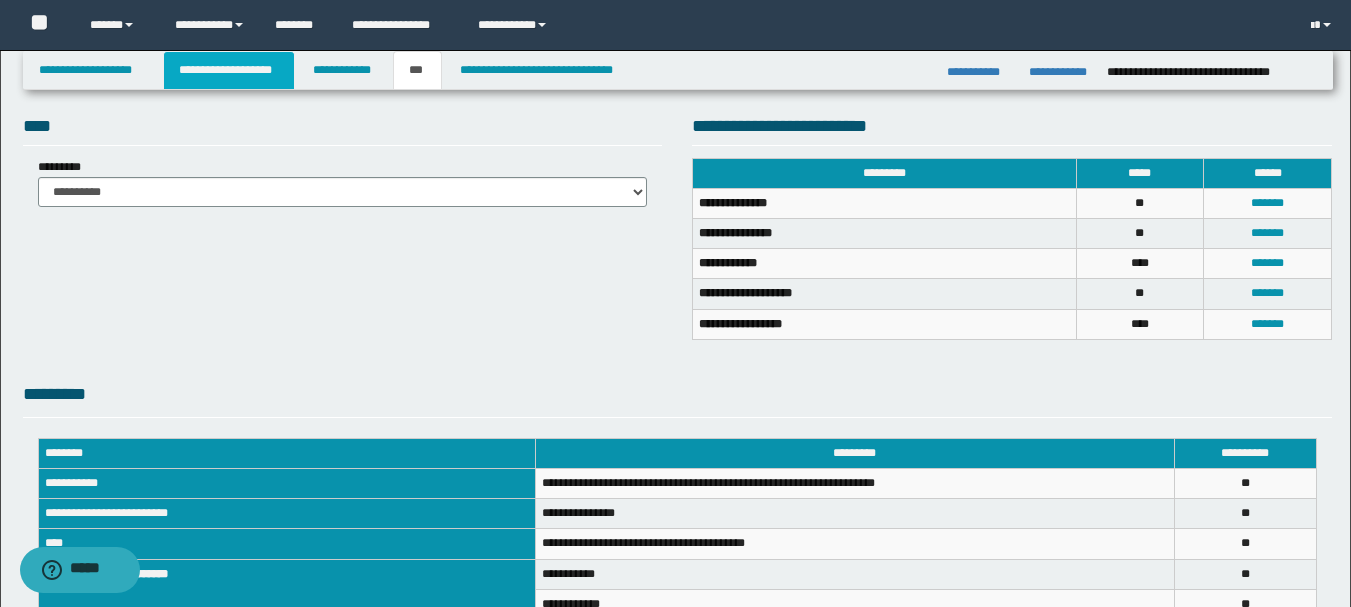 click on "**********" at bounding box center (229, 70) 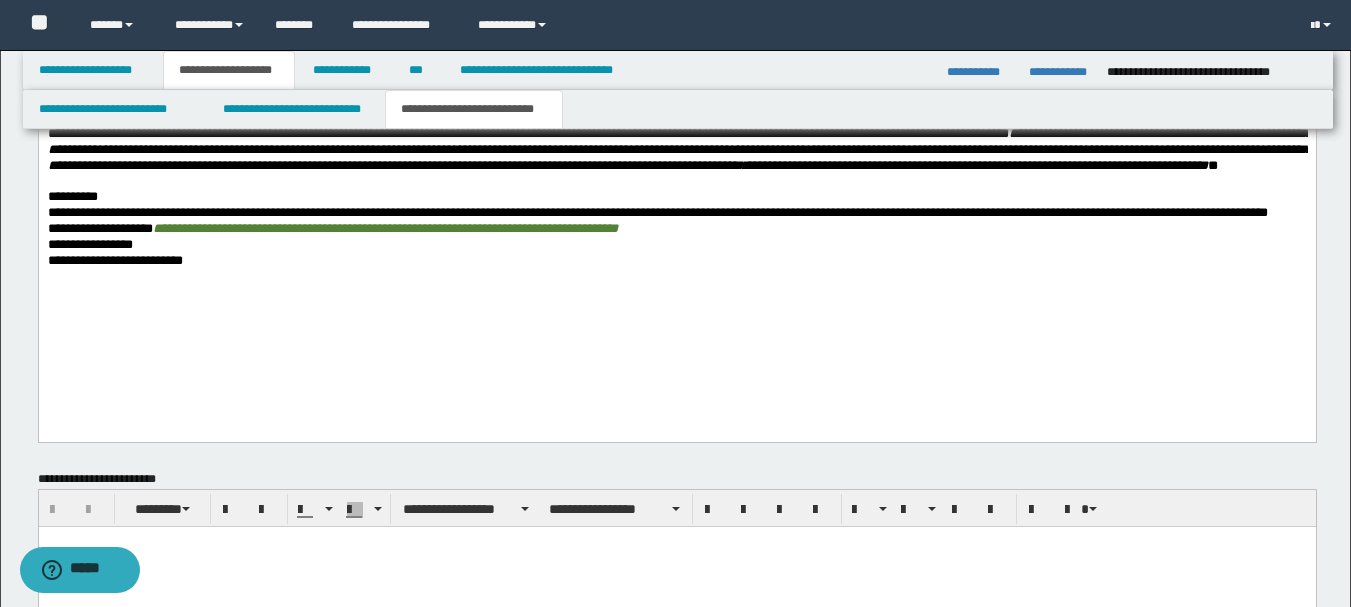 scroll, scrollTop: 1131, scrollLeft: 0, axis: vertical 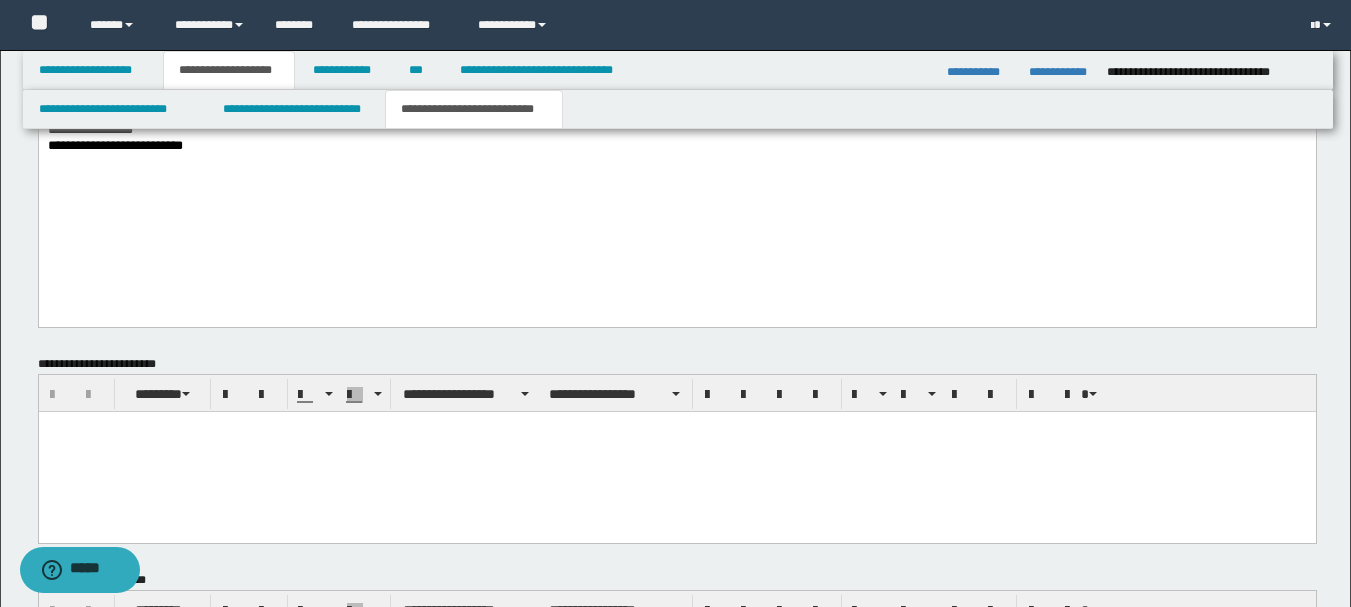 click on "**********" at bounding box center (114, 145) 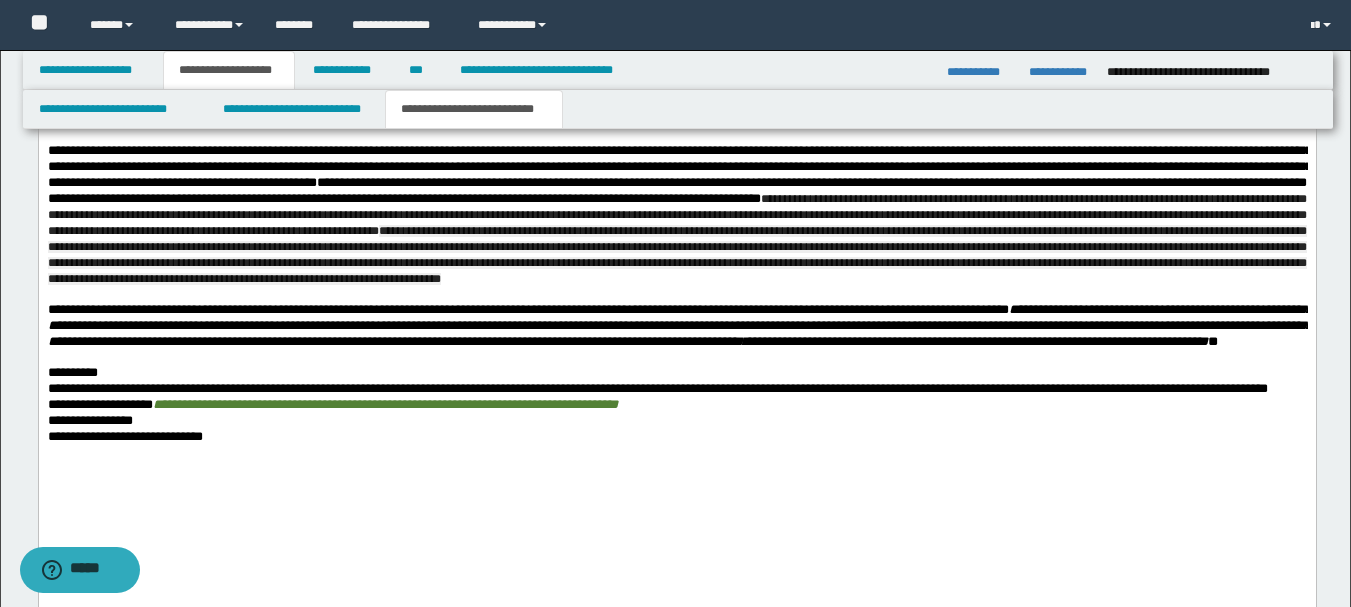 scroll, scrollTop: 831, scrollLeft: 0, axis: vertical 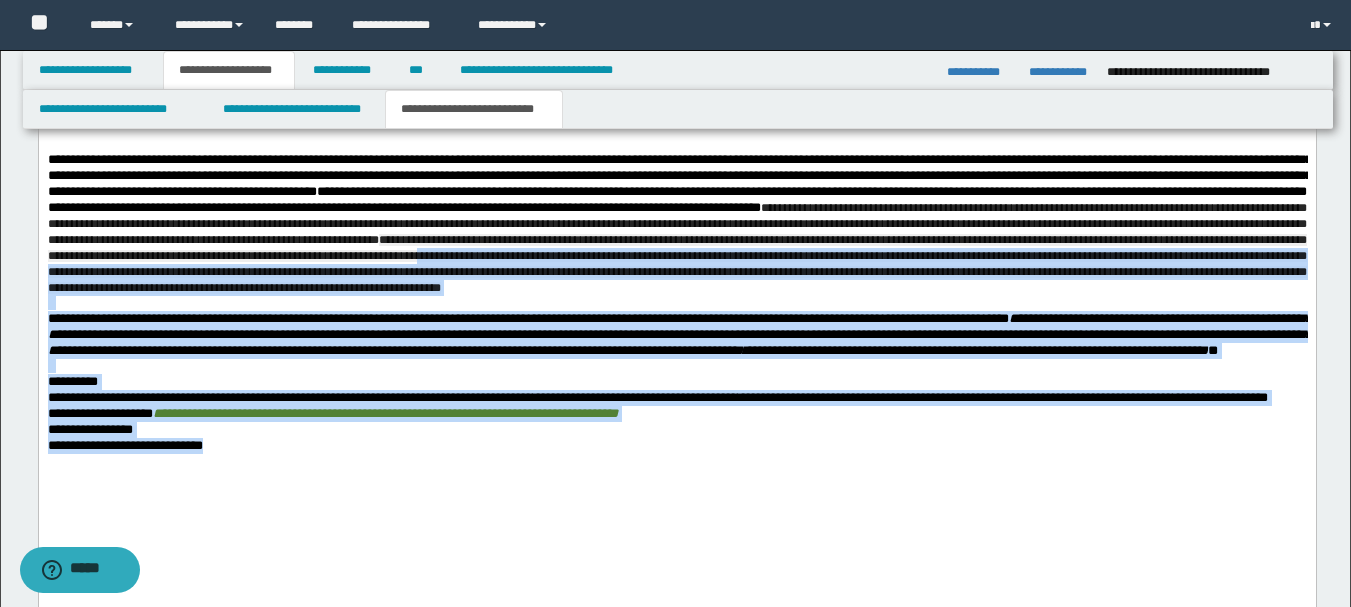 drag, startPoint x: 149, startPoint y: 383, endPoint x: 137, endPoint y: 294, distance: 89.80534 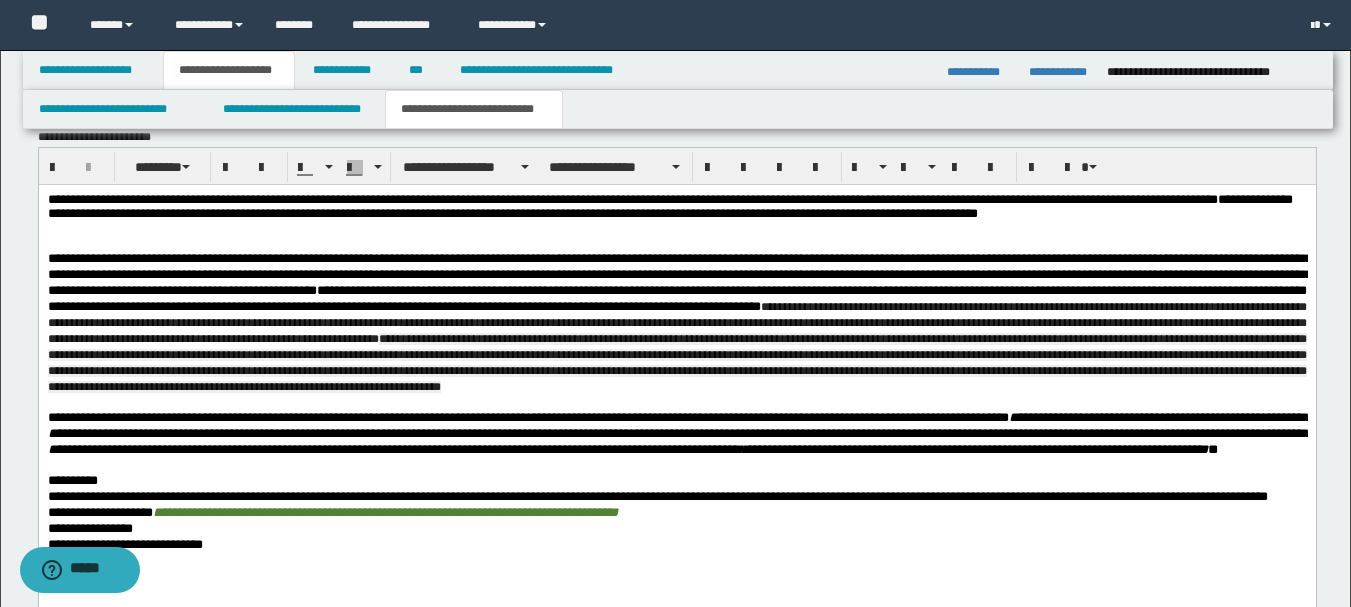 scroll, scrollTop: 731, scrollLeft: 0, axis: vertical 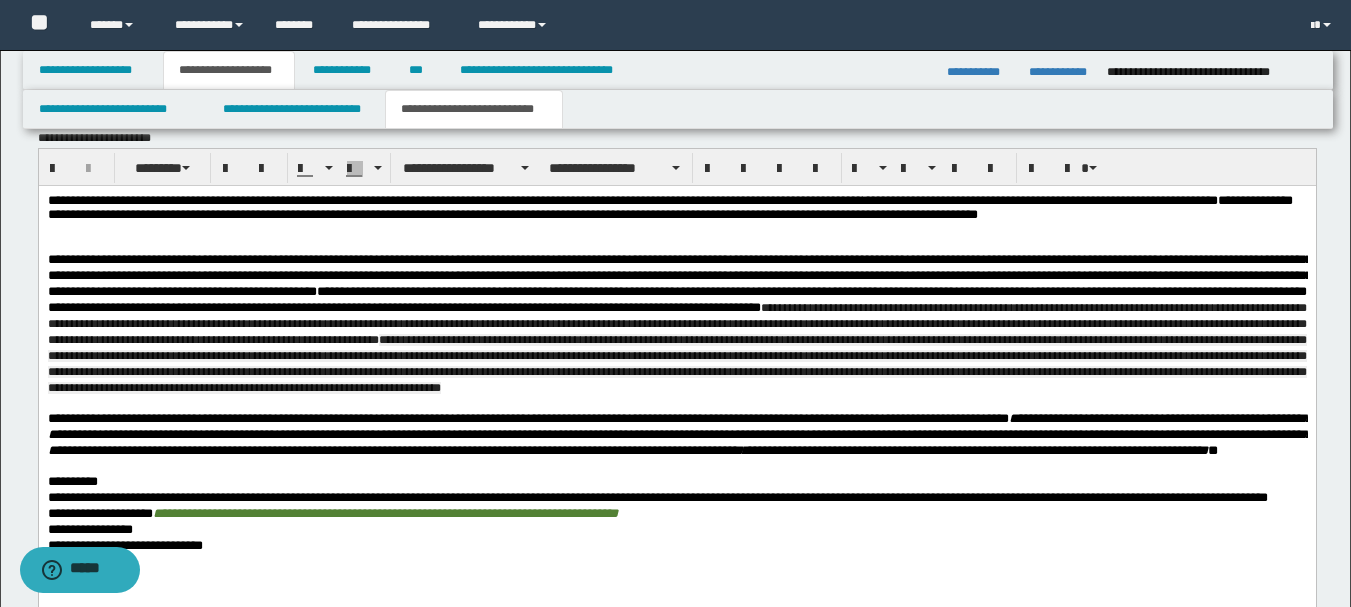 click on "**********" at bounding box center (676, 208) 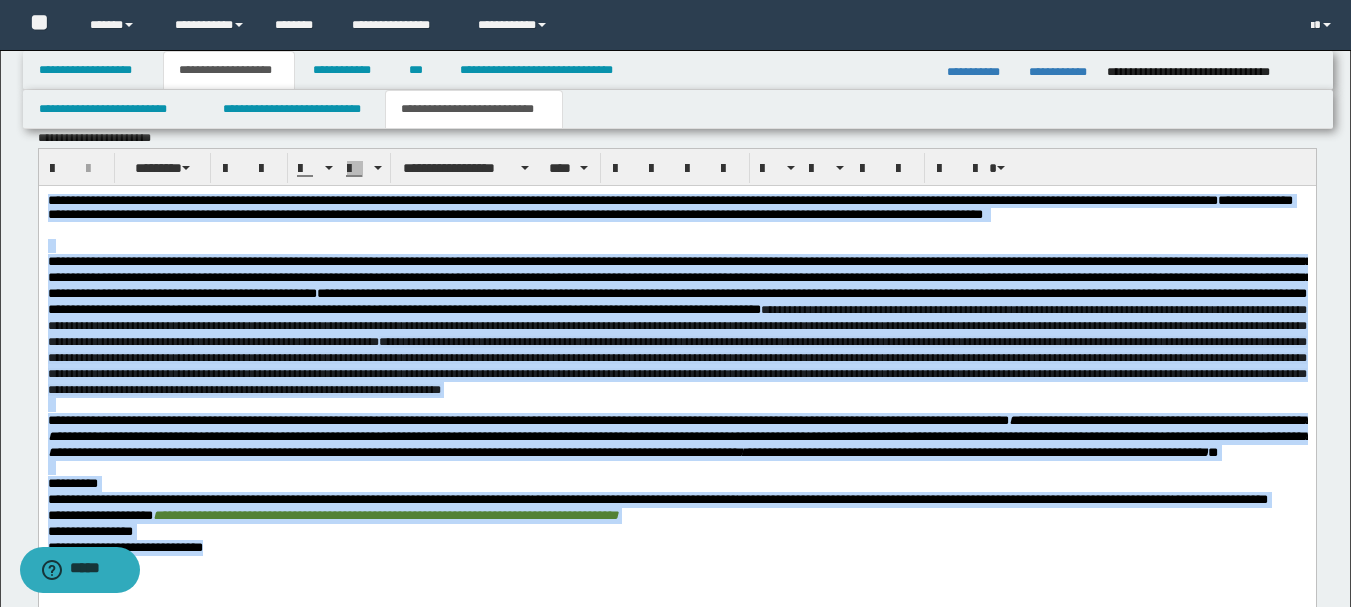 drag, startPoint x: 237, startPoint y: 578, endPoint x: 18, endPoint y: 185, distance: 449.9 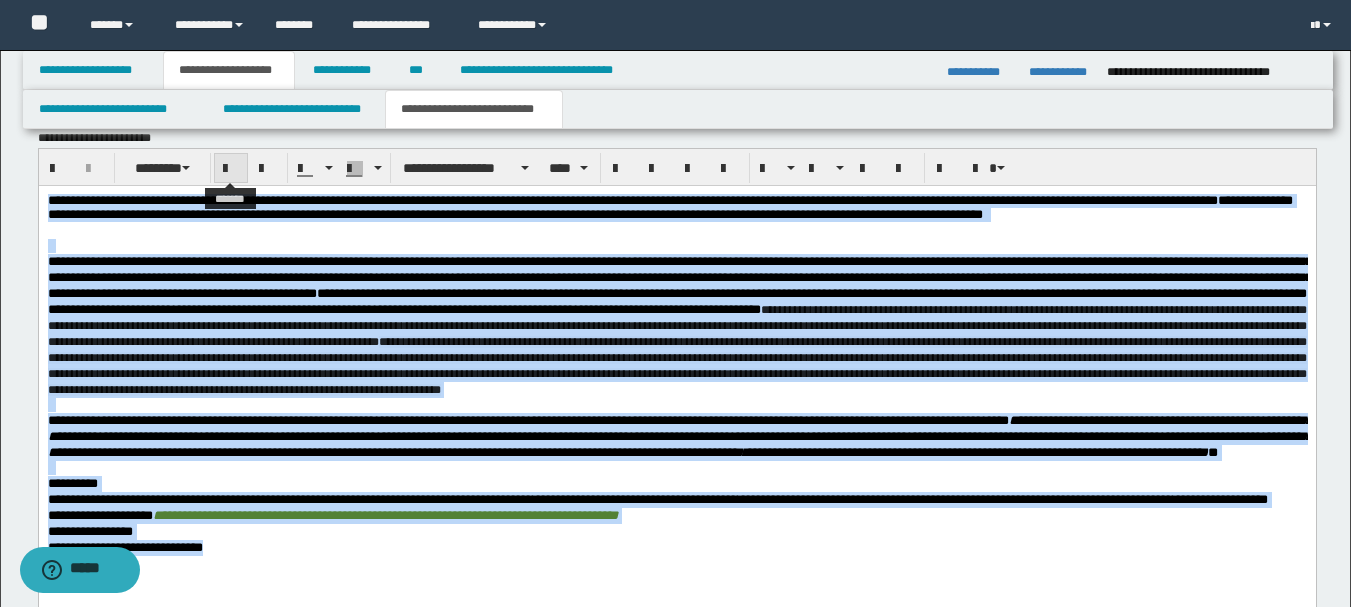 click at bounding box center [231, 168] 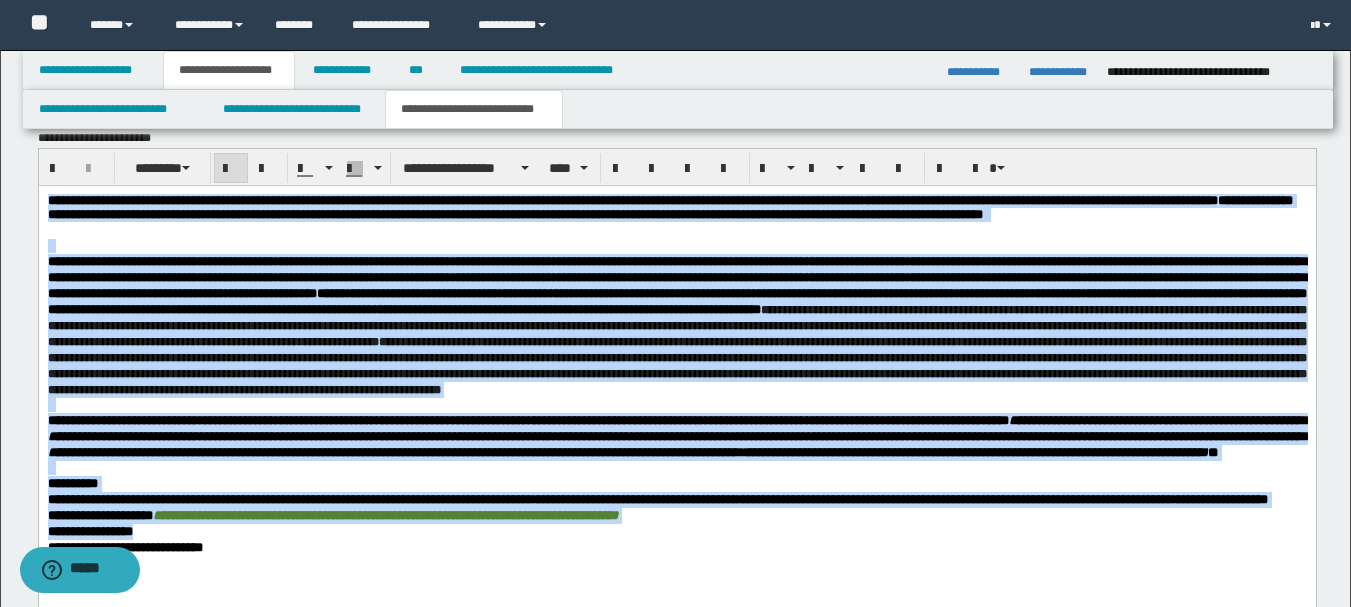 click at bounding box center (231, 168) 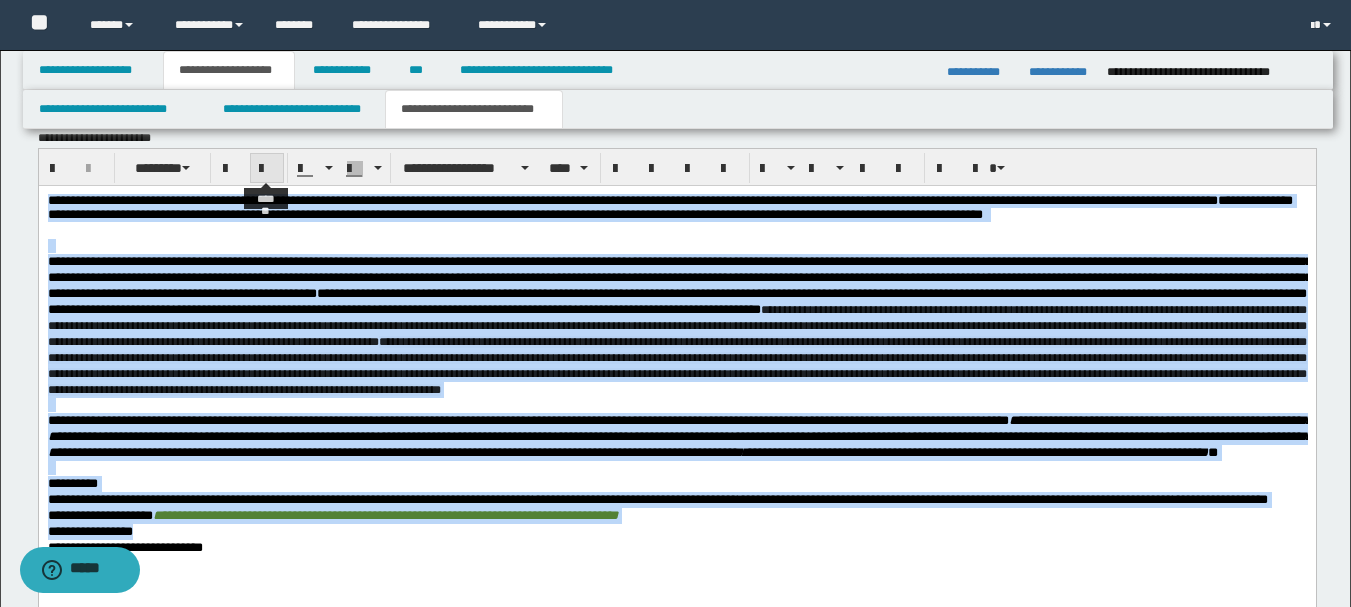 click at bounding box center (267, 168) 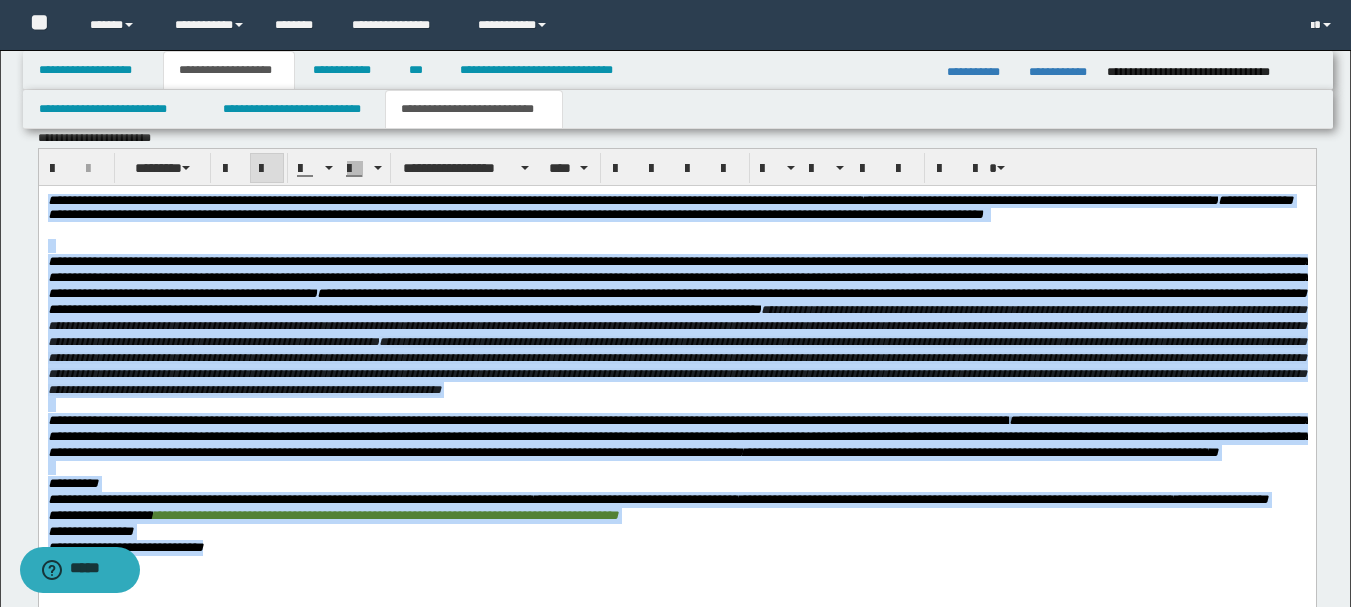 click at bounding box center [267, 168] 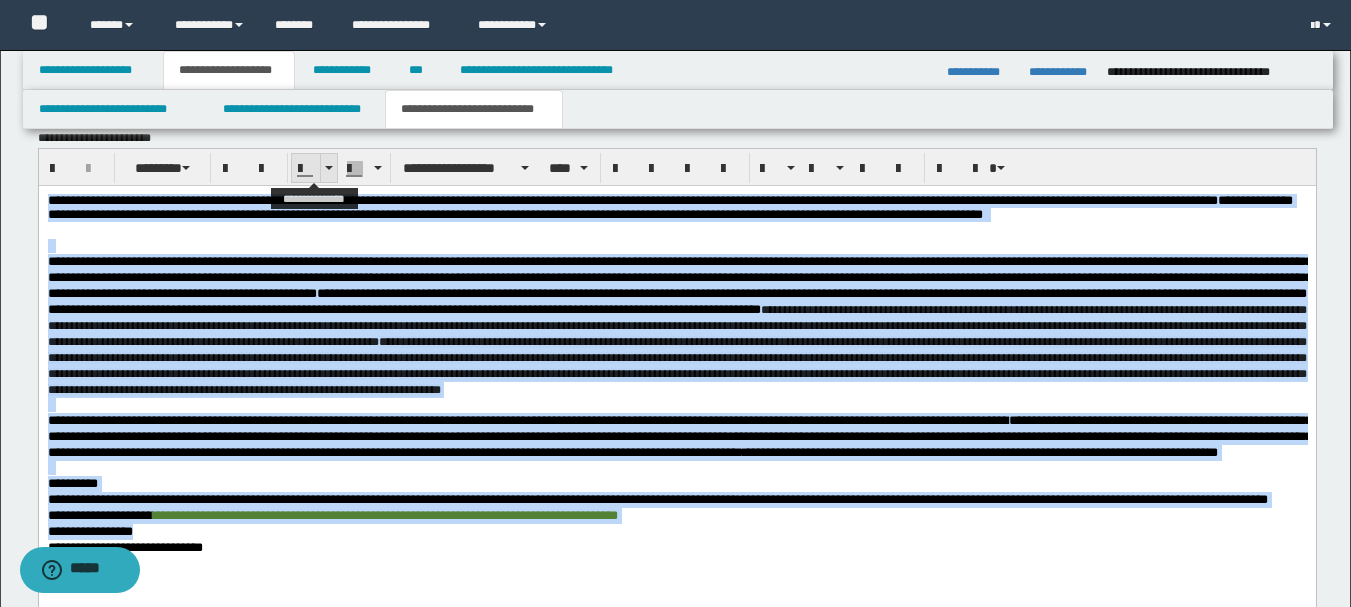 click at bounding box center [328, 168] 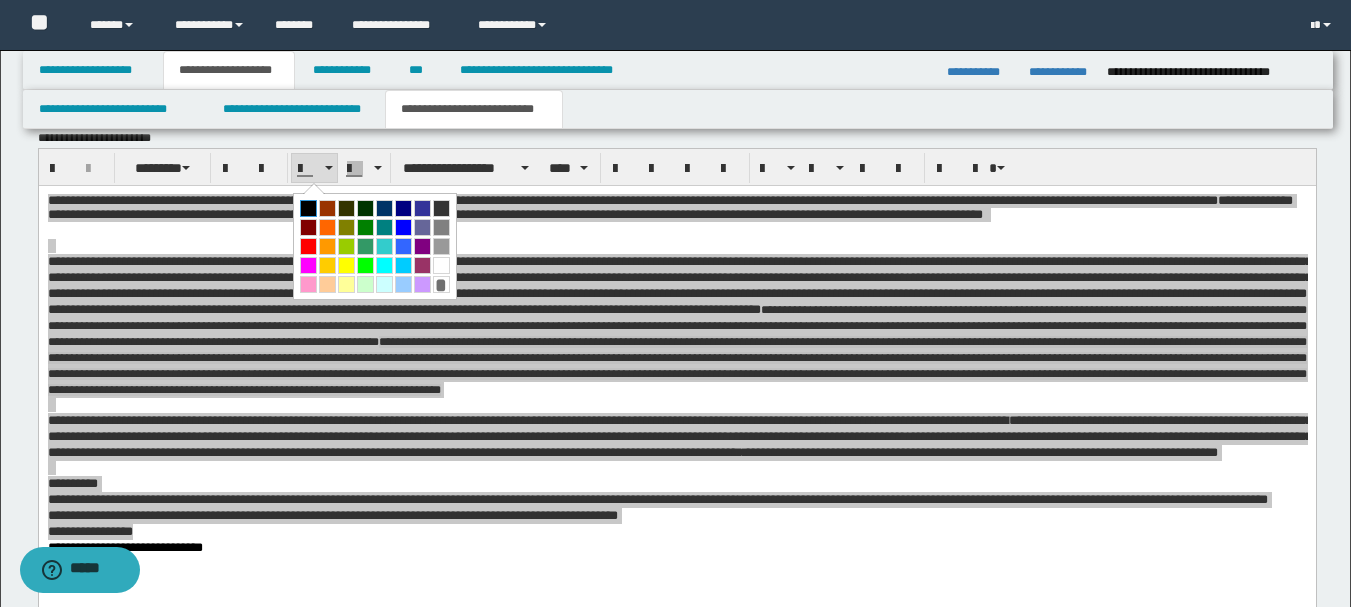 click at bounding box center (308, 208) 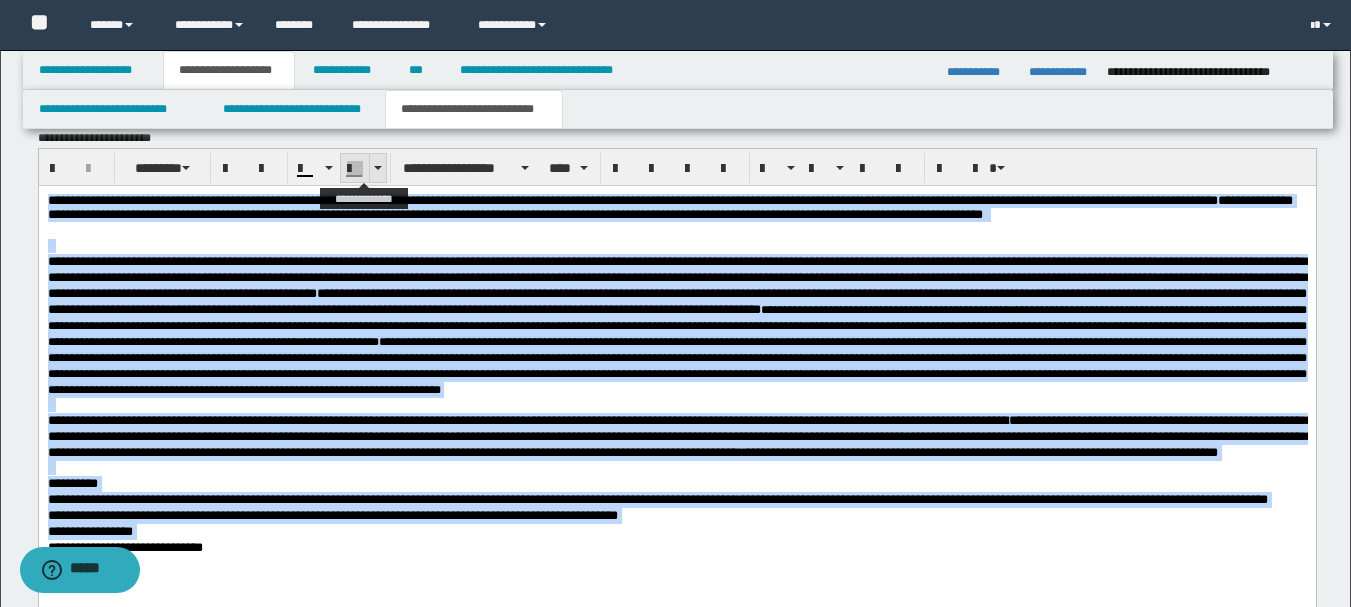 click at bounding box center [378, 168] 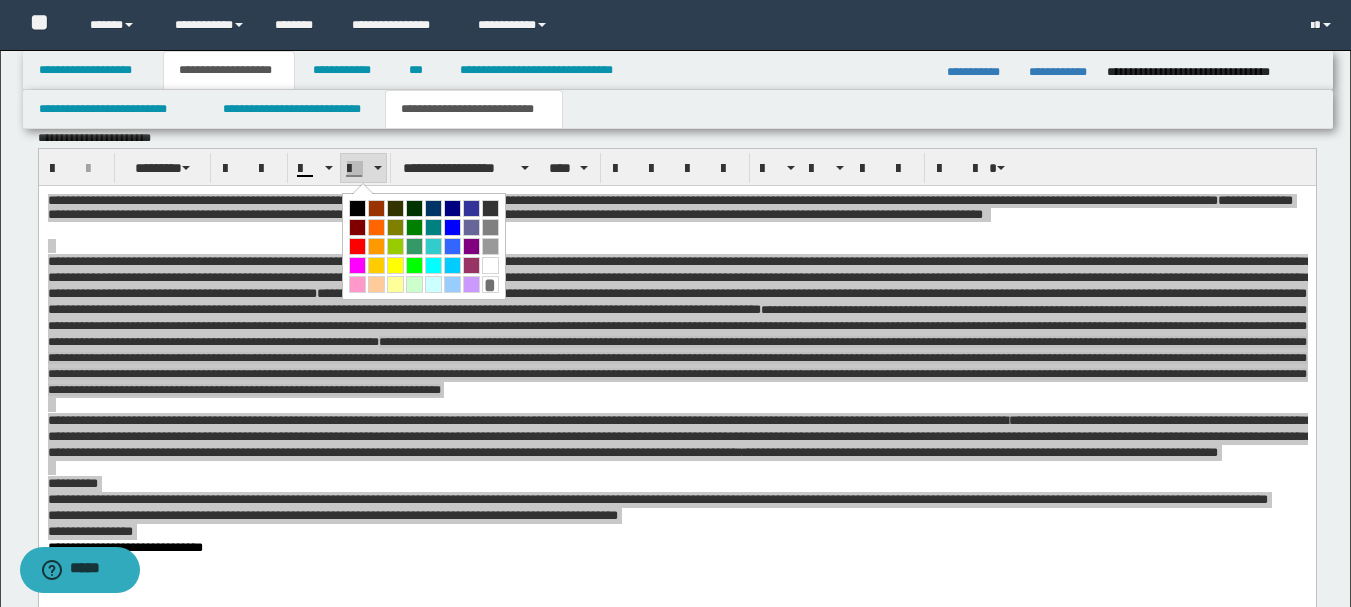 click at bounding box center (490, 265) 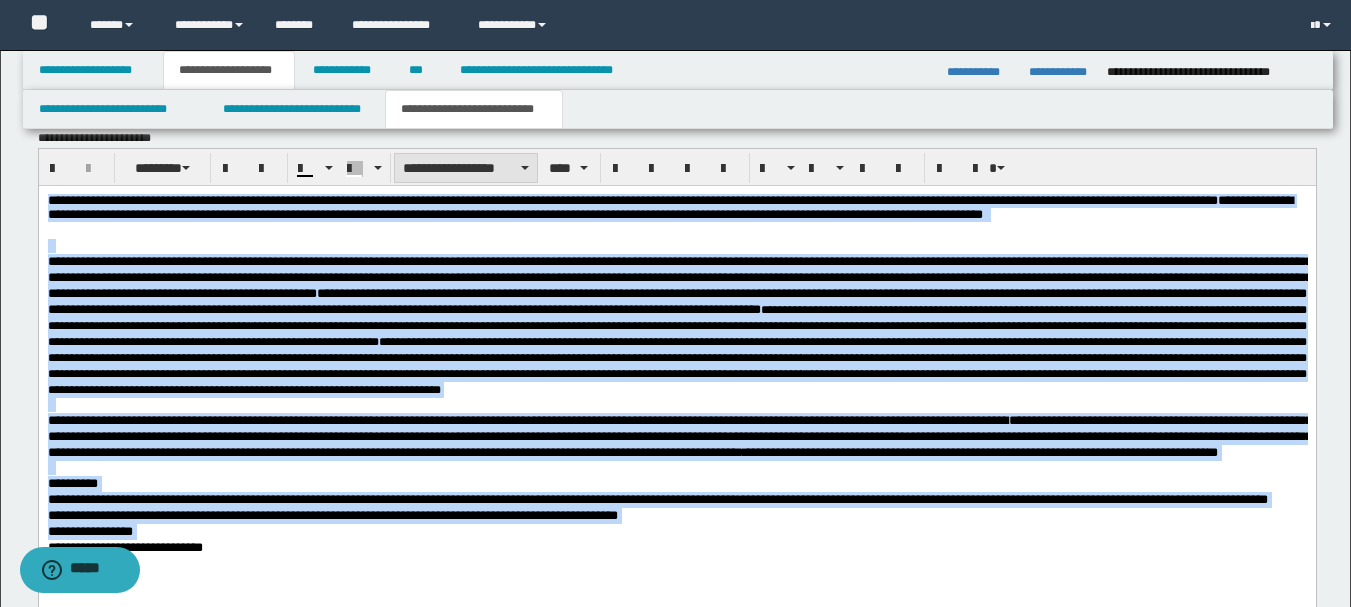 click on "**********" at bounding box center [466, 168] 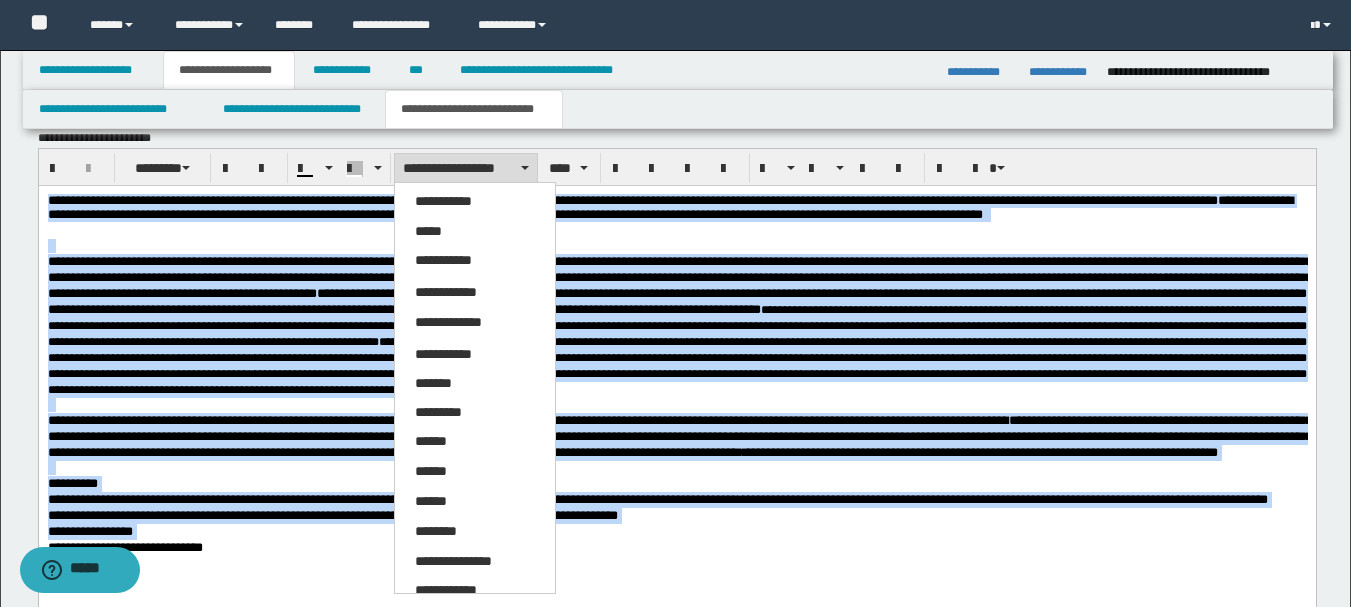 click on "**********" at bounding box center [466, 168] 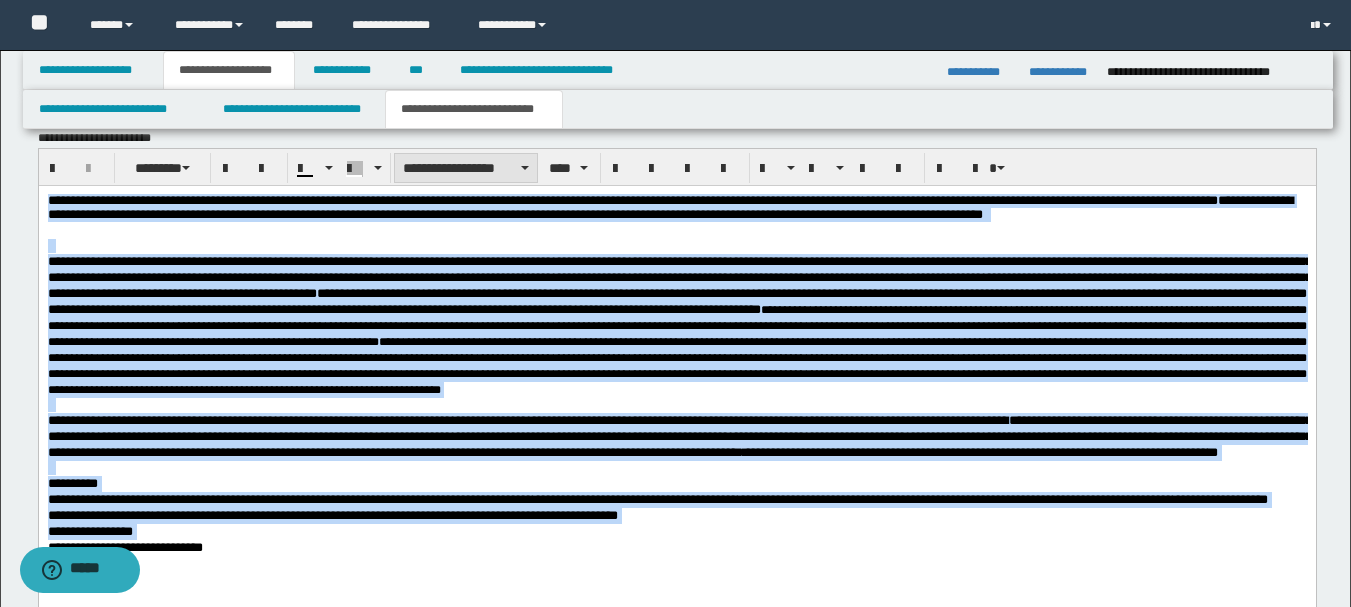 click on "**********" at bounding box center [466, 168] 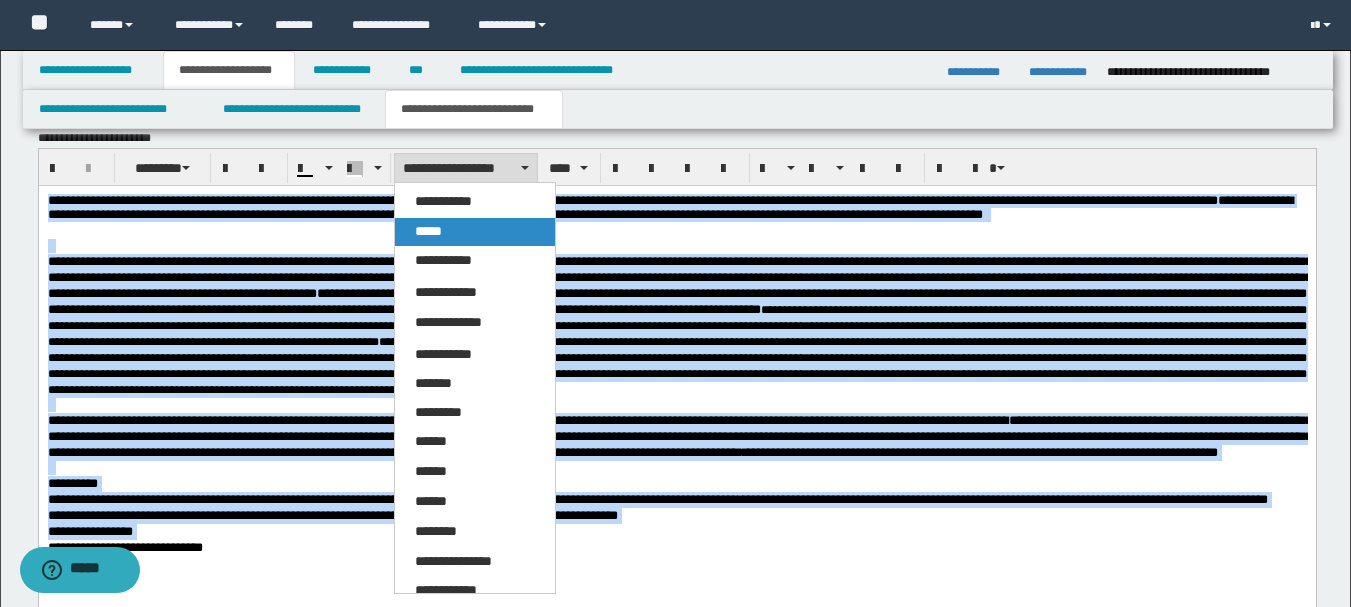 click on "*****" at bounding box center [475, 232] 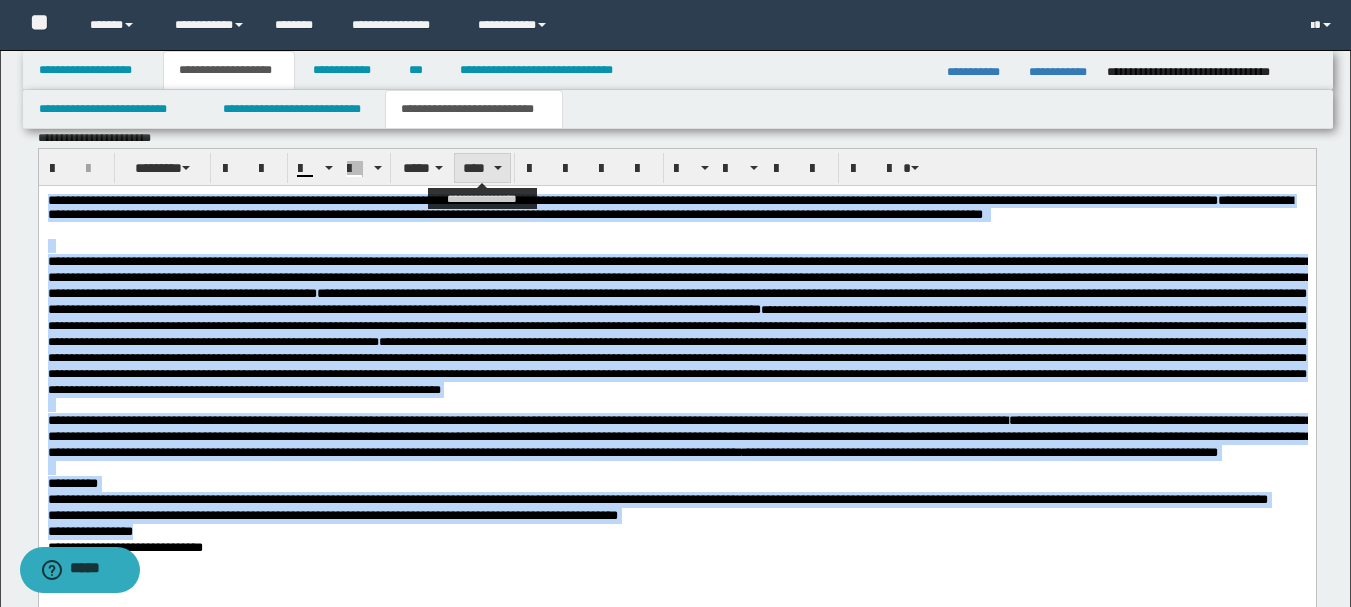 click on "****" at bounding box center [482, 168] 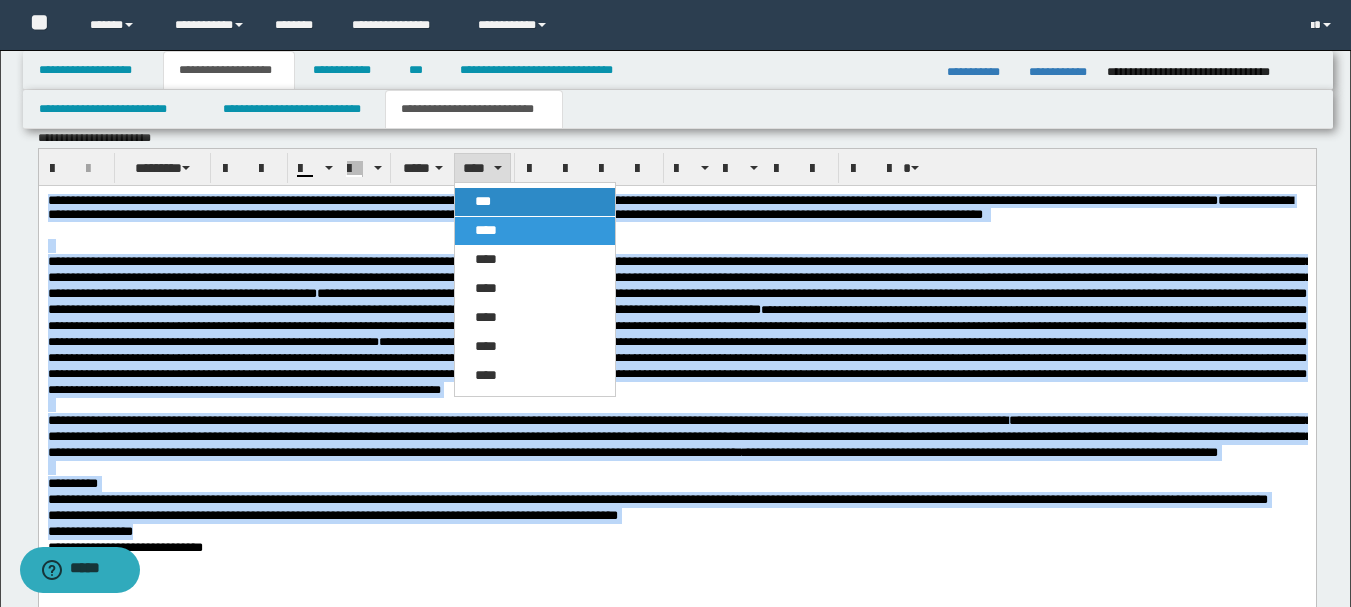 click on "***" at bounding box center [535, 202] 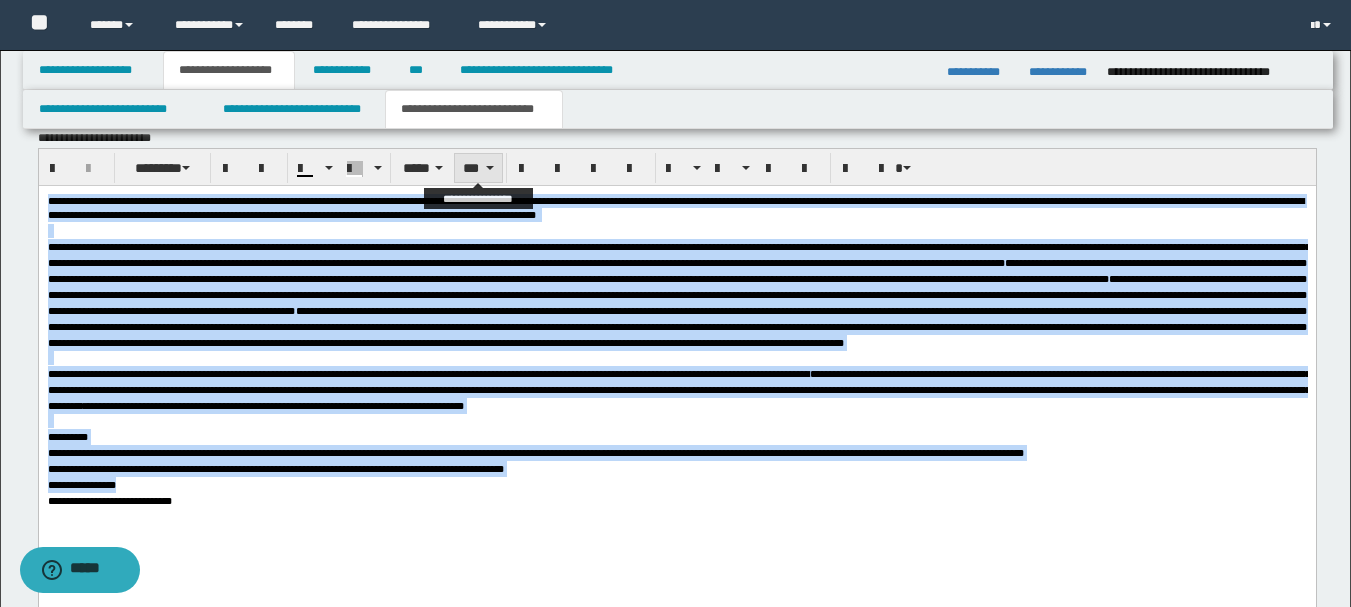 click on "***" at bounding box center (478, 168) 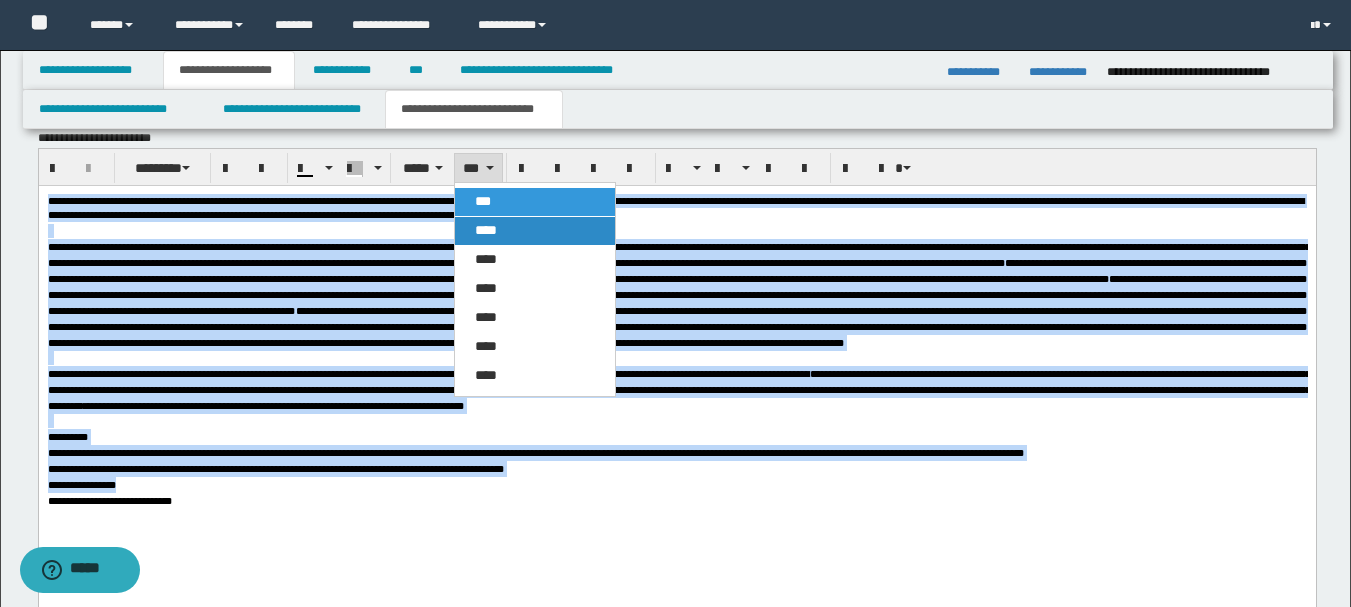 drag, startPoint x: 453, startPoint y: 42, endPoint x: 492, endPoint y: 228, distance: 190.04474 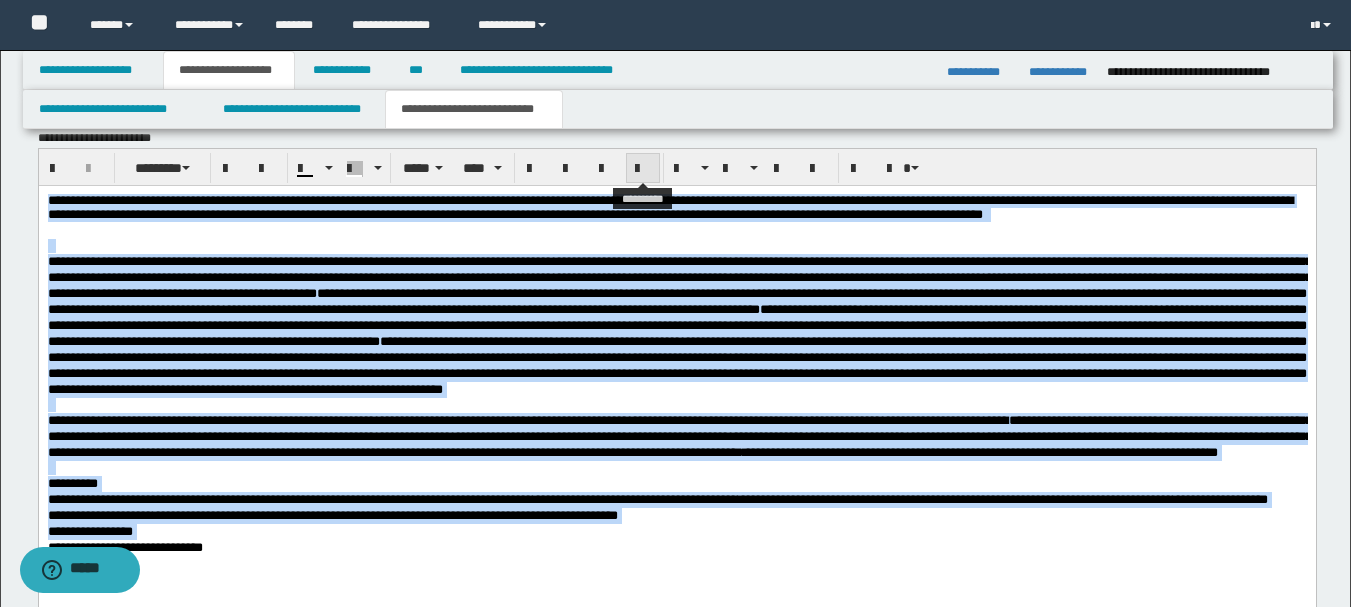 click at bounding box center (643, 169) 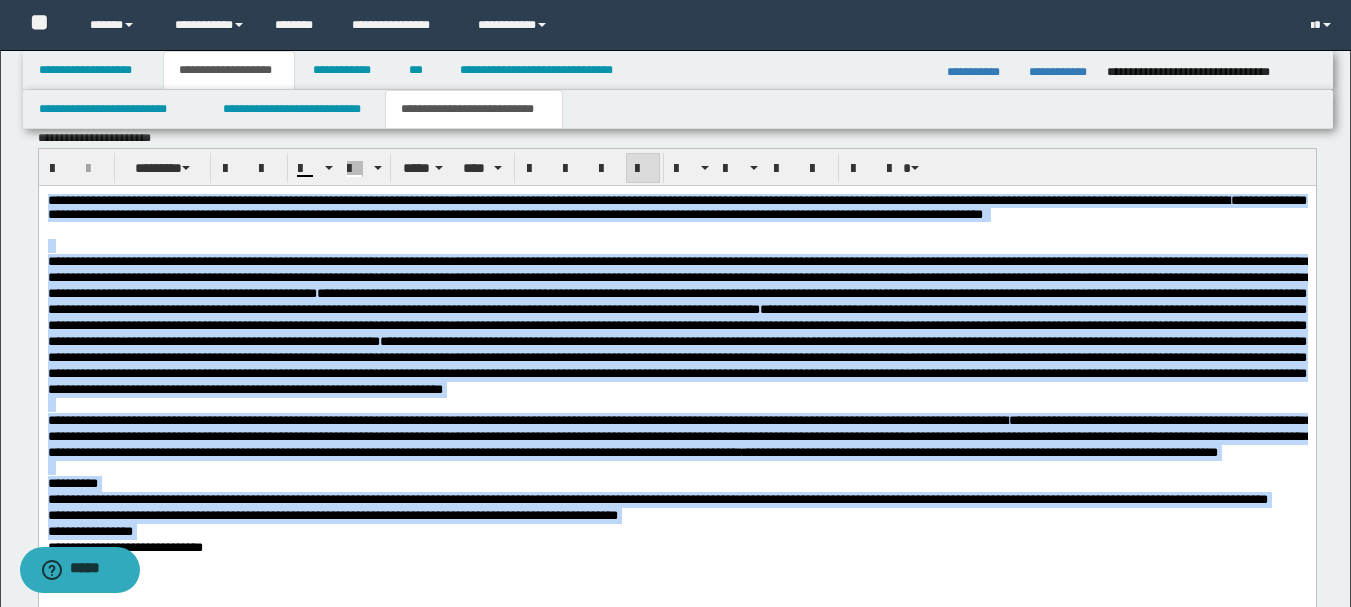 click at bounding box center (676, 246) 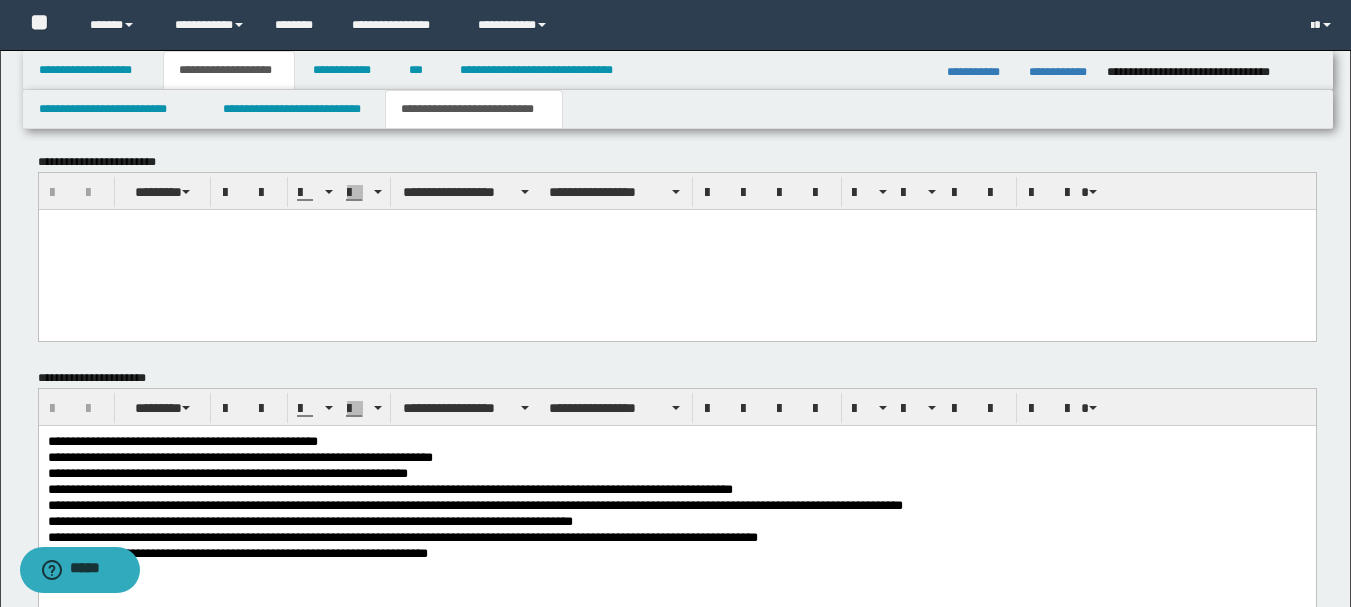 scroll, scrollTop: 1521, scrollLeft: 0, axis: vertical 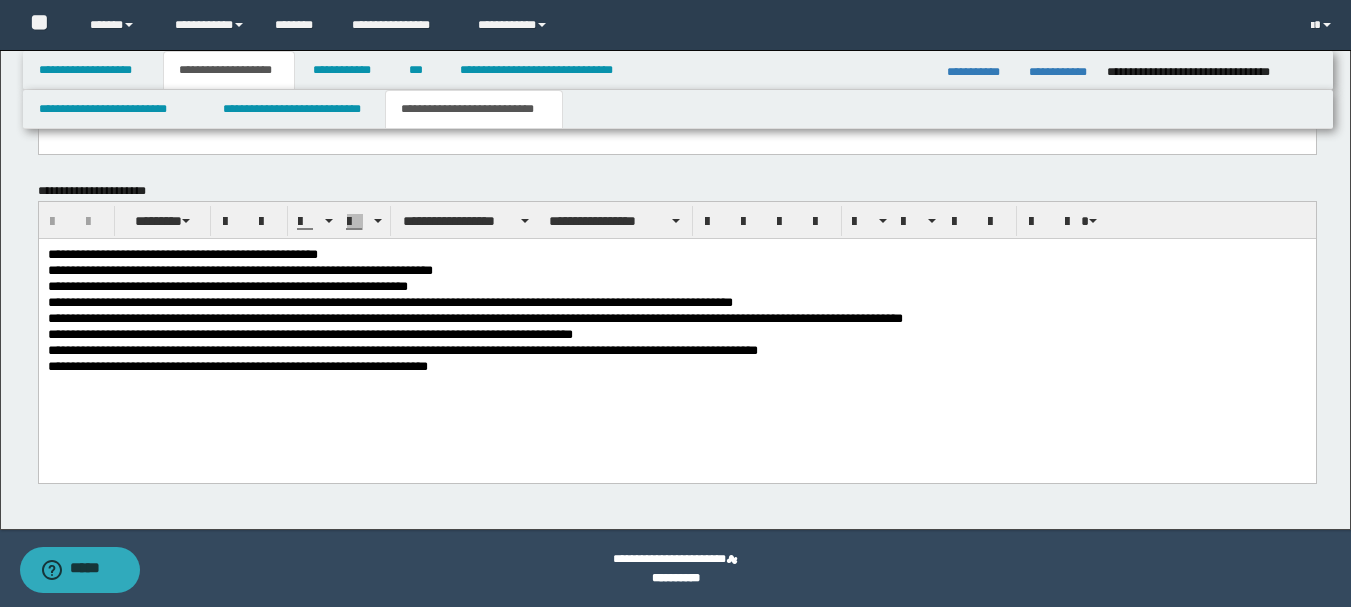 click on "**********" at bounding box center (309, 333) 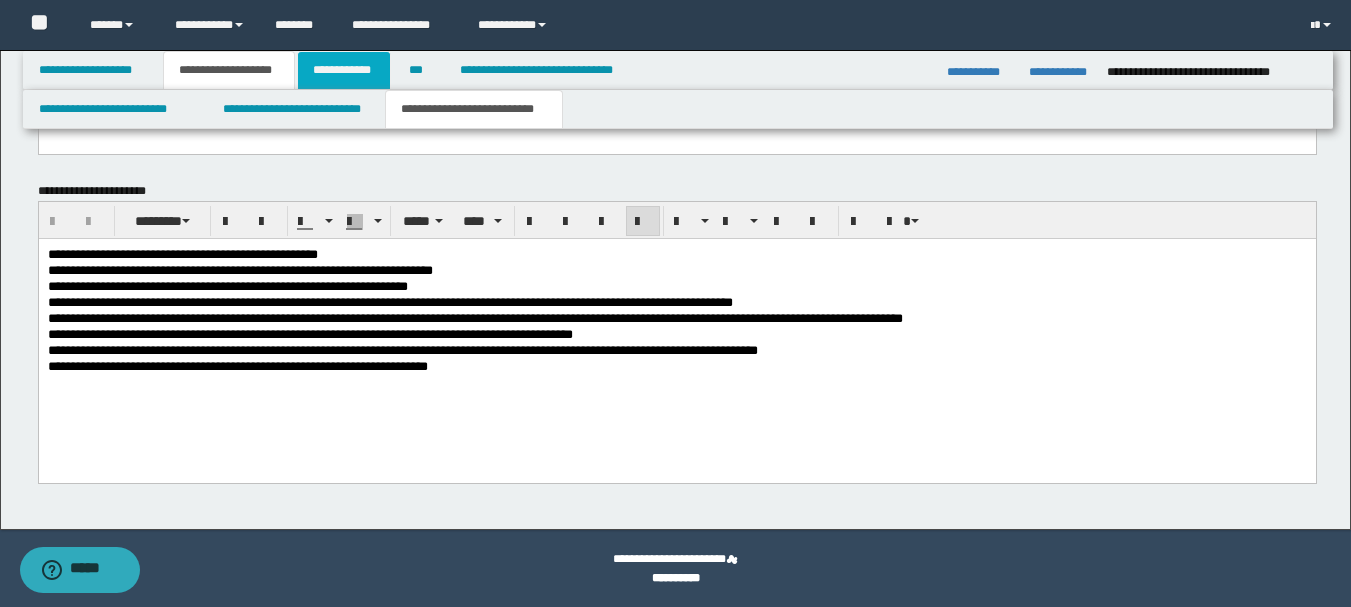 click on "**********" at bounding box center (344, 70) 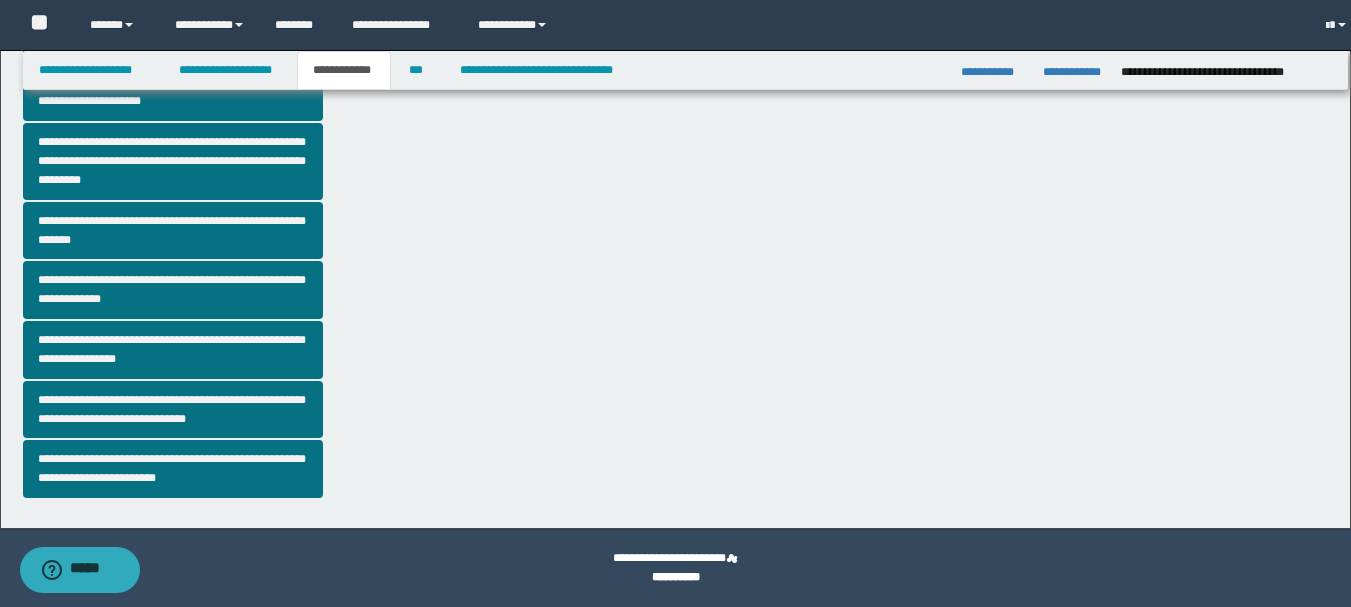 scroll, scrollTop: 542, scrollLeft: 0, axis: vertical 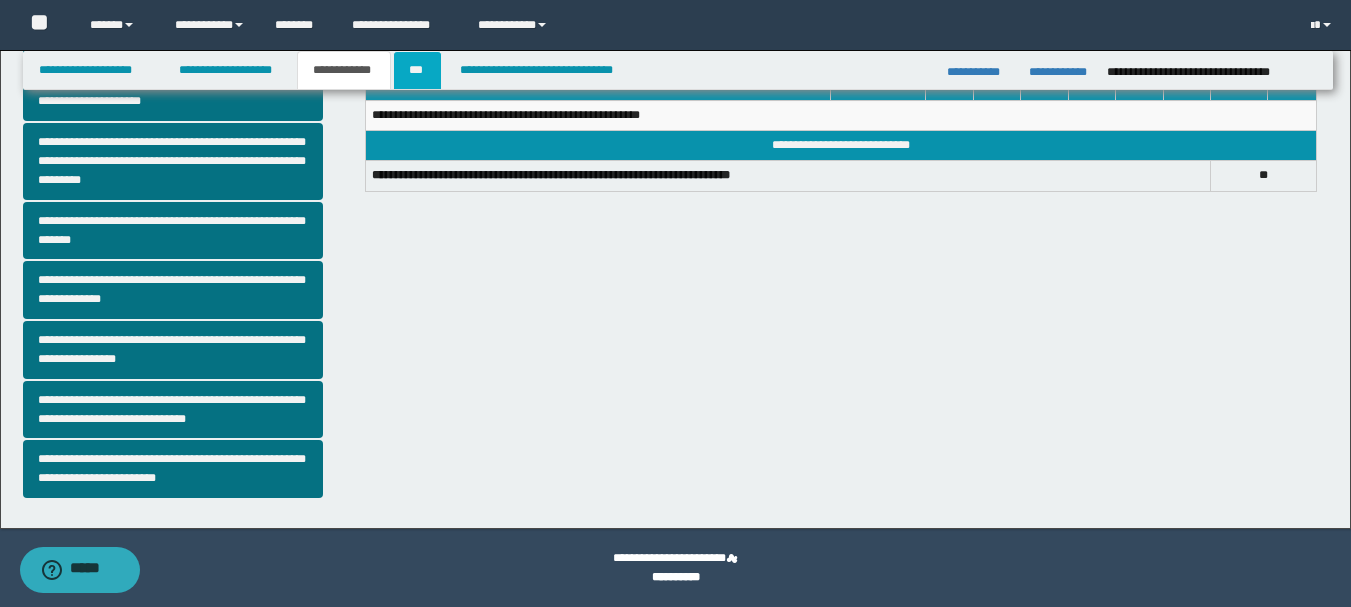 click on "***" at bounding box center (417, 70) 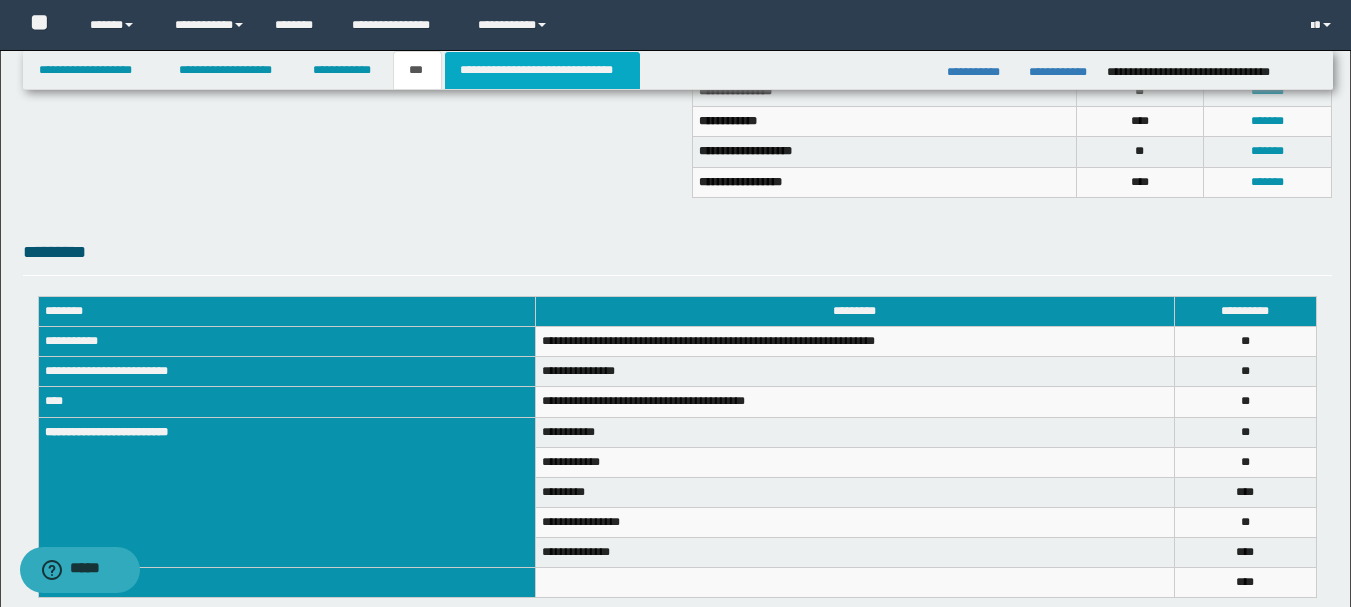 click on "**********" at bounding box center (542, 70) 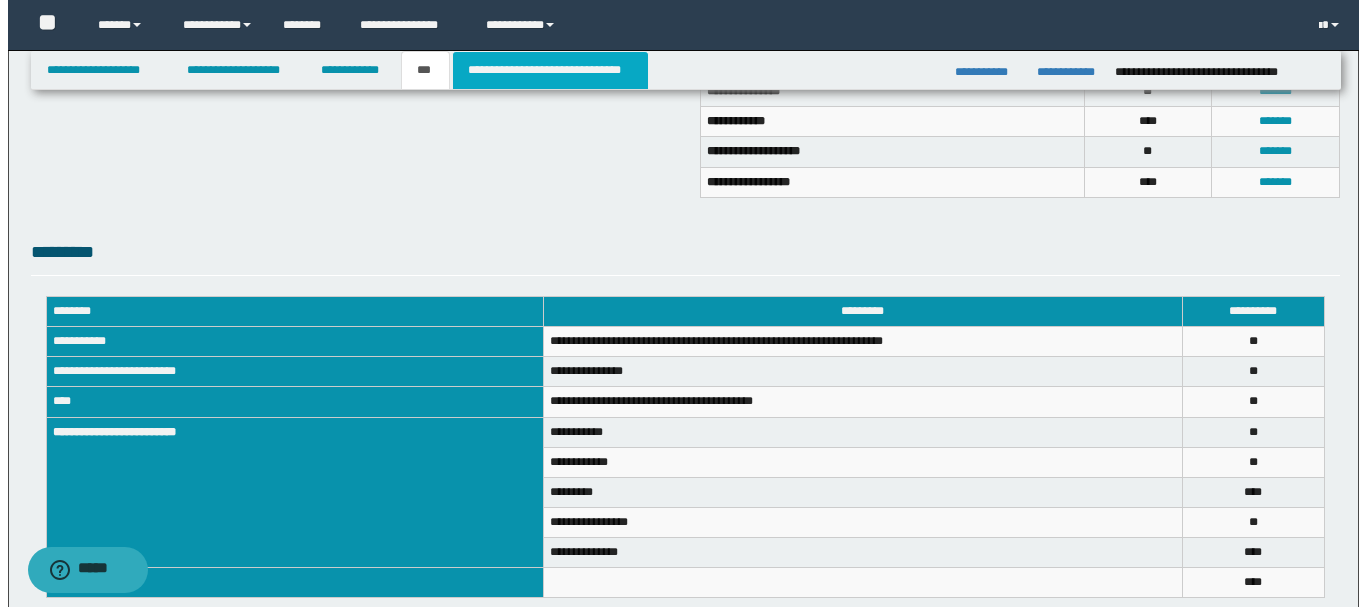 scroll, scrollTop: 0, scrollLeft: 0, axis: both 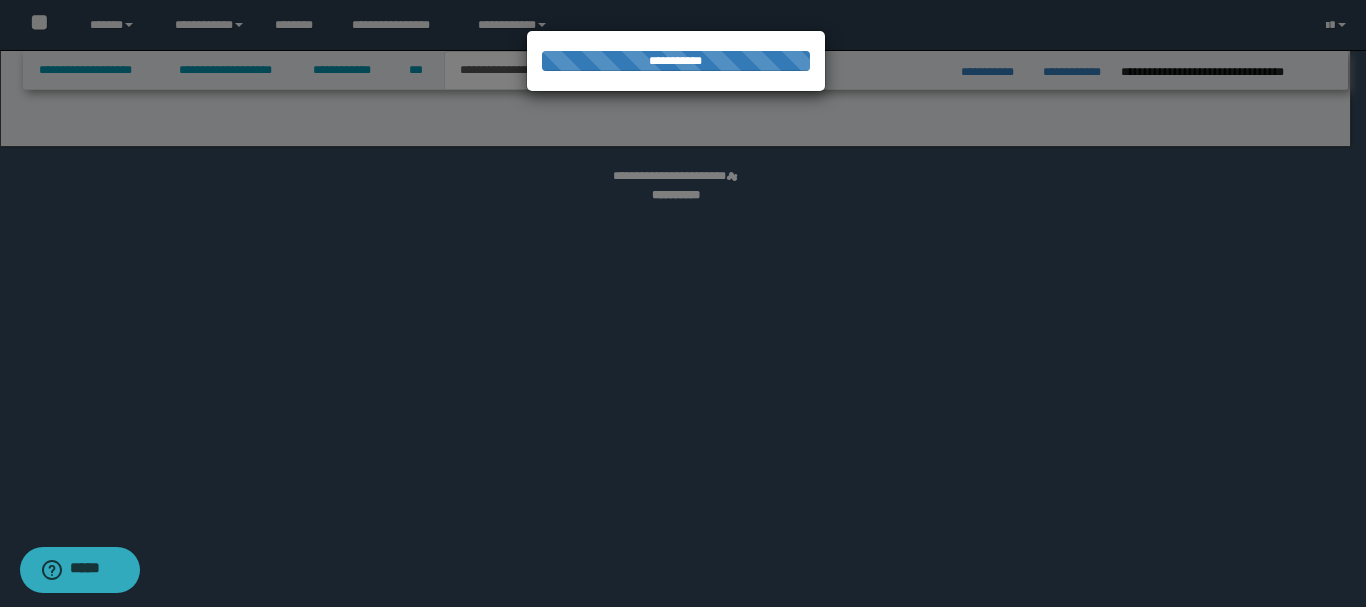 select on "*" 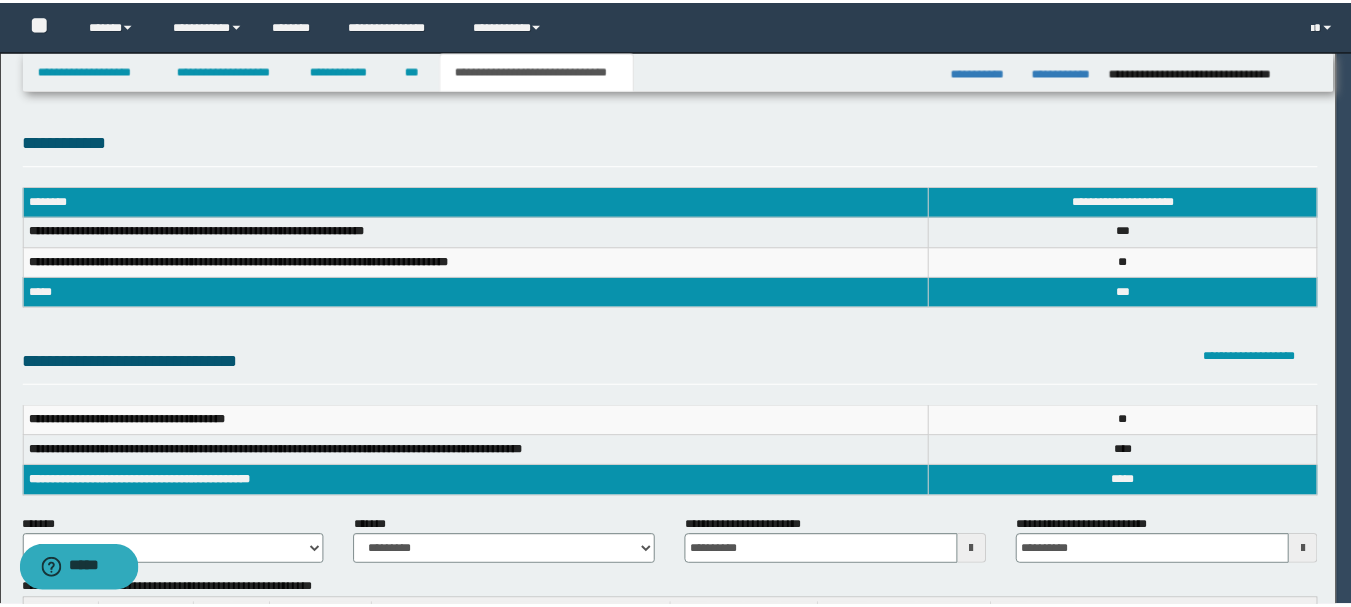 scroll, scrollTop: 0, scrollLeft: 0, axis: both 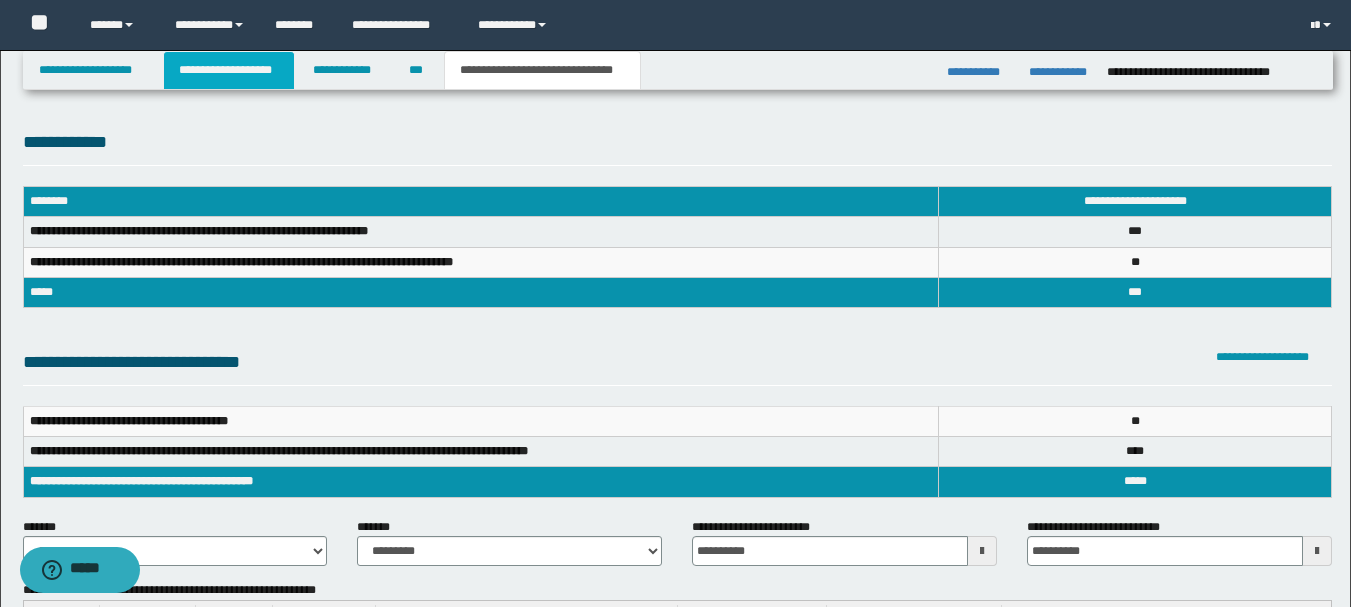 click on "**********" at bounding box center [229, 70] 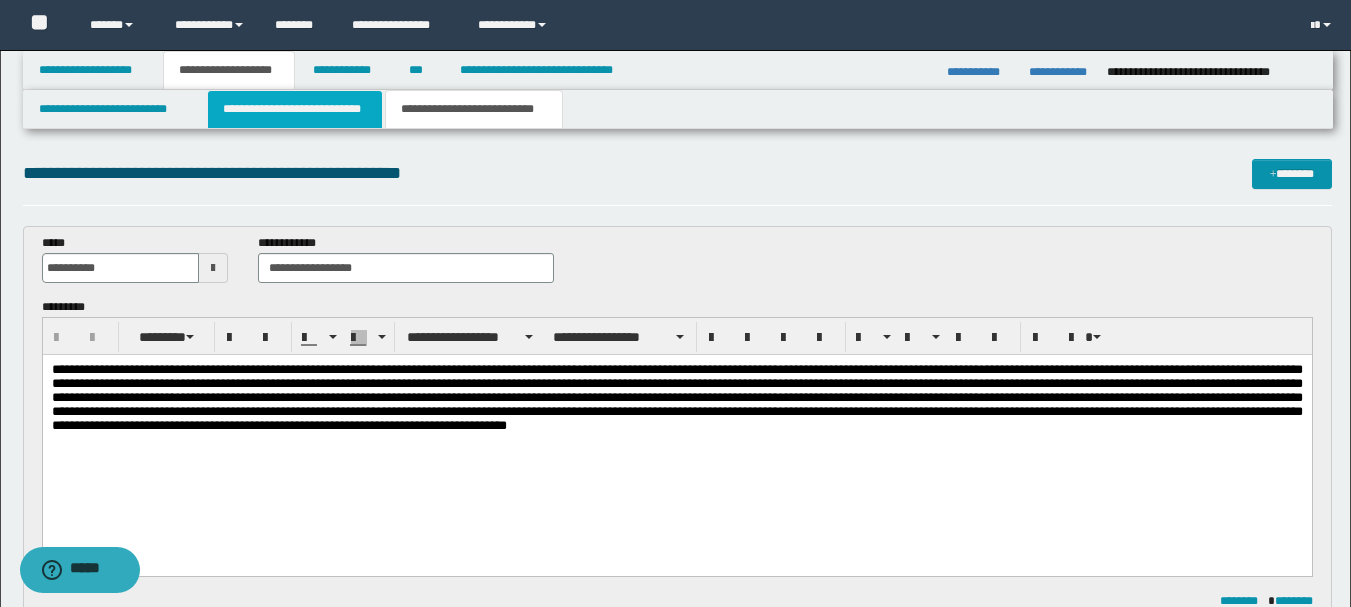 click on "**********" at bounding box center (295, 109) 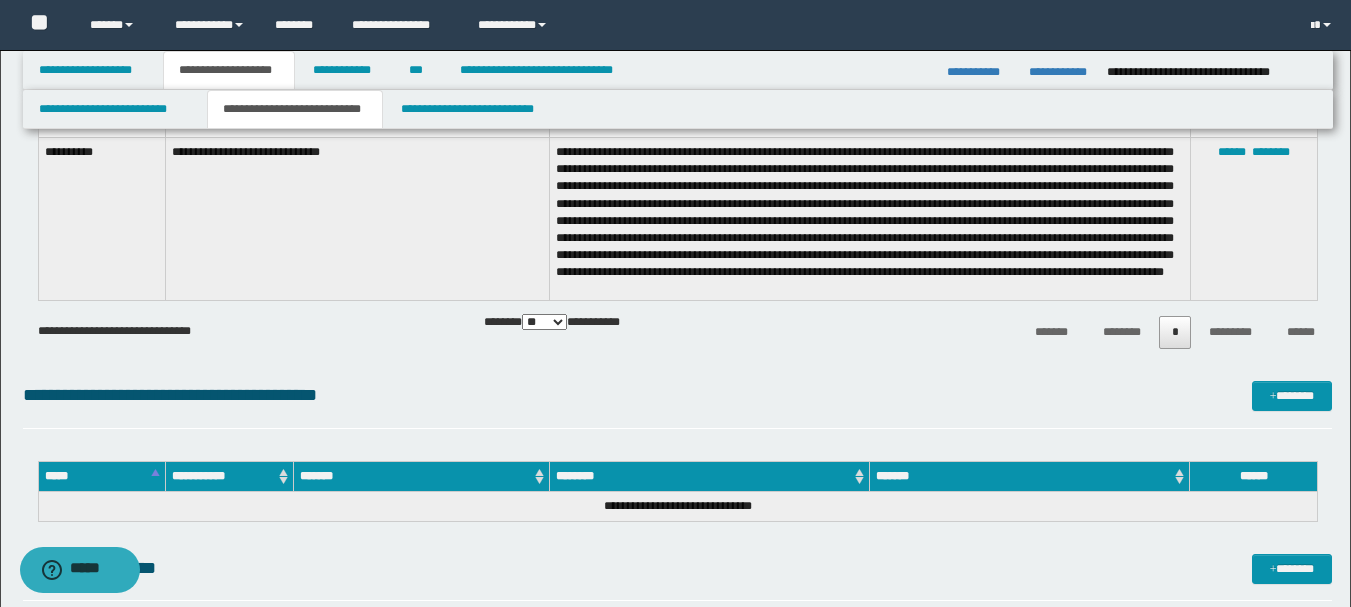 scroll, scrollTop: 1200, scrollLeft: 0, axis: vertical 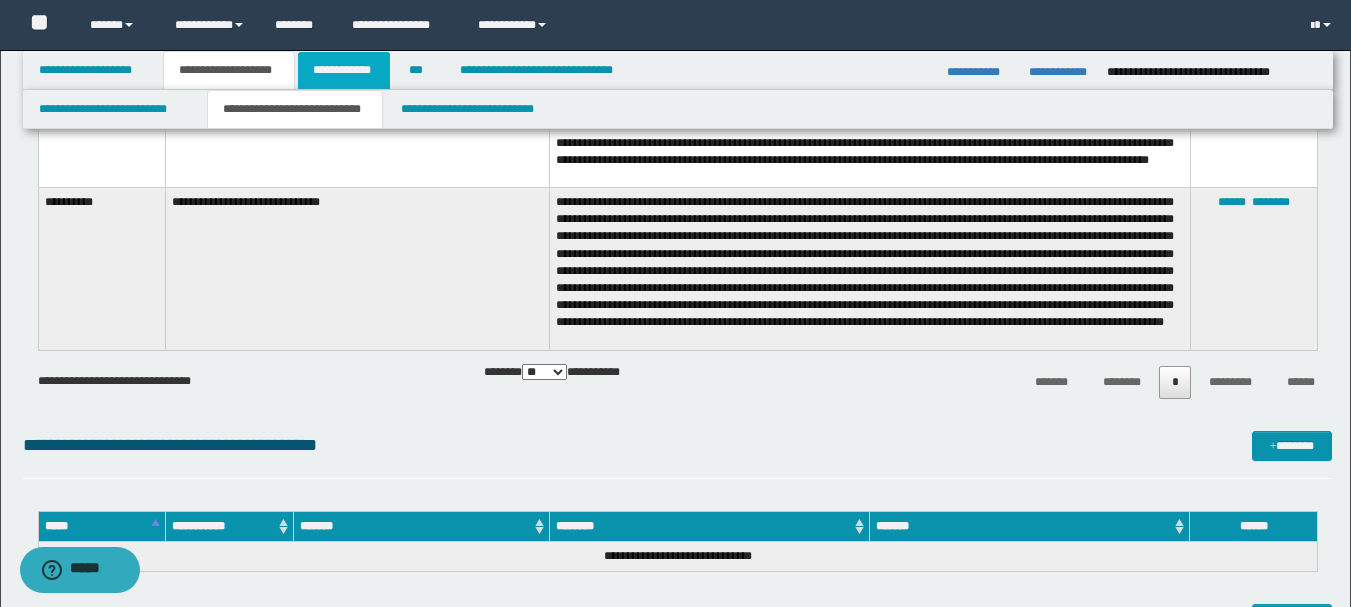 click on "**********" at bounding box center (344, 70) 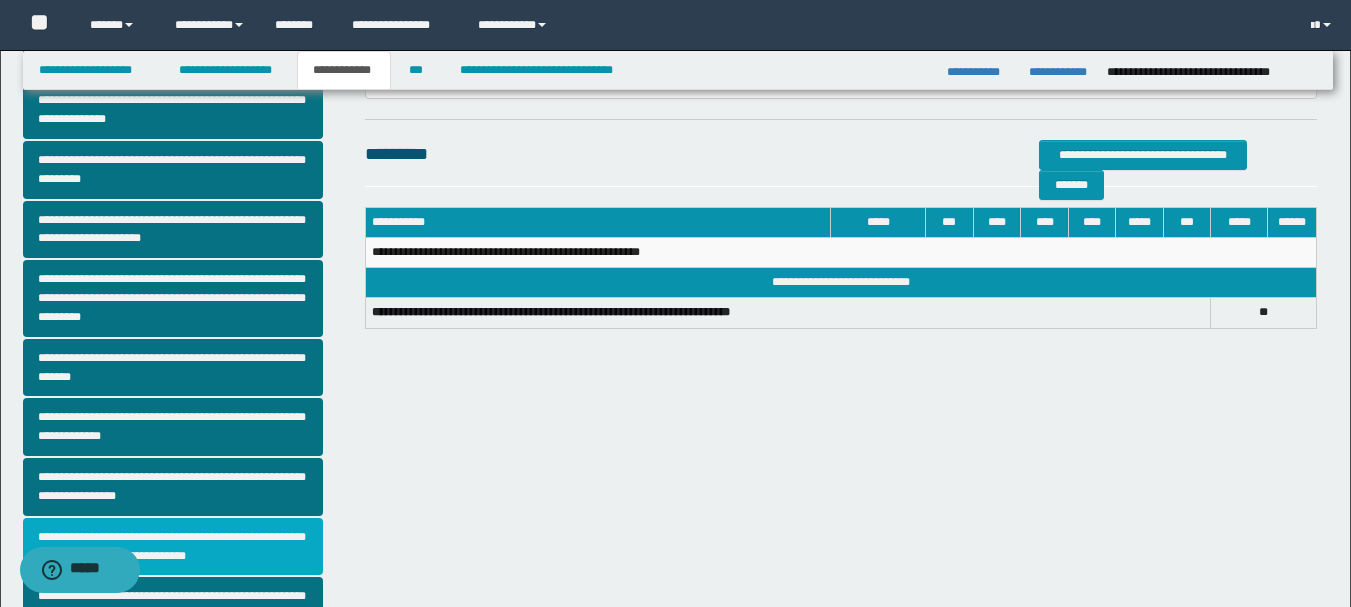 scroll, scrollTop: 542, scrollLeft: 0, axis: vertical 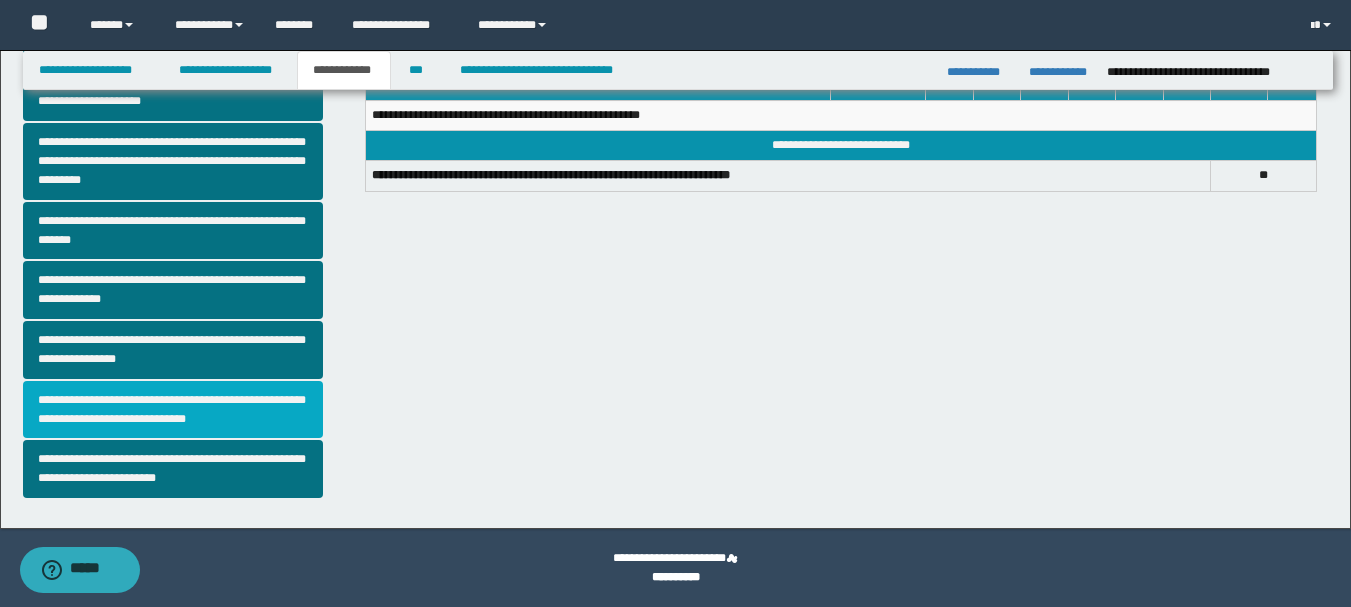 click on "**********" at bounding box center [173, 410] 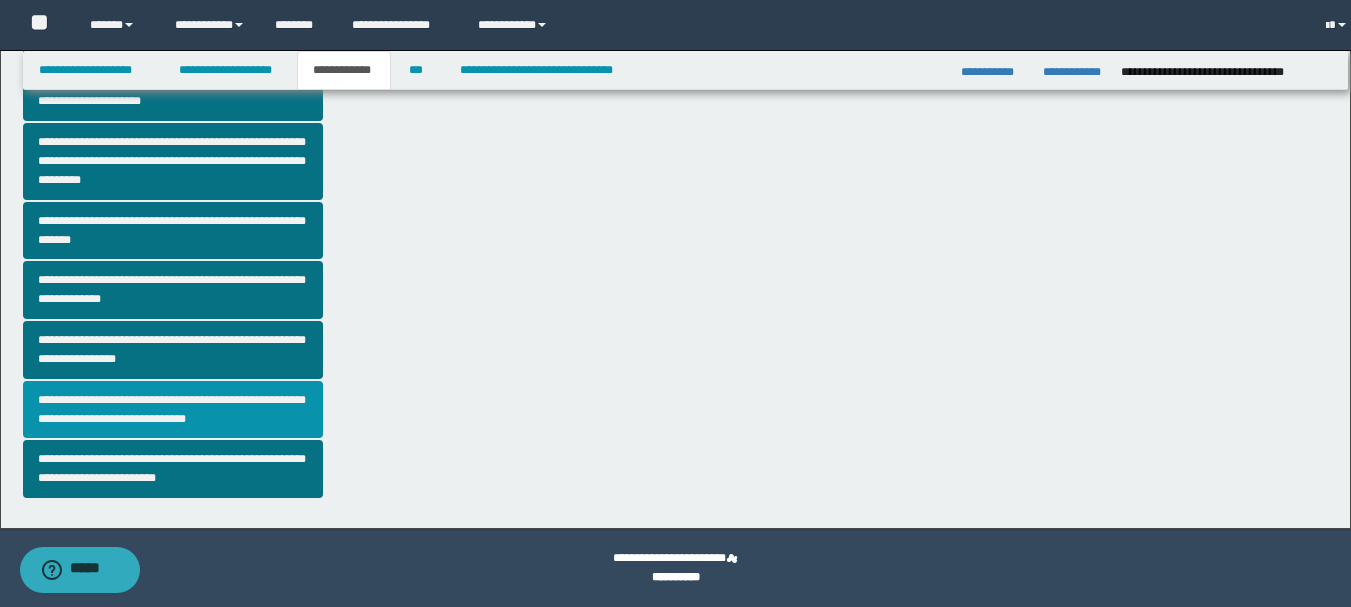 scroll, scrollTop: 0, scrollLeft: 0, axis: both 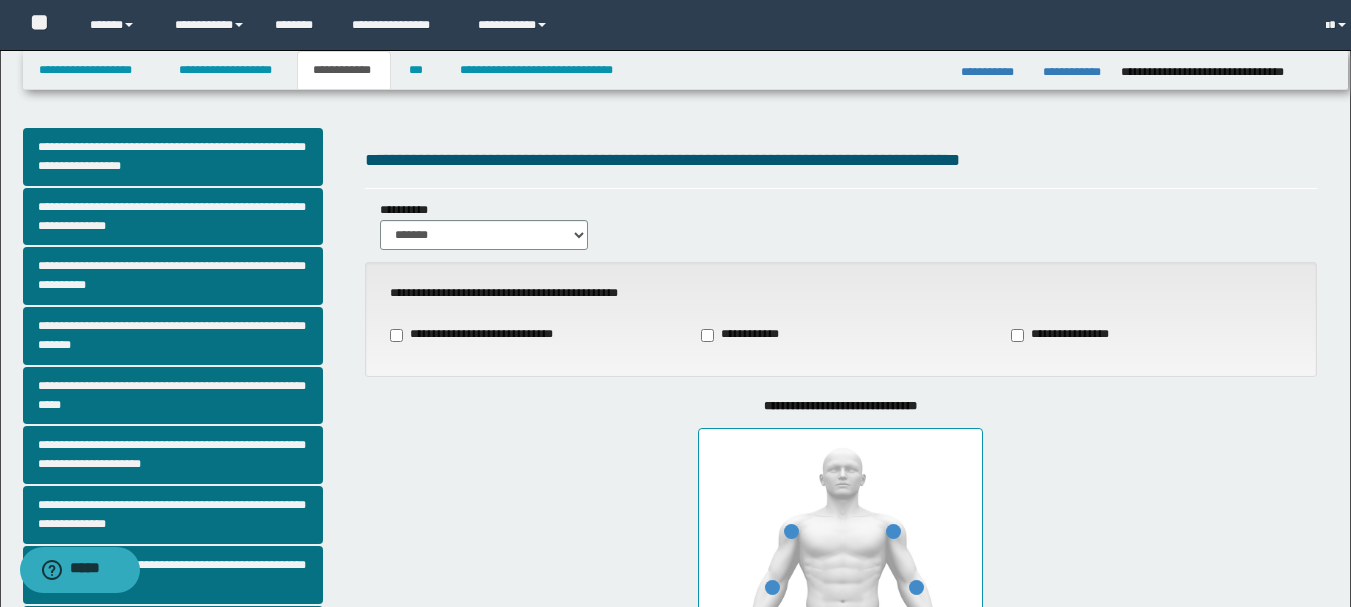 type on "***" 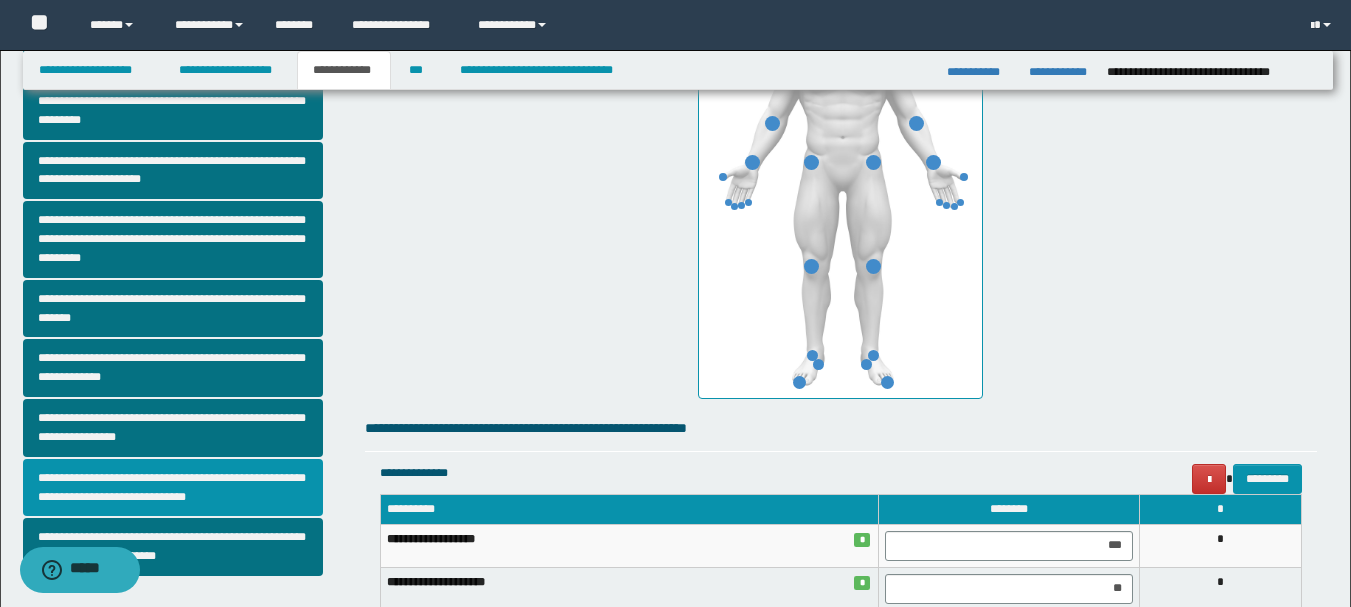 scroll, scrollTop: 800, scrollLeft: 0, axis: vertical 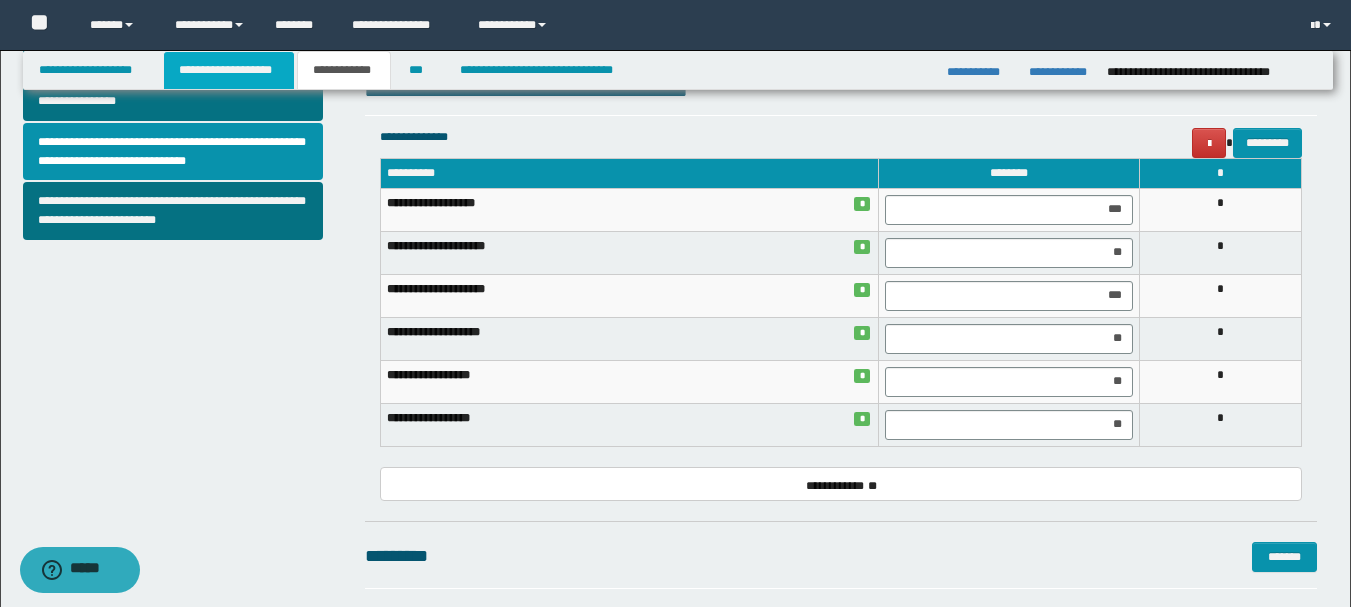 click on "**********" at bounding box center (229, 70) 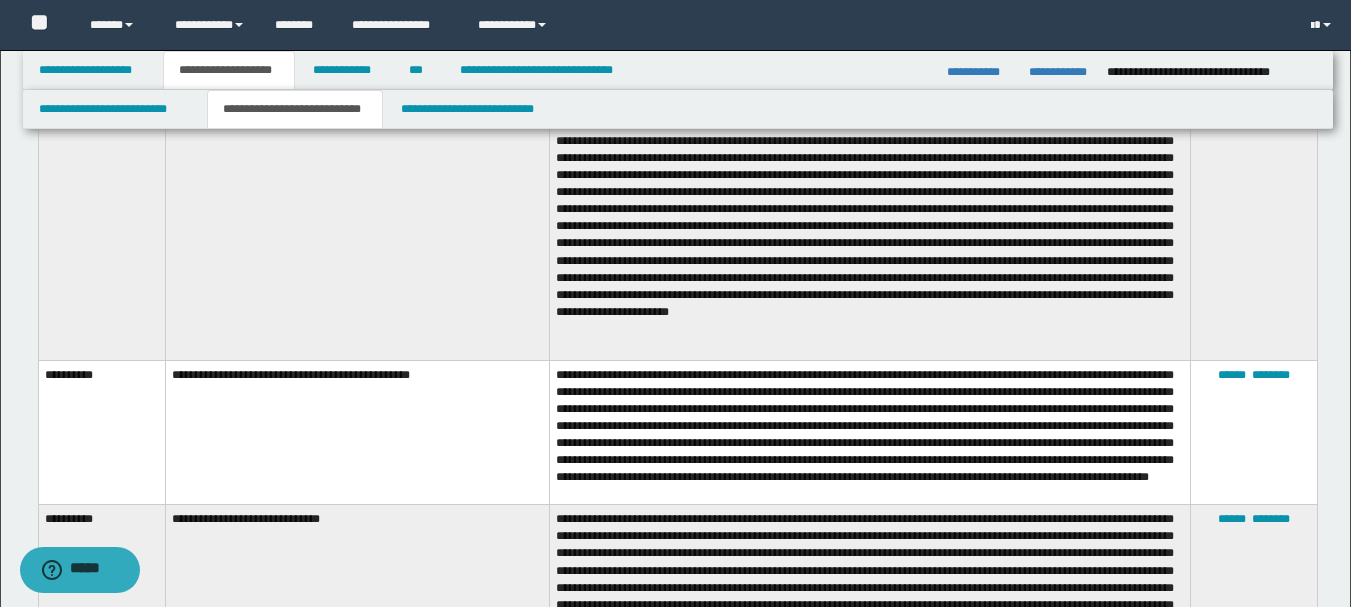 scroll, scrollTop: 931, scrollLeft: 0, axis: vertical 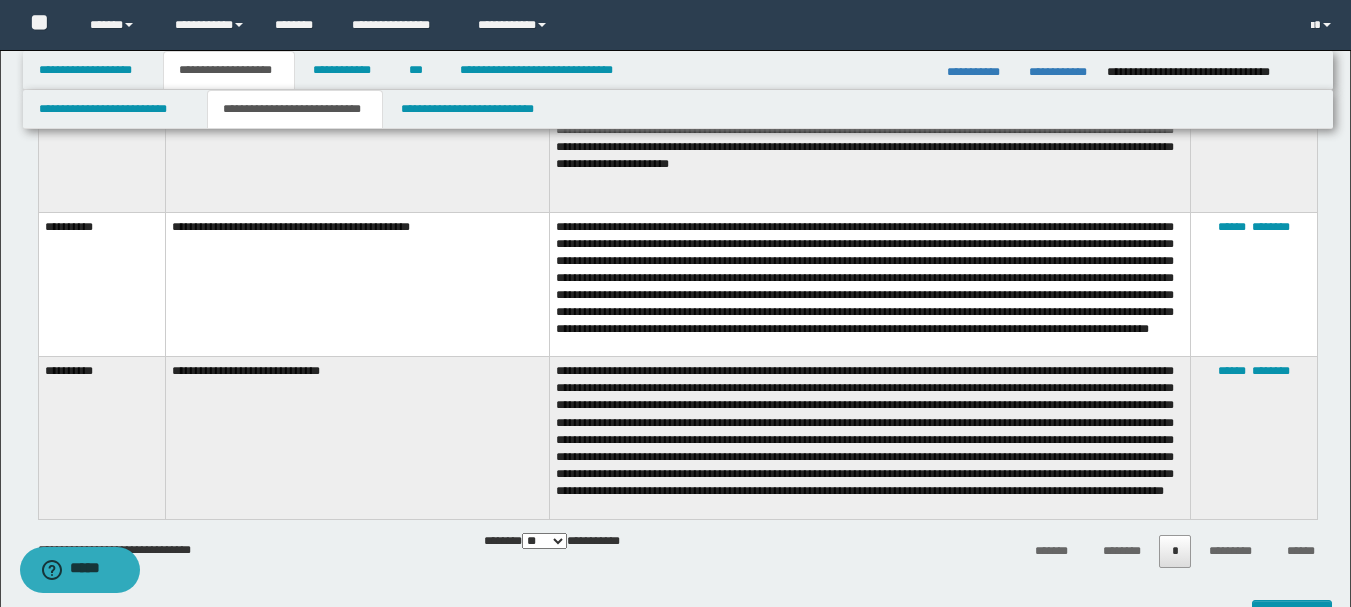 click on "**********" at bounding box center [869, 284] 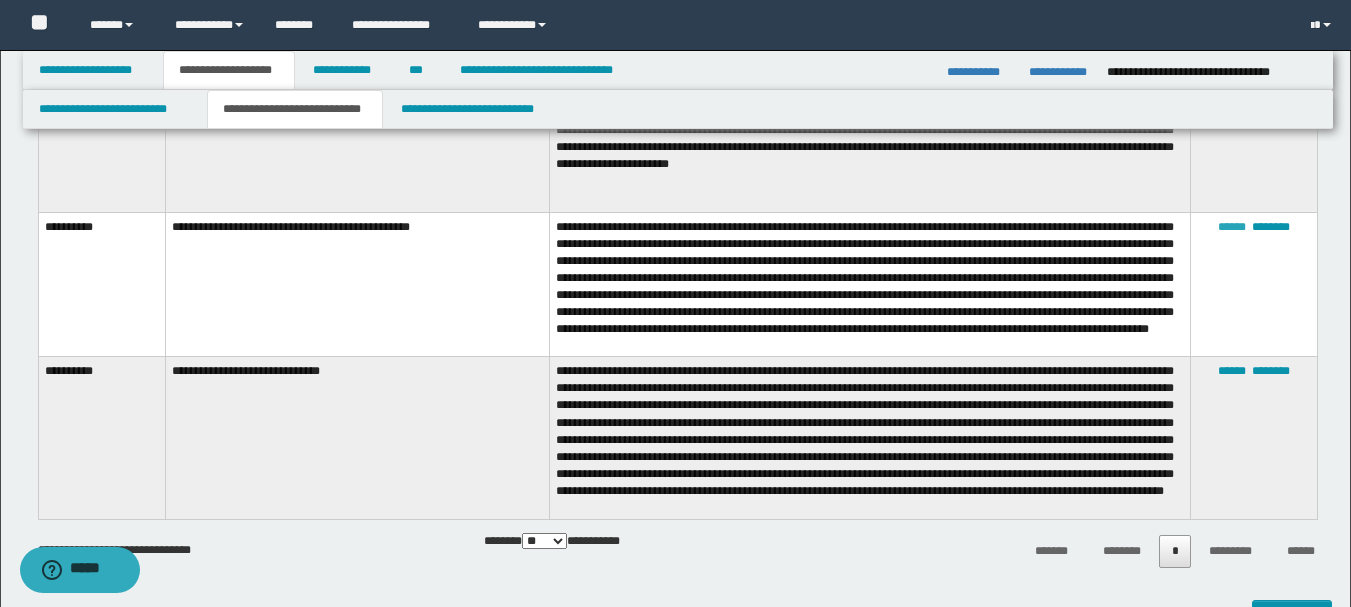 click on "******" at bounding box center [1232, 227] 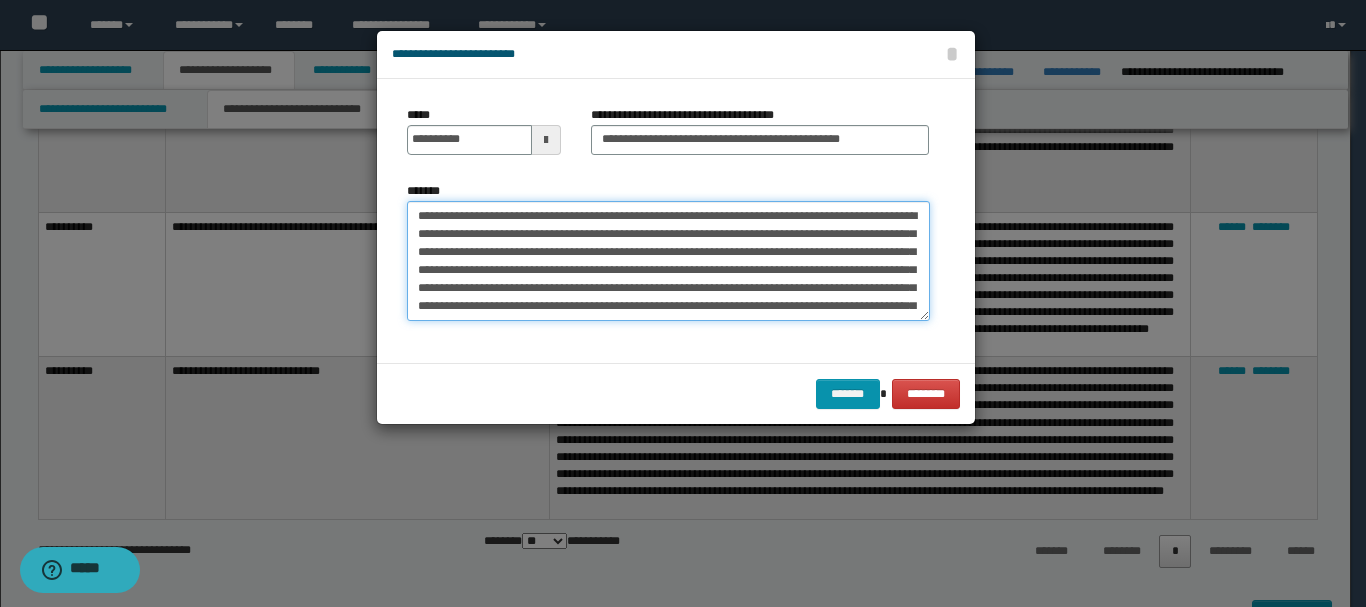 click on "**********" at bounding box center [668, 261] 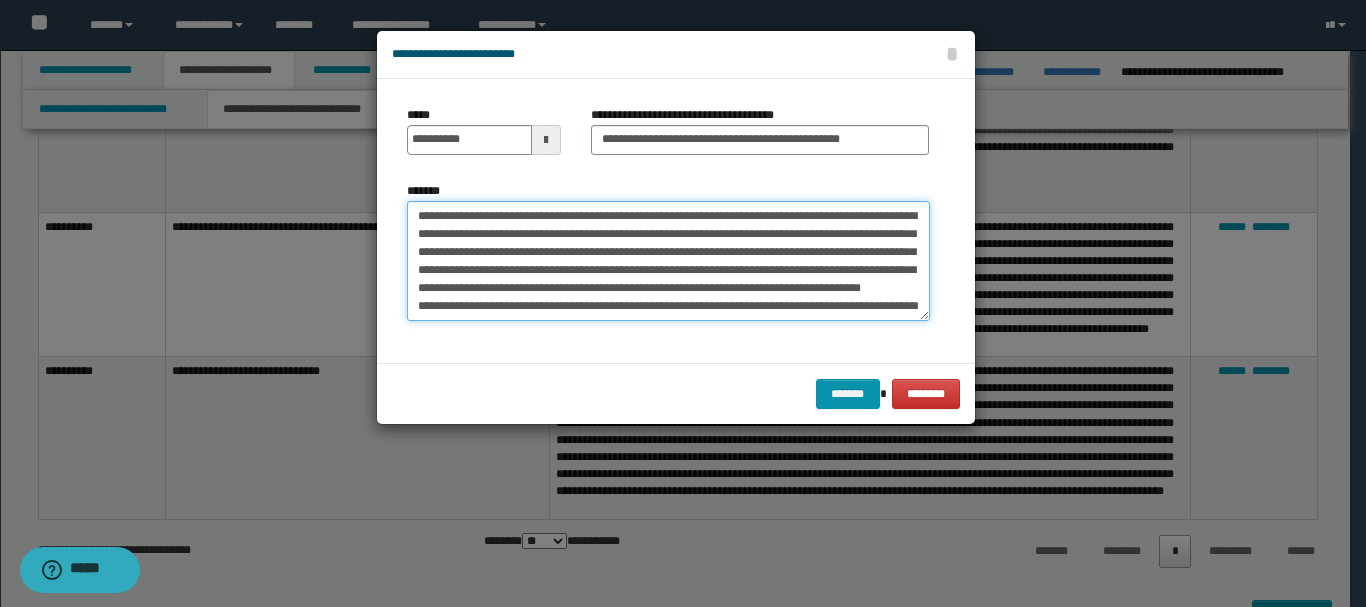 scroll, scrollTop: 12, scrollLeft: 0, axis: vertical 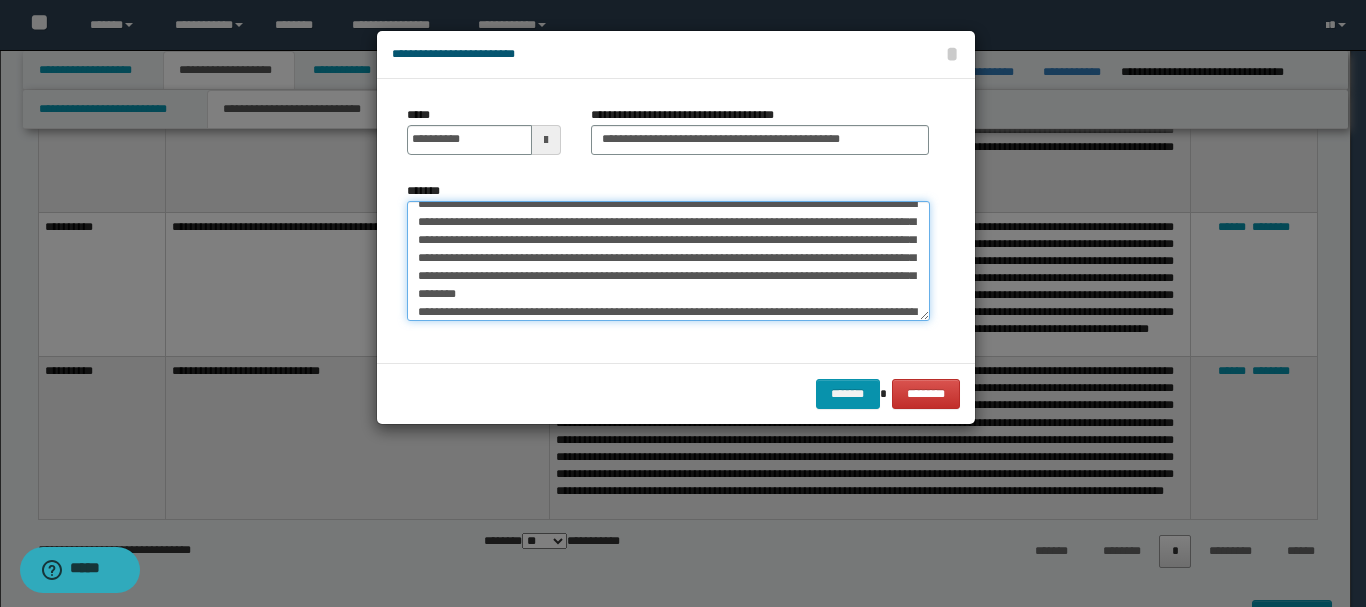 paste on "**********" 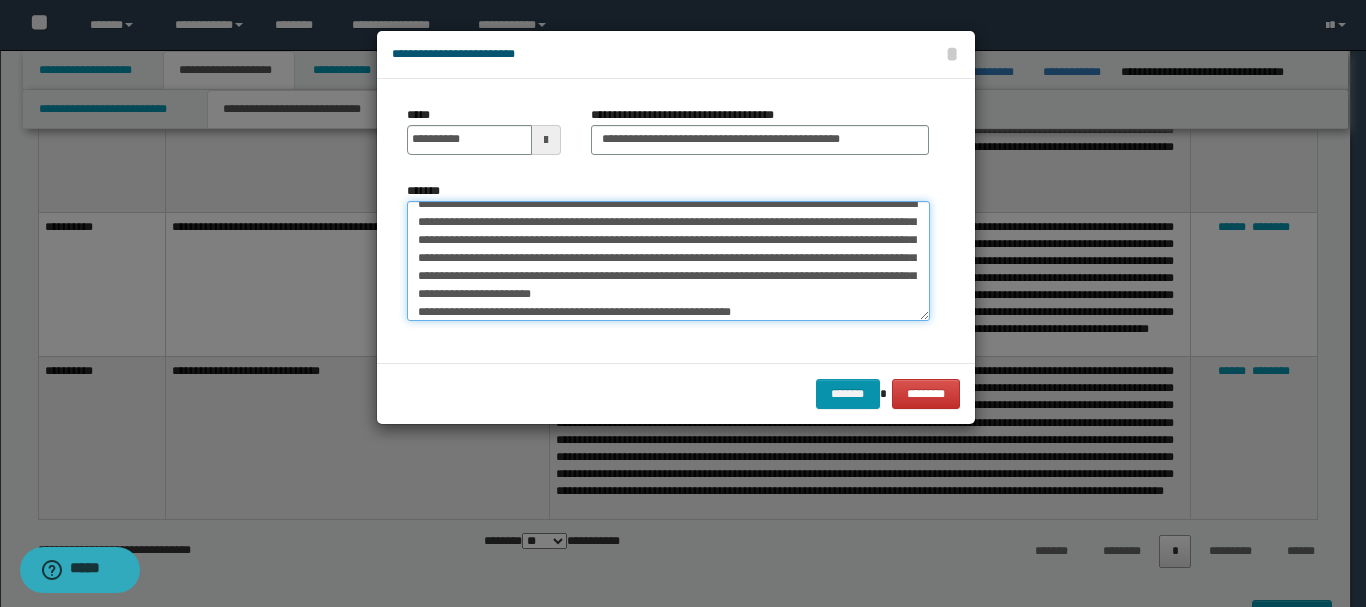 scroll, scrollTop: 30, scrollLeft: 0, axis: vertical 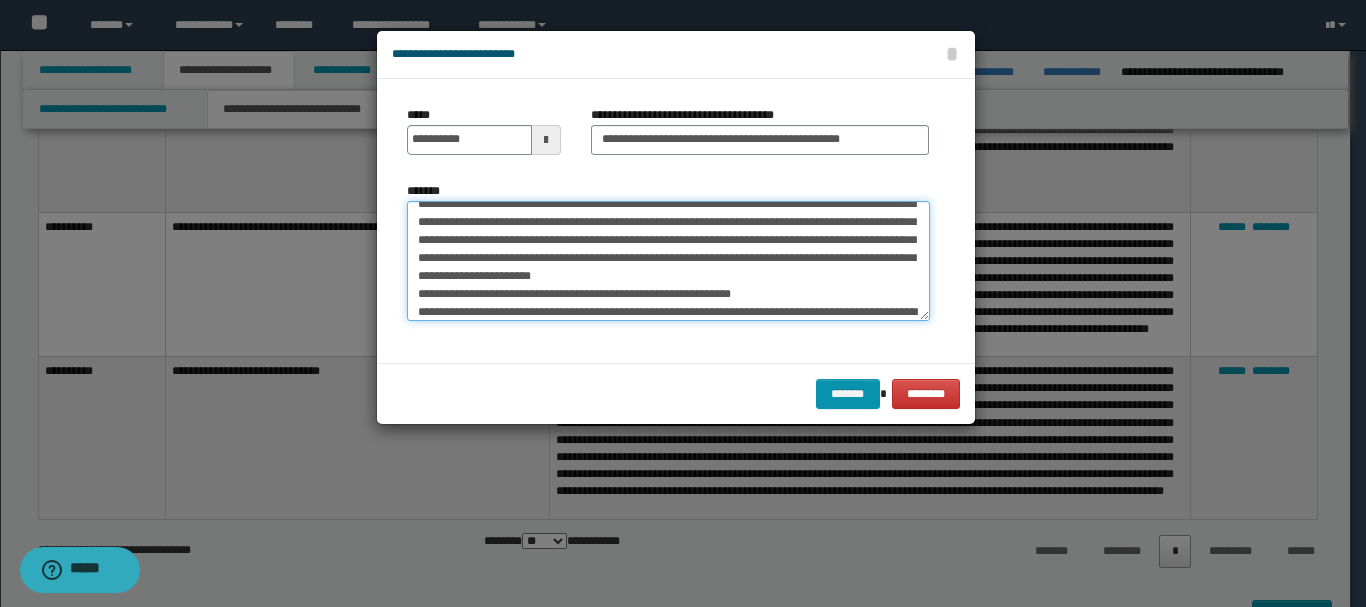 click on "**********" at bounding box center [668, 261] 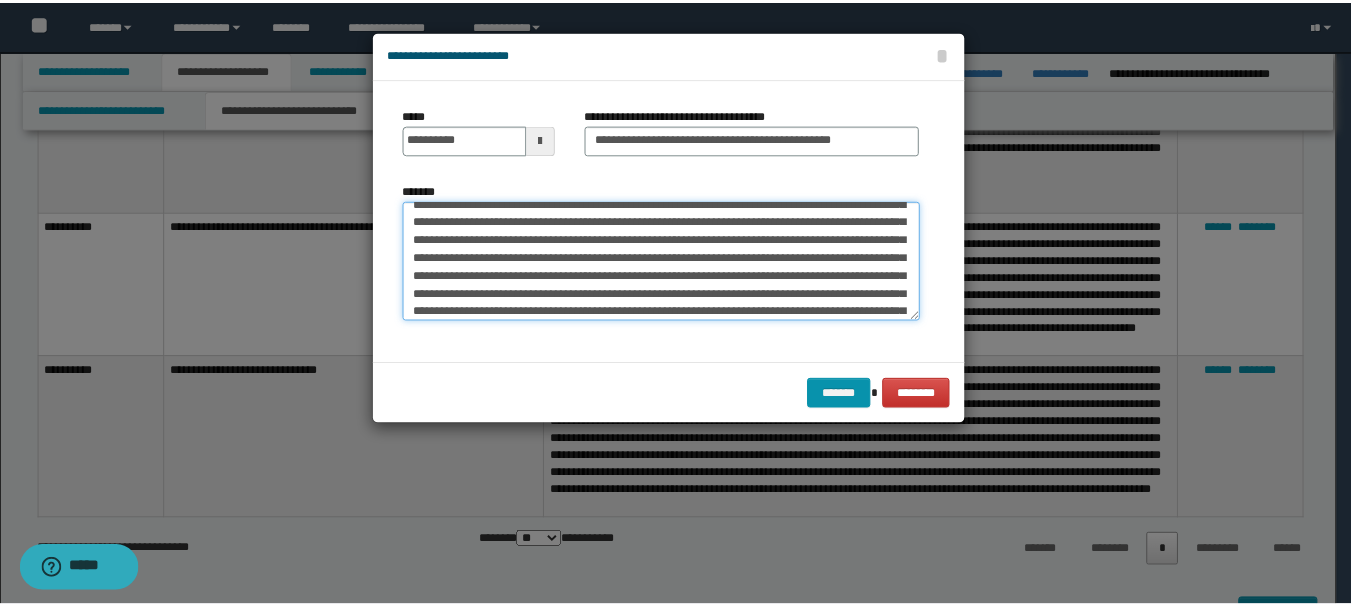 scroll, scrollTop: 12, scrollLeft: 0, axis: vertical 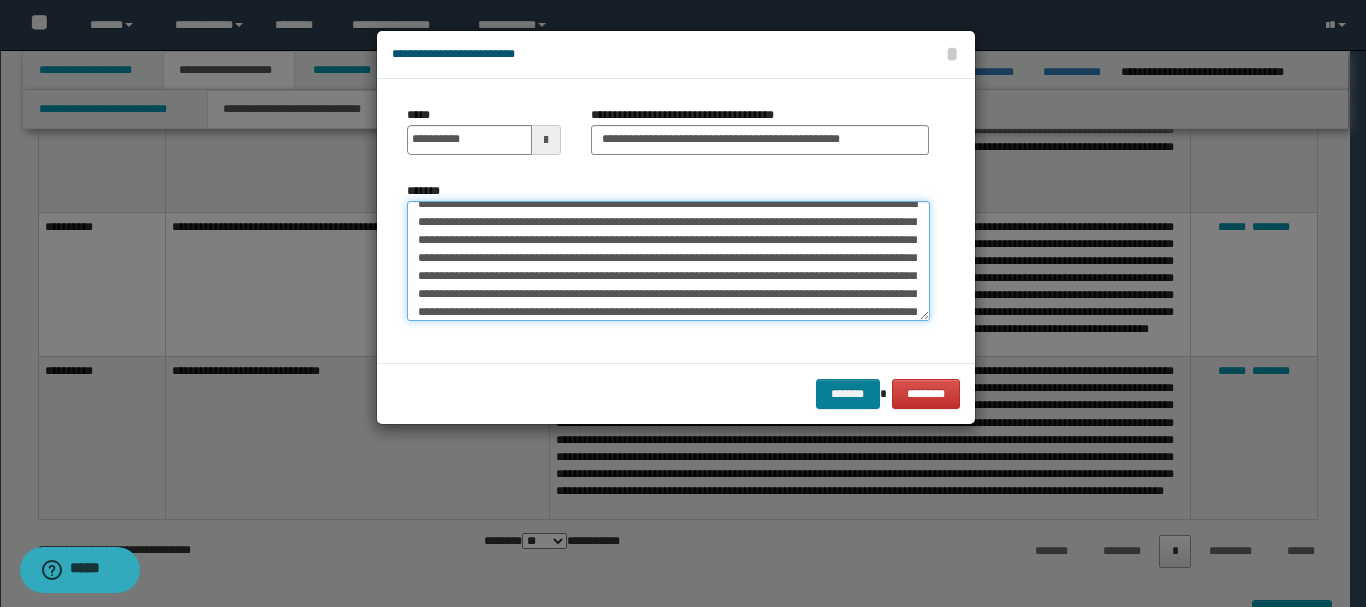 type on "**********" 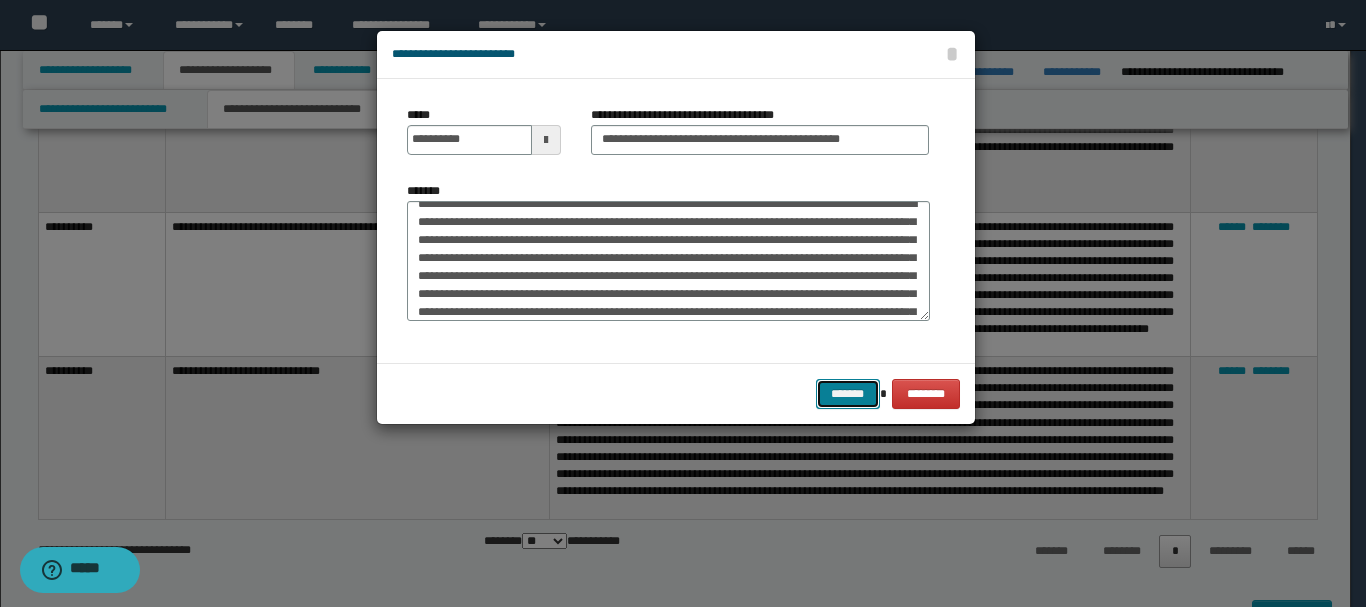 click on "*******" at bounding box center (848, 394) 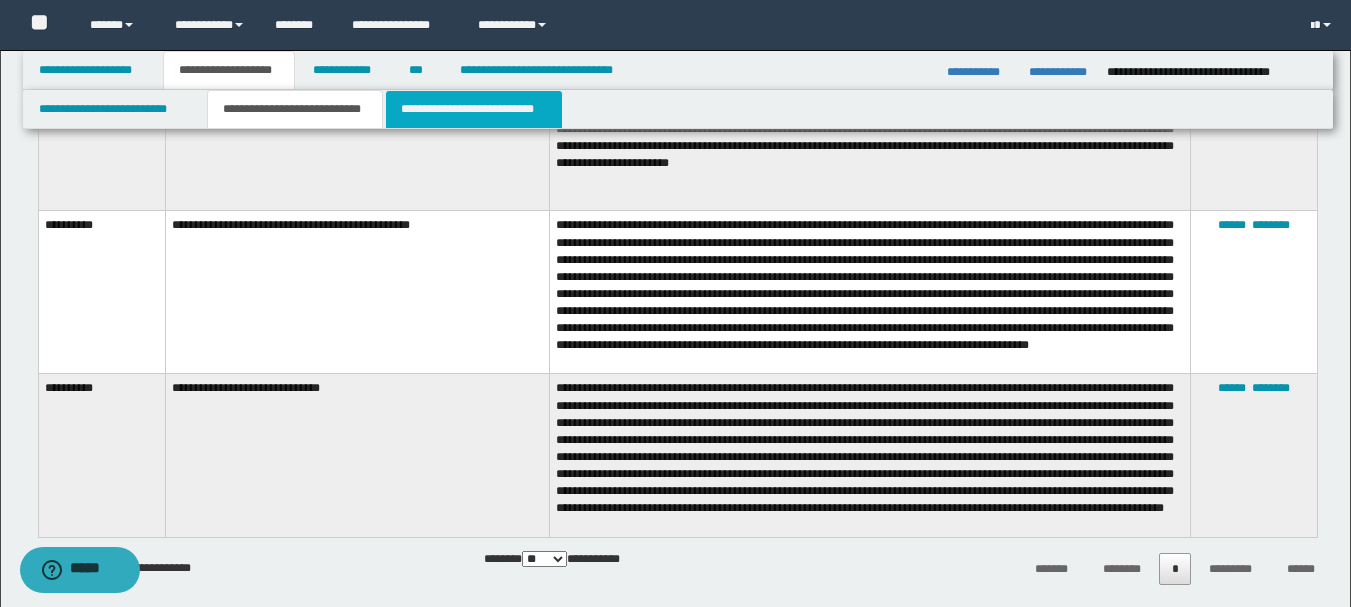 click on "**********" at bounding box center [474, 109] 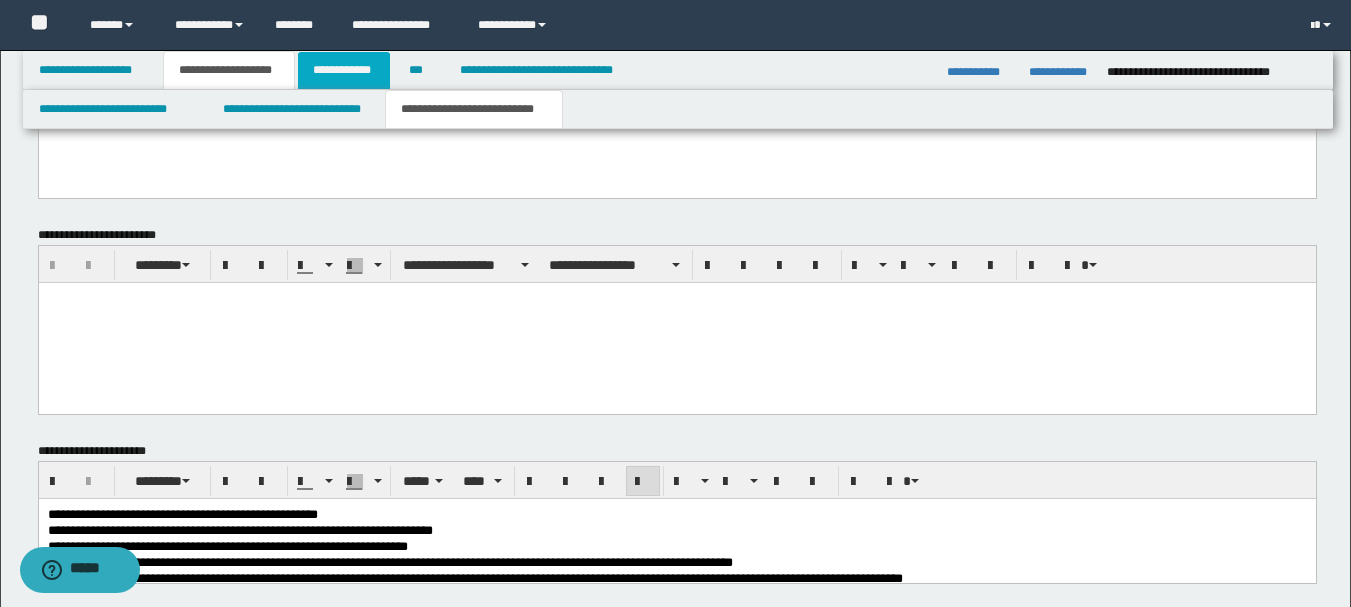 click on "**********" at bounding box center (344, 70) 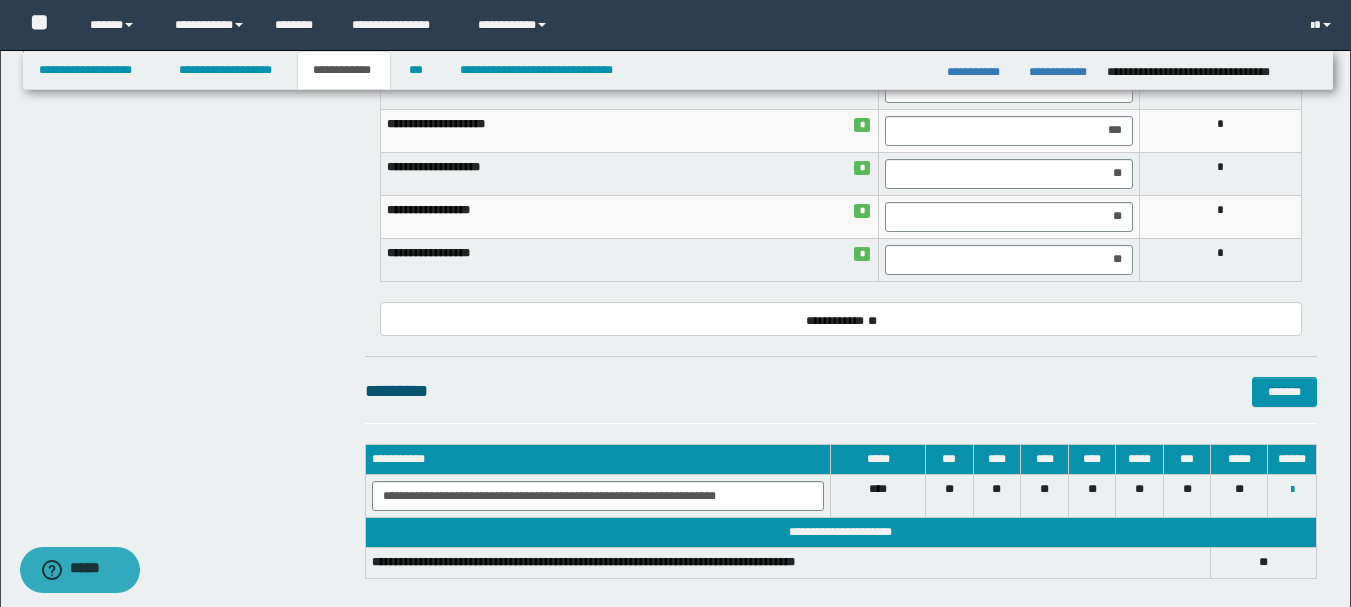 scroll, scrollTop: 1065, scrollLeft: 0, axis: vertical 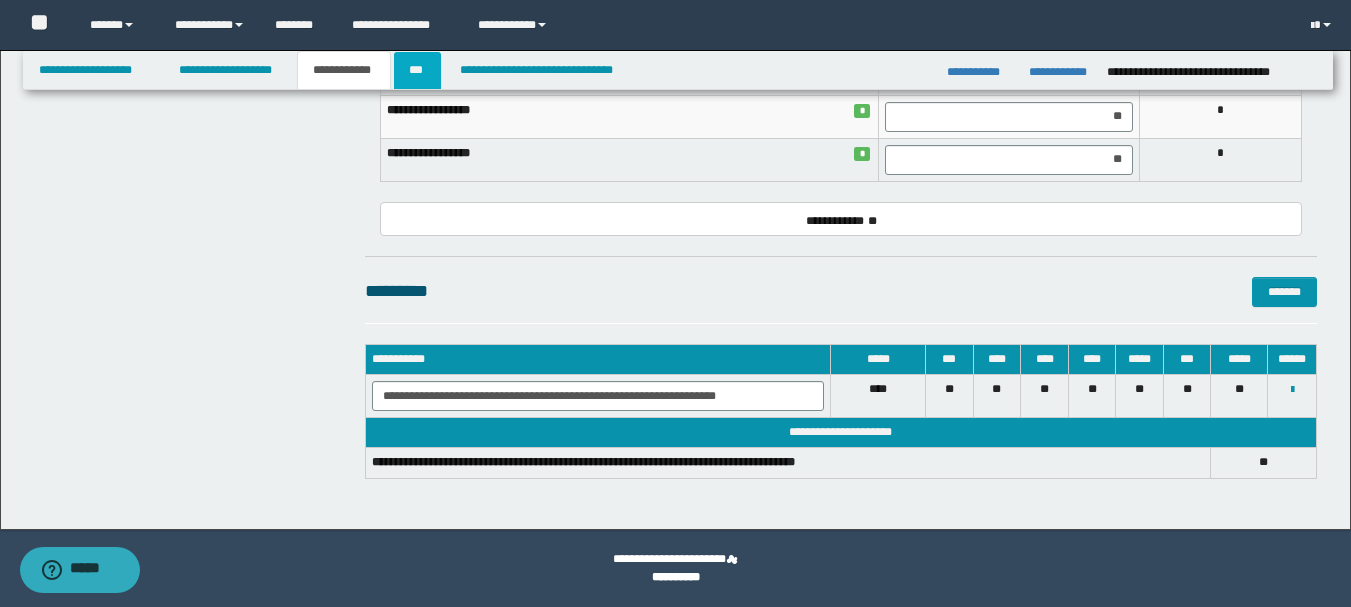 click on "***" at bounding box center (417, 70) 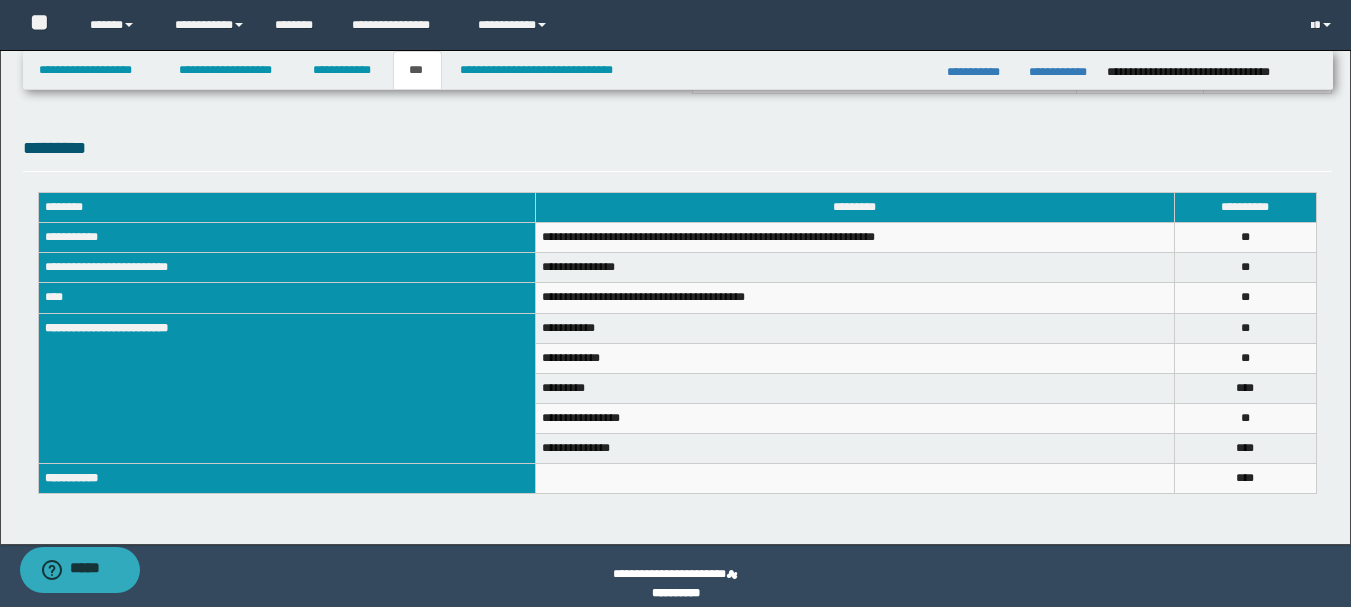 scroll, scrollTop: 662, scrollLeft: 0, axis: vertical 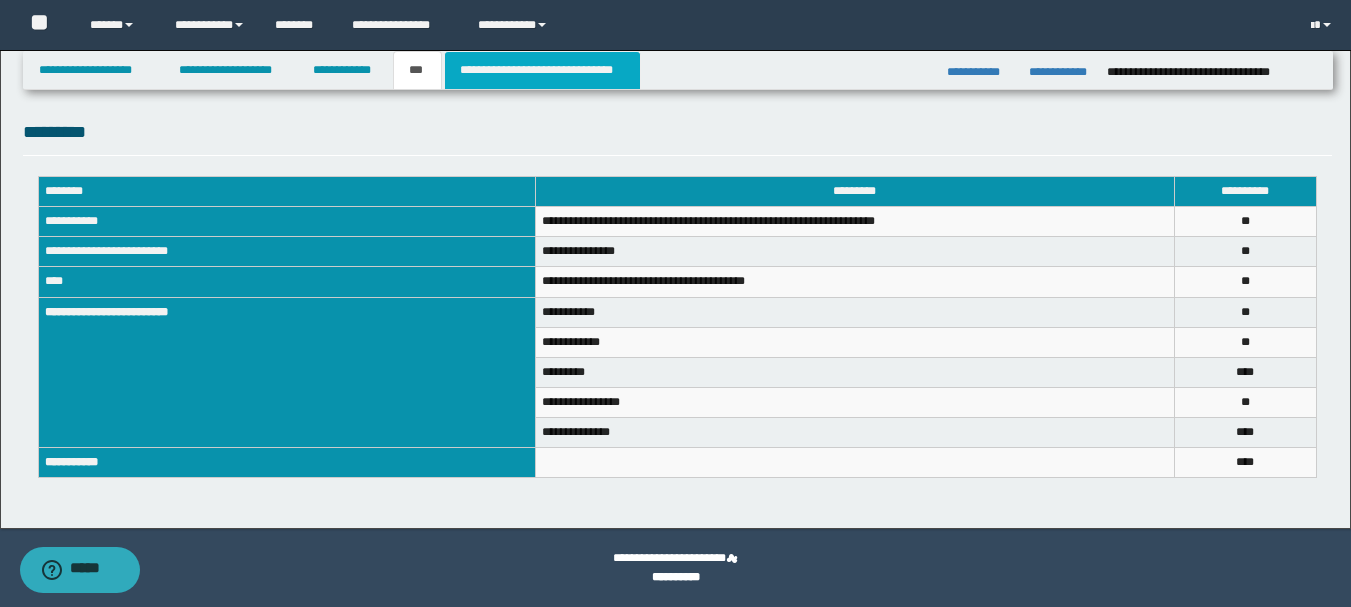 click on "**********" at bounding box center (542, 70) 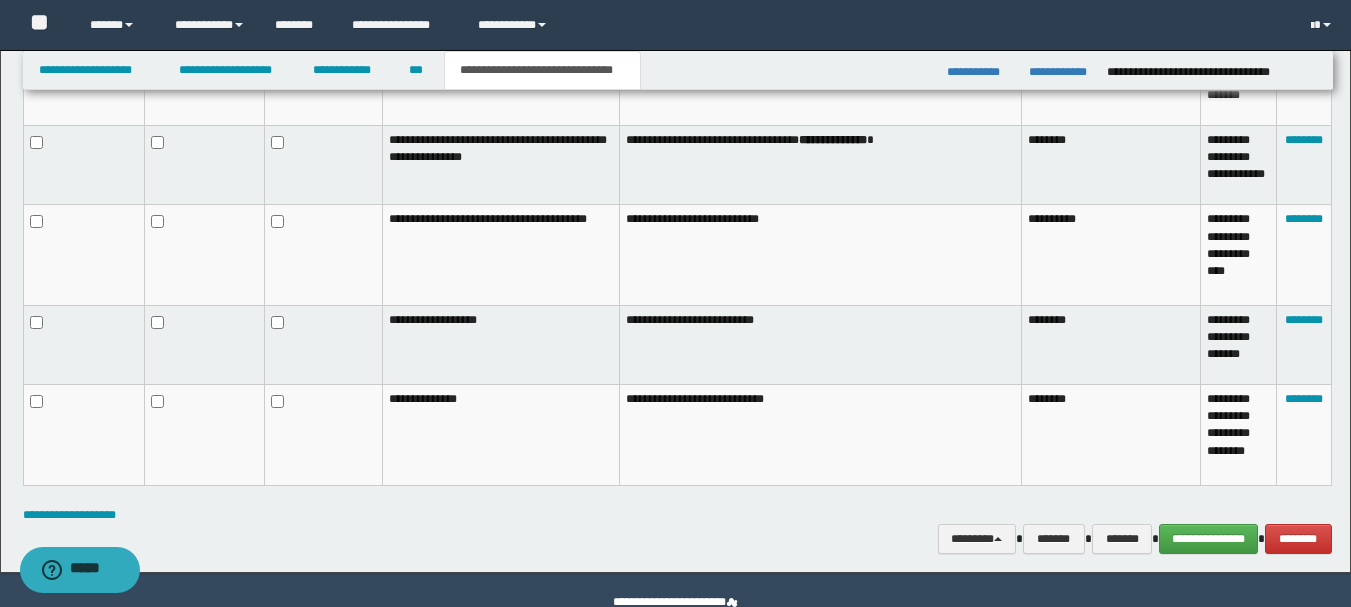 scroll, scrollTop: 1392, scrollLeft: 0, axis: vertical 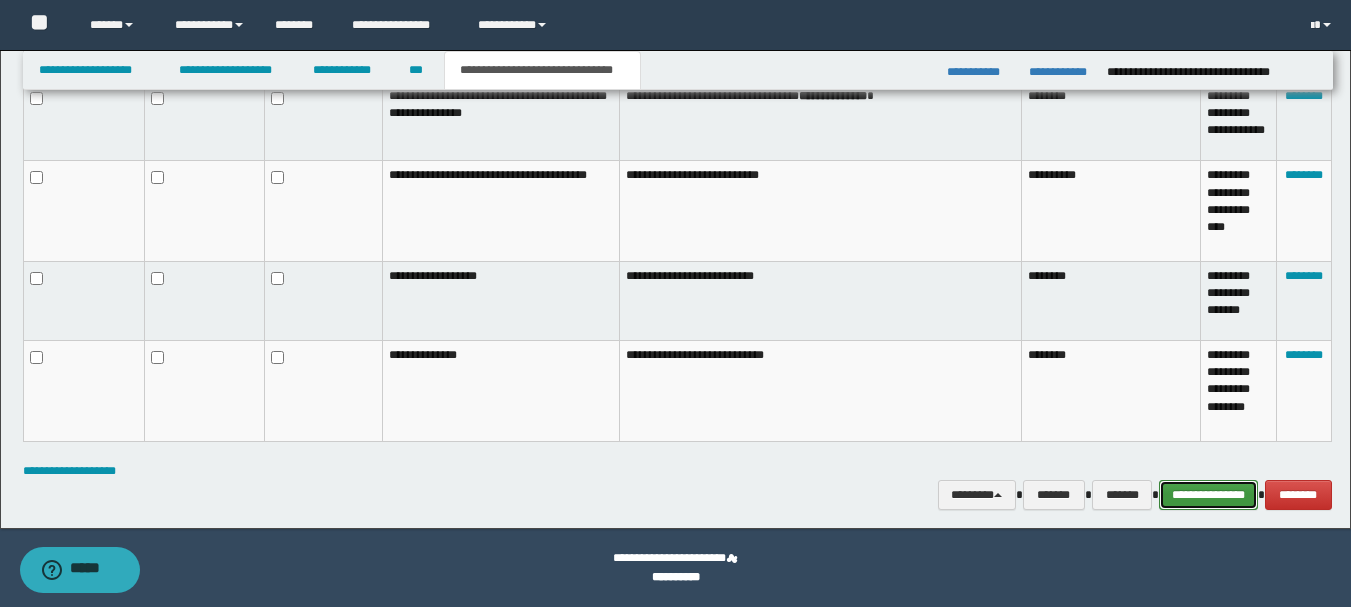 click on "**********" at bounding box center (1208, 495) 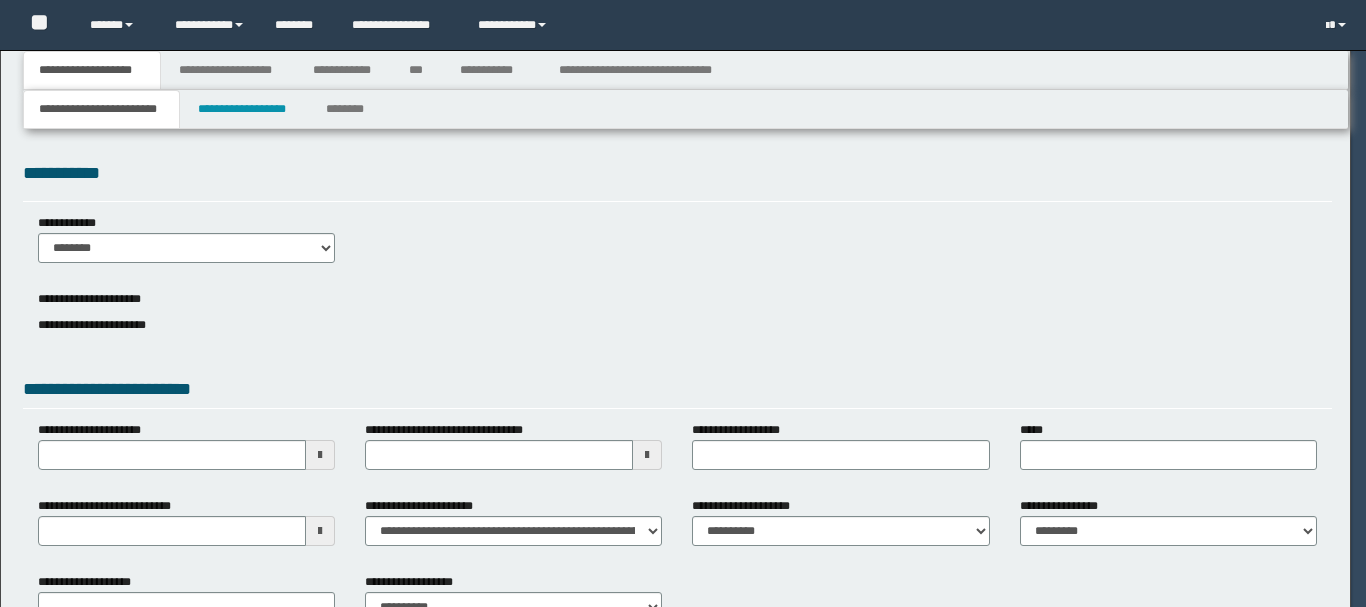 scroll, scrollTop: 0, scrollLeft: 0, axis: both 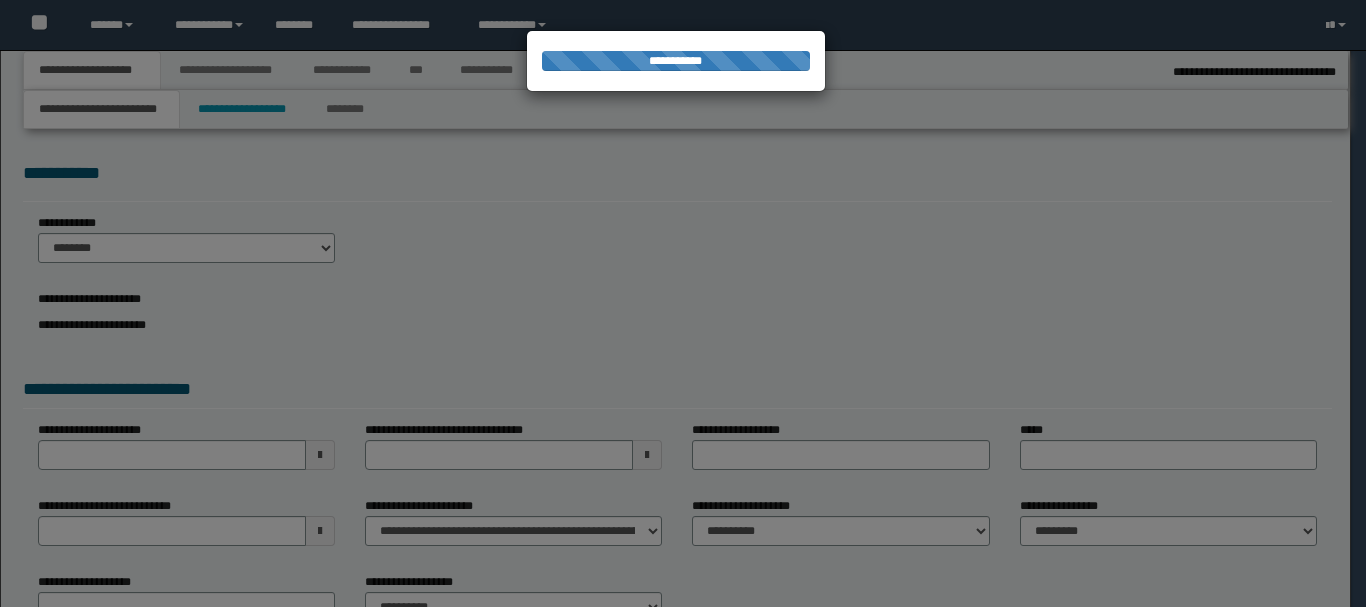 select on "*" 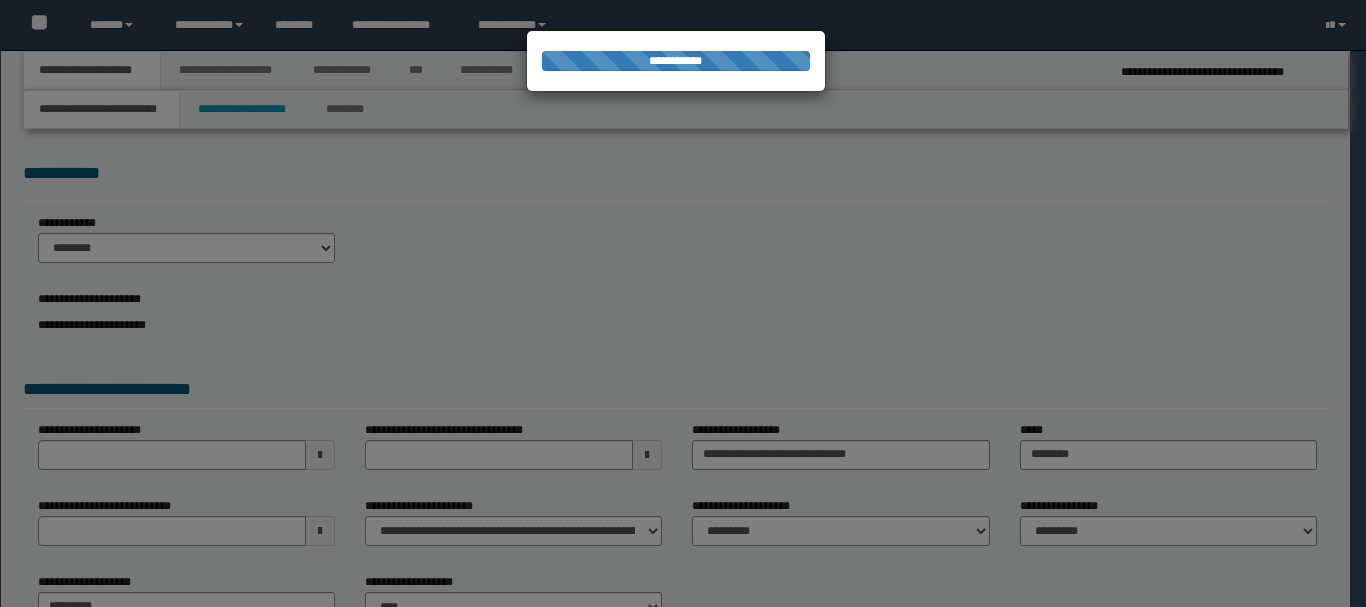 scroll, scrollTop: 0, scrollLeft: 0, axis: both 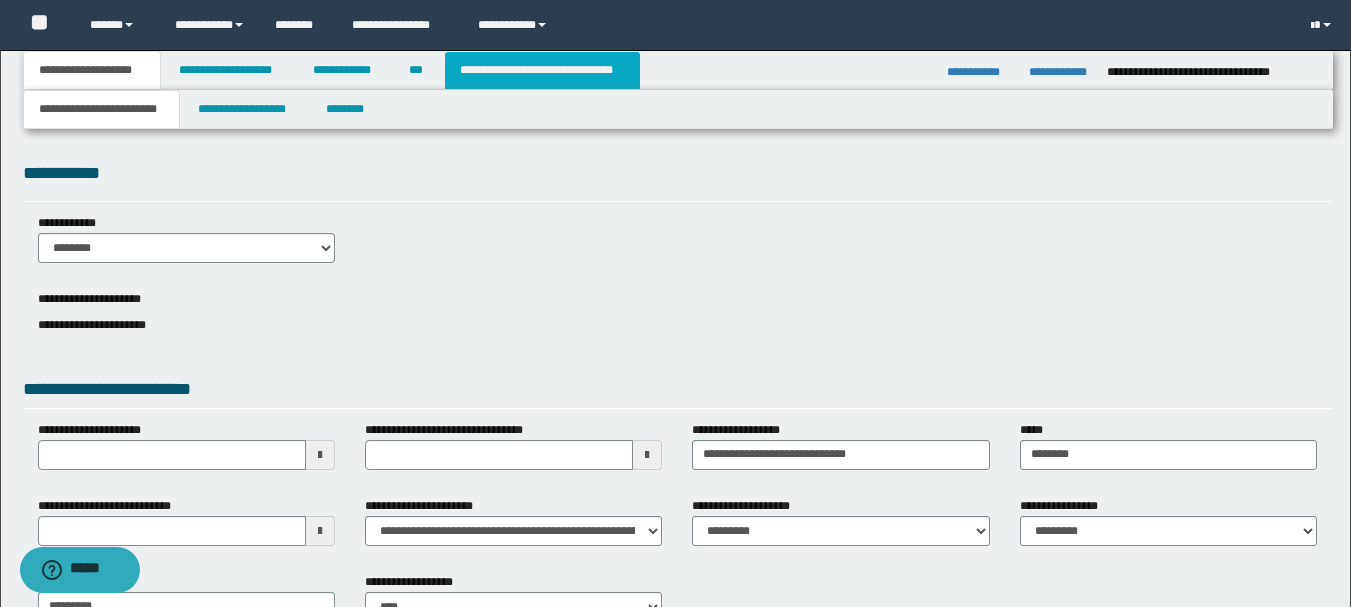 click on "**********" at bounding box center (542, 70) 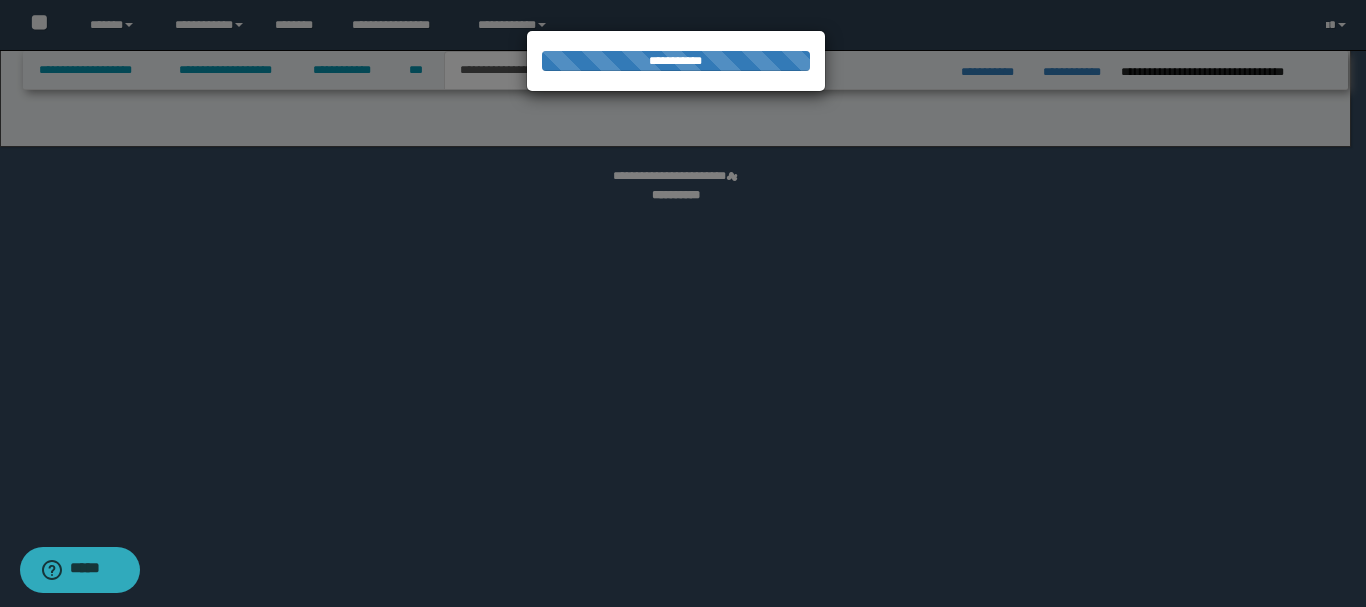 select on "*" 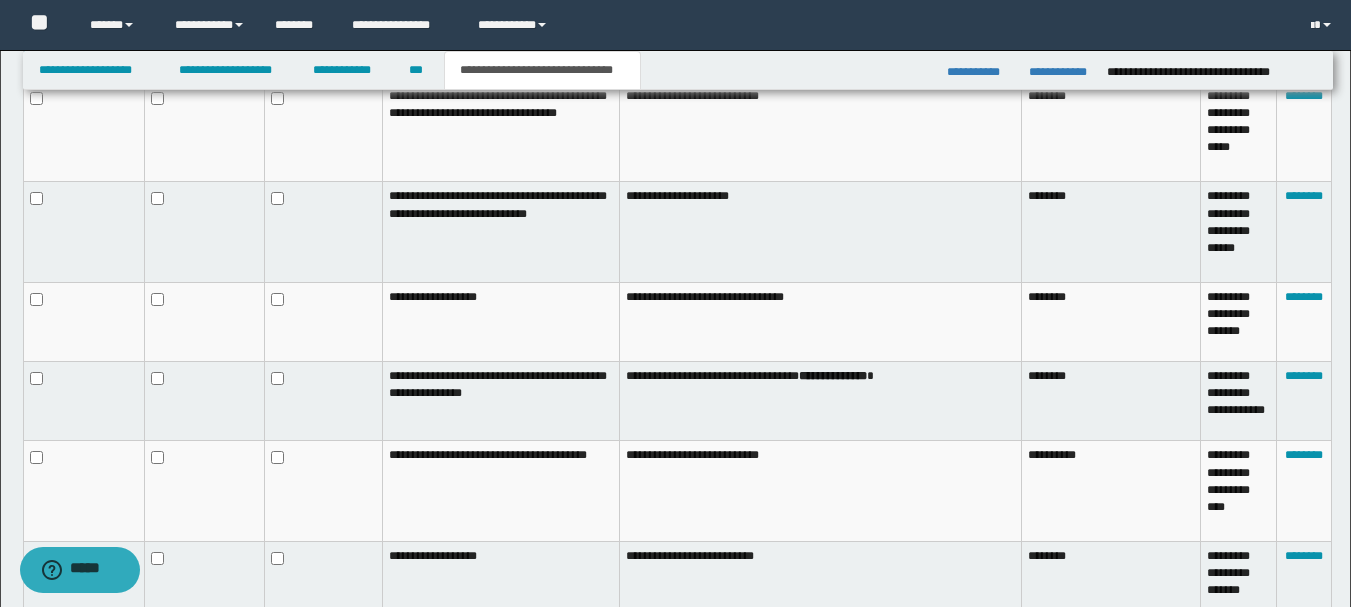 scroll, scrollTop: 1392, scrollLeft: 0, axis: vertical 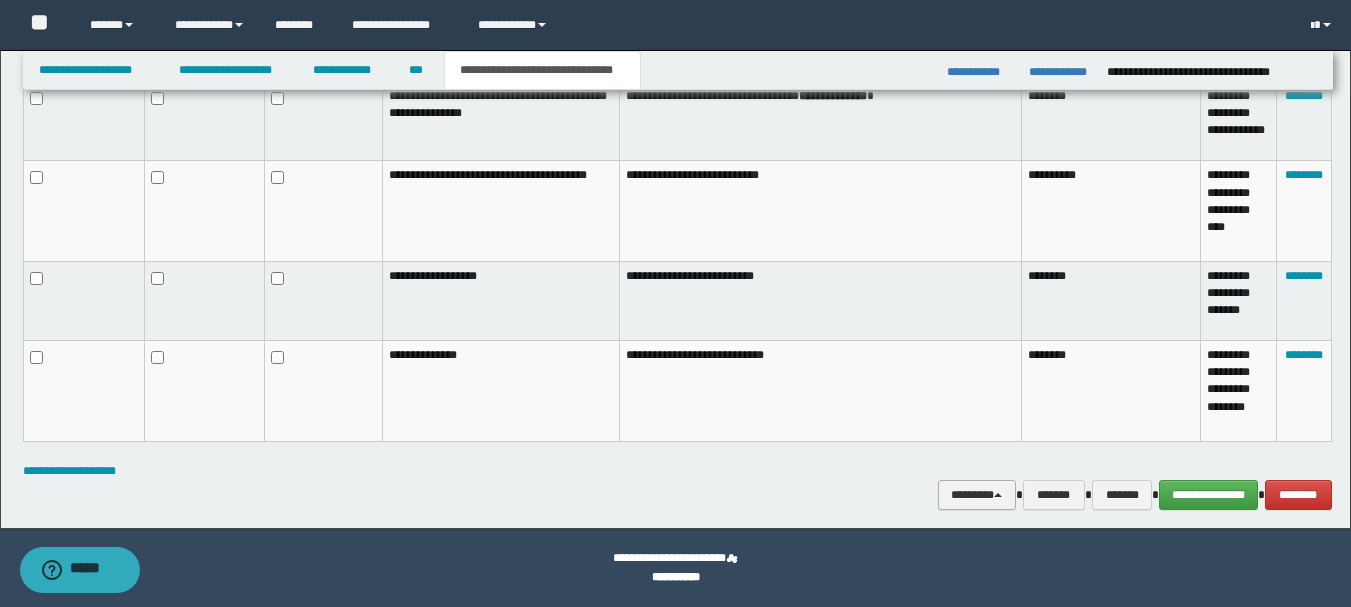 click on "********" at bounding box center [977, 495] 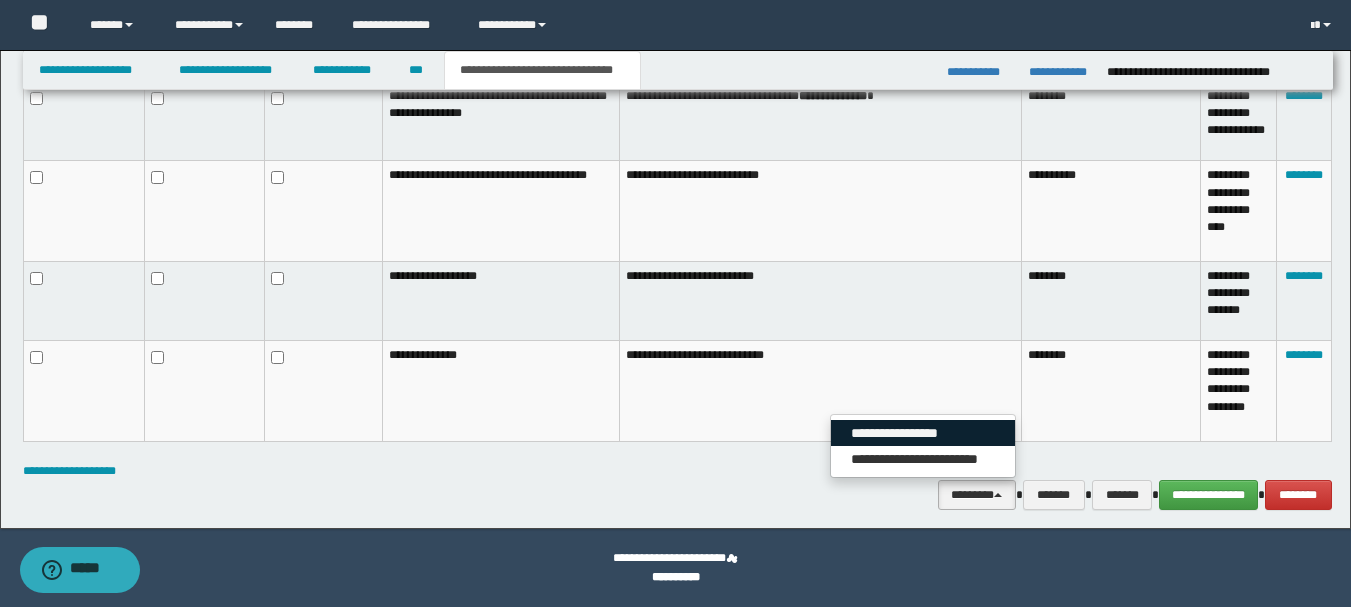 click on "**********" at bounding box center [923, 433] 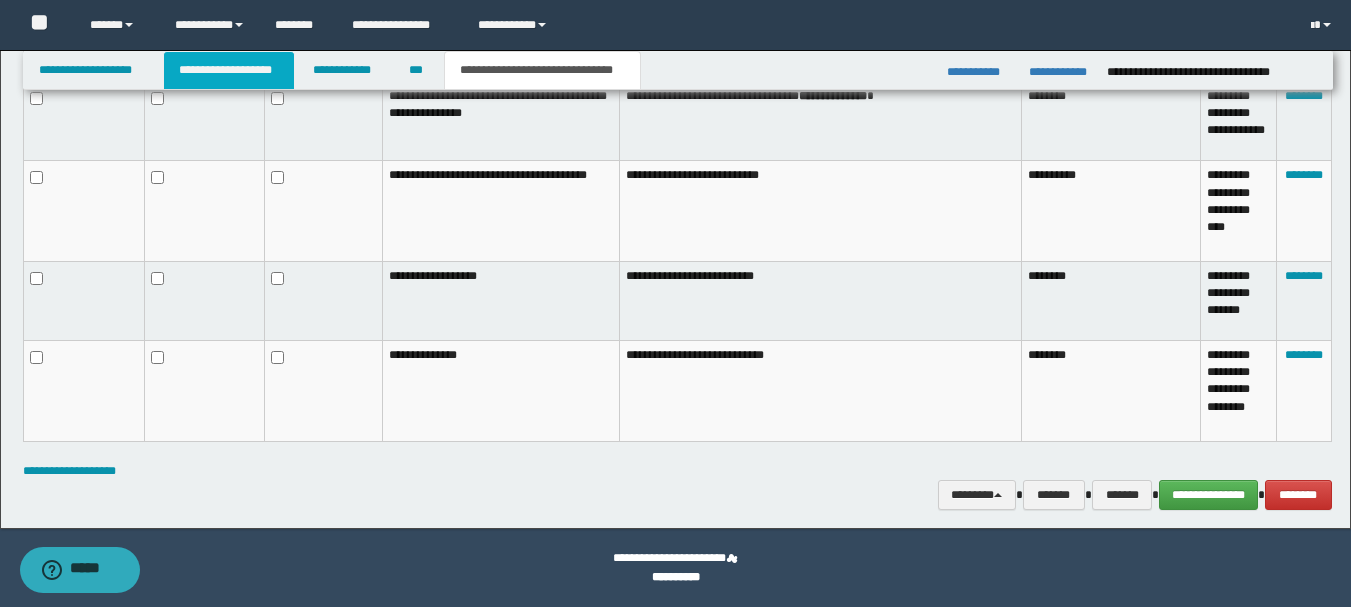 click on "**********" at bounding box center [229, 70] 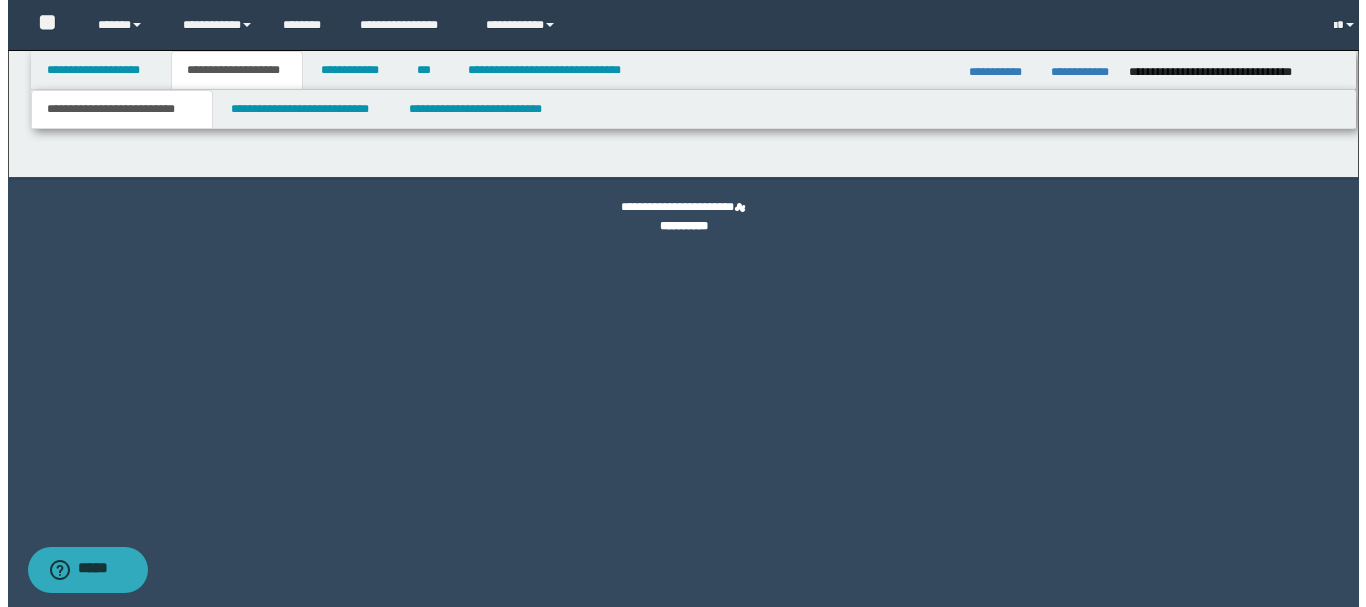 scroll, scrollTop: 0, scrollLeft: 0, axis: both 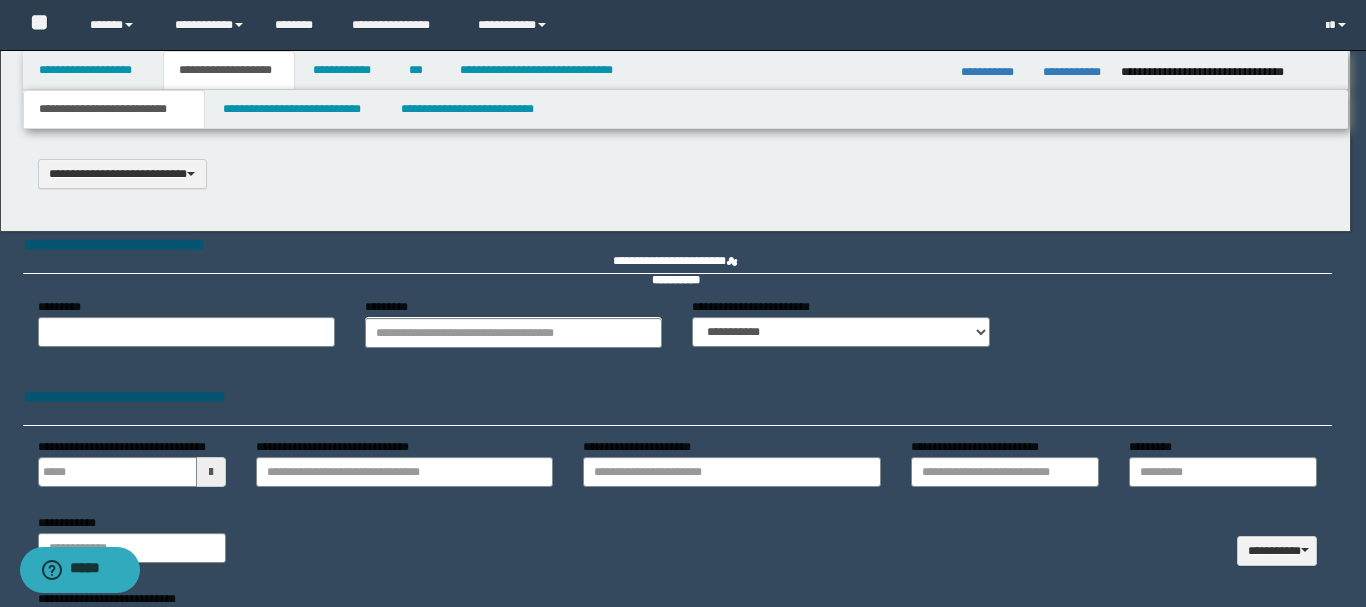 type on "********" 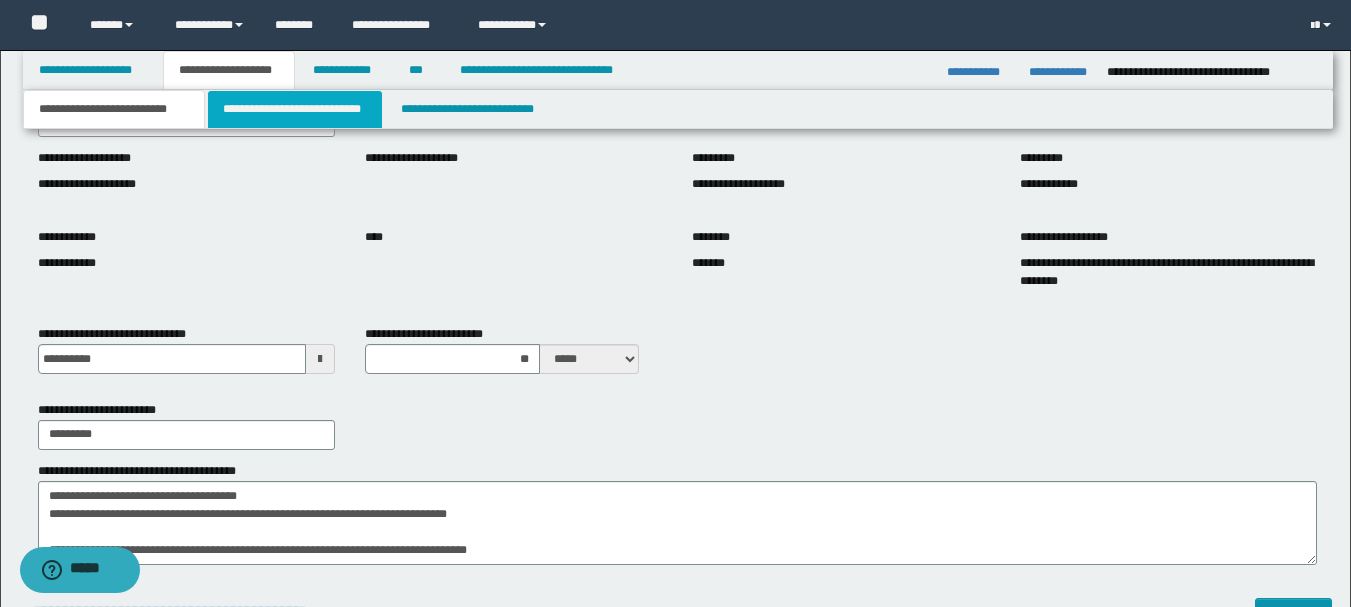 scroll, scrollTop: 300, scrollLeft: 0, axis: vertical 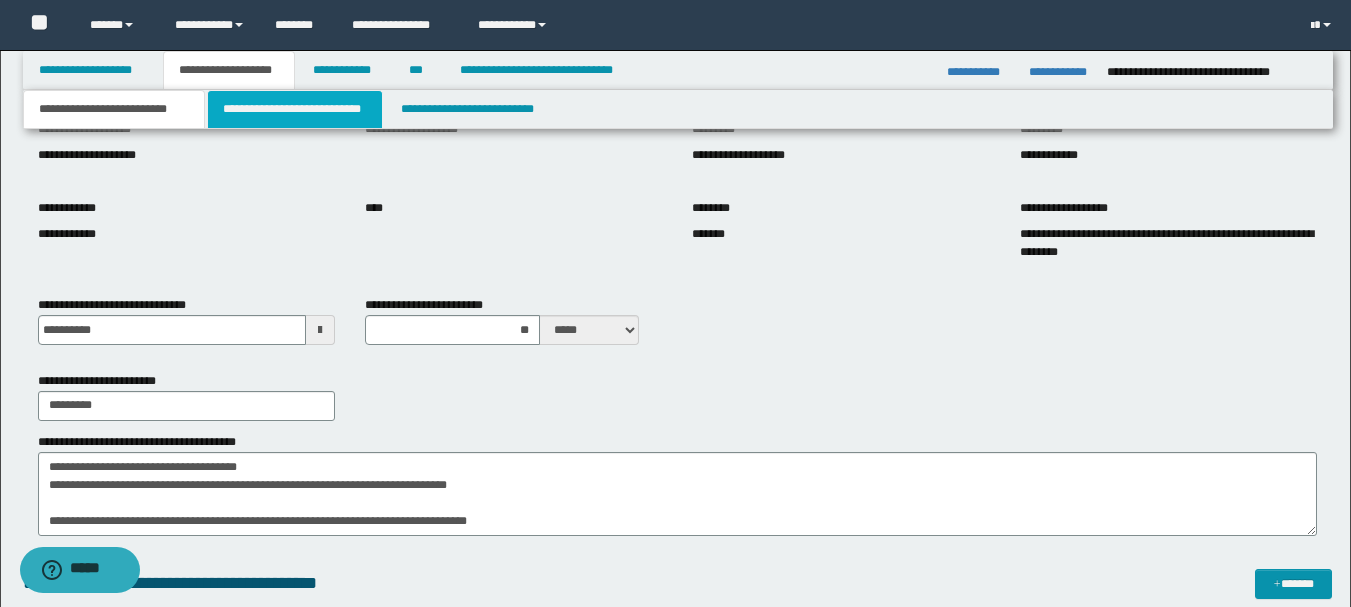click on "**********" at bounding box center (295, 109) 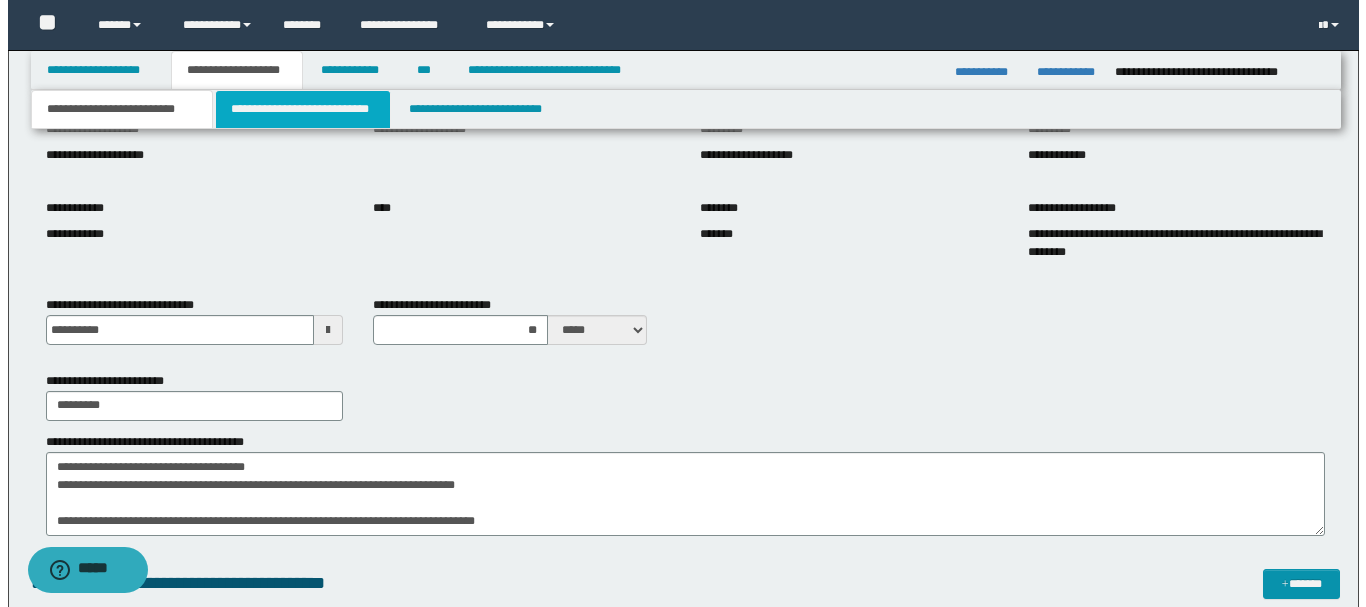scroll, scrollTop: 0, scrollLeft: 0, axis: both 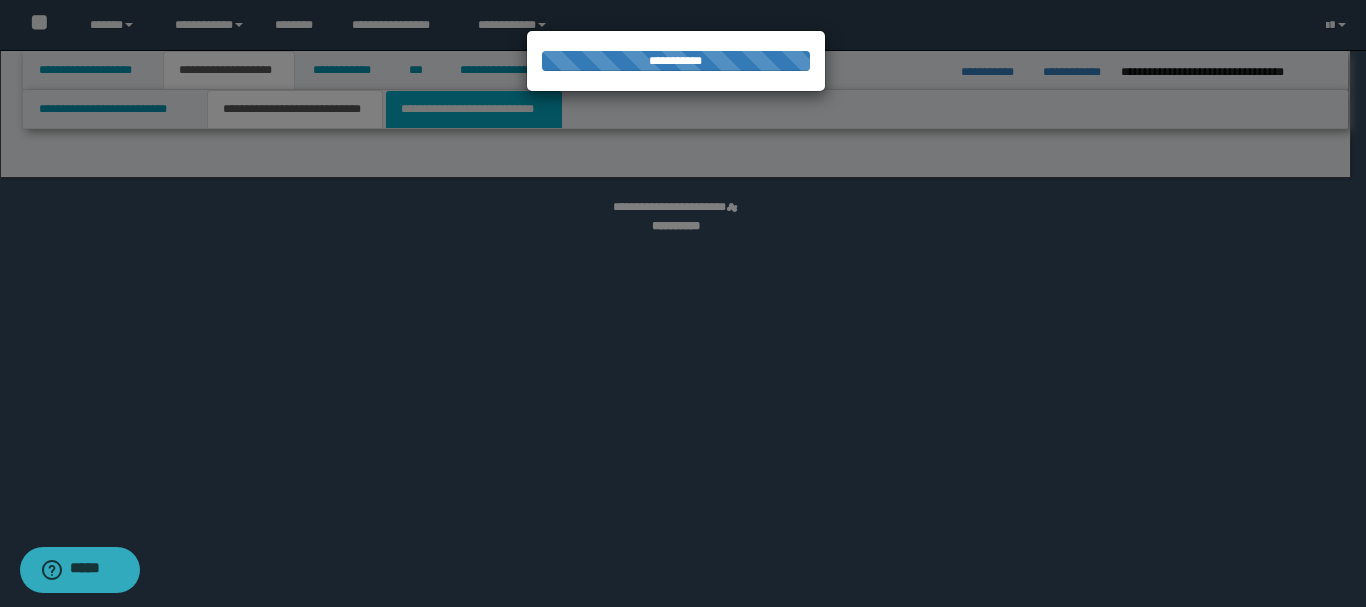 select on "*" 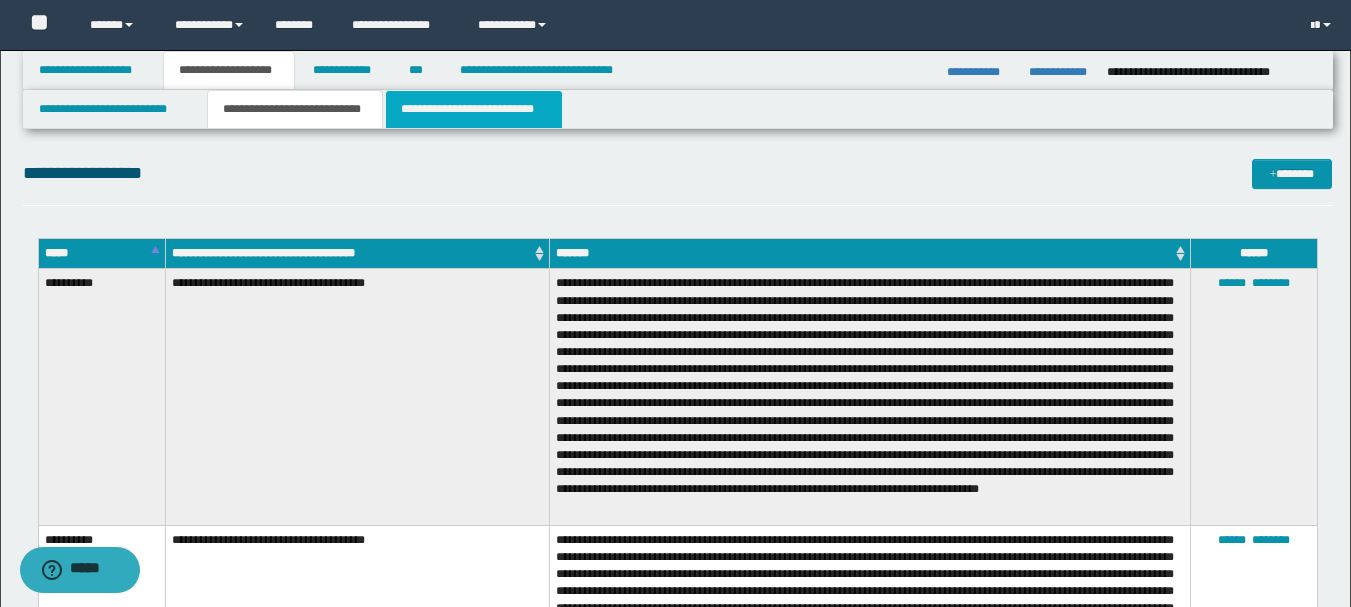 click on "**********" at bounding box center [474, 109] 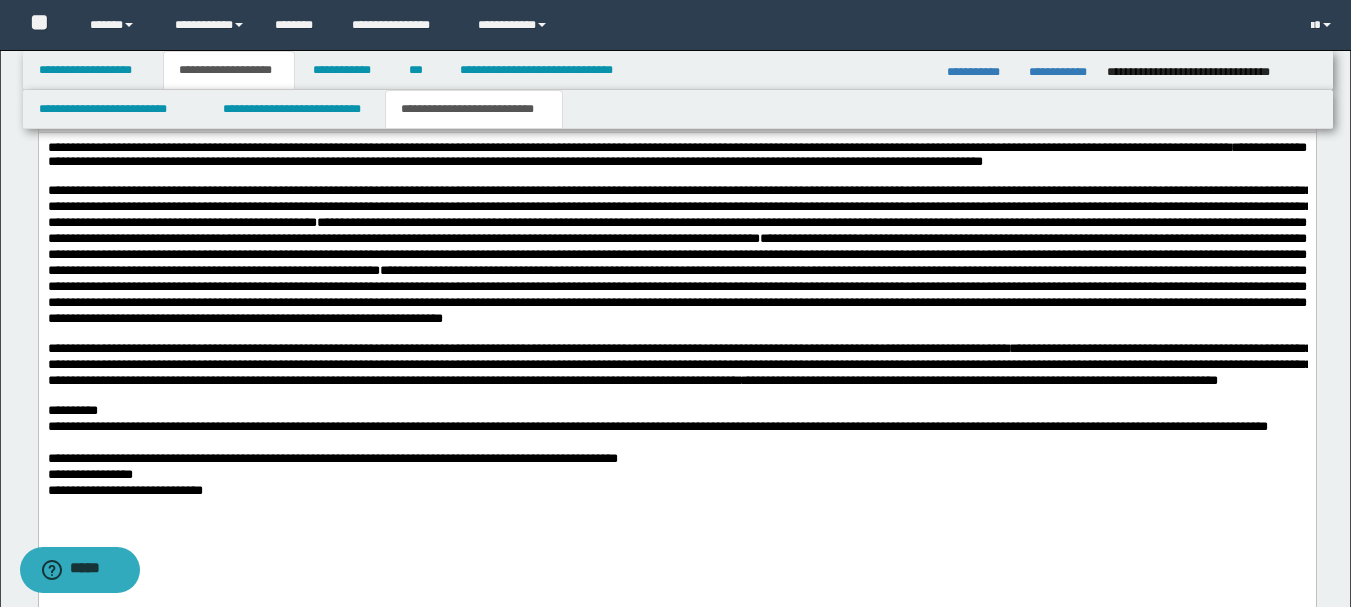 scroll, scrollTop: 900, scrollLeft: 0, axis: vertical 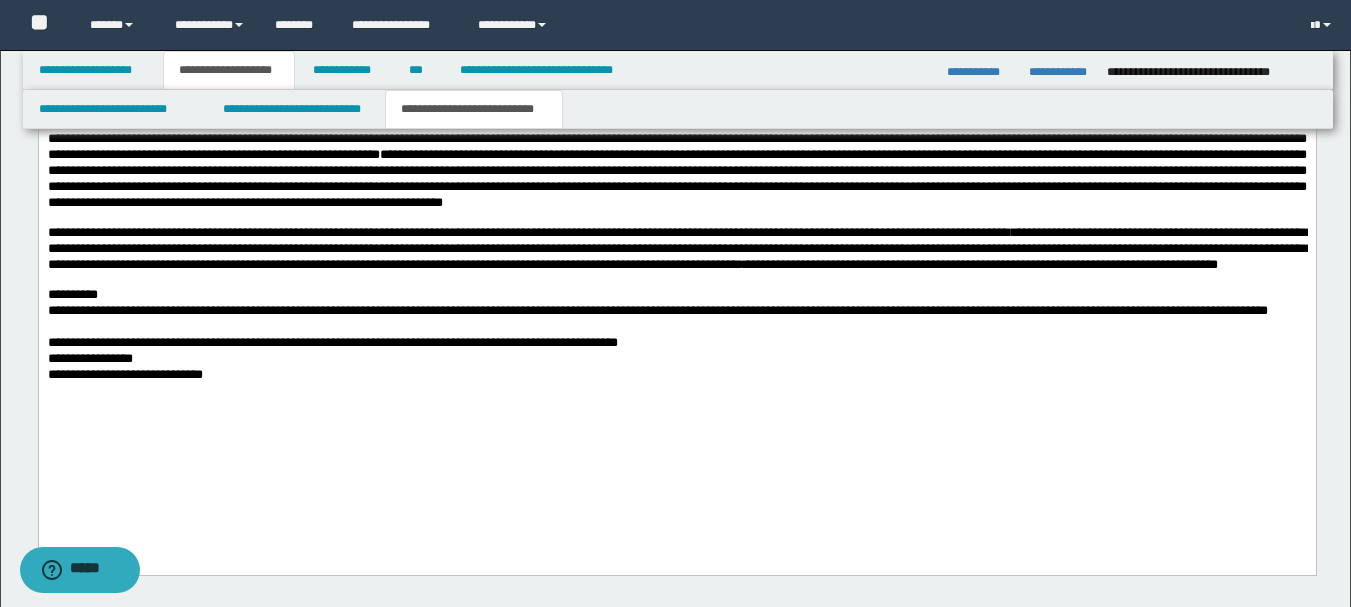 click on "**********" at bounding box center [676, 311] 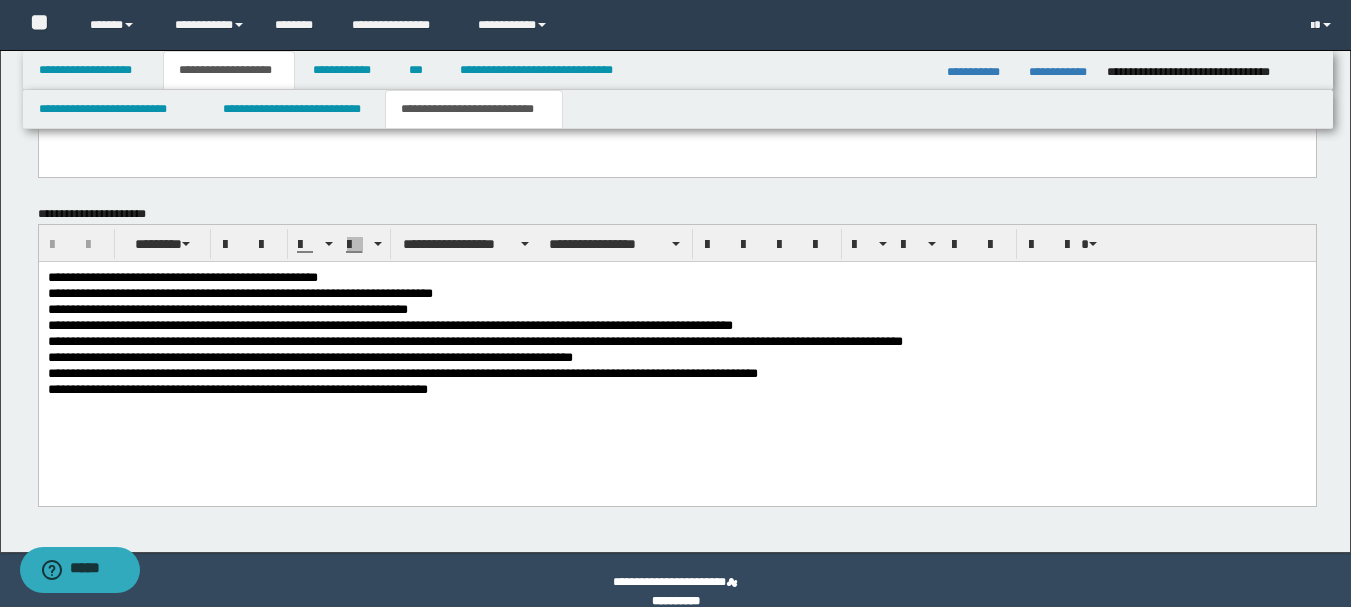 scroll, scrollTop: 1500, scrollLeft: 0, axis: vertical 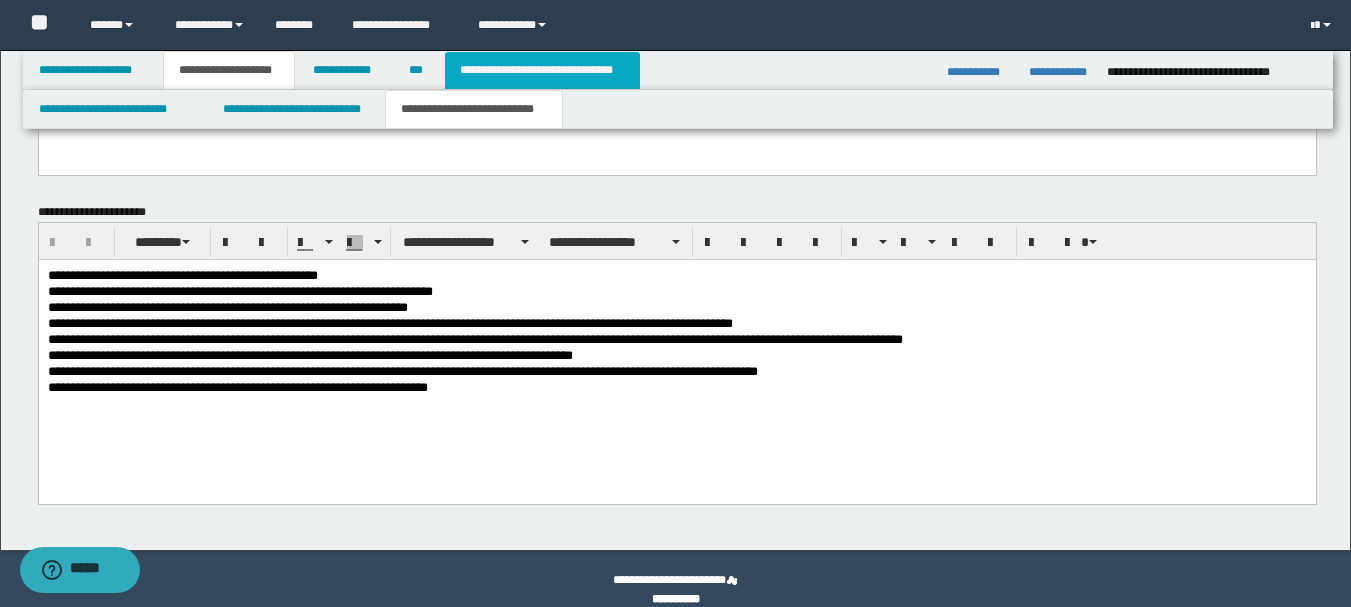 click on "**********" at bounding box center (542, 70) 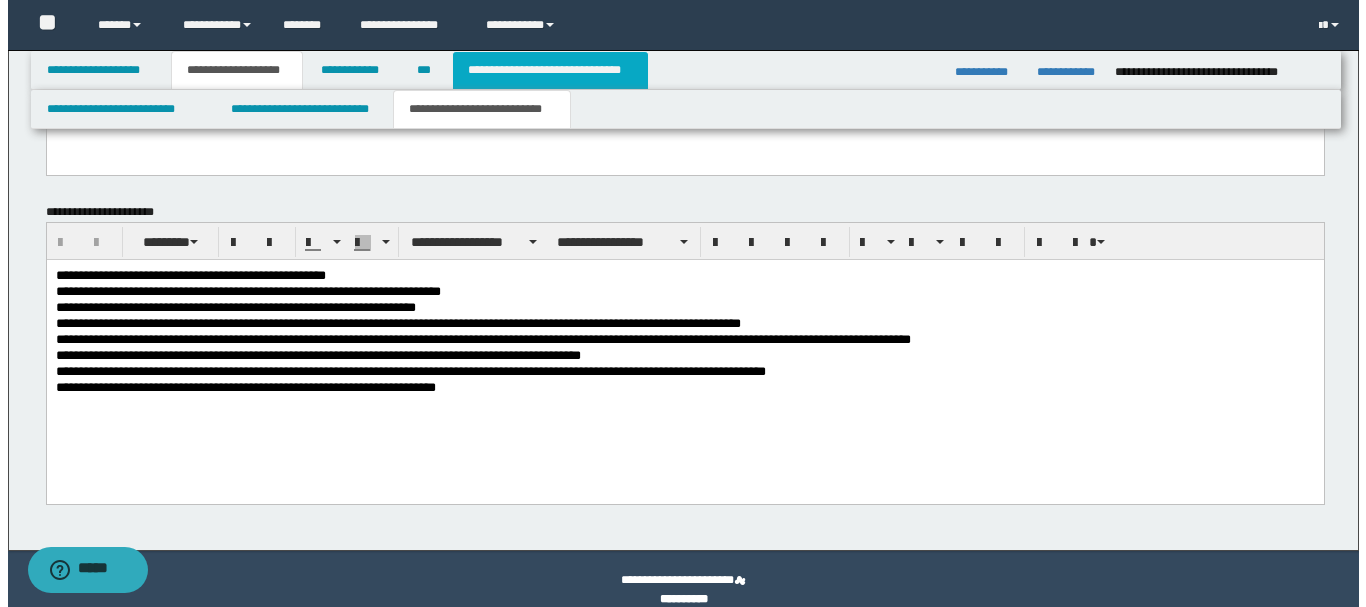 scroll, scrollTop: 1392, scrollLeft: 0, axis: vertical 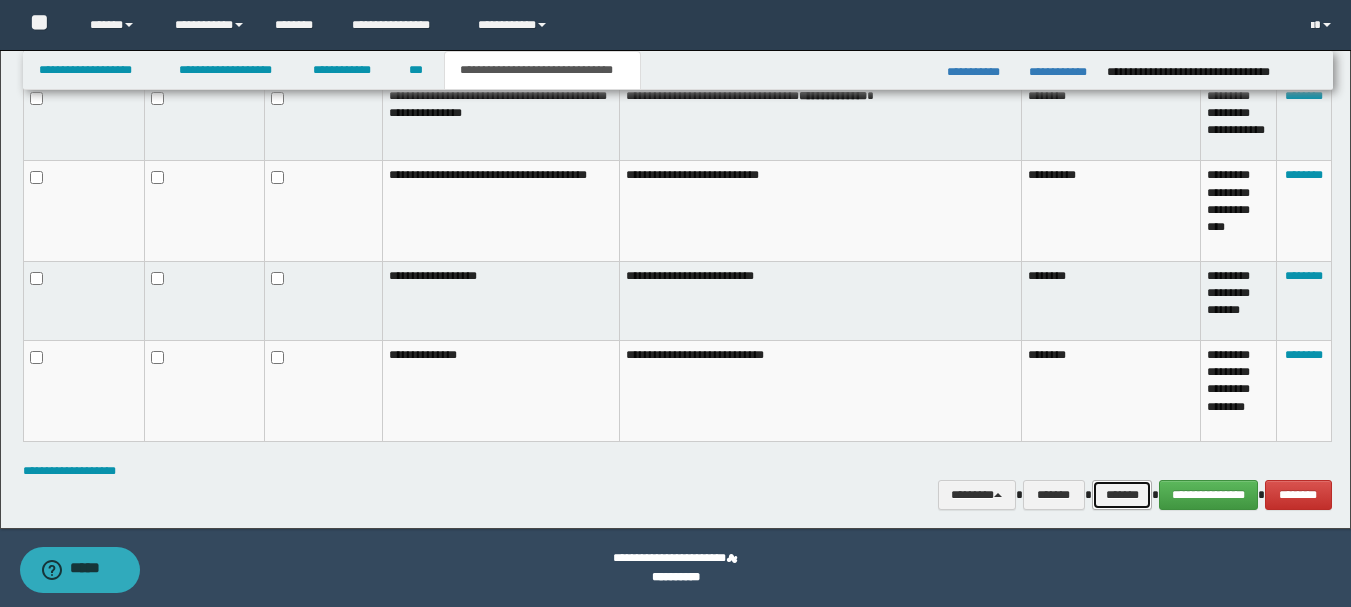 click on "*******" at bounding box center [1122, 495] 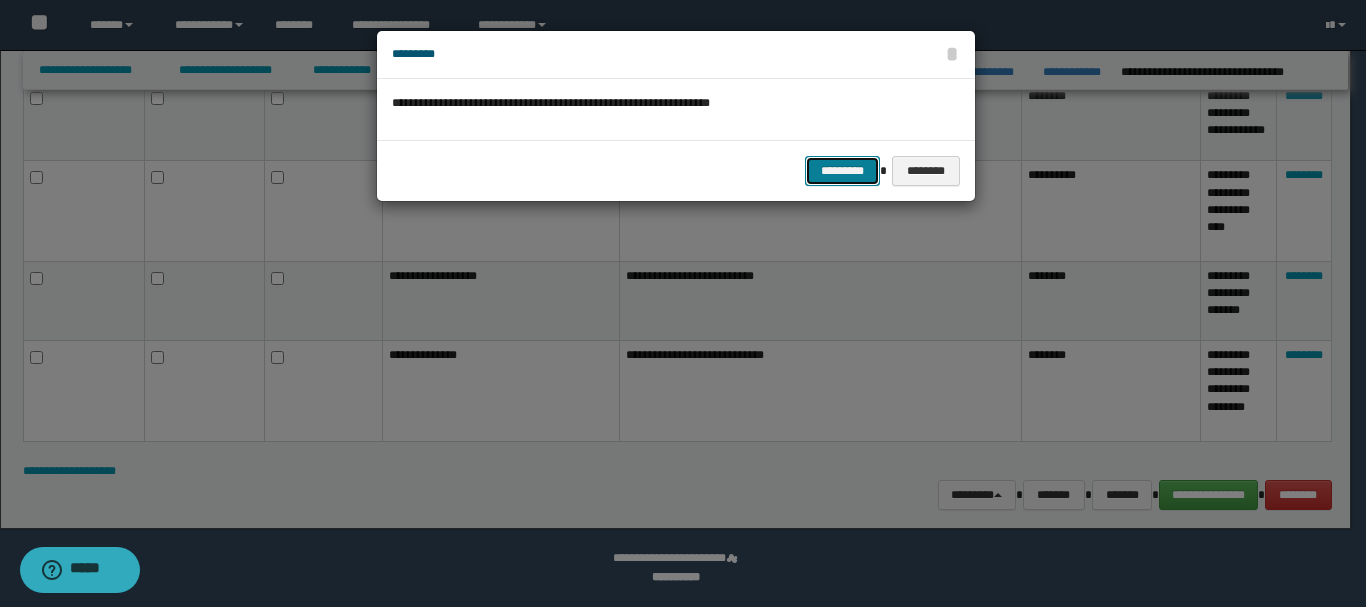 click on "*********" at bounding box center [842, 171] 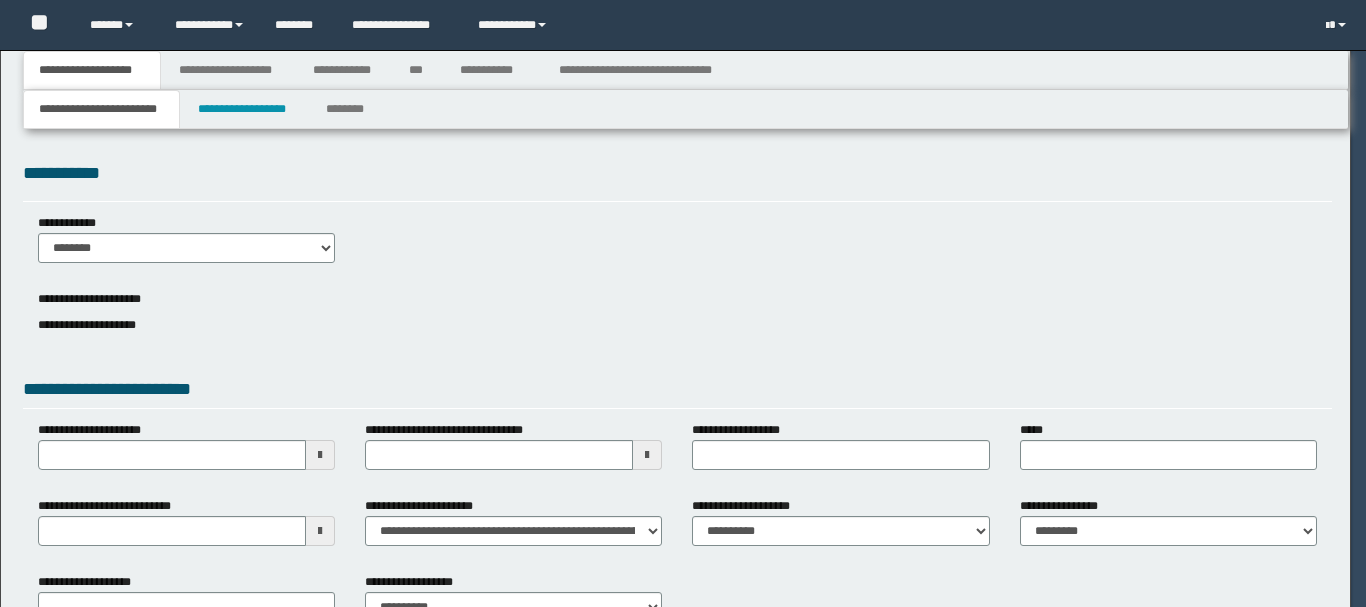 scroll, scrollTop: 0, scrollLeft: 0, axis: both 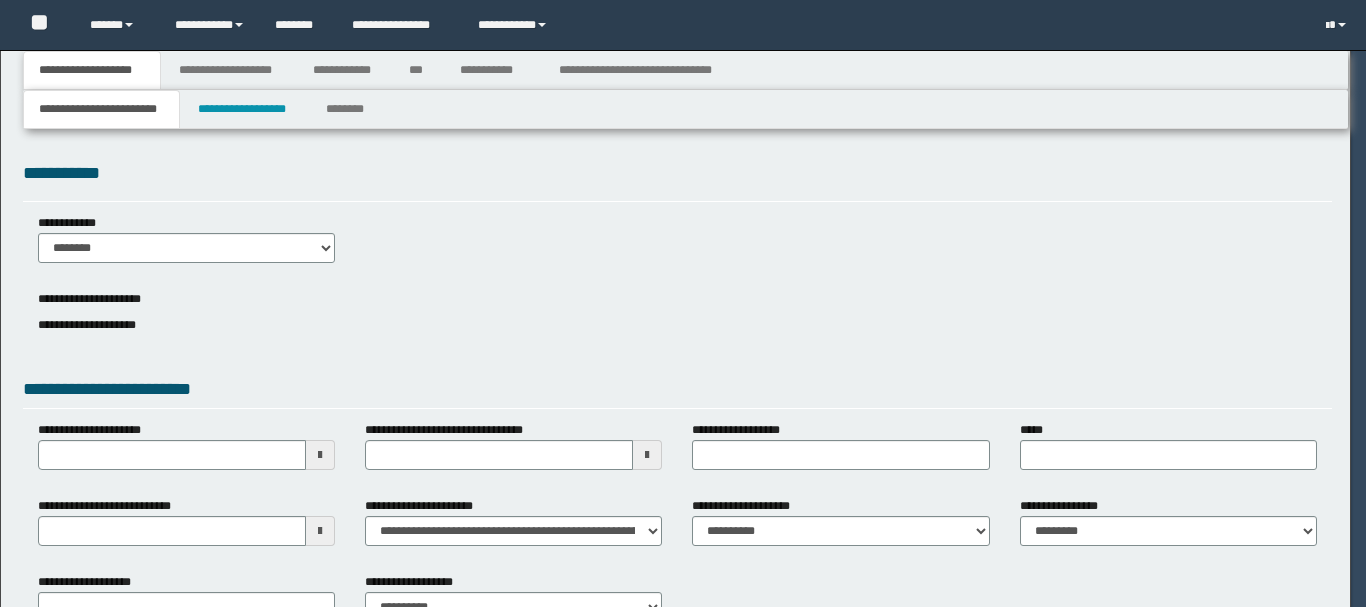 select on "*" 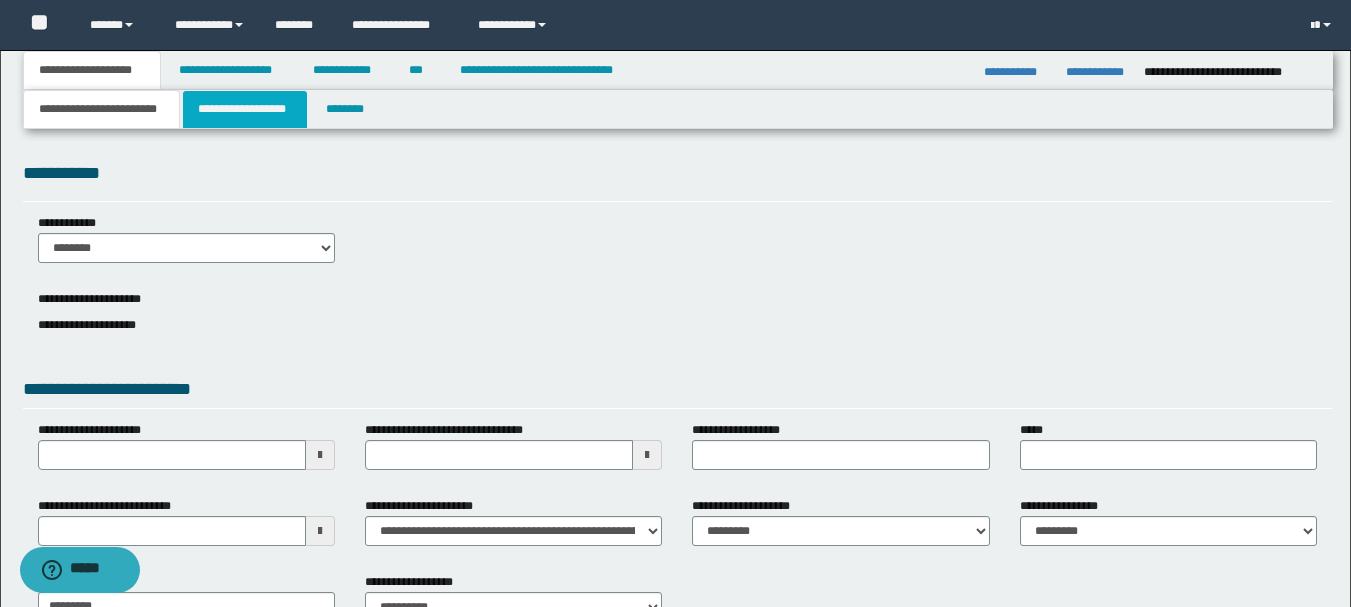 click on "**********" at bounding box center (245, 109) 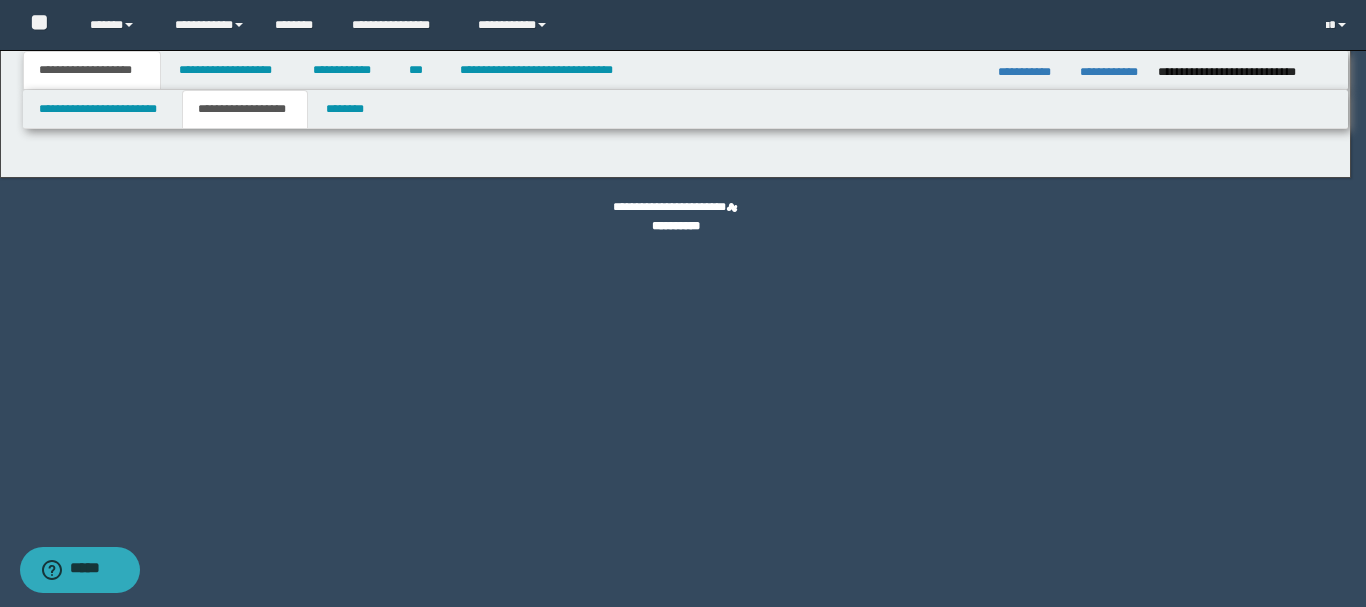 type on "*******" 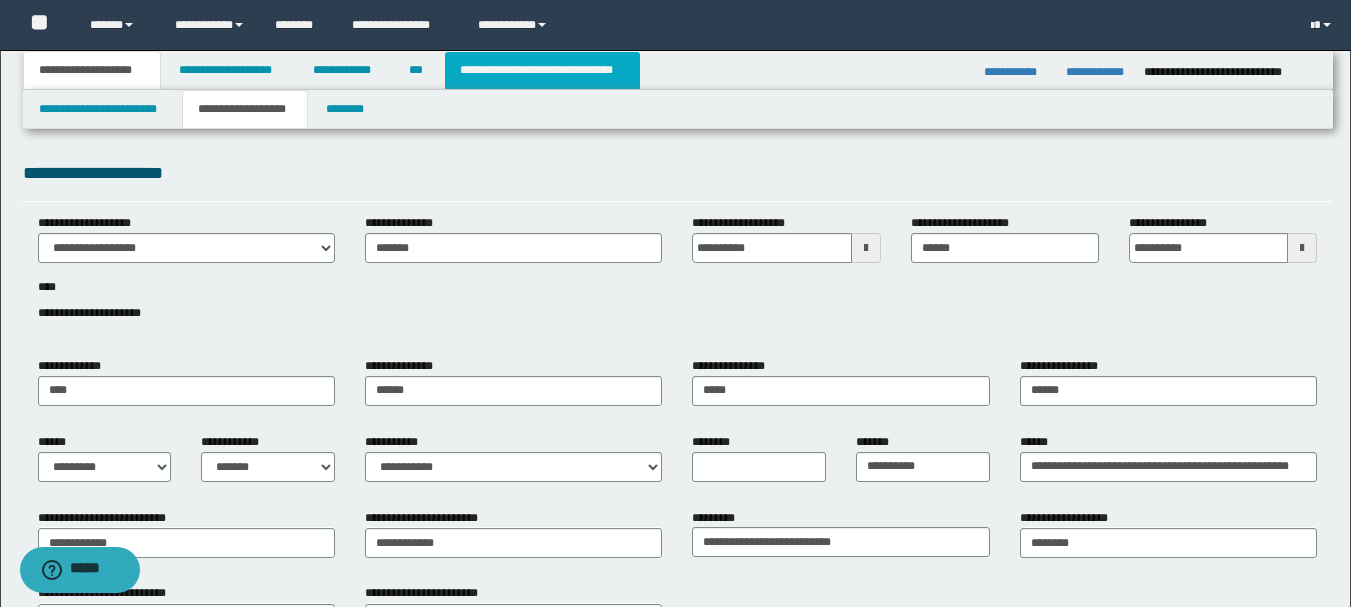 click on "**********" at bounding box center [542, 70] 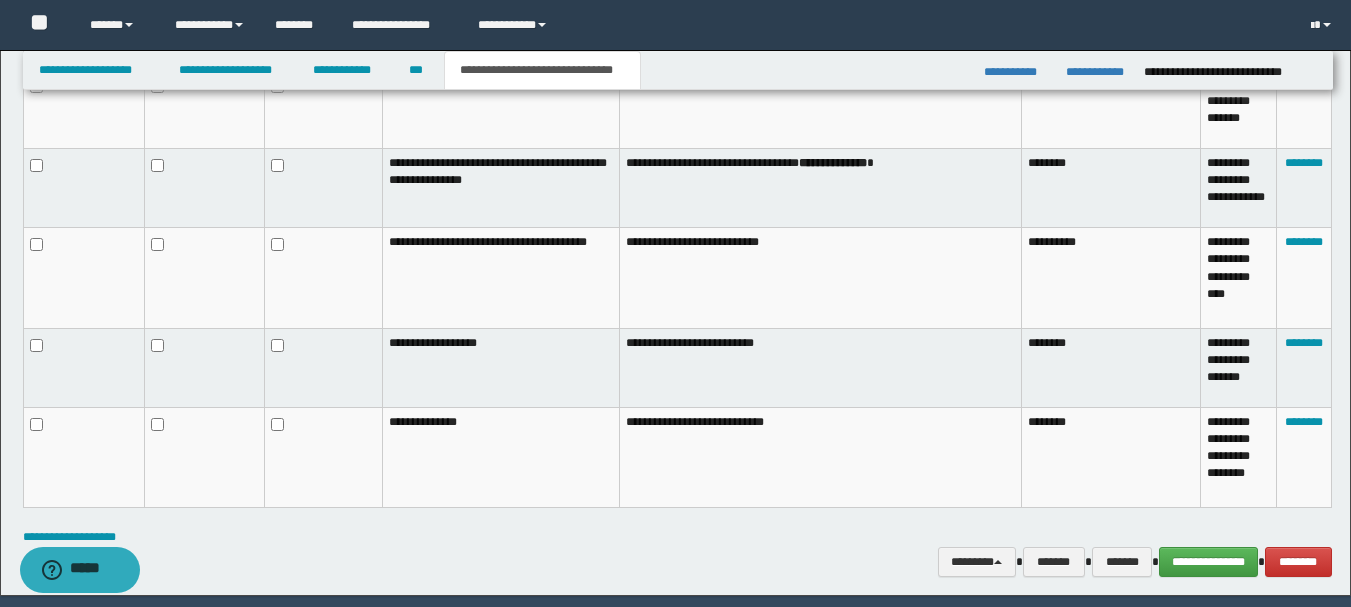 scroll, scrollTop: 1362, scrollLeft: 0, axis: vertical 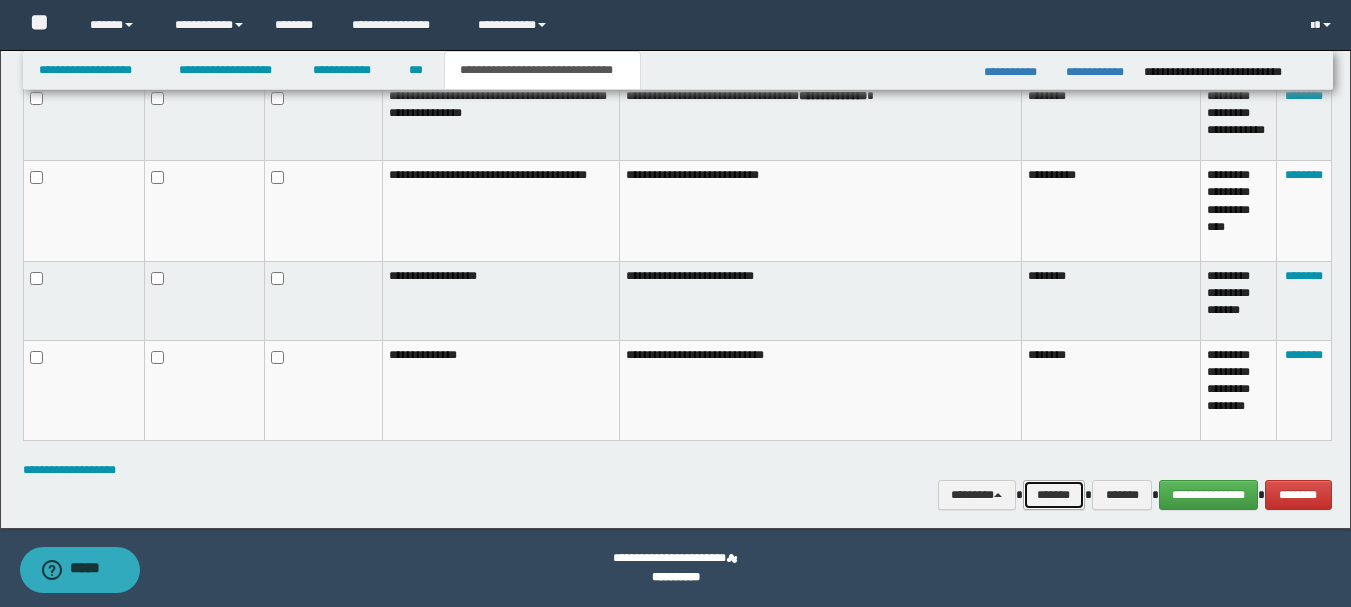 click on "*******" at bounding box center (1054, 495) 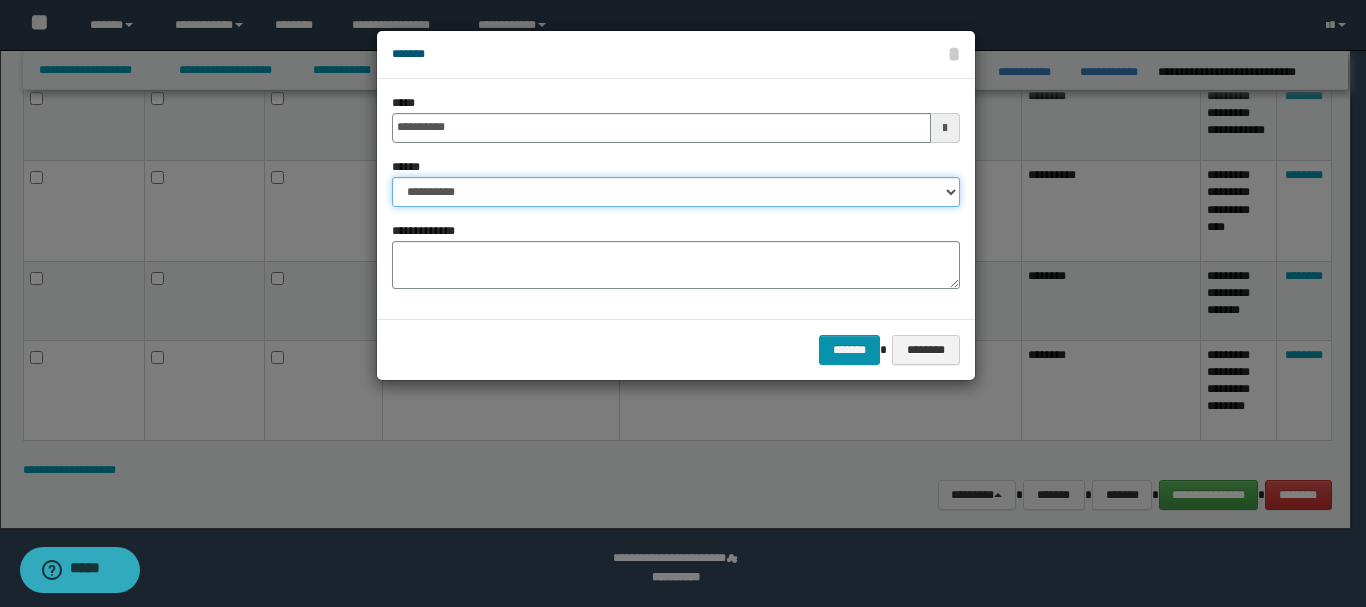 click on "**********" at bounding box center (676, 192) 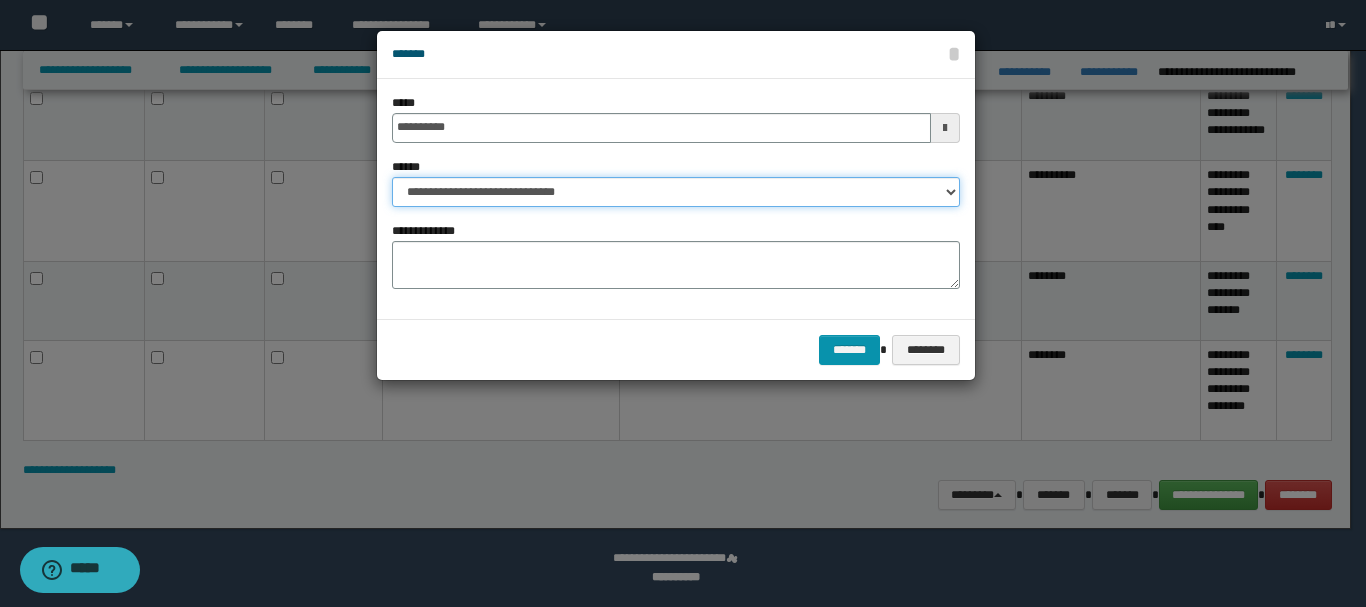 click on "**********" at bounding box center (676, 192) 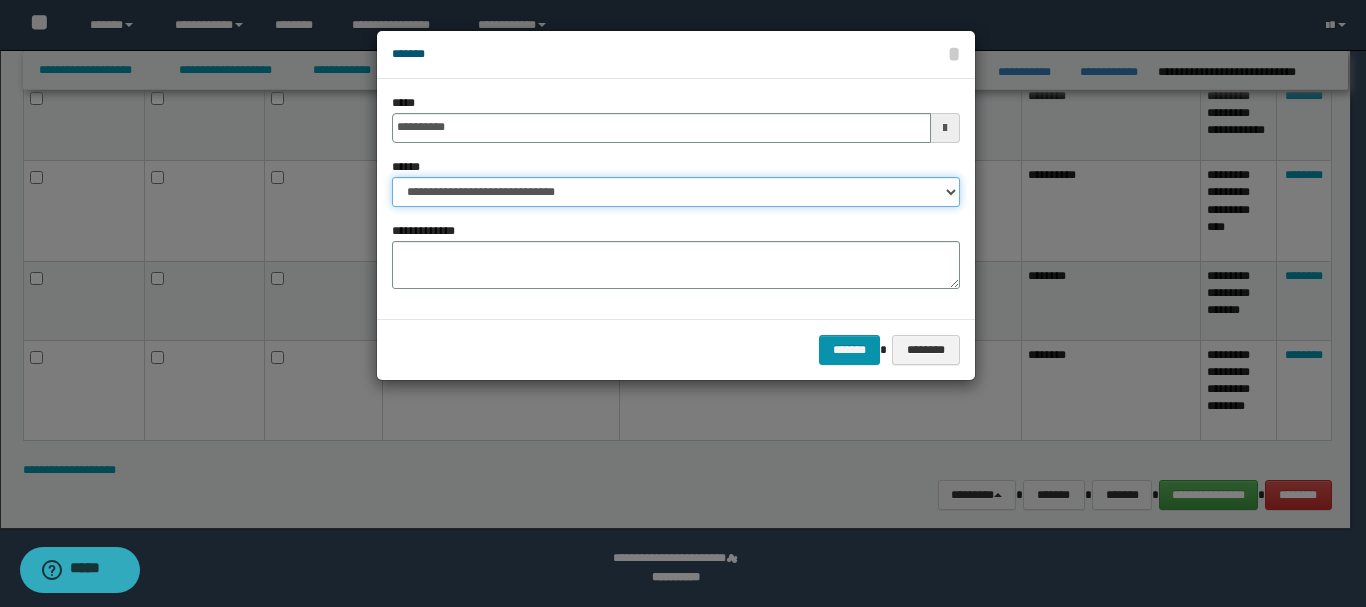 select on "**" 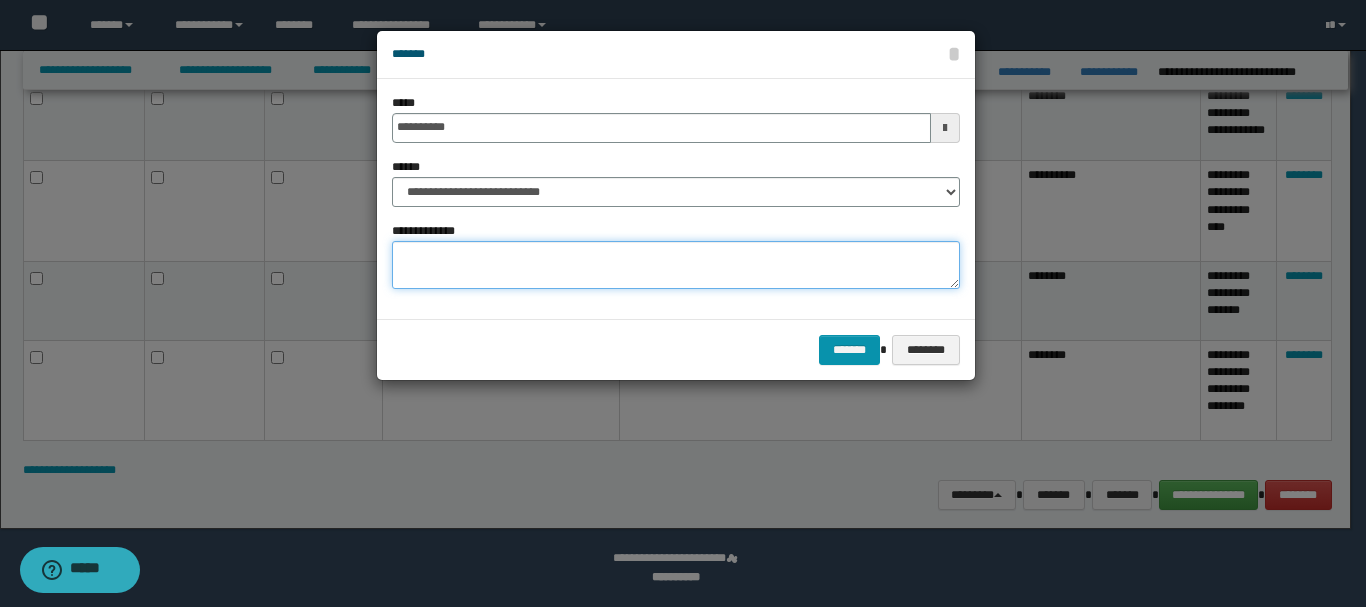 click on "**********" at bounding box center [676, 265] 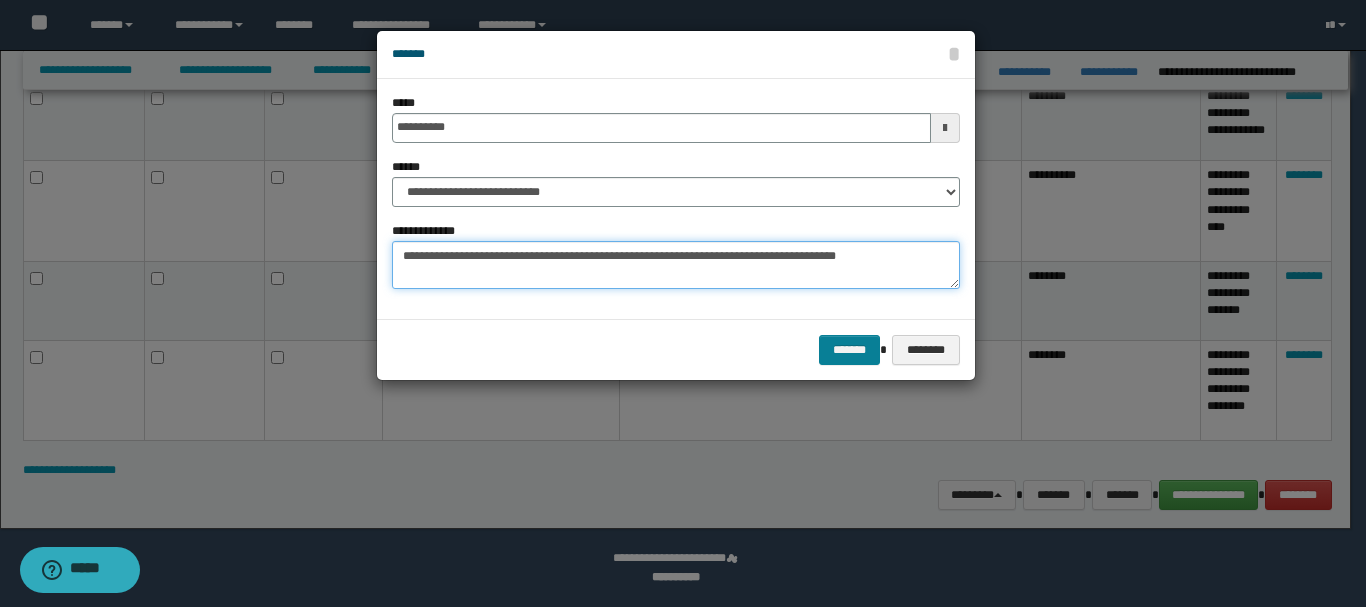 type on "**********" 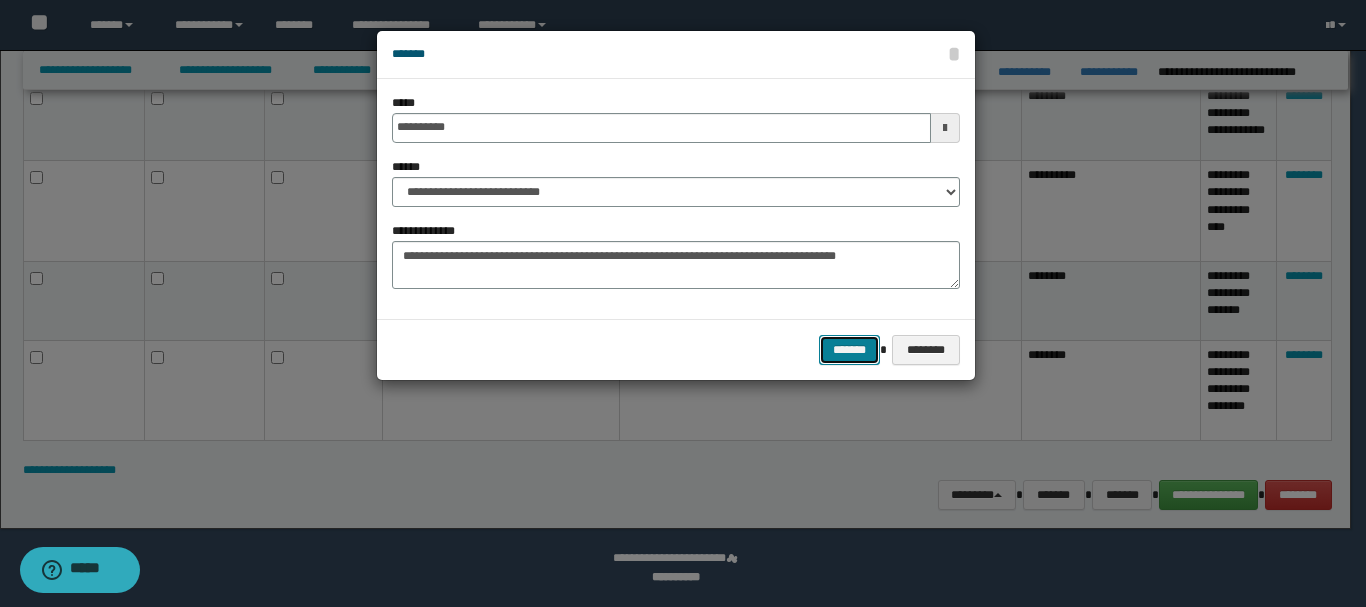 click on "*******" at bounding box center (850, 350) 